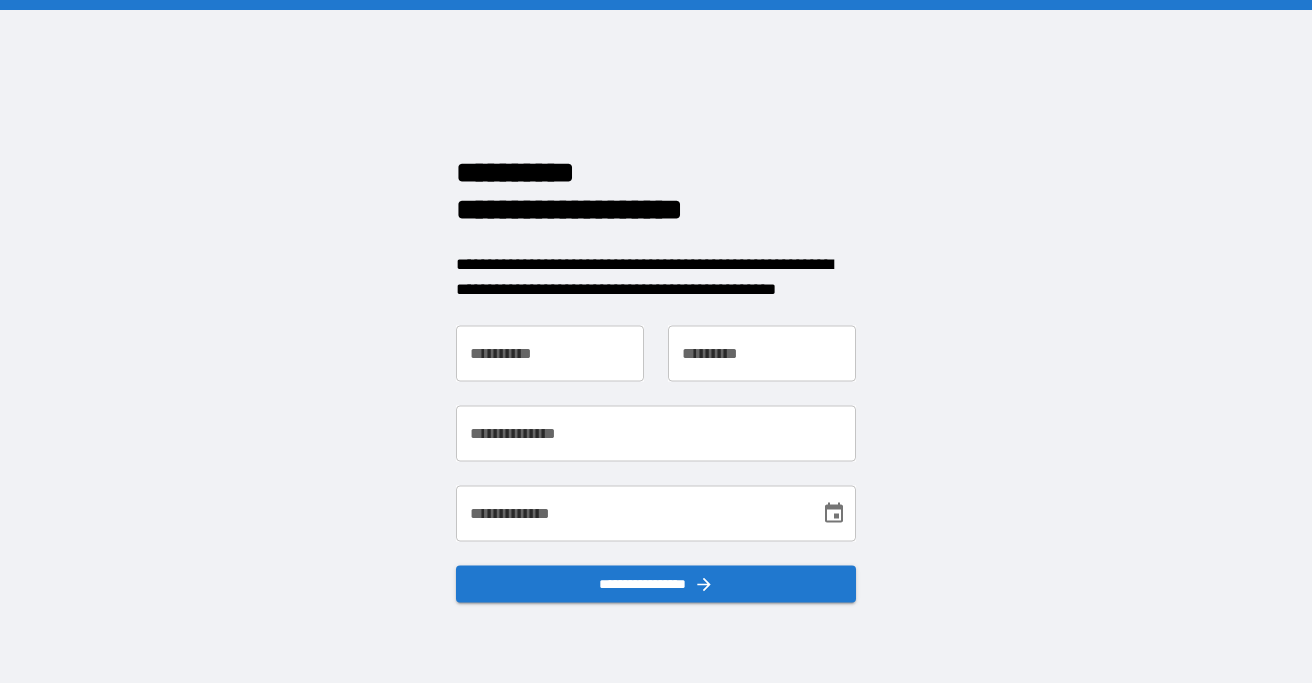 scroll, scrollTop: 0, scrollLeft: 0, axis: both 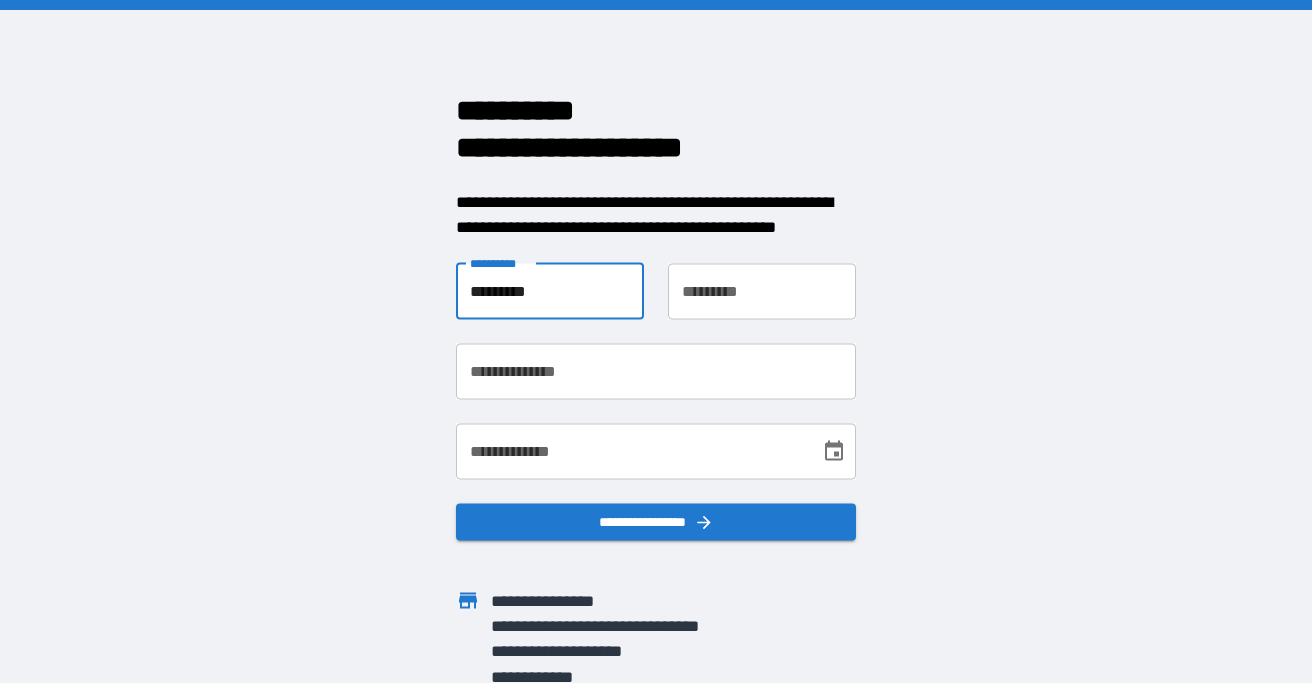 type on "********" 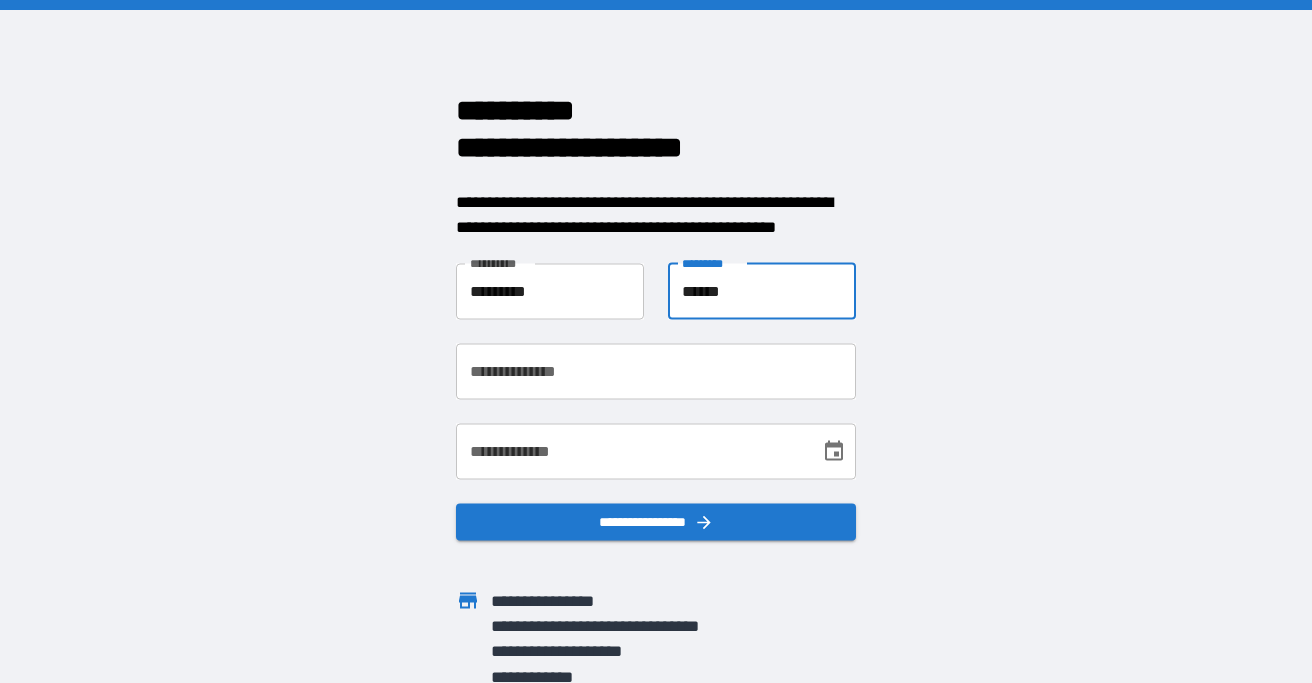 type on "******" 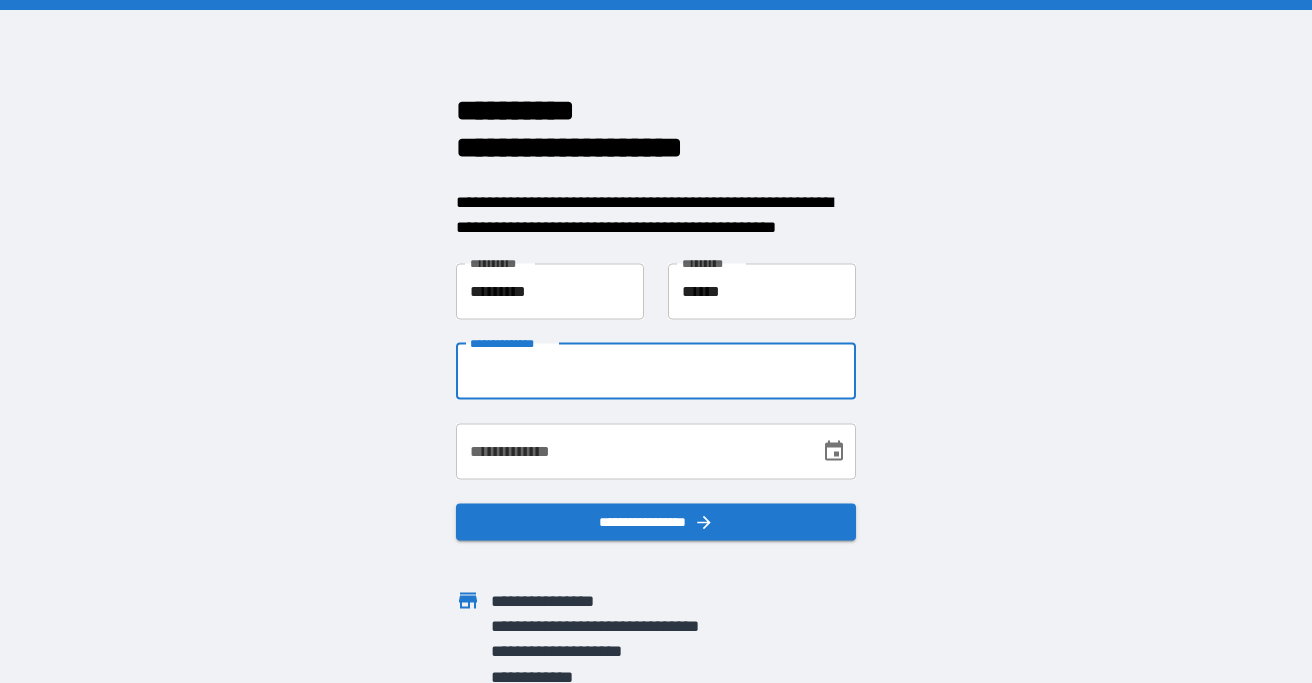 type on "**********" 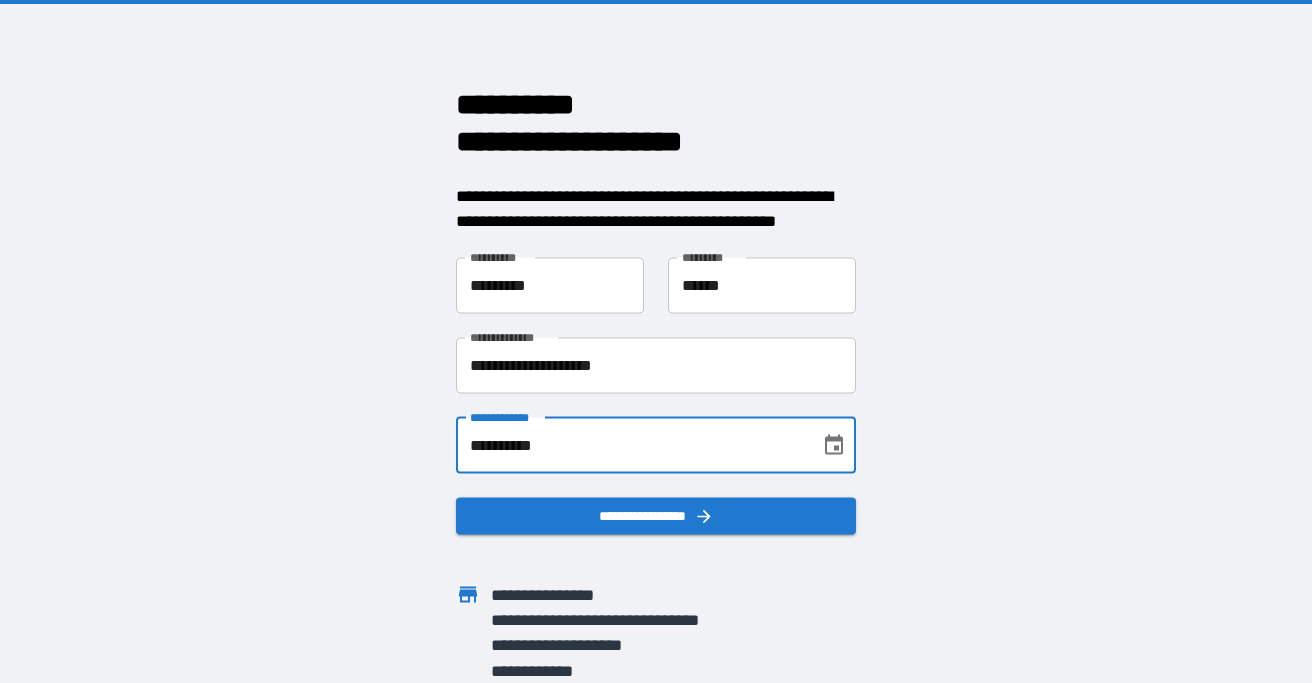 scroll, scrollTop: 5, scrollLeft: 0, axis: vertical 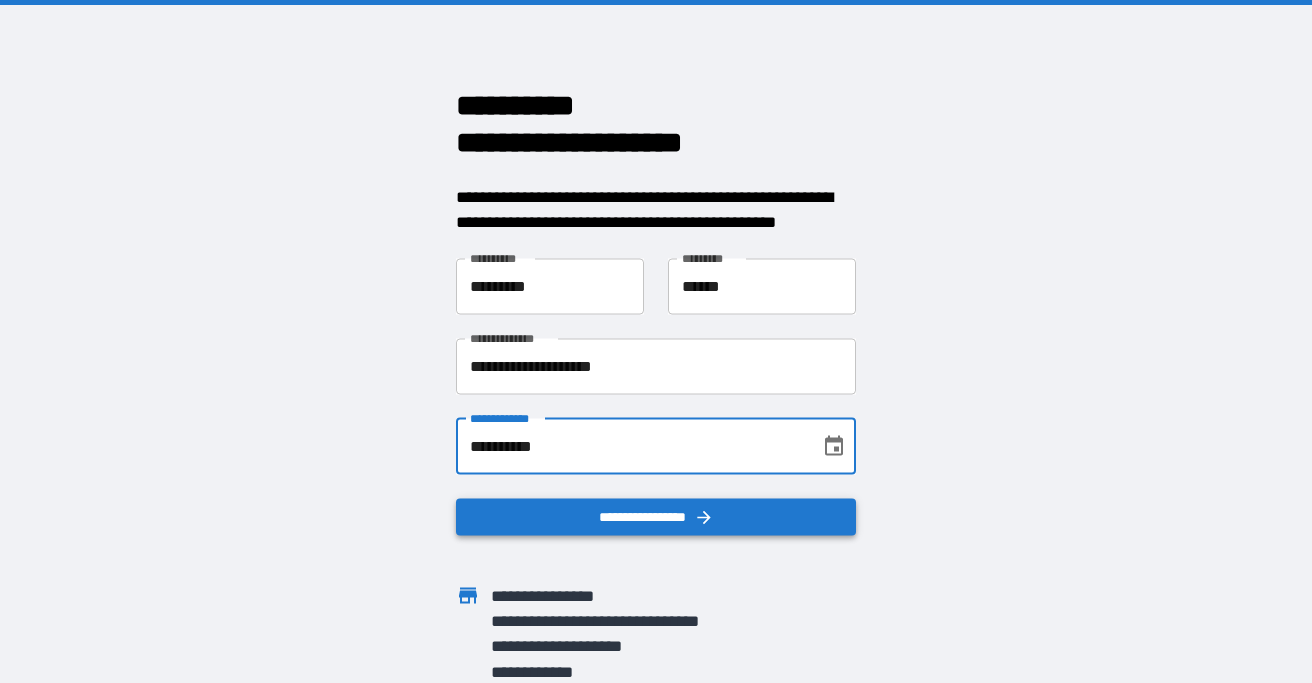 type on "**********" 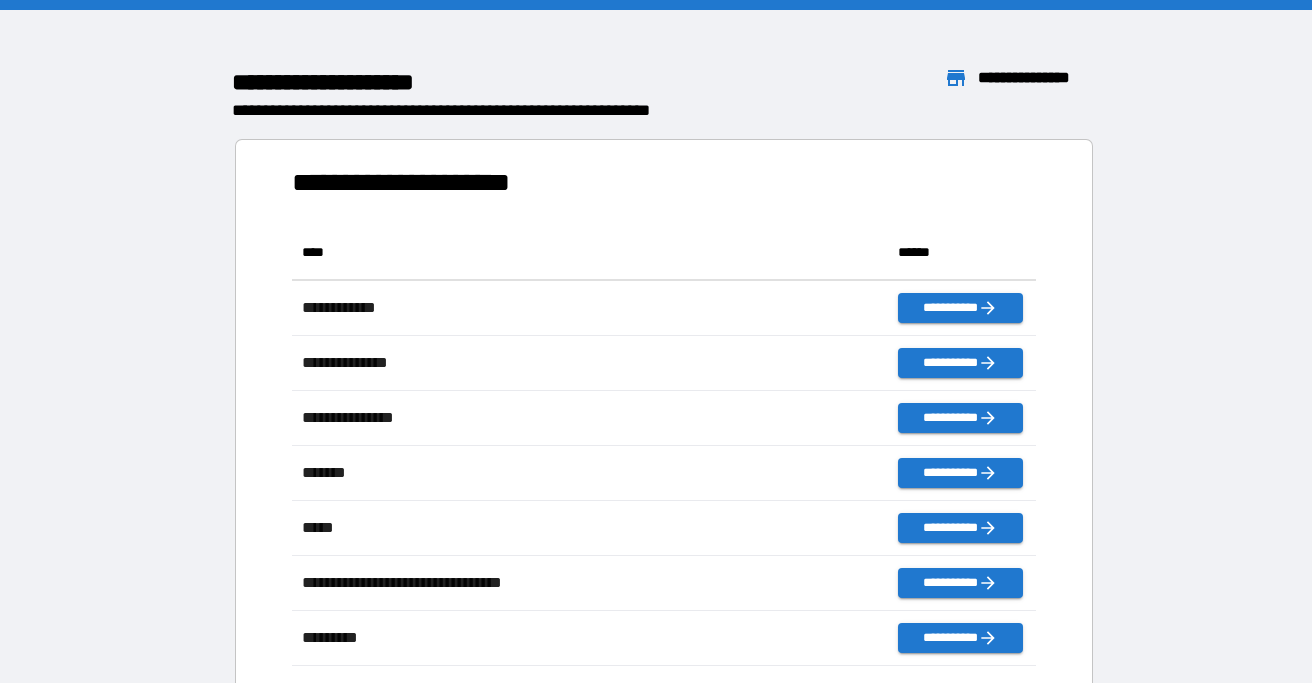 scroll, scrollTop: 1, scrollLeft: 1, axis: both 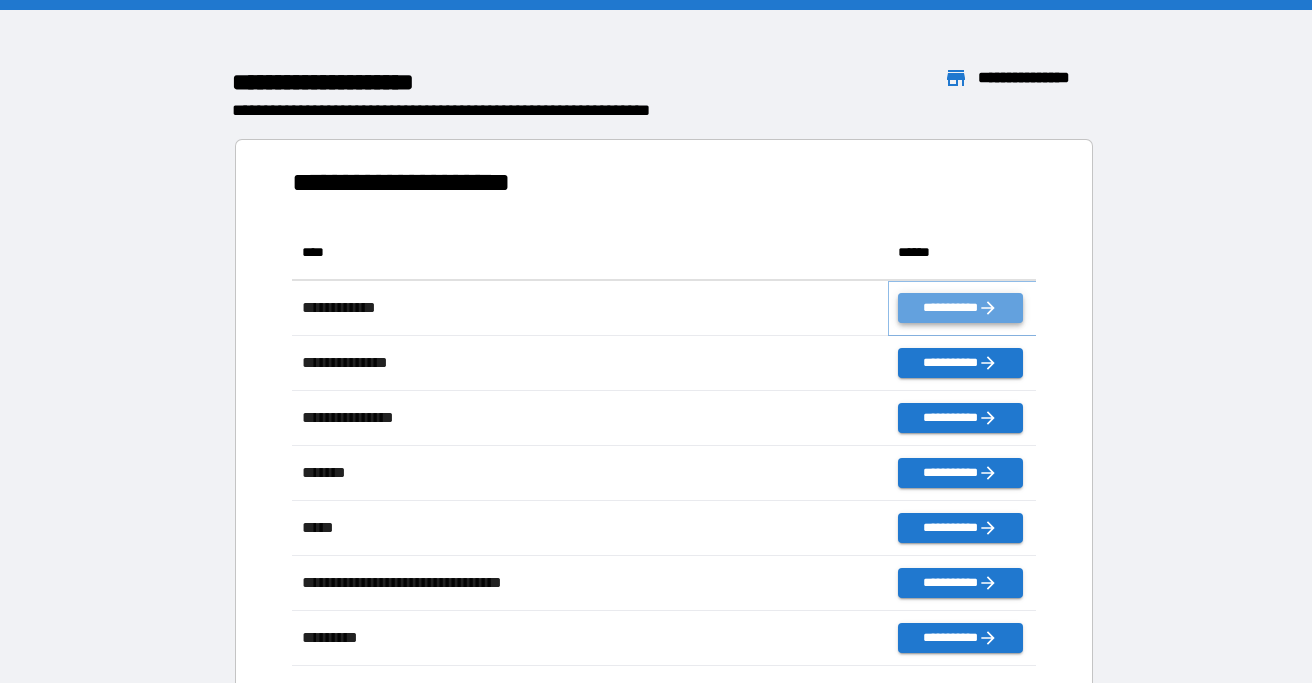 click on "**********" at bounding box center [960, 308] 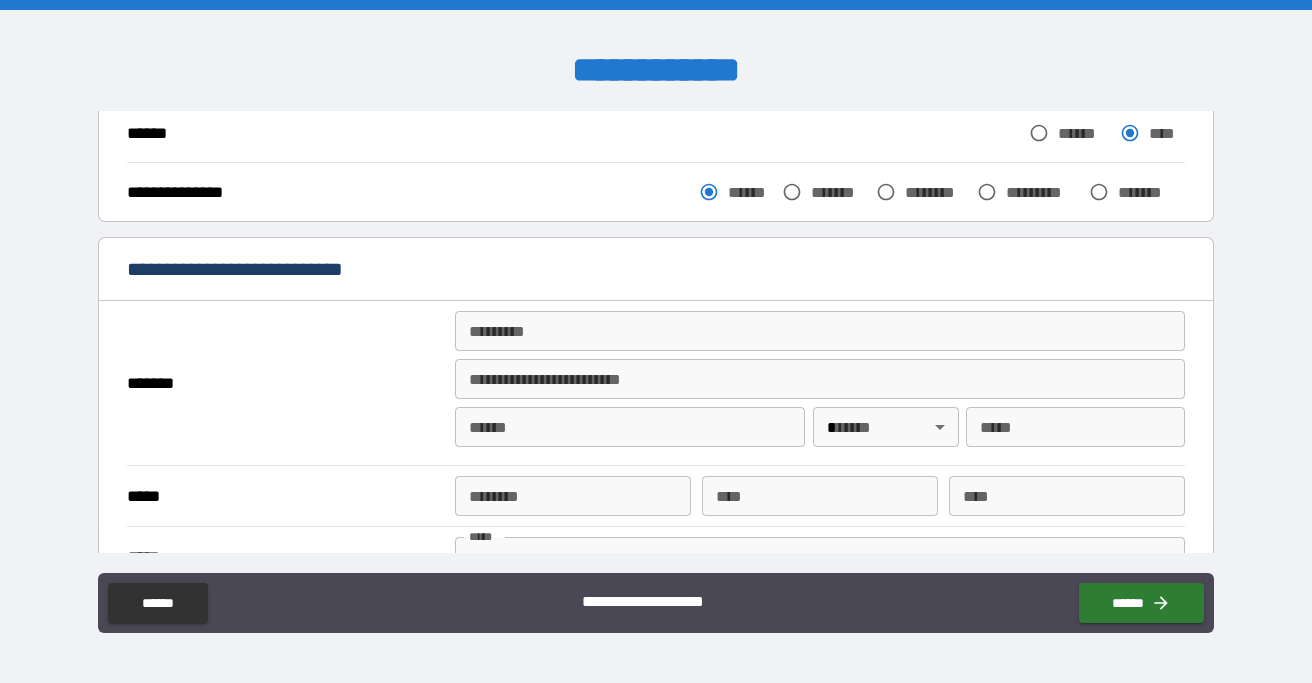 scroll, scrollTop: 309, scrollLeft: 0, axis: vertical 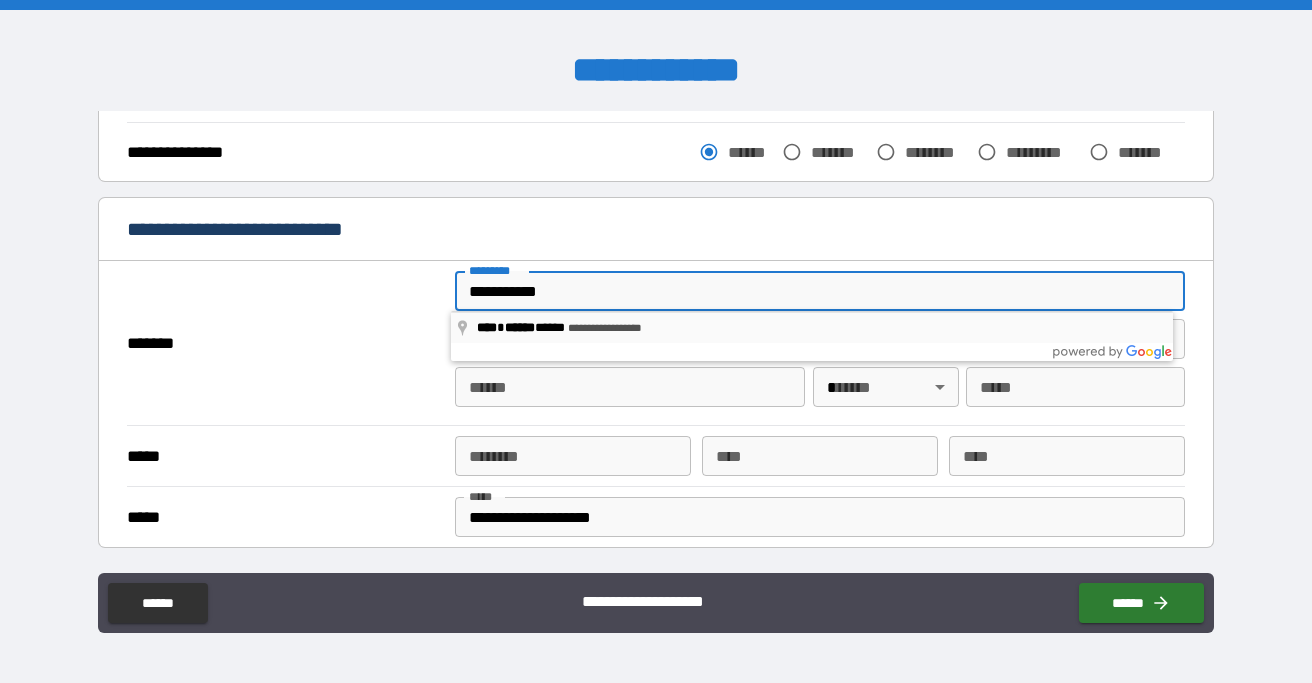 type on "**********" 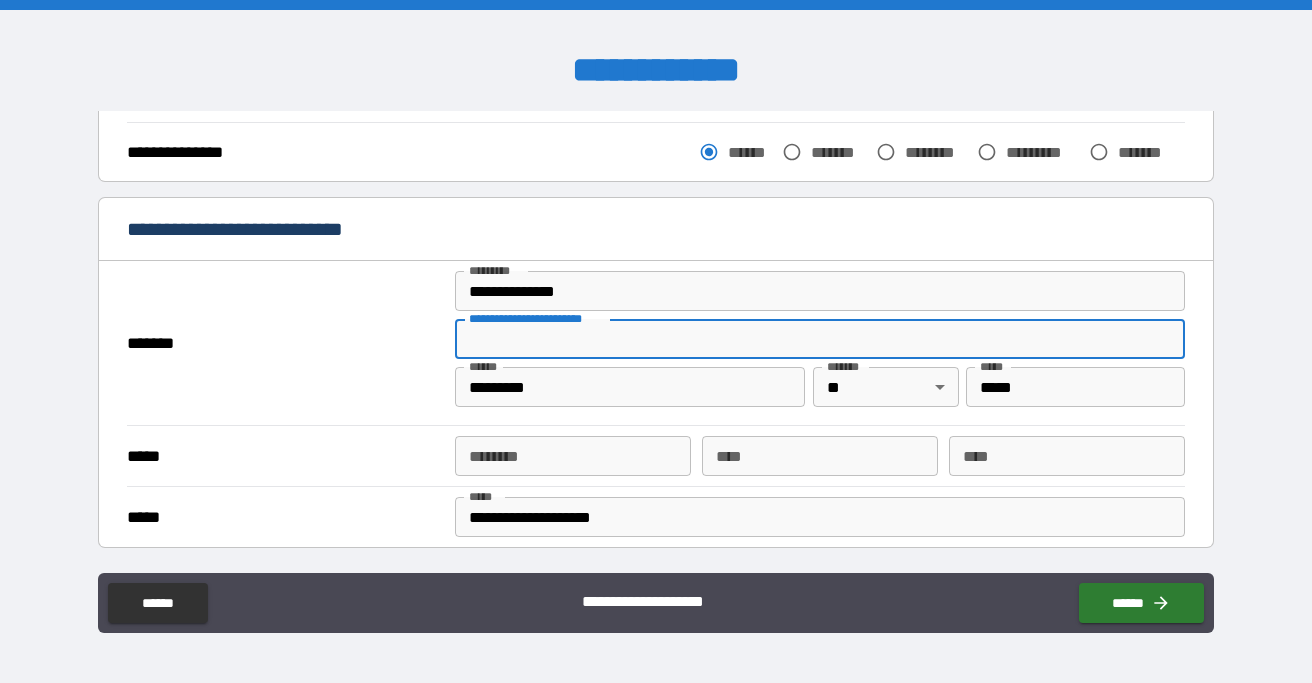 click on "**********" at bounding box center [820, 291] 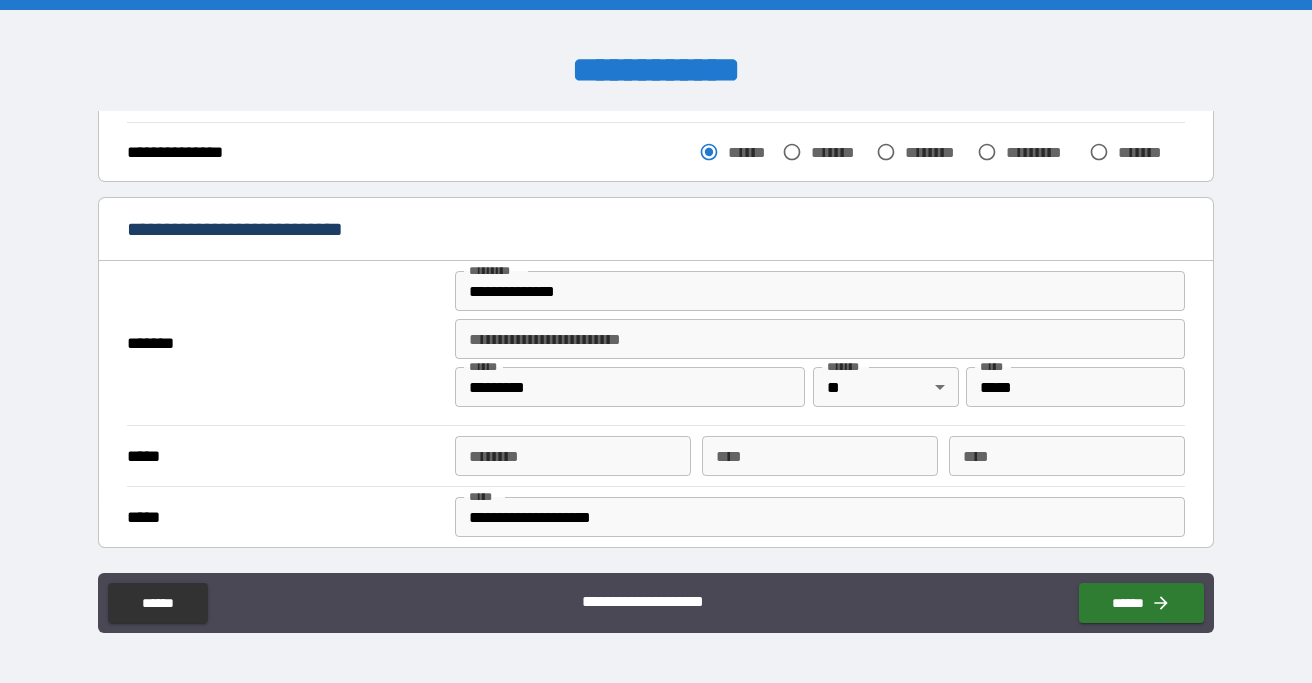 click on "*******" at bounding box center [285, 343] 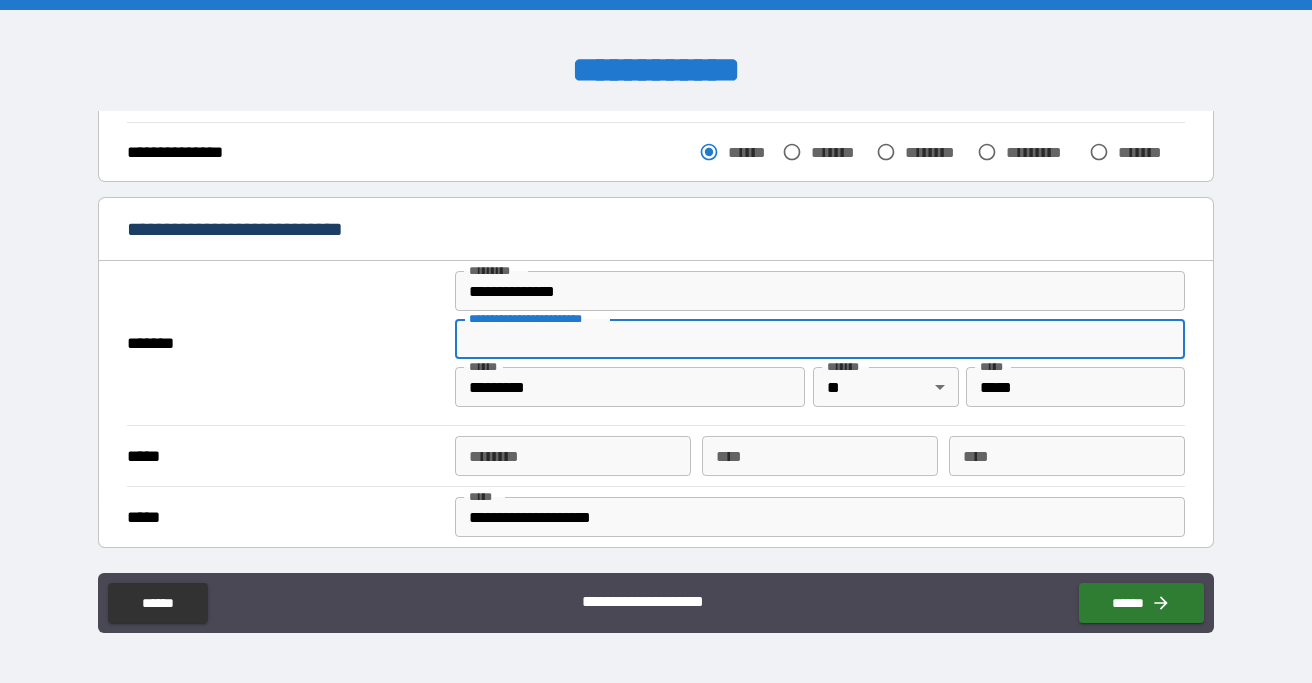 click on "**********" at bounding box center (820, 339) 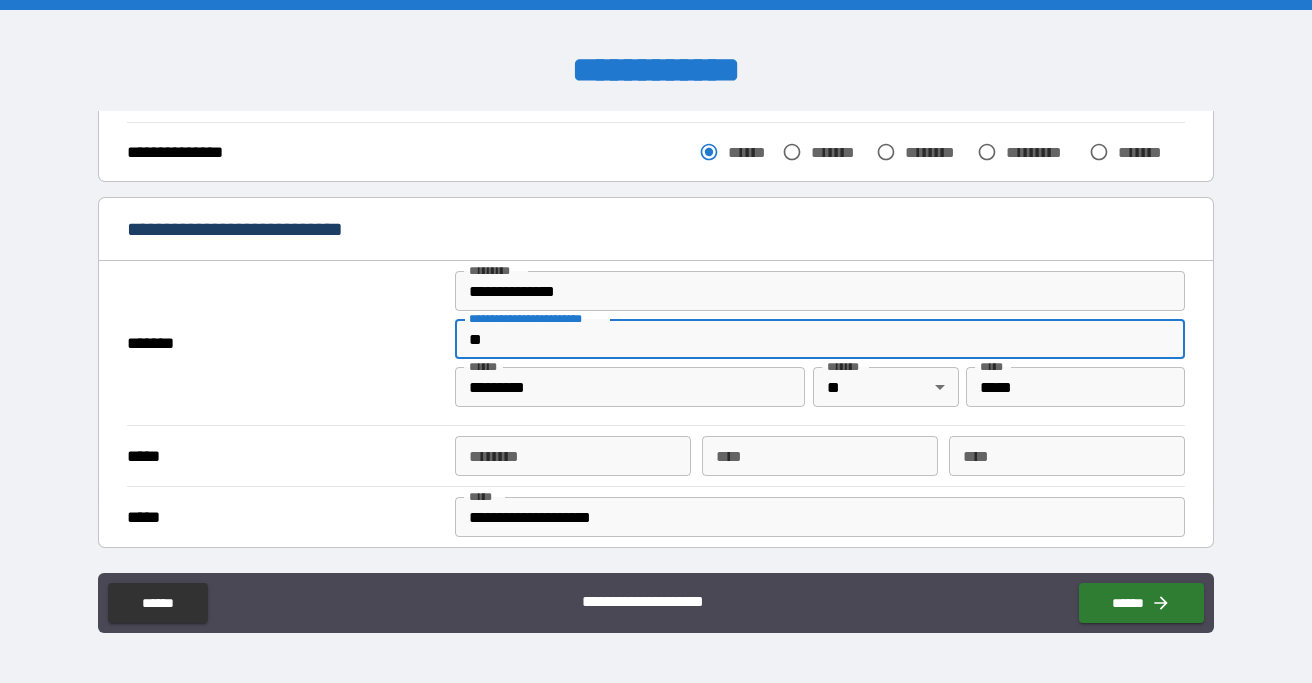 type on "*" 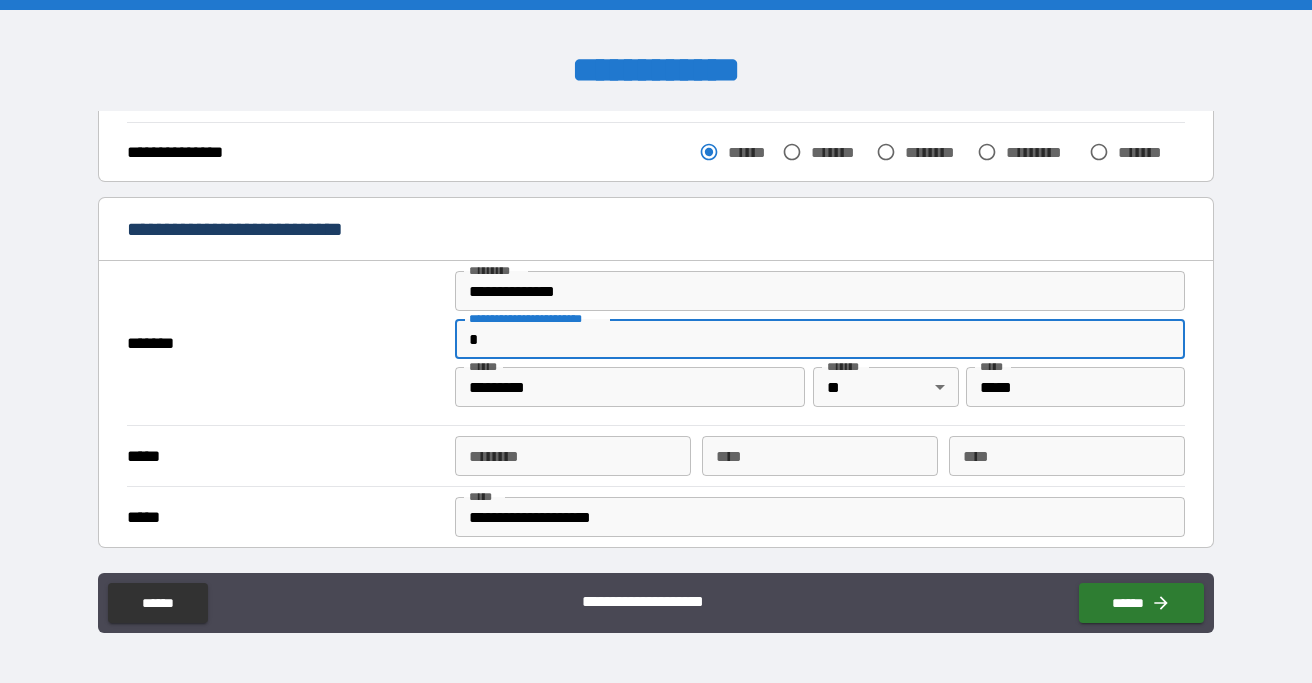 type 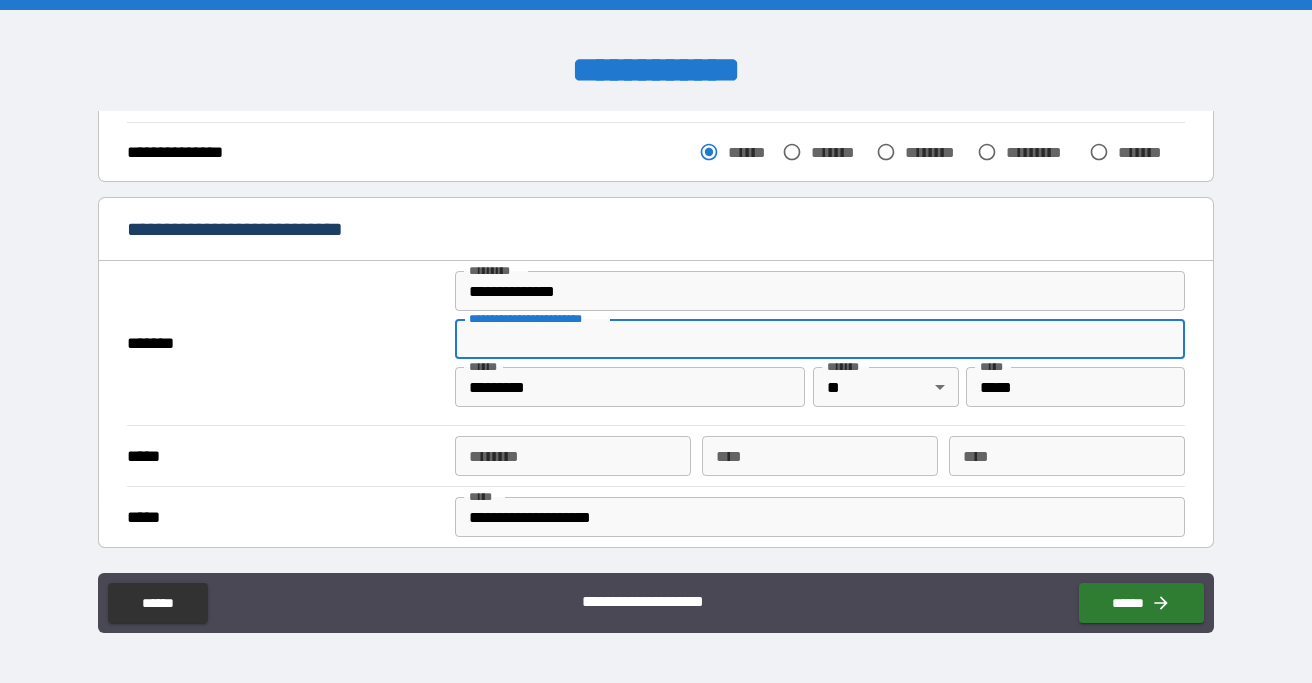 click on "**********" at bounding box center [820, 291] 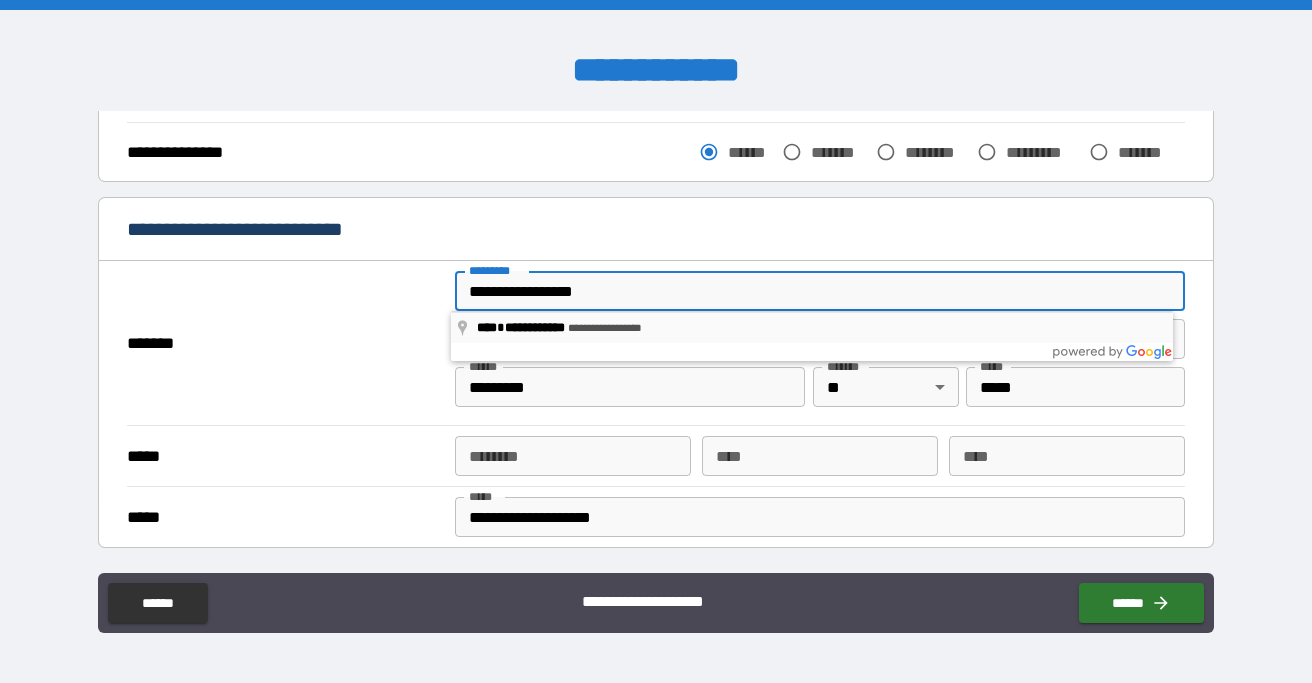 type on "**********" 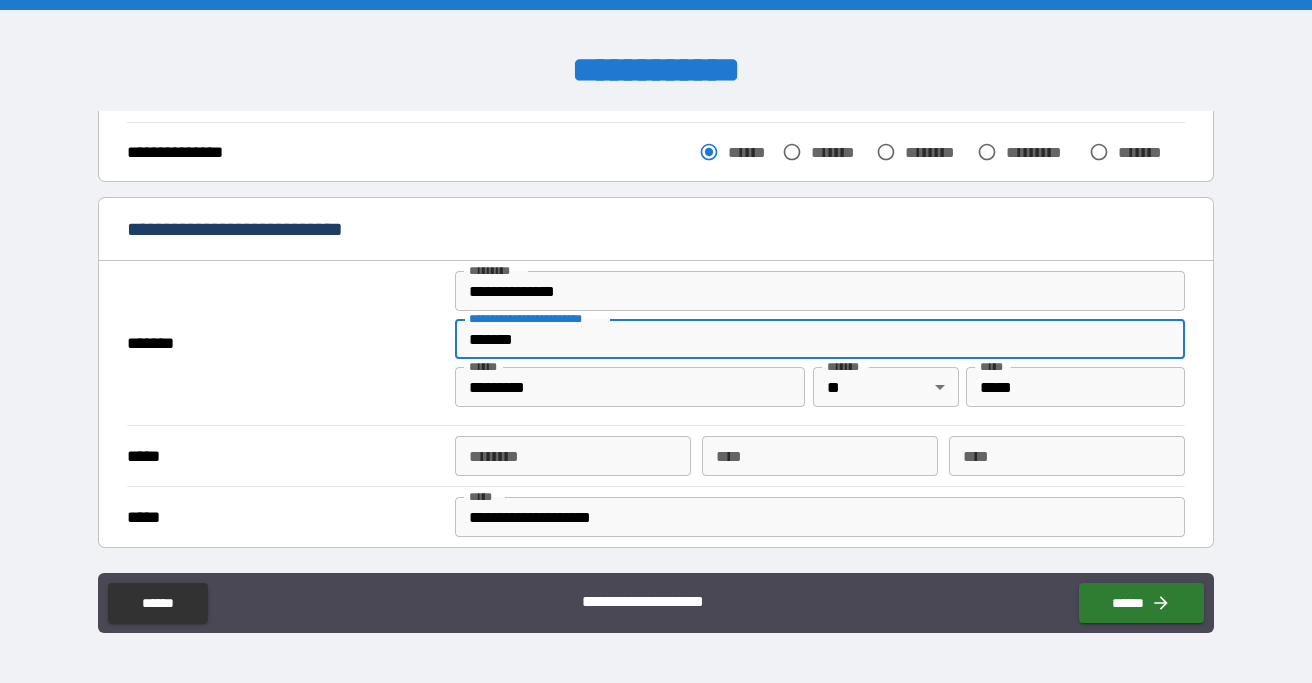 type on "*******" 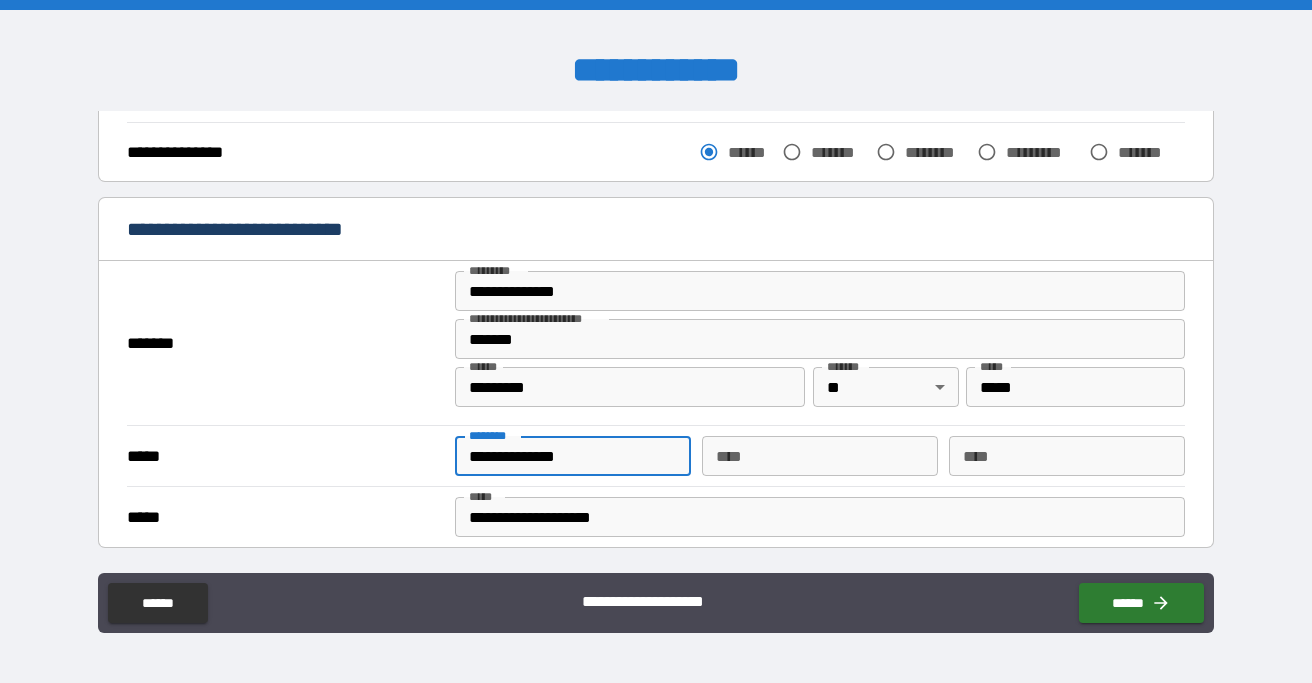 type on "**********" 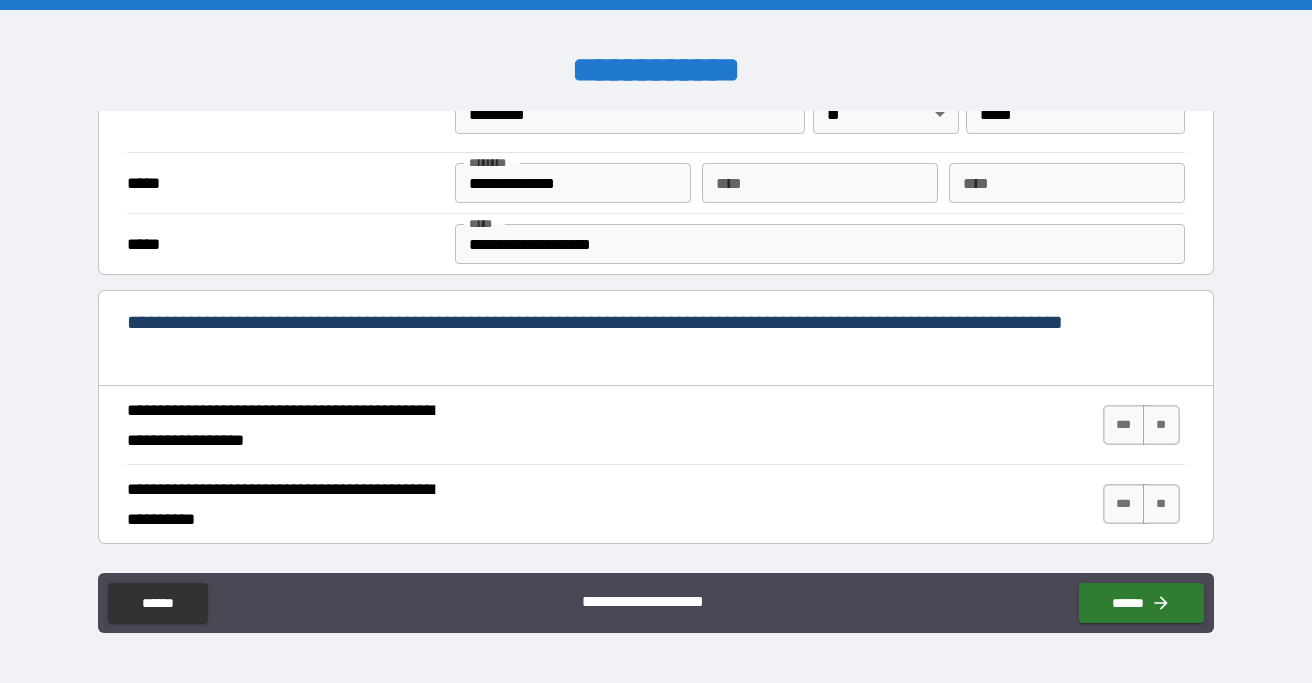 scroll, scrollTop: 609, scrollLeft: 0, axis: vertical 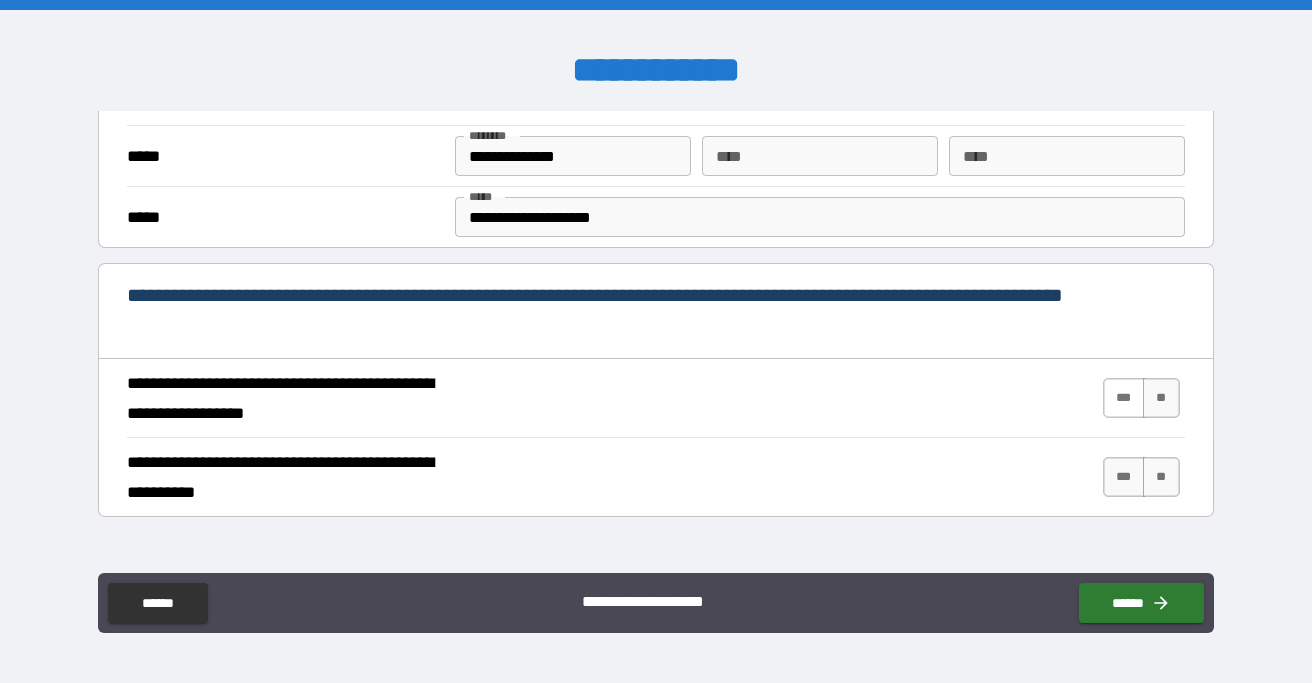 click on "***" at bounding box center [1124, 398] 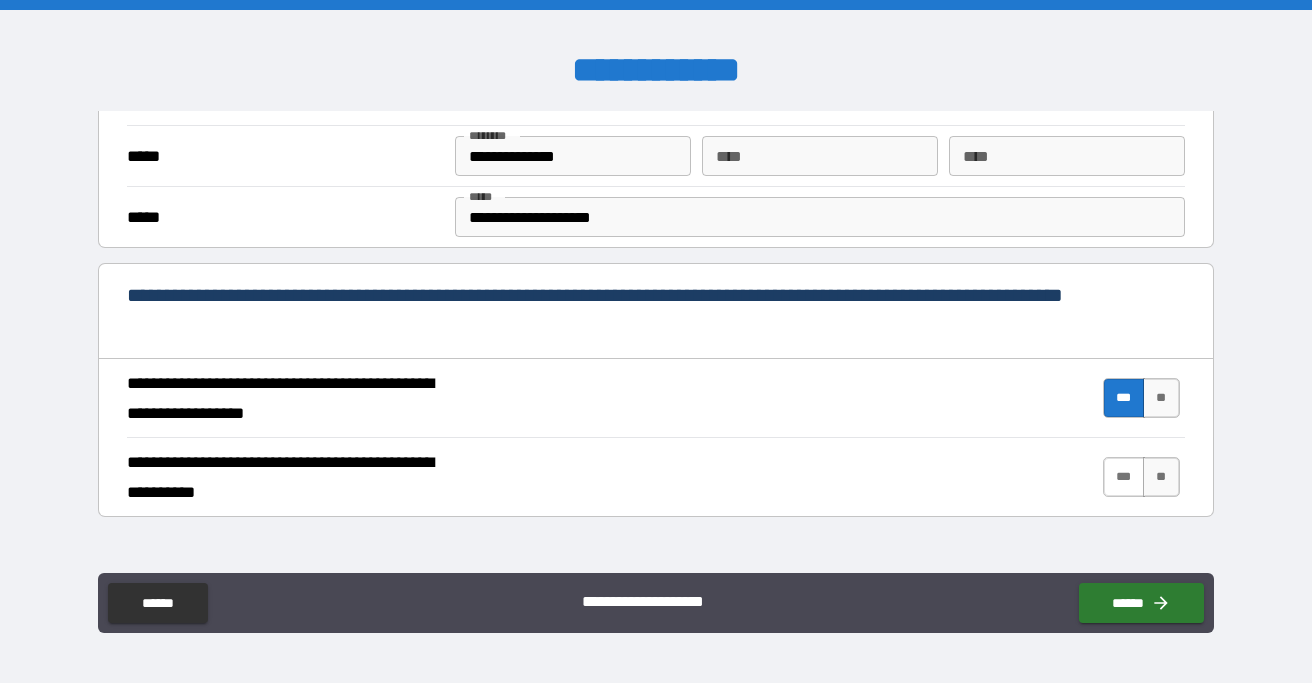 click on "***" at bounding box center (1124, 477) 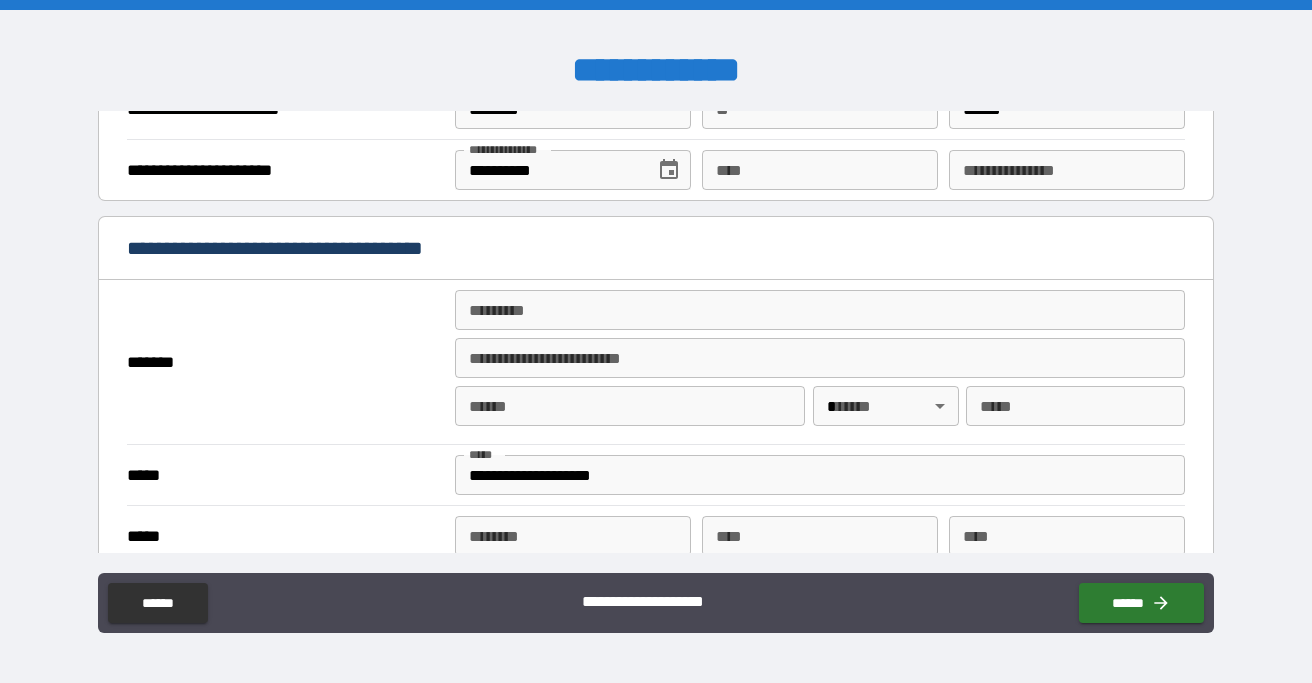 scroll, scrollTop: 1376, scrollLeft: 0, axis: vertical 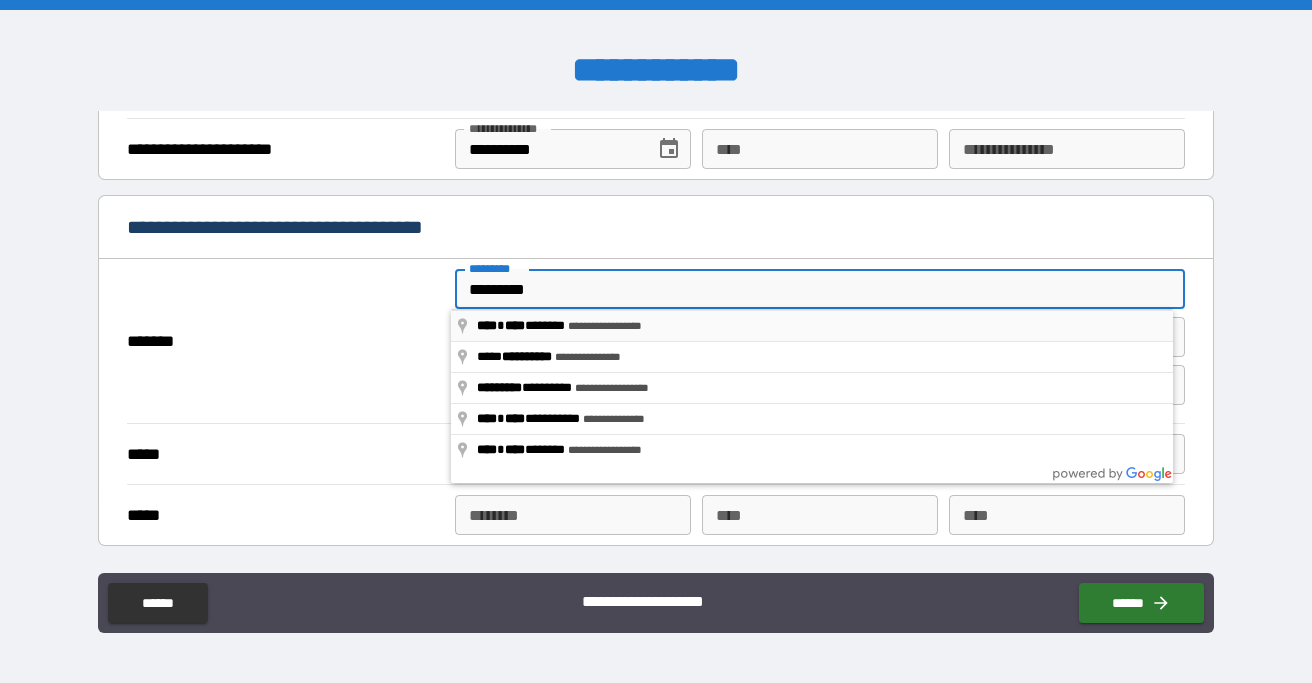 type on "**********" 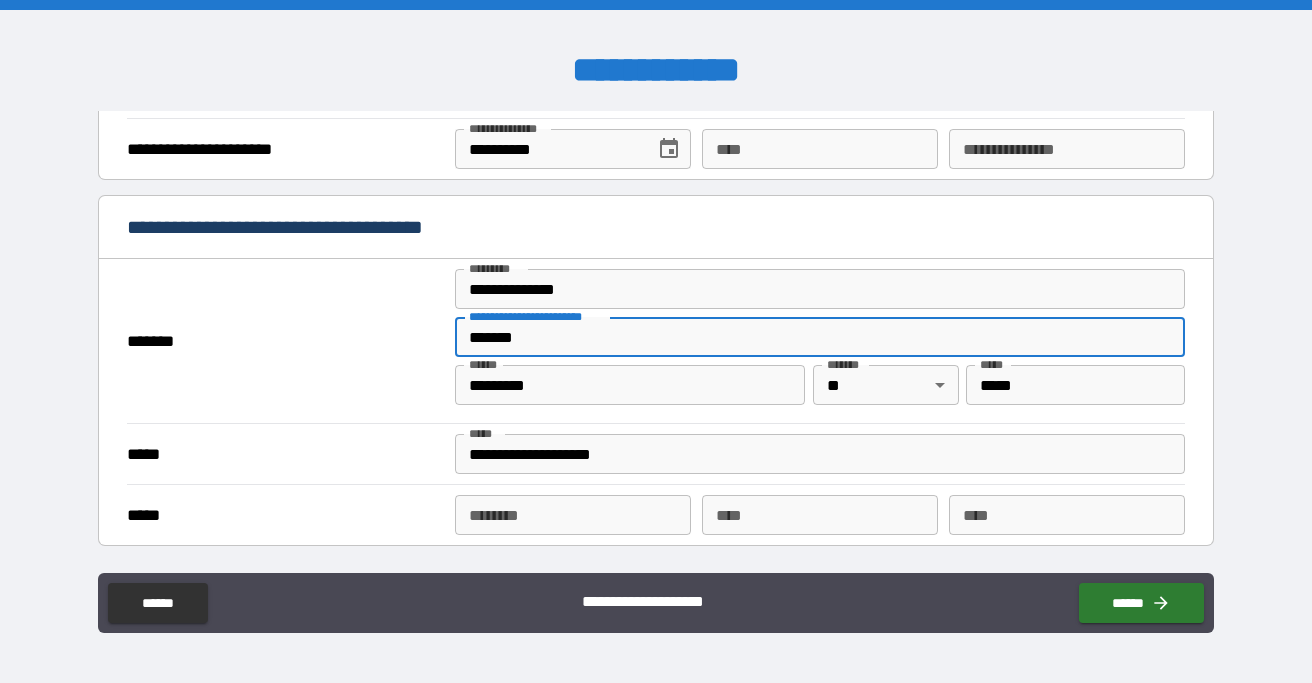 type on "*******" 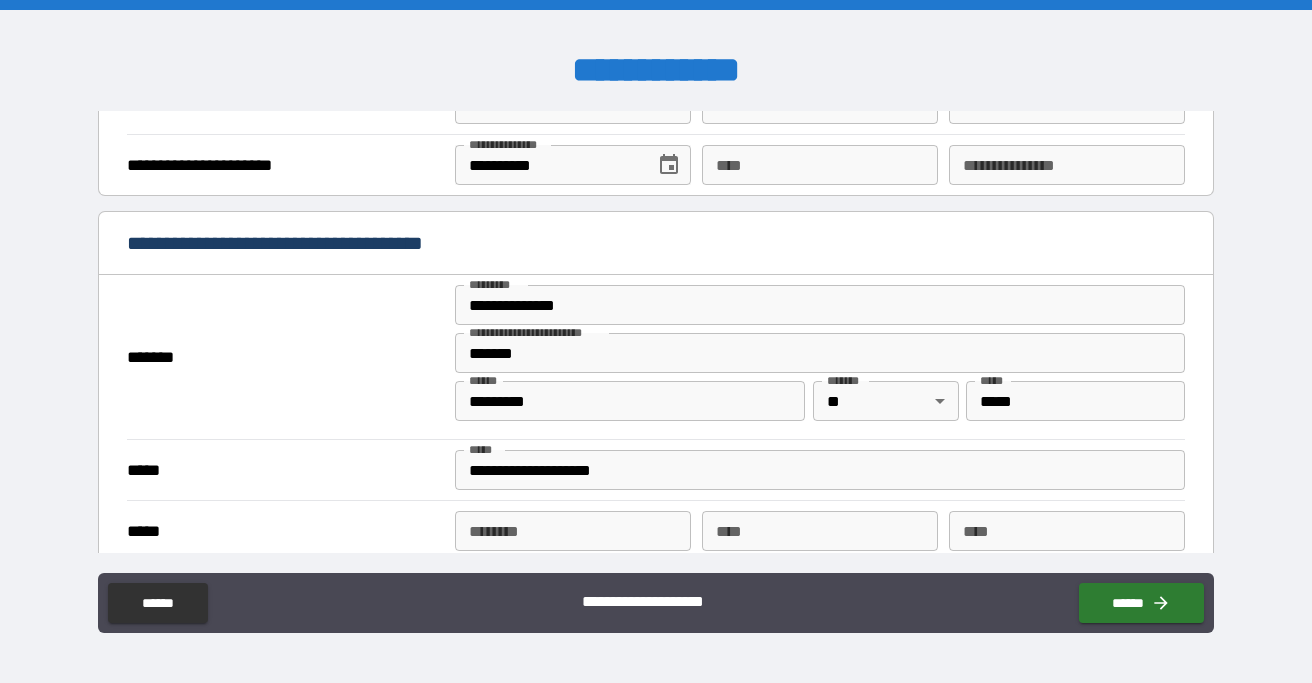 scroll, scrollTop: 1411, scrollLeft: 0, axis: vertical 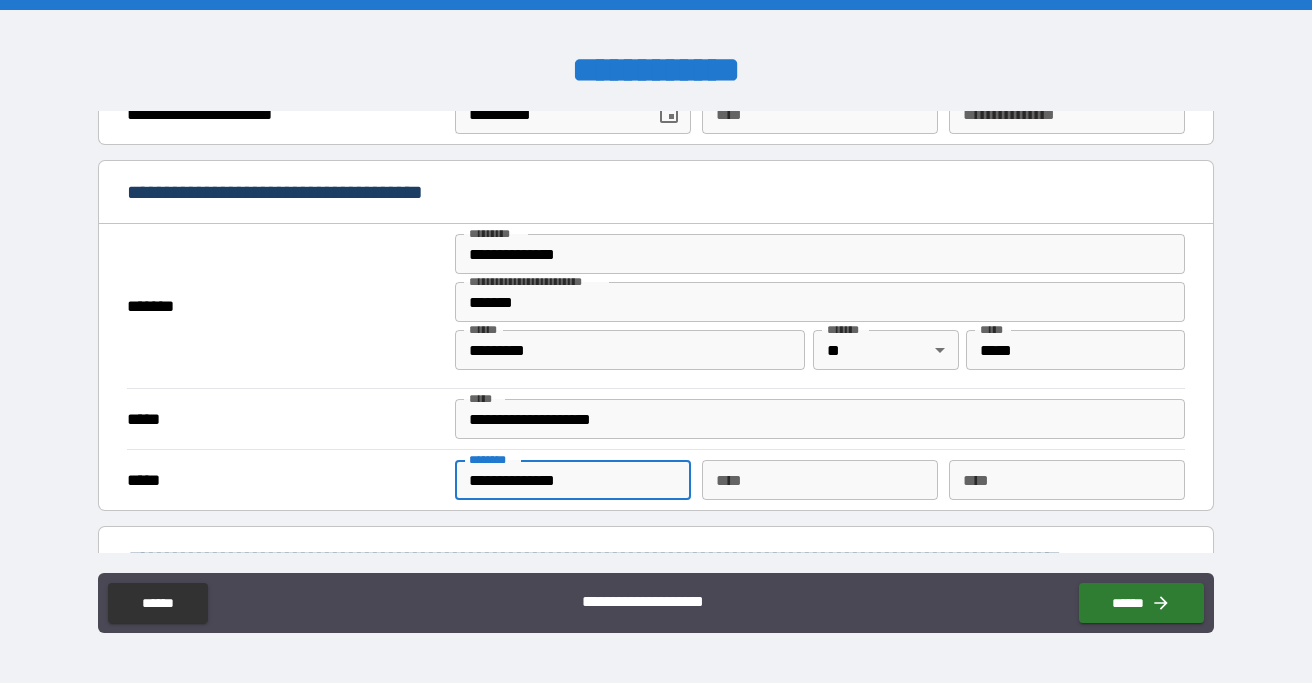 type on "**********" 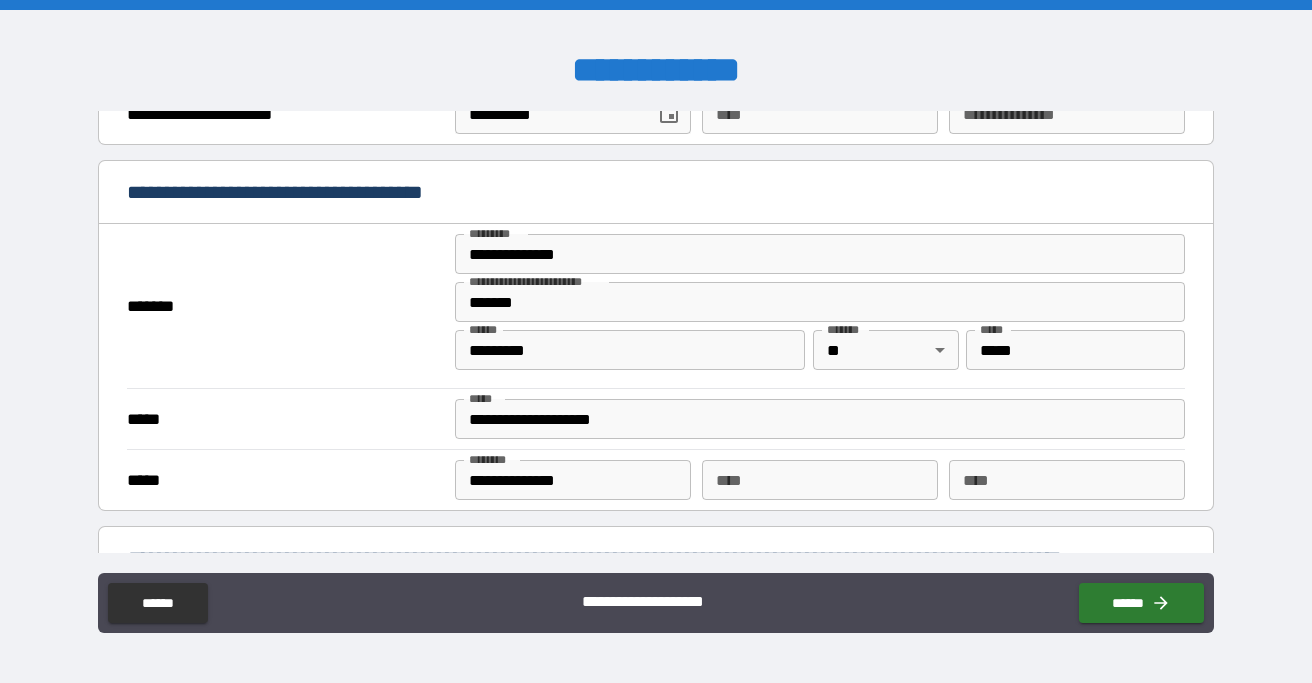 click on "*****" at bounding box center (284, 480) 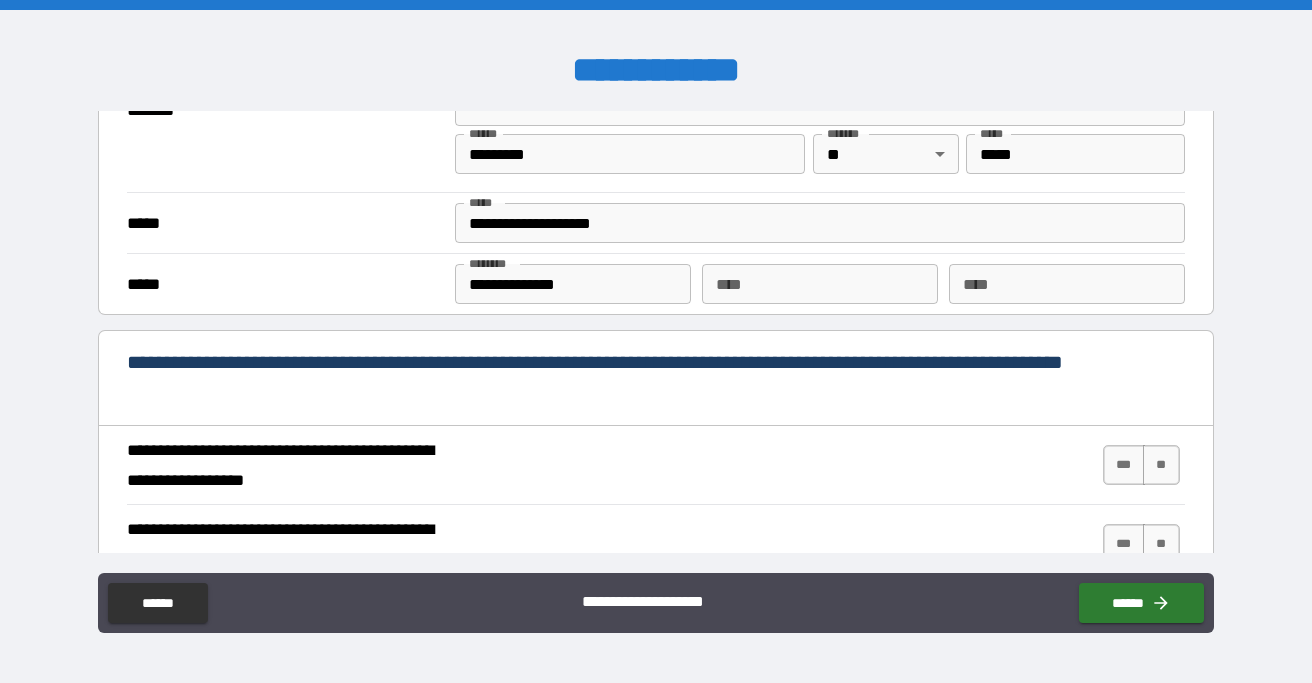 scroll, scrollTop: 1678, scrollLeft: 0, axis: vertical 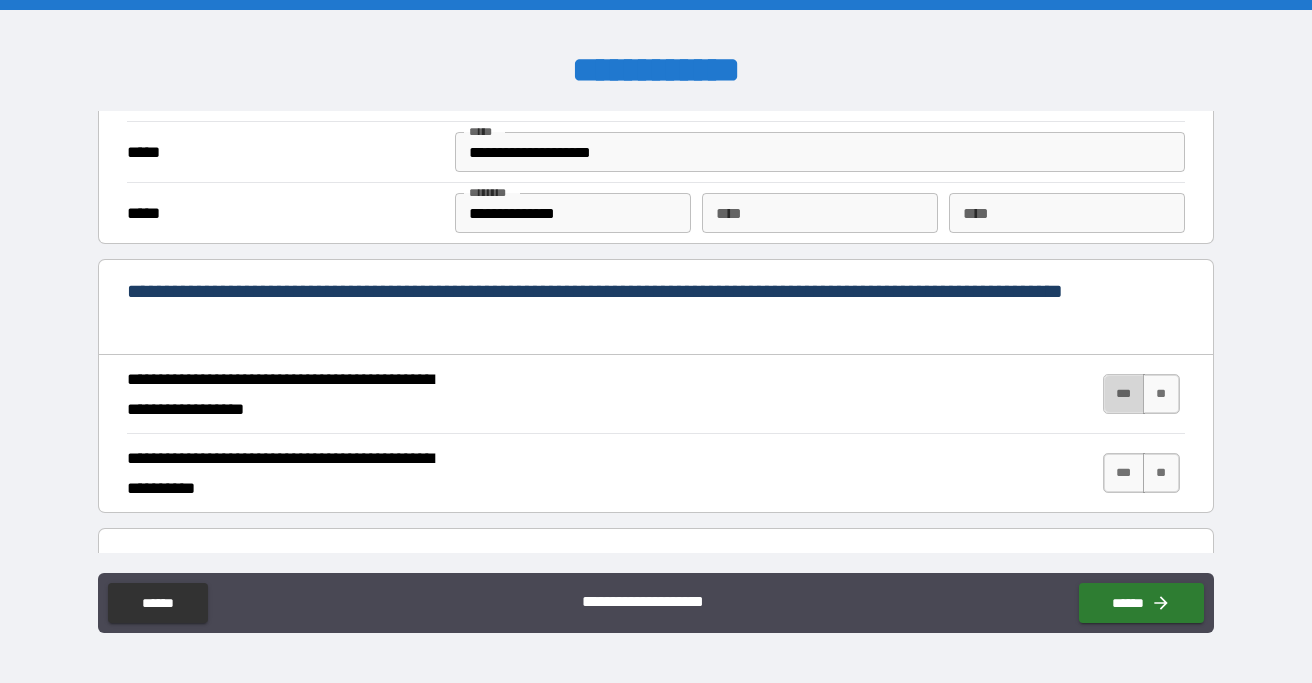 click on "***" at bounding box center (1124, 394) 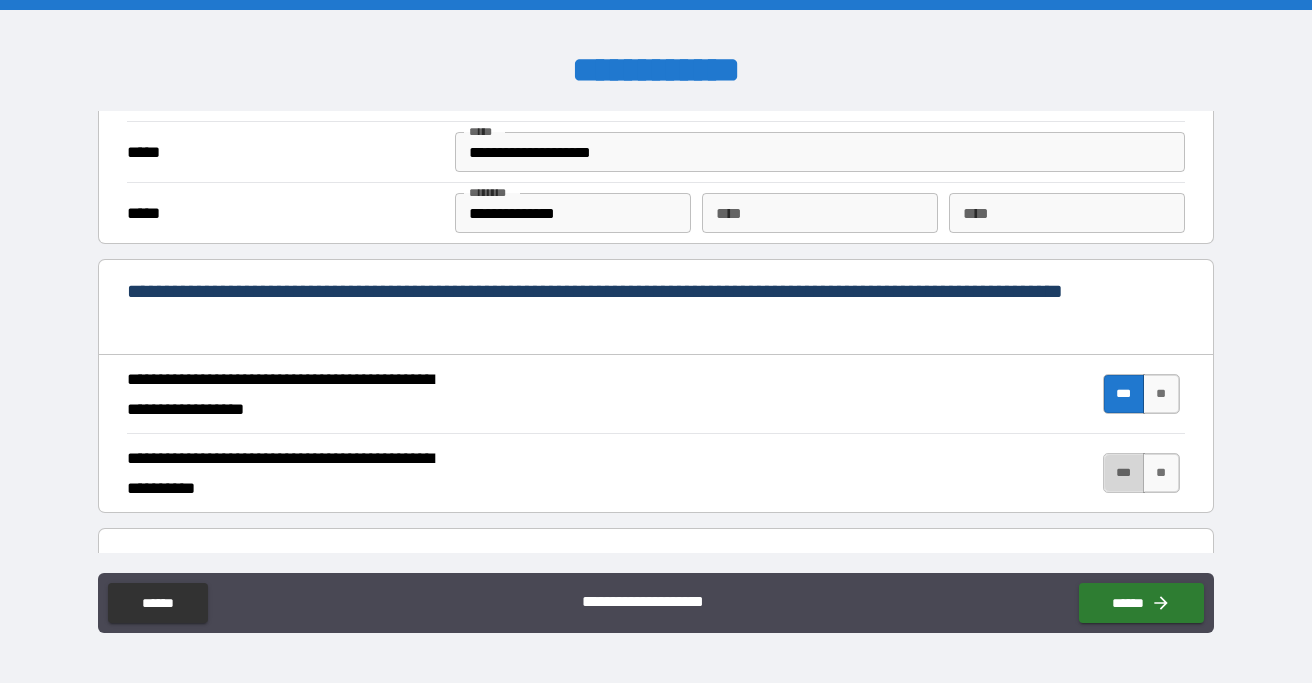 click on "***" at bounding box center [1124, 473] 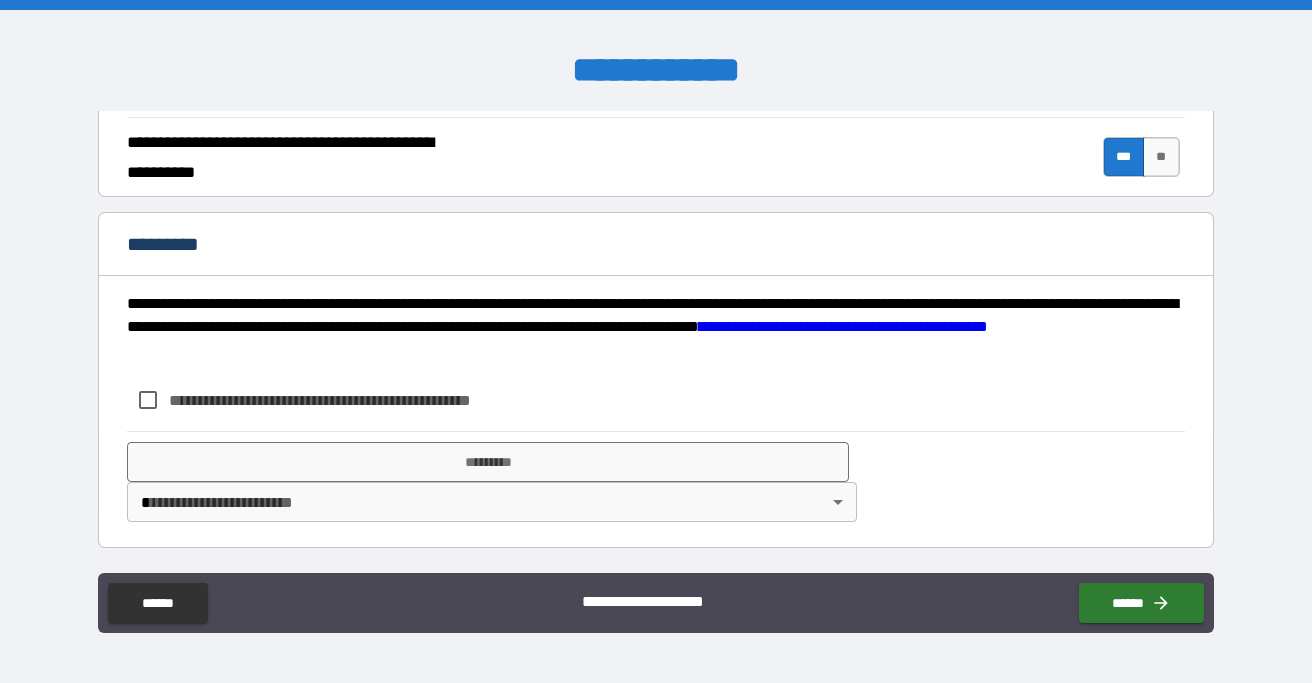 scroll, scrollTop: 1994, scrollLeft: 0, axis: vertical 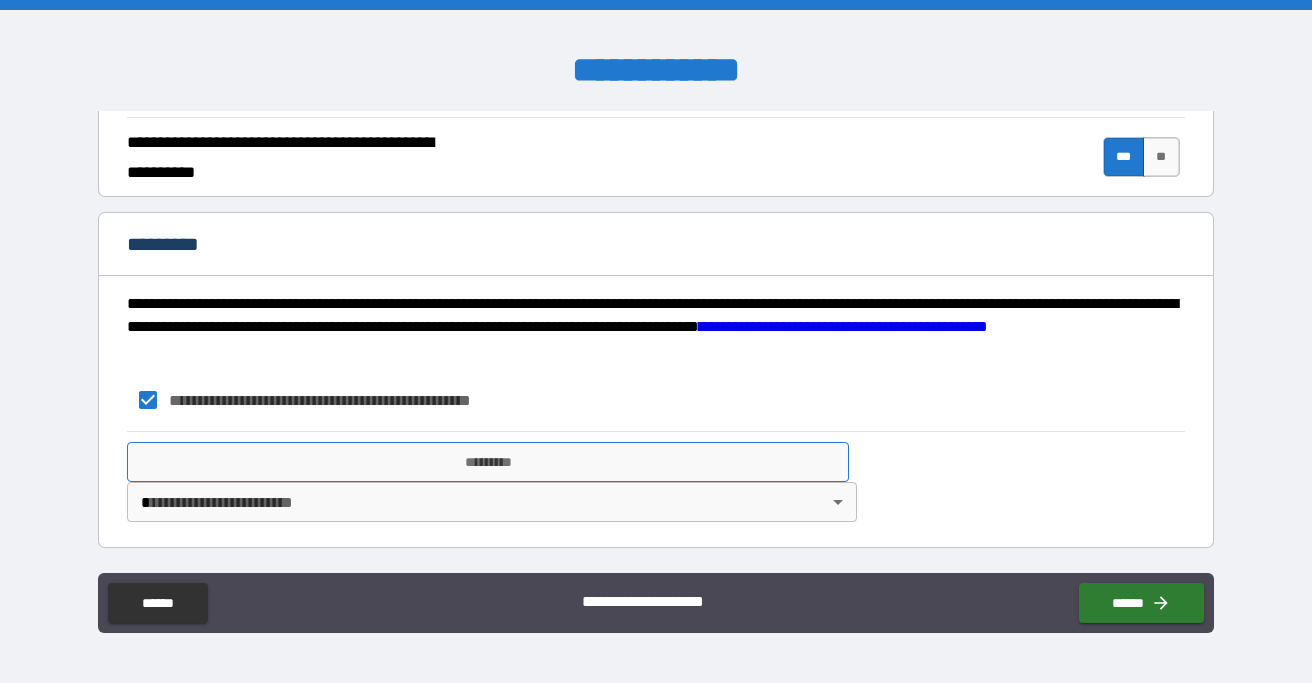 click on "*********" at bounding box center (488, 462) 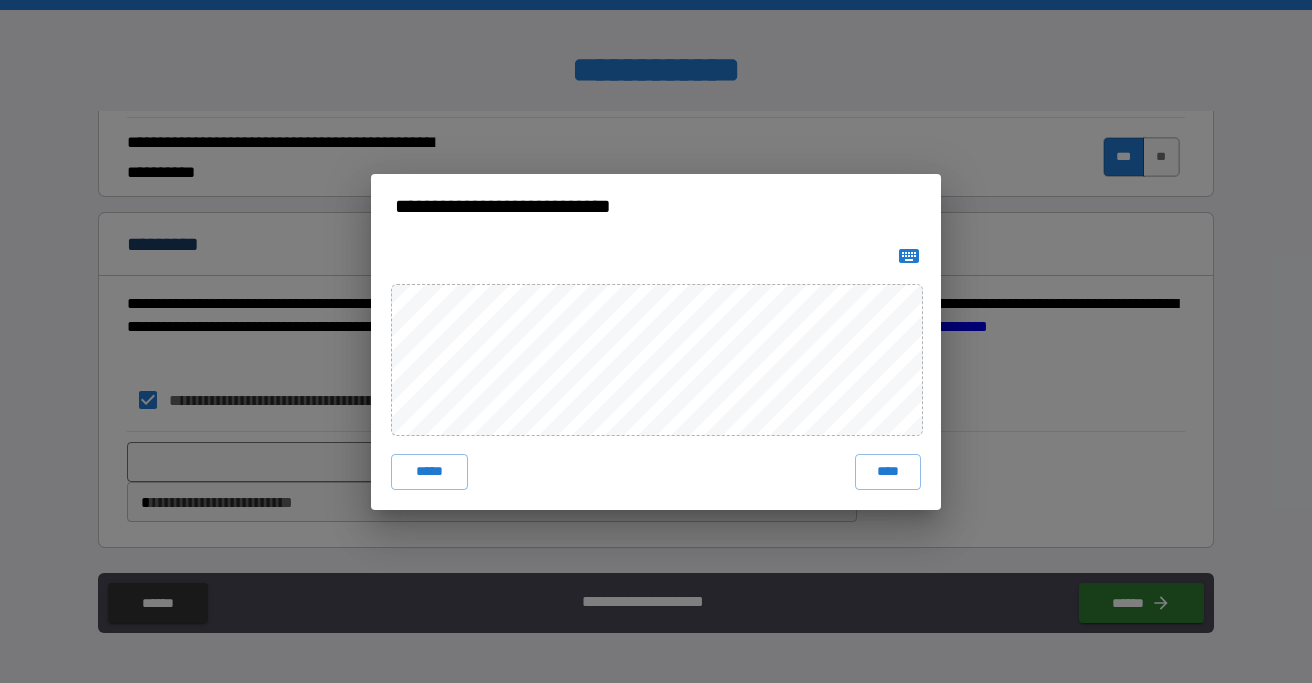 click 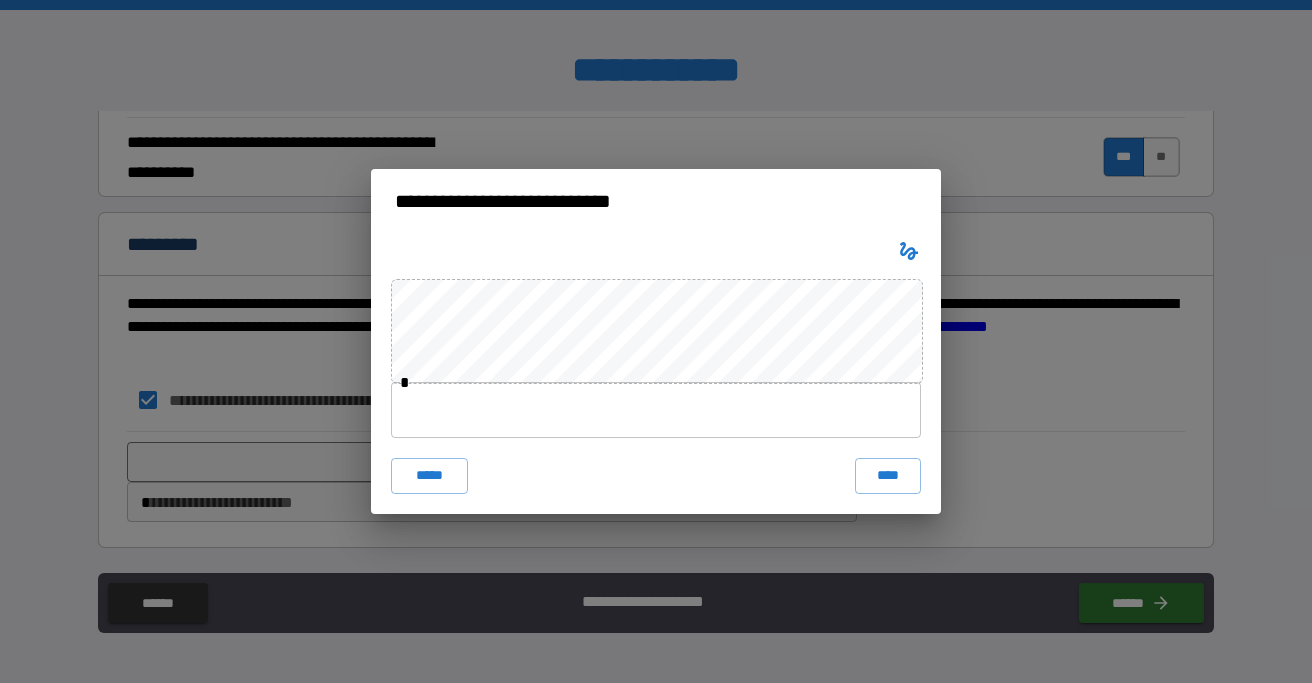 click at bounding box center [656, 410] 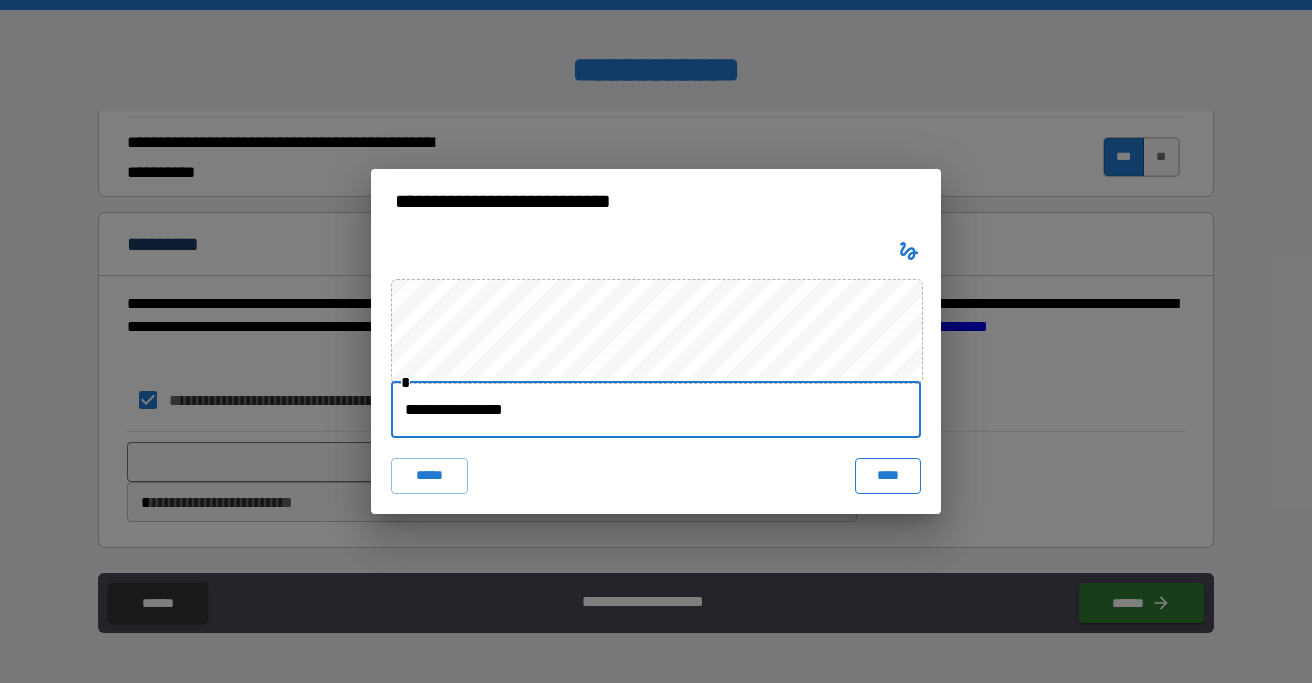 type on "**********" 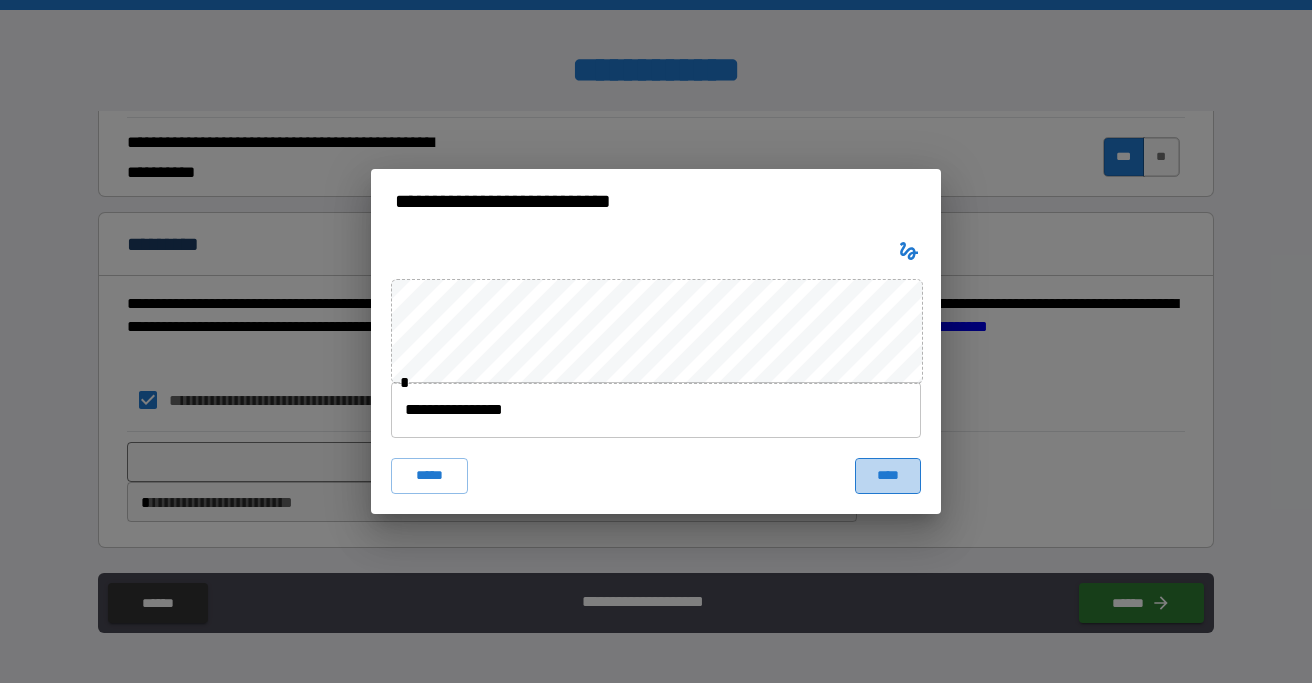 click on "****" at bounding box center [888, 476] 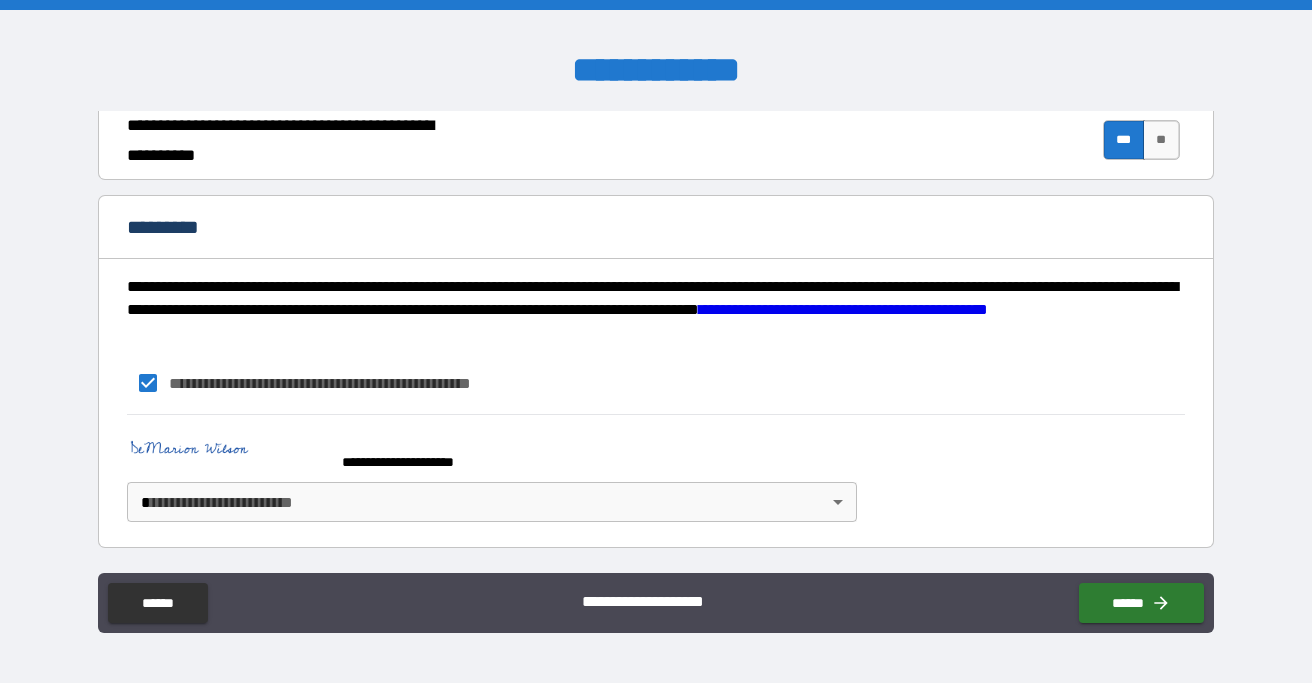 scroll, scrollTop: 2011, scrollLeft: 0, axis: vertical 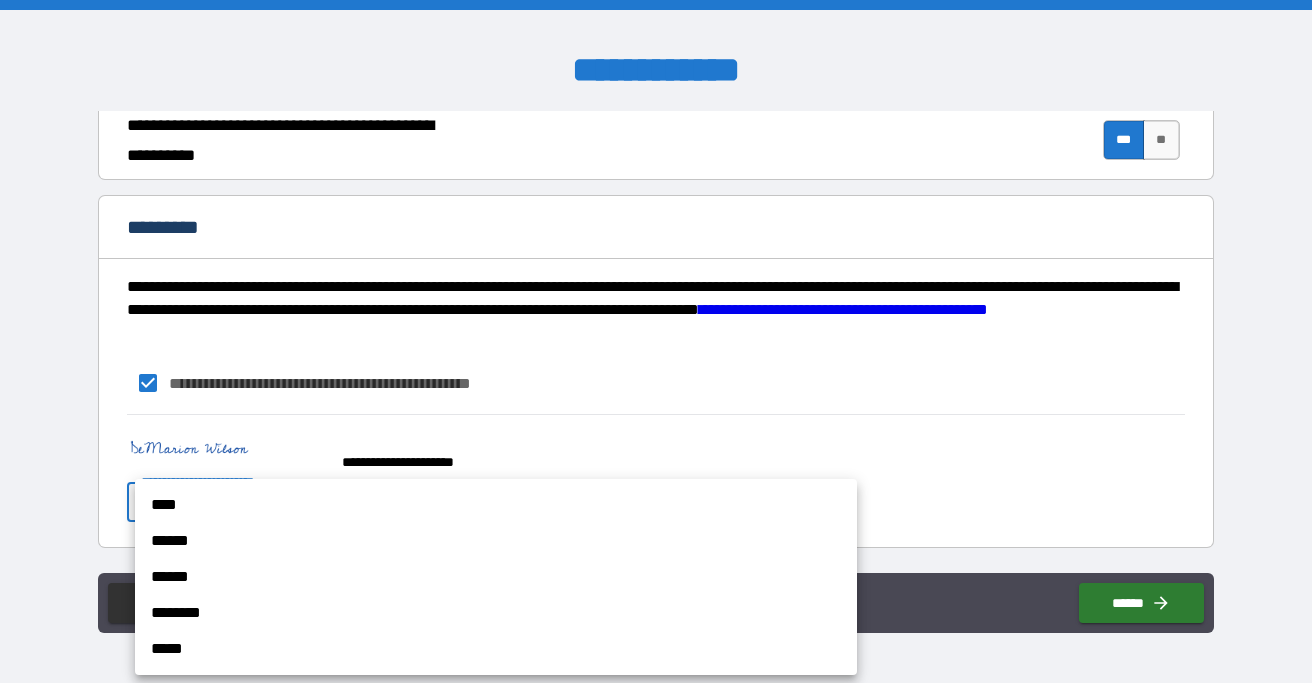click on "**********" at bounding box center (656, 341) 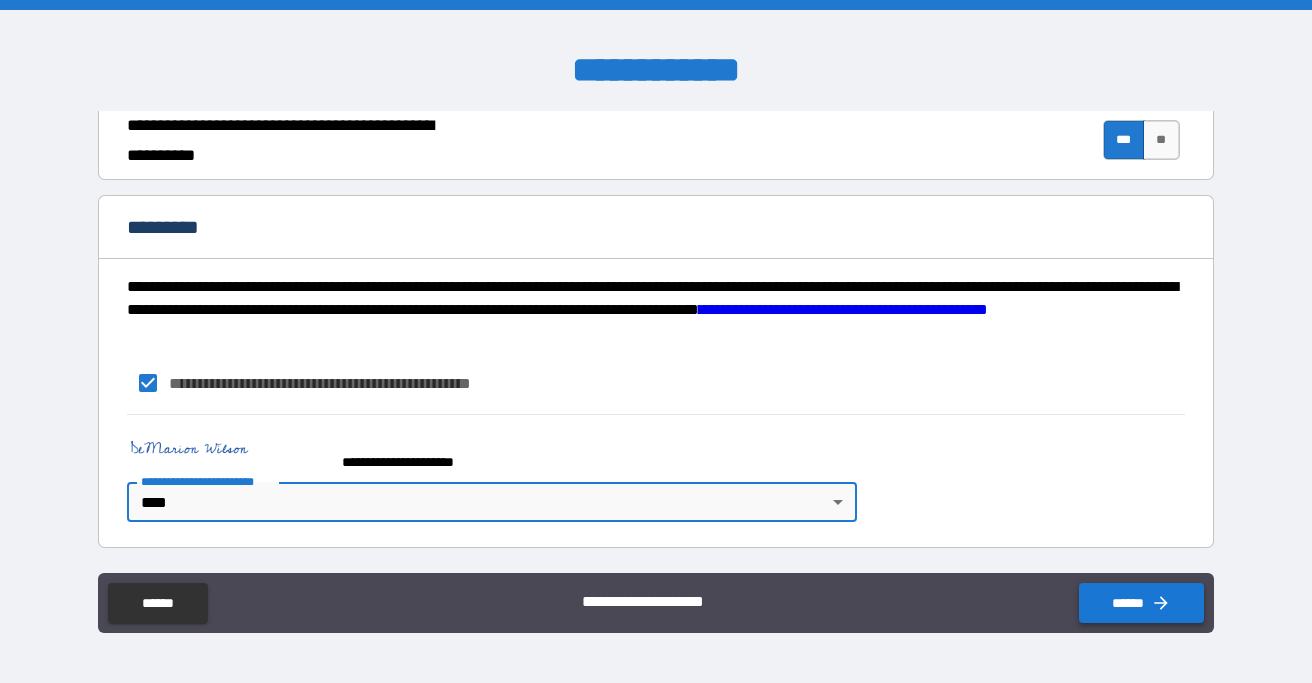 click on "******" at bounding box center (1141, 603) 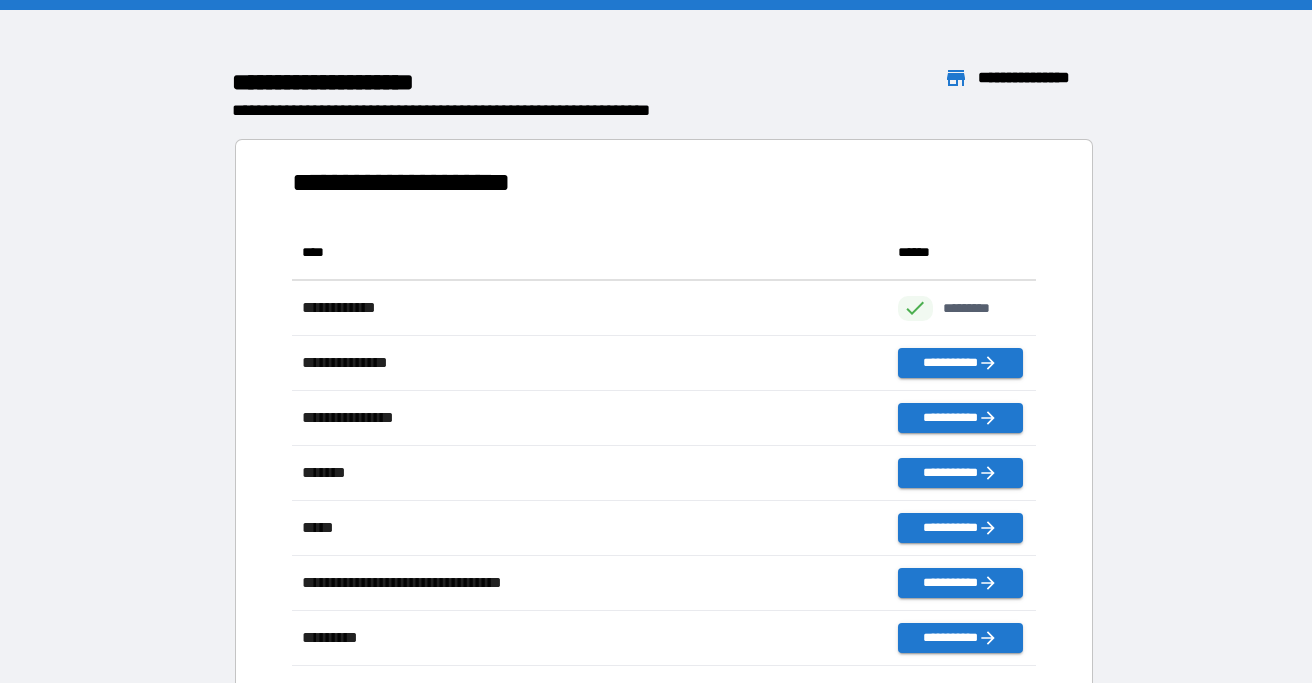 scroll, scrollTop: 1, scrollLeft: 1, axis: both 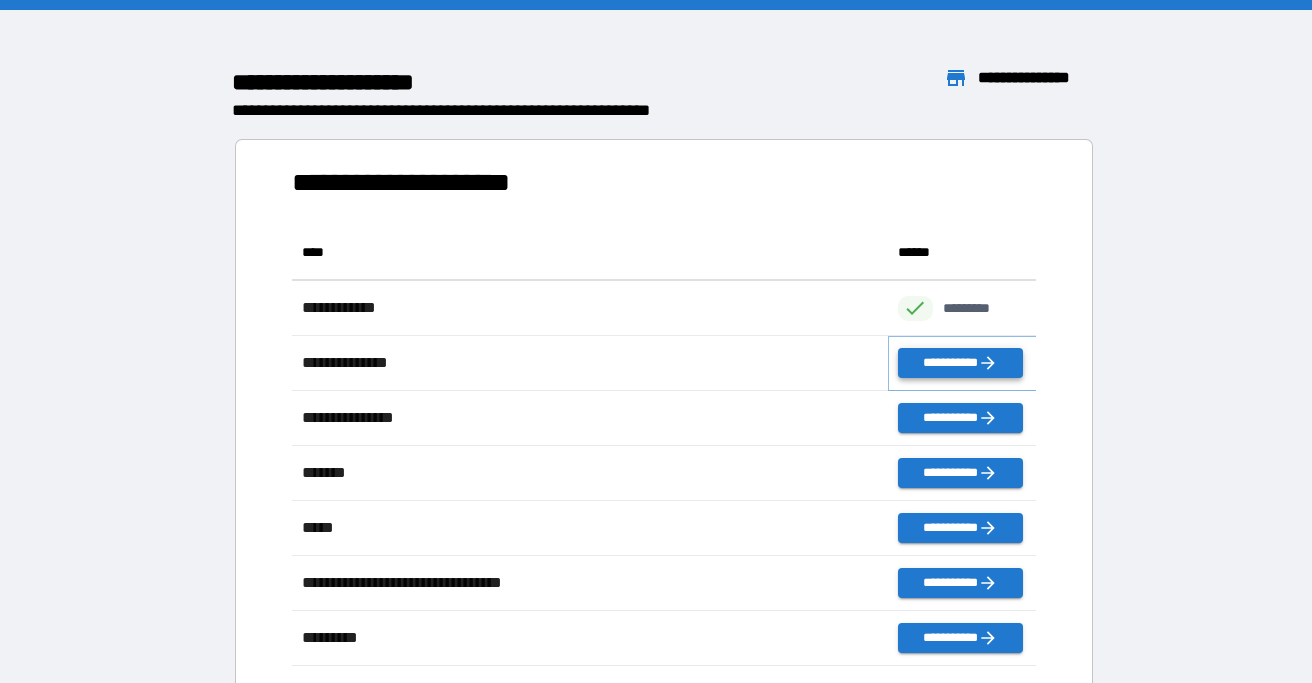 click on "**********" at bounding box center [960, 363] 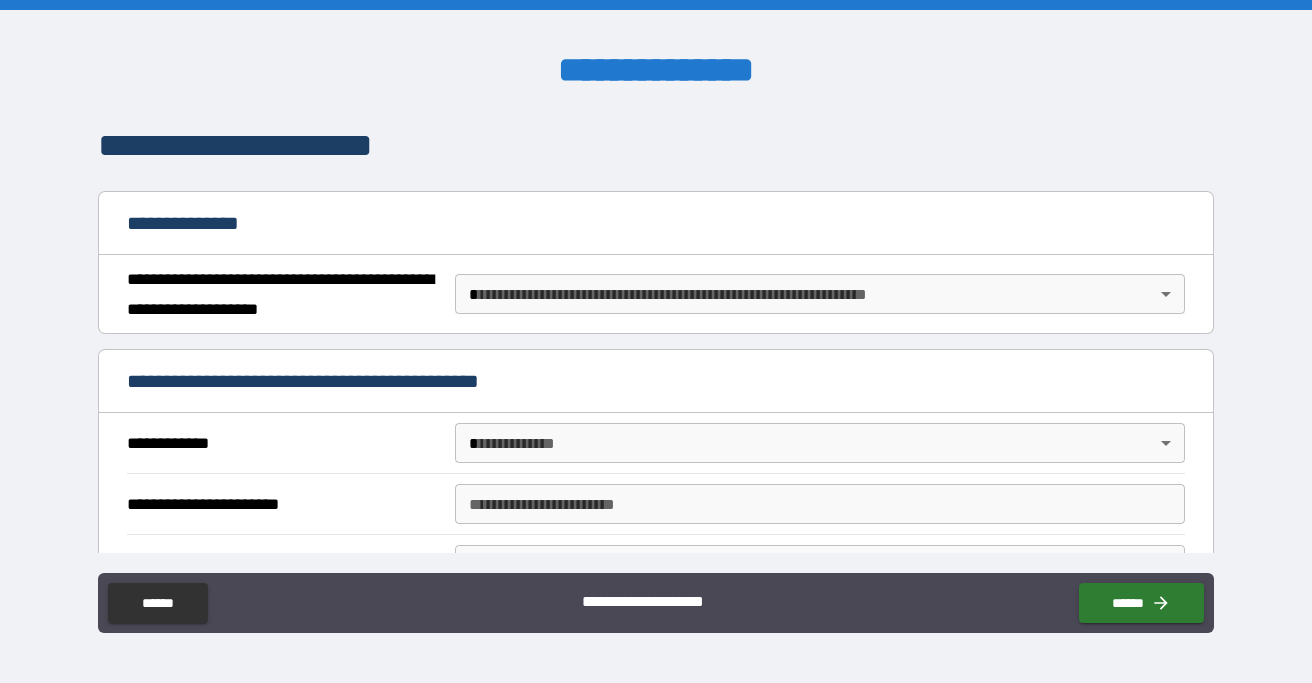 scroll, scrollTop: 202, scrollLeft: 0, axis: vertical 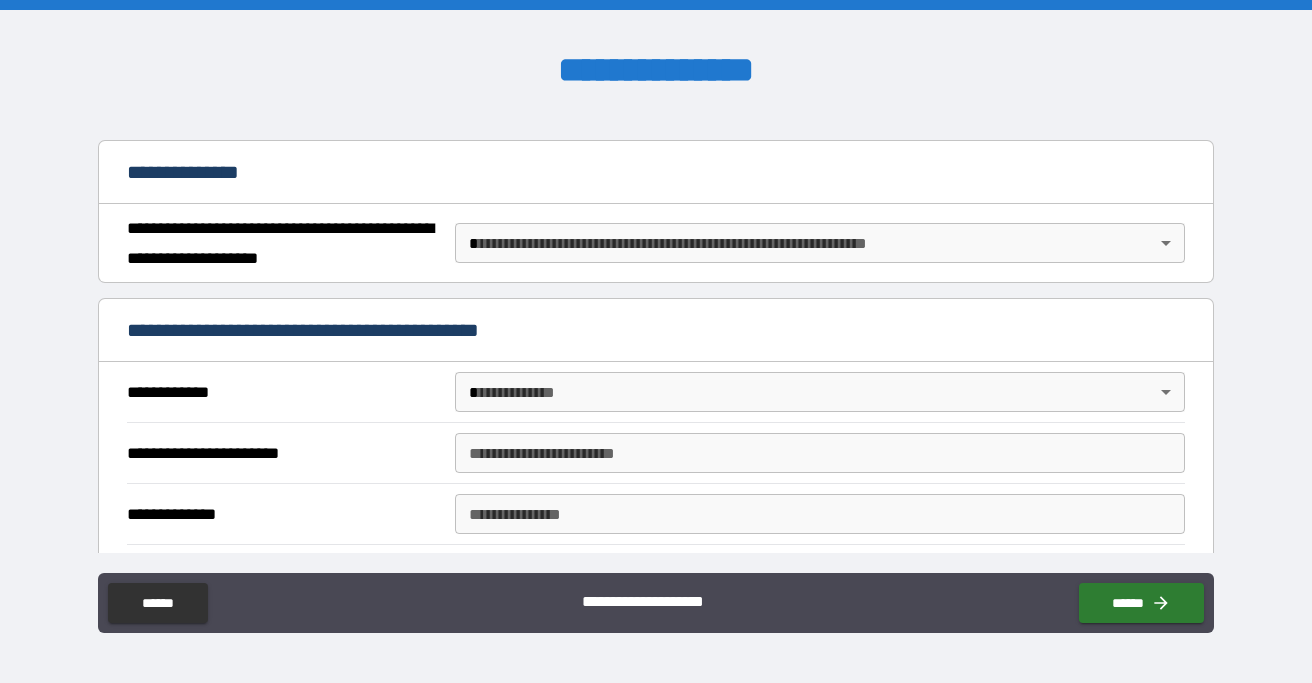 click on "**********" at bounding box center [656, 341] 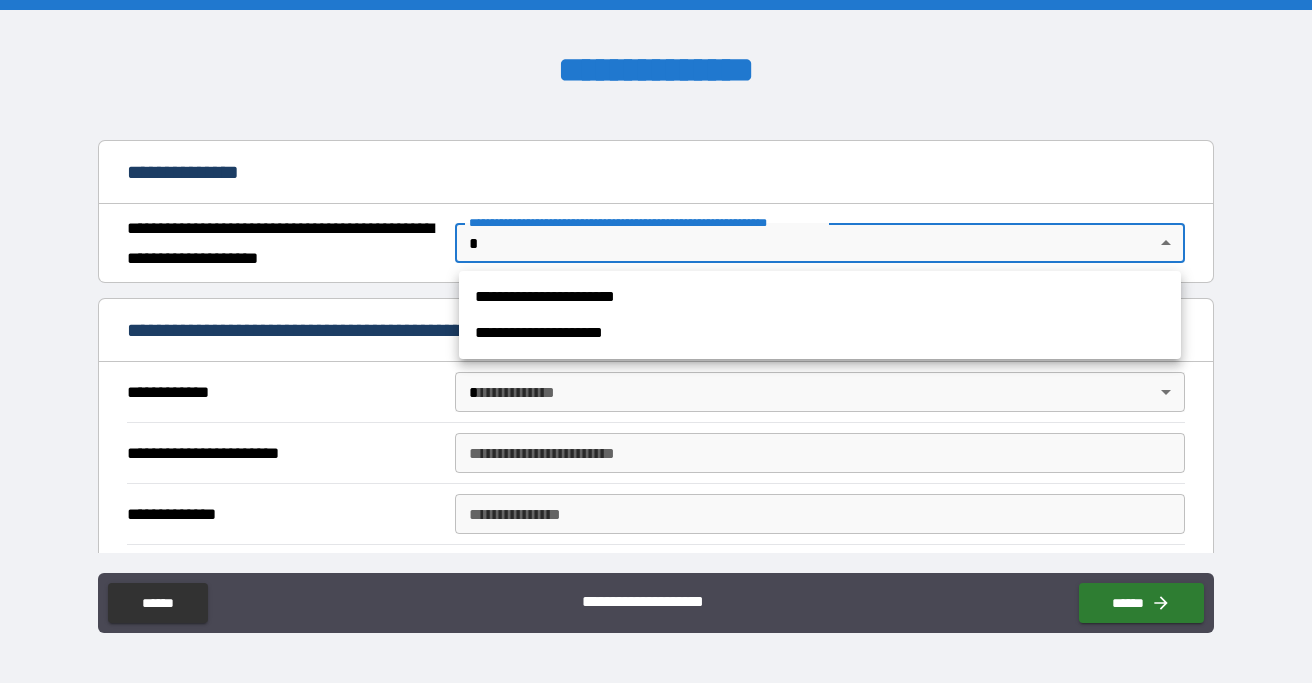 click on "**********" at bounding box center [820, 297] 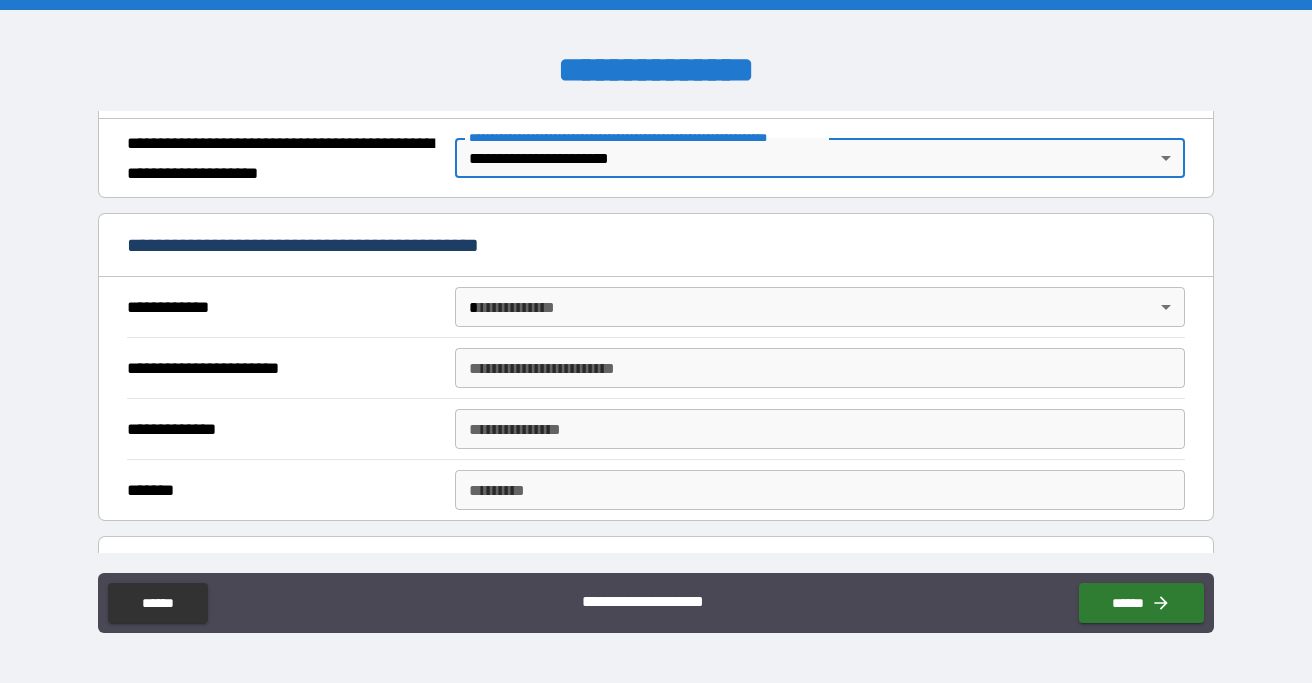 scroll, scrollTop: 396, scrollLeft: 0, axis: vertical 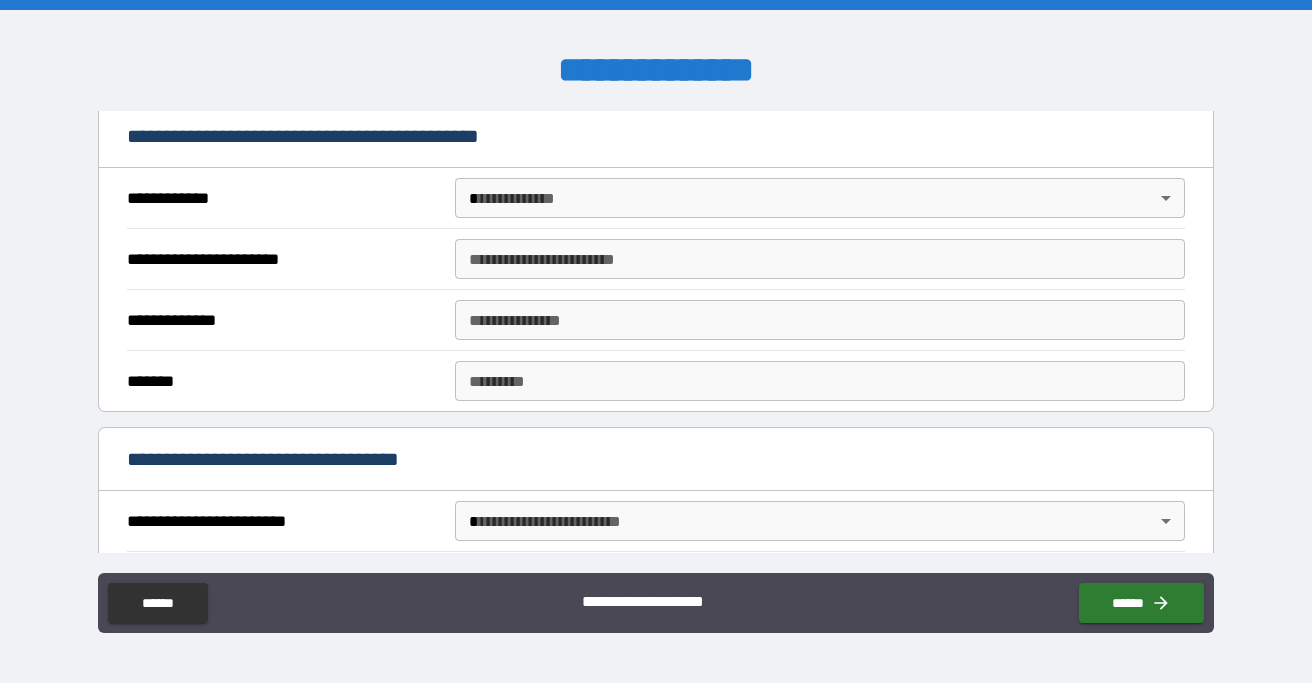 click on "**********" at bounding box center [656, 341] 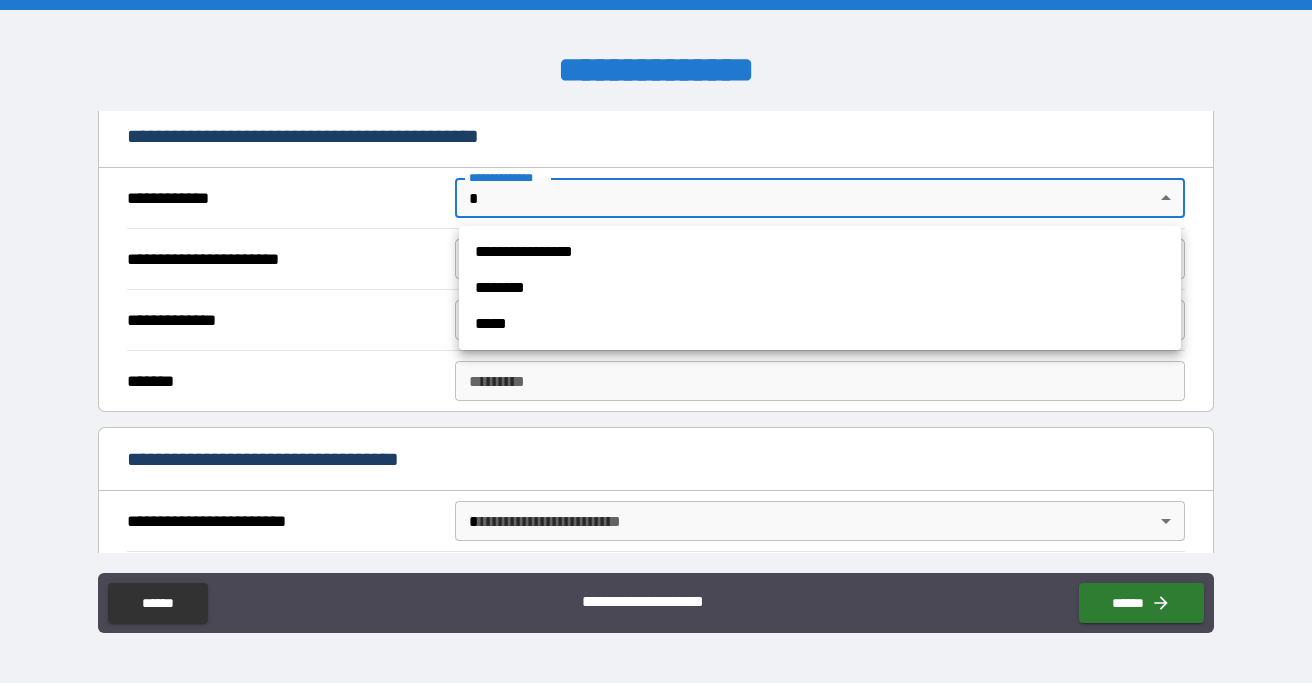 click on "**********" at bounding box center (820, 252) 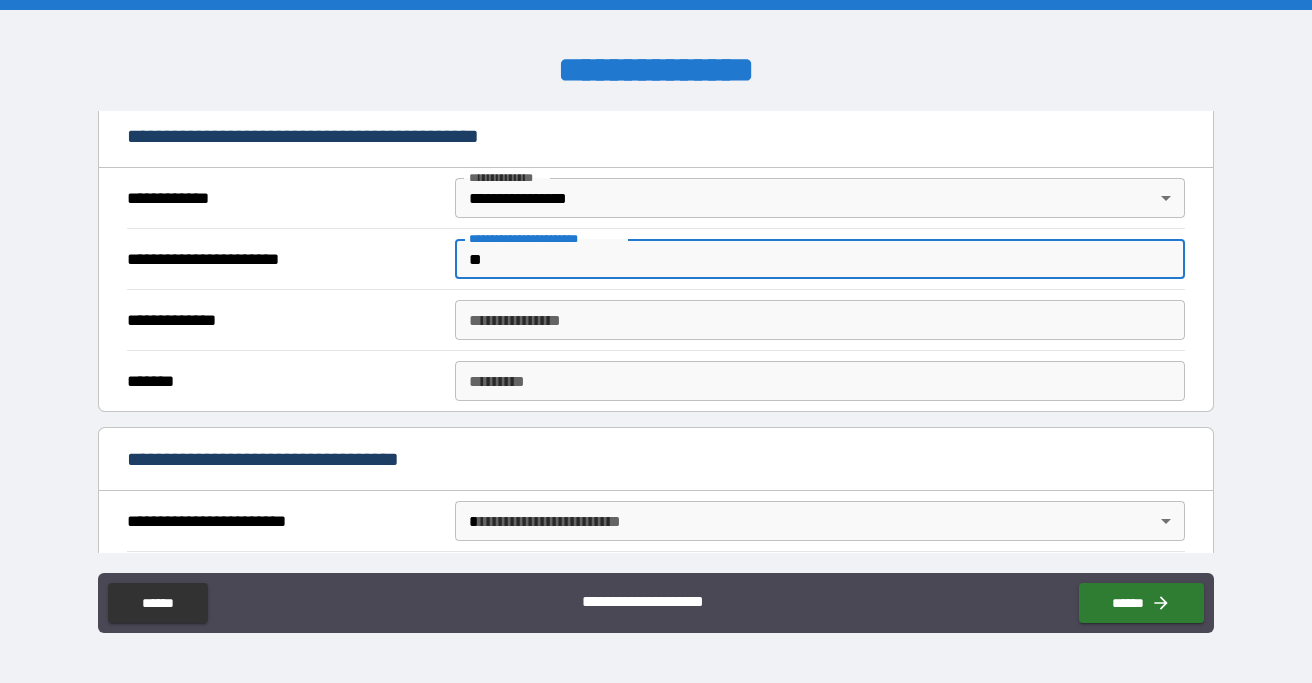 type on "*" 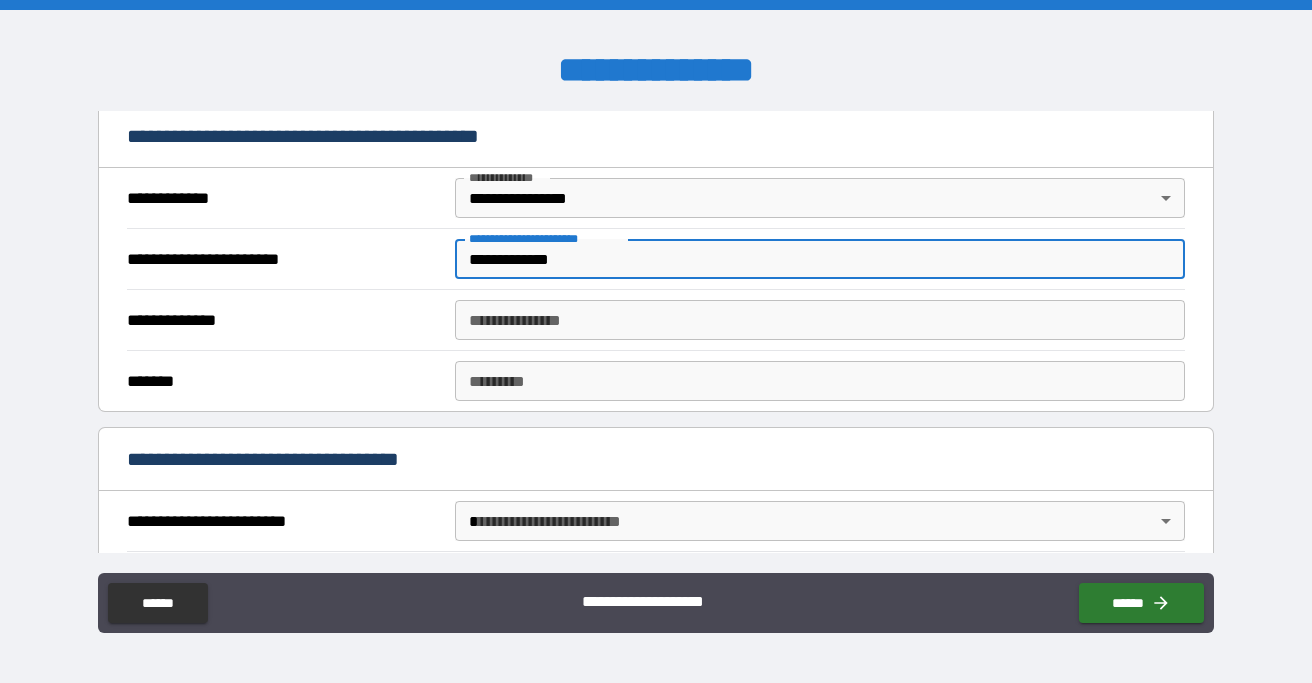 type on "**********" 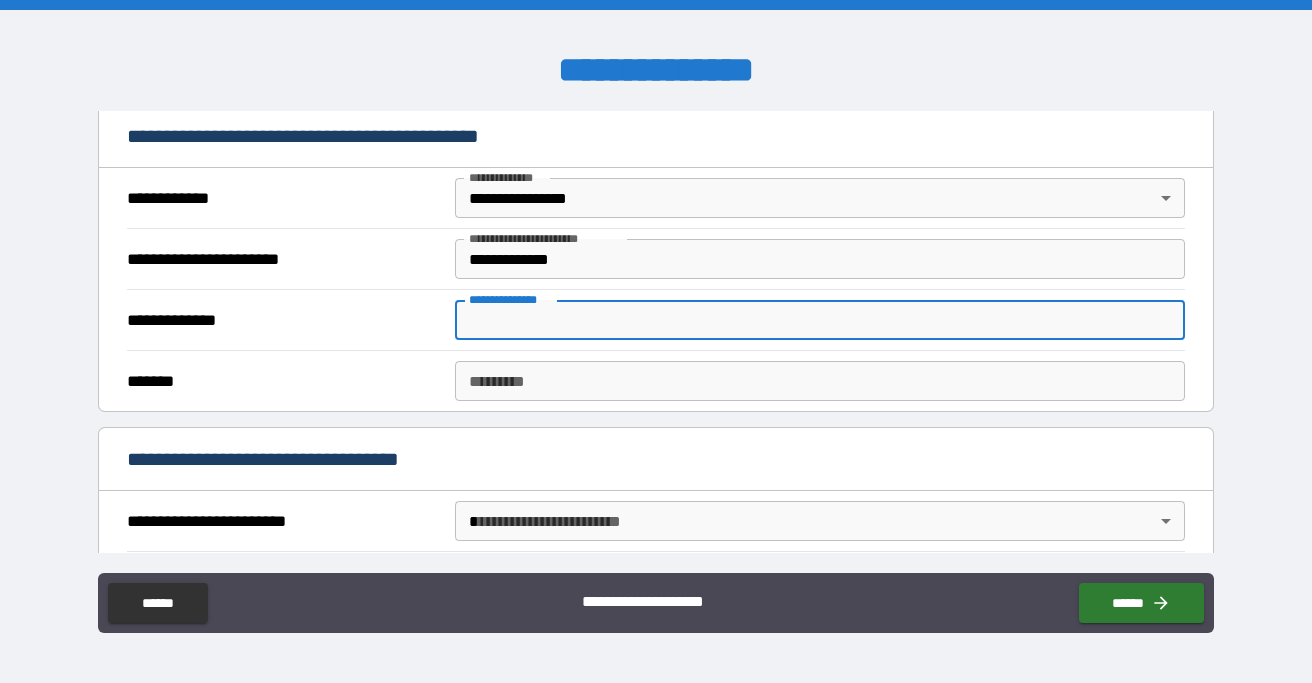 click on "**********" at bounding box center (820, 320) 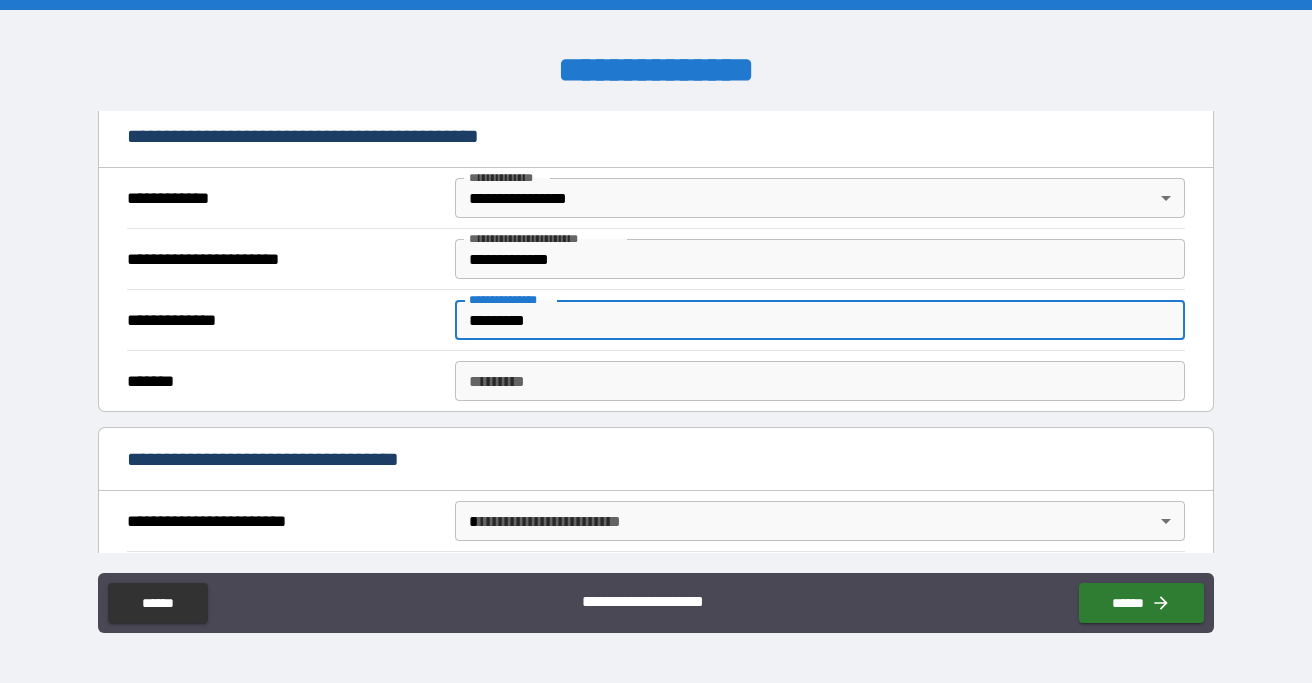 type on "*********" 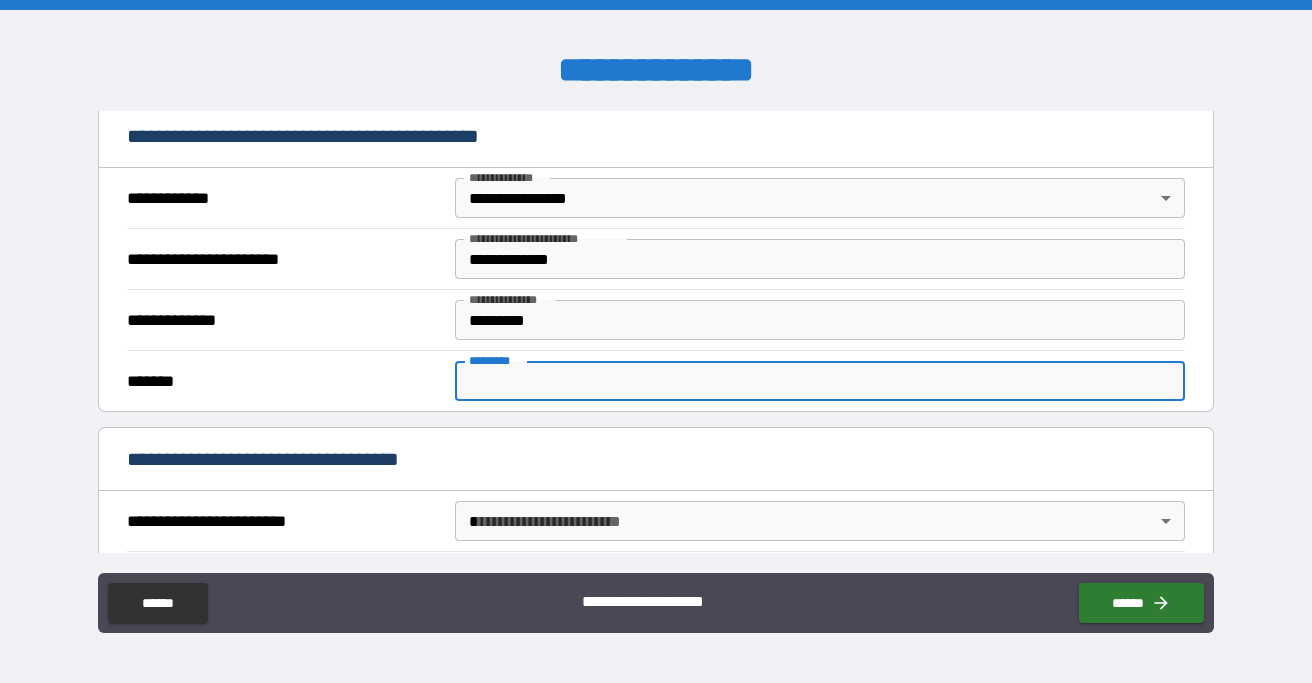 click on "*******   *" at bounding box center (820, 381) 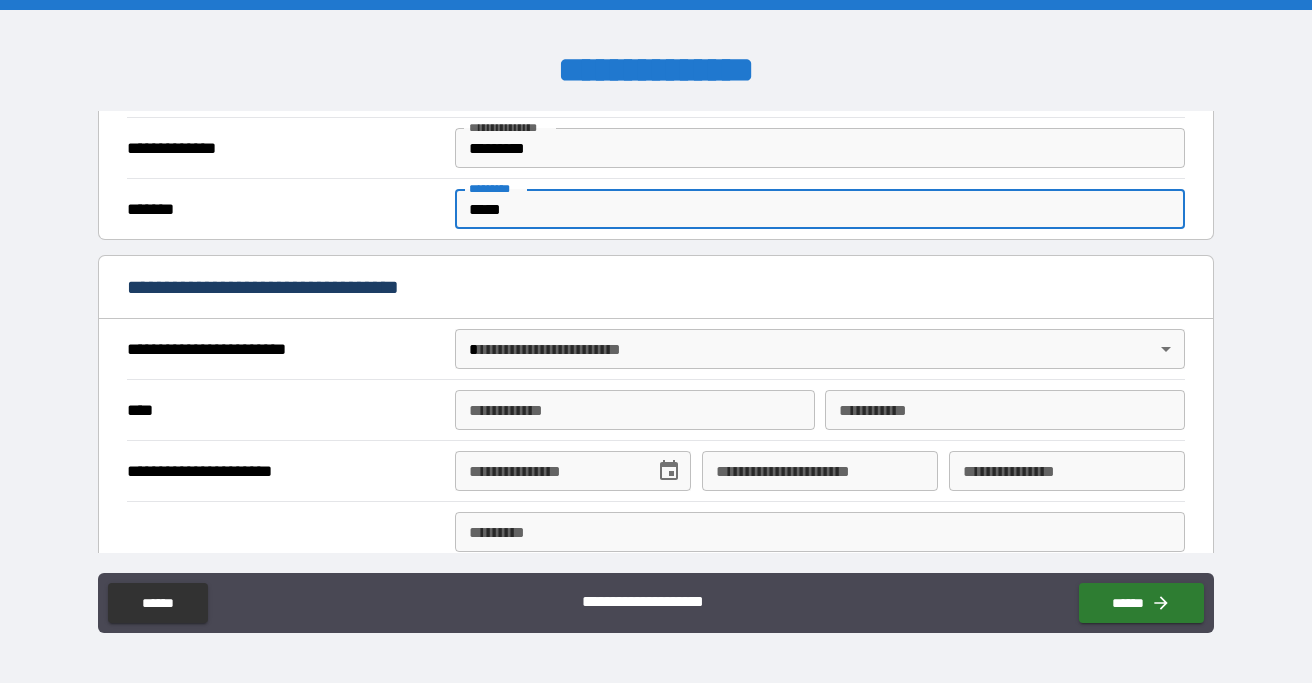 scroll, scrollTop: 721, scrollLeft: 0, axis: vertical 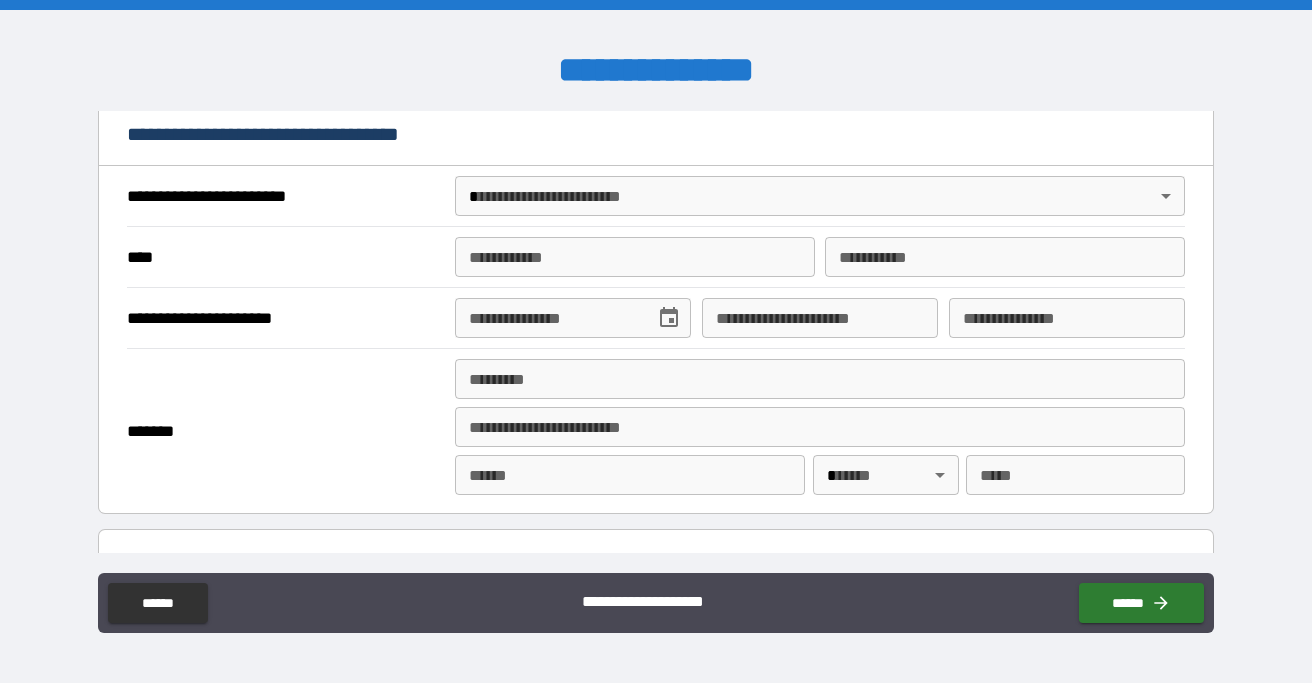 type on "*****" 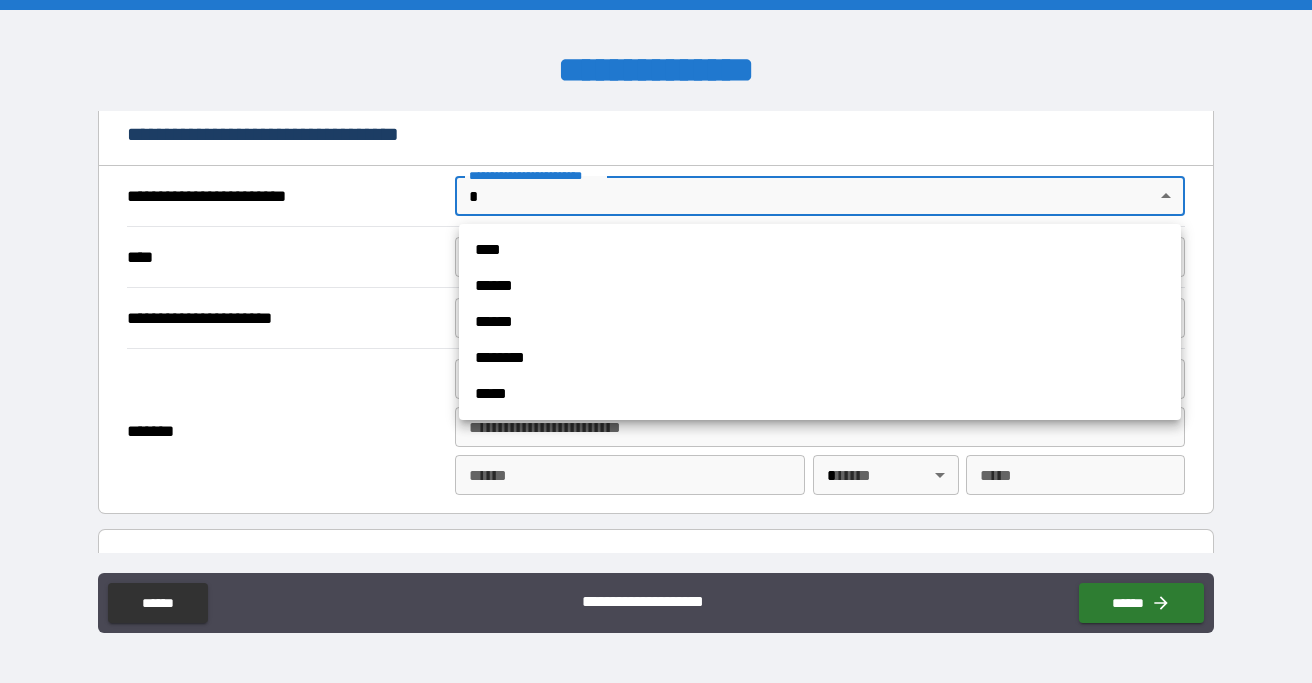 click on "****" at bounding box center [820, 250] 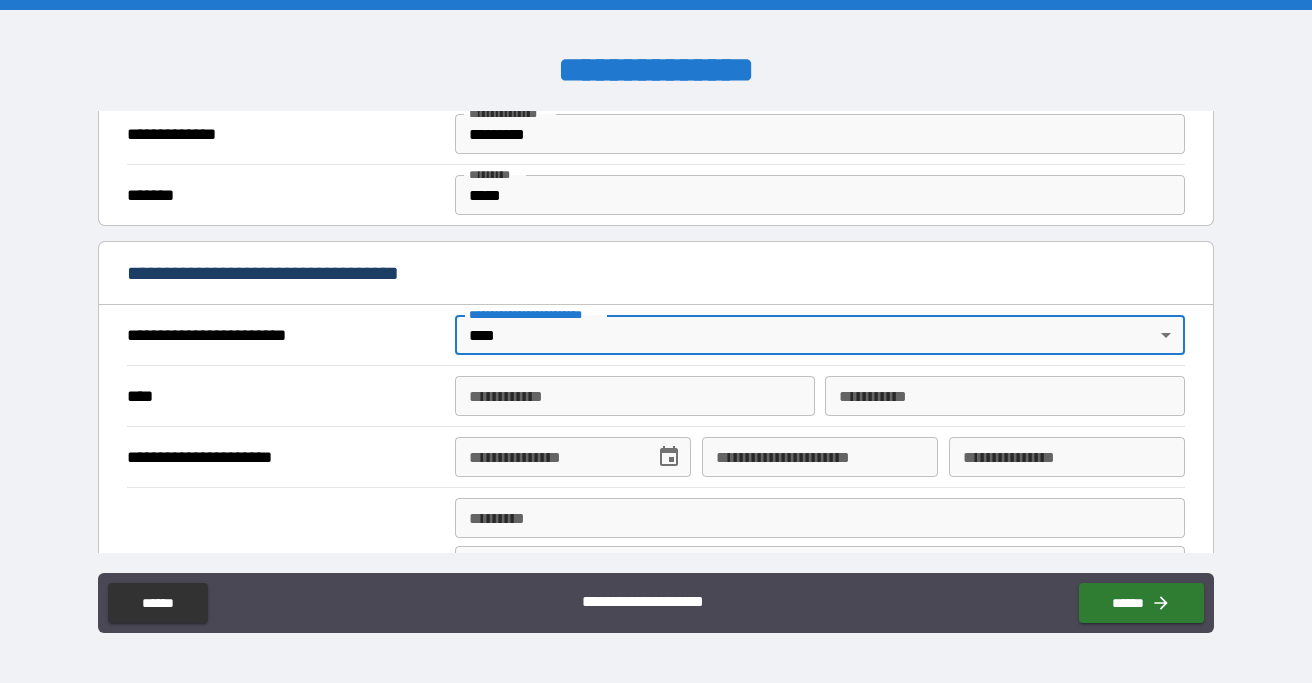 scroll, scrollTop: 620, scrollLeft: 0, axis: vertical 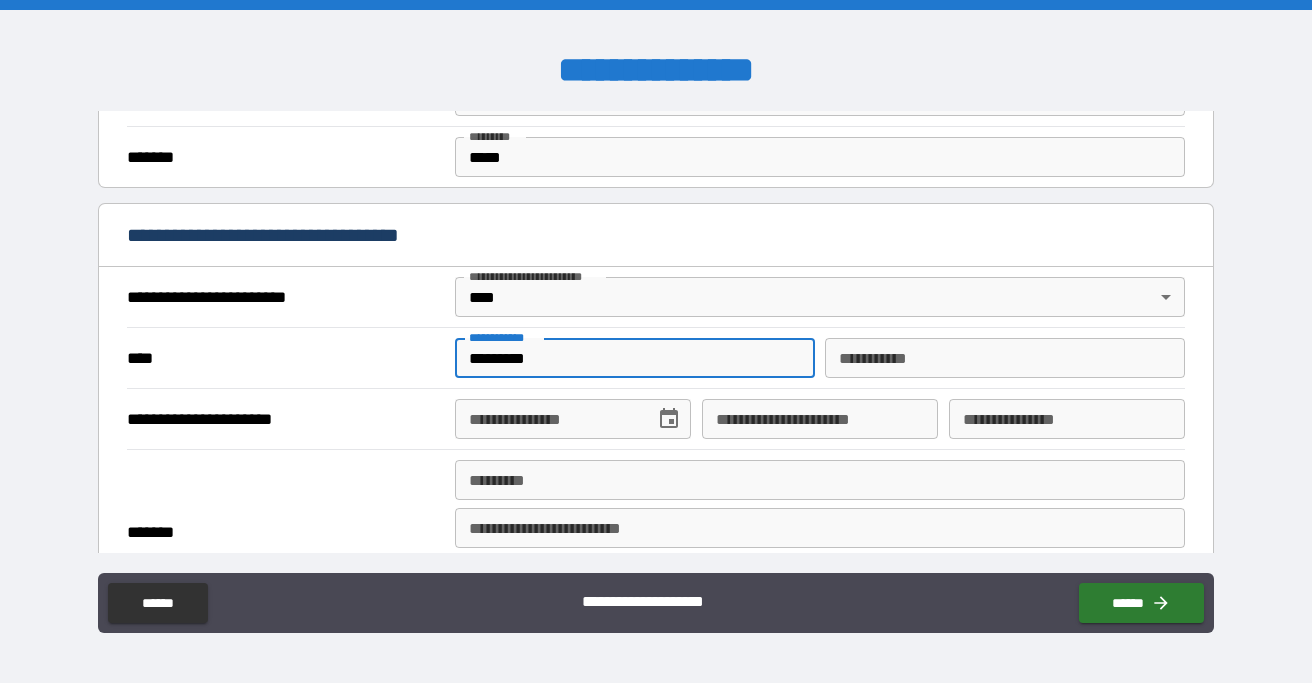type on "********" 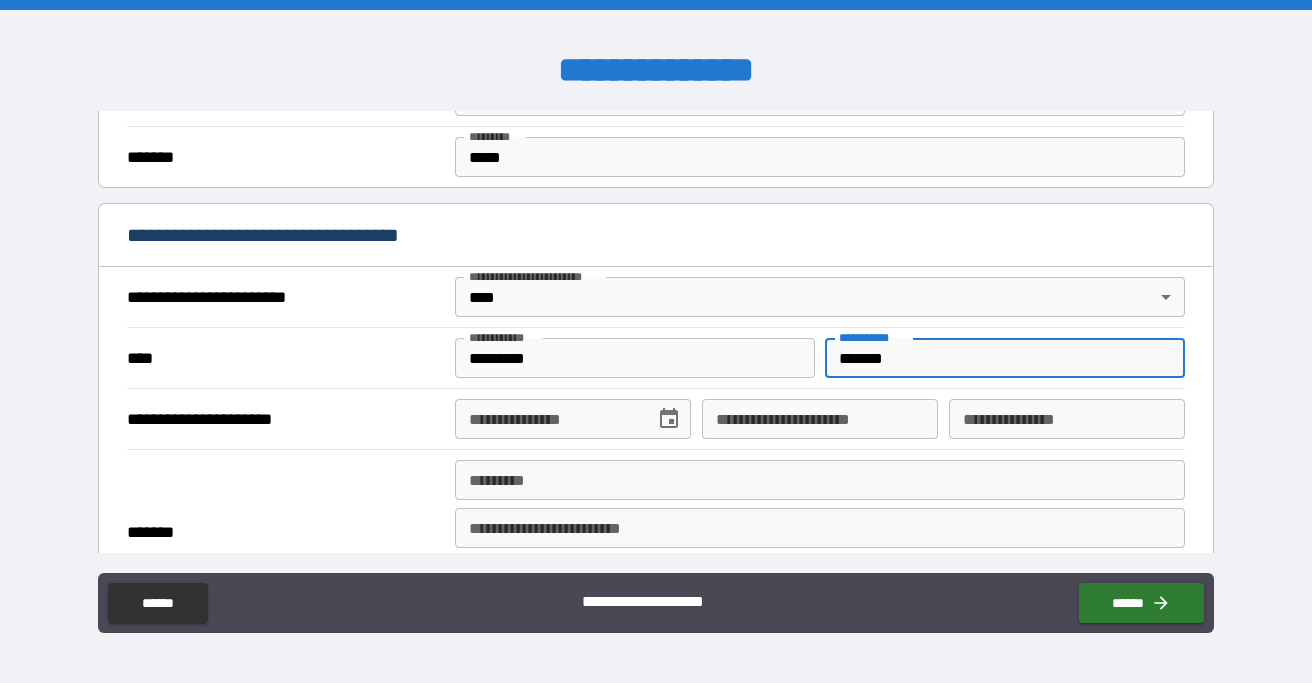 type on "******" 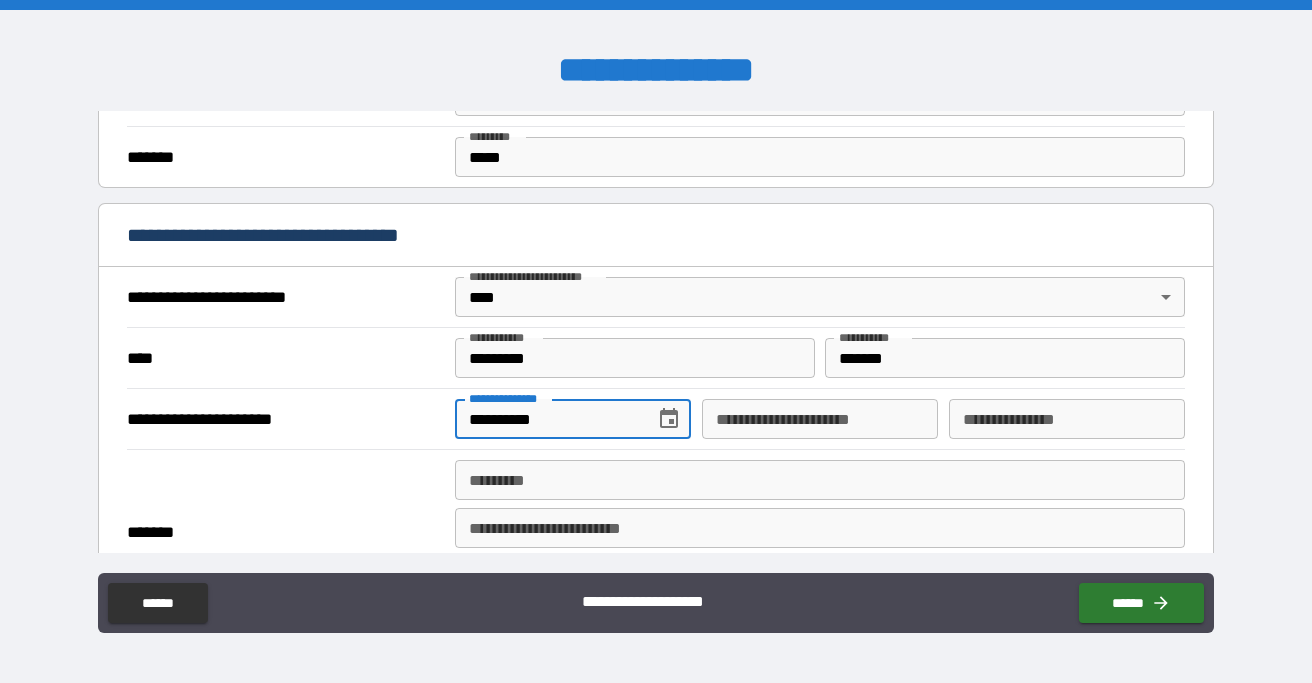 type on "**********" 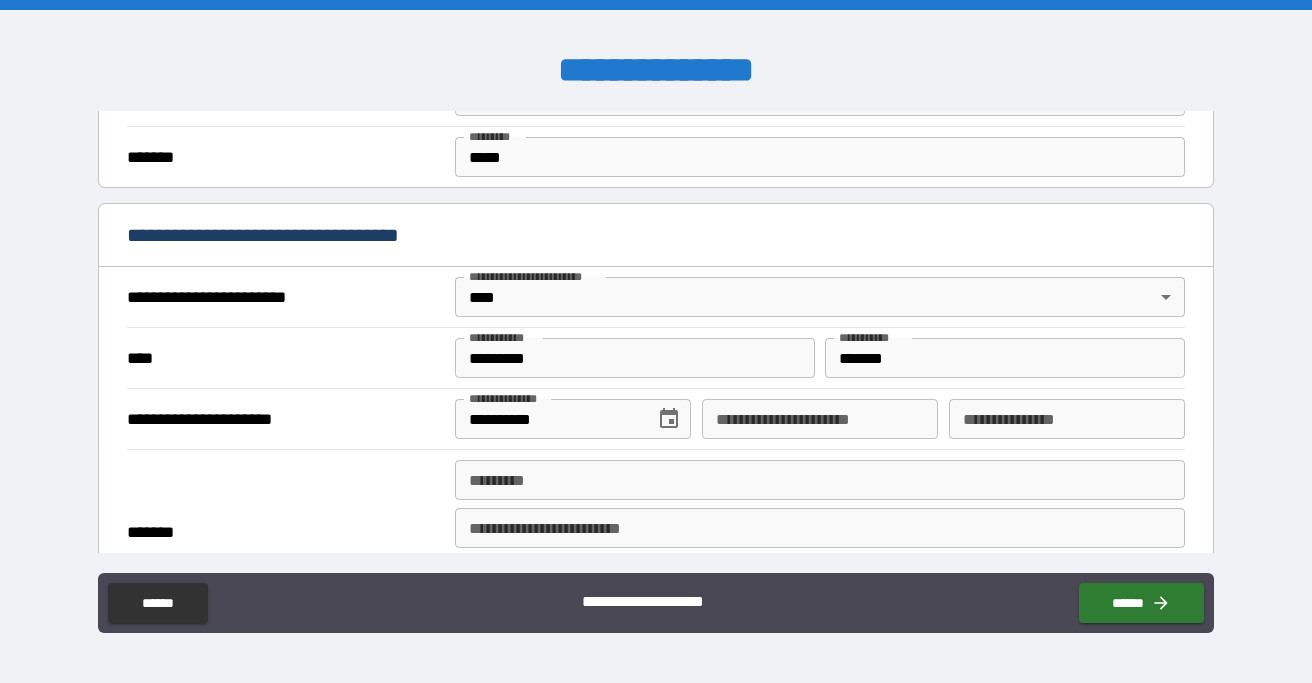 click on "**********" at bounding box center [656, 531] 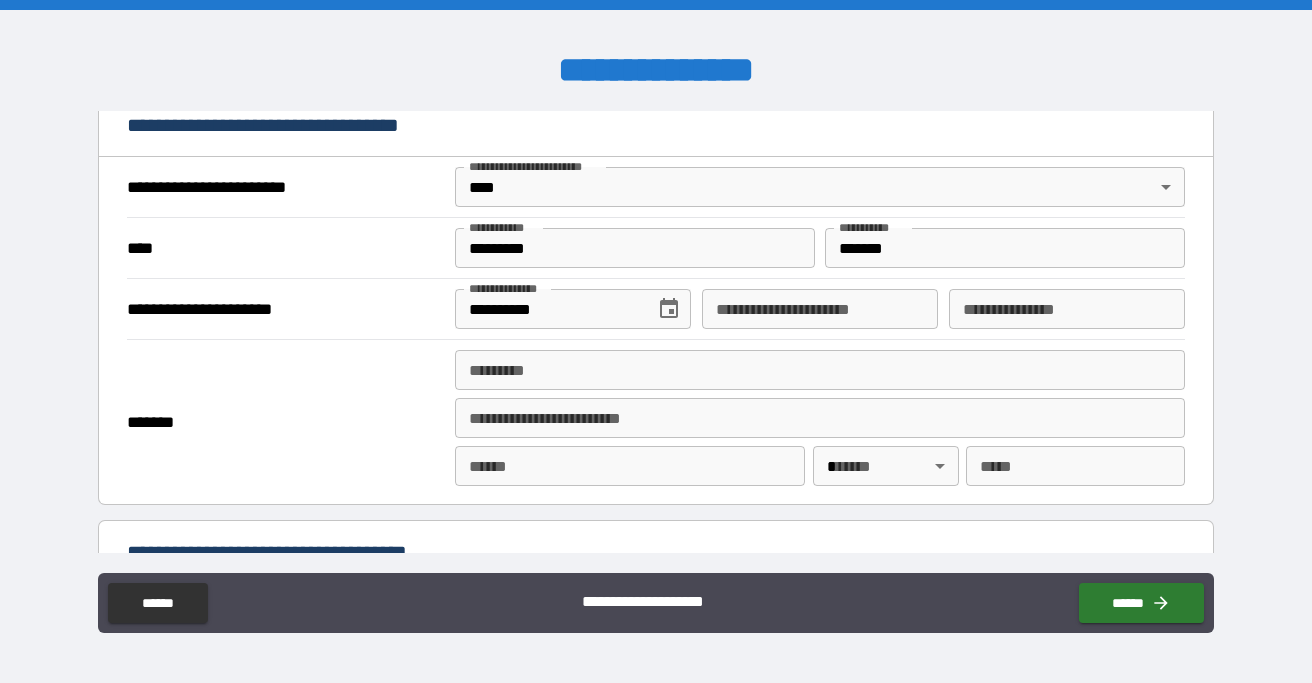 scroll, scrollTop: 791, scrollLeft: 0, axis: vertical 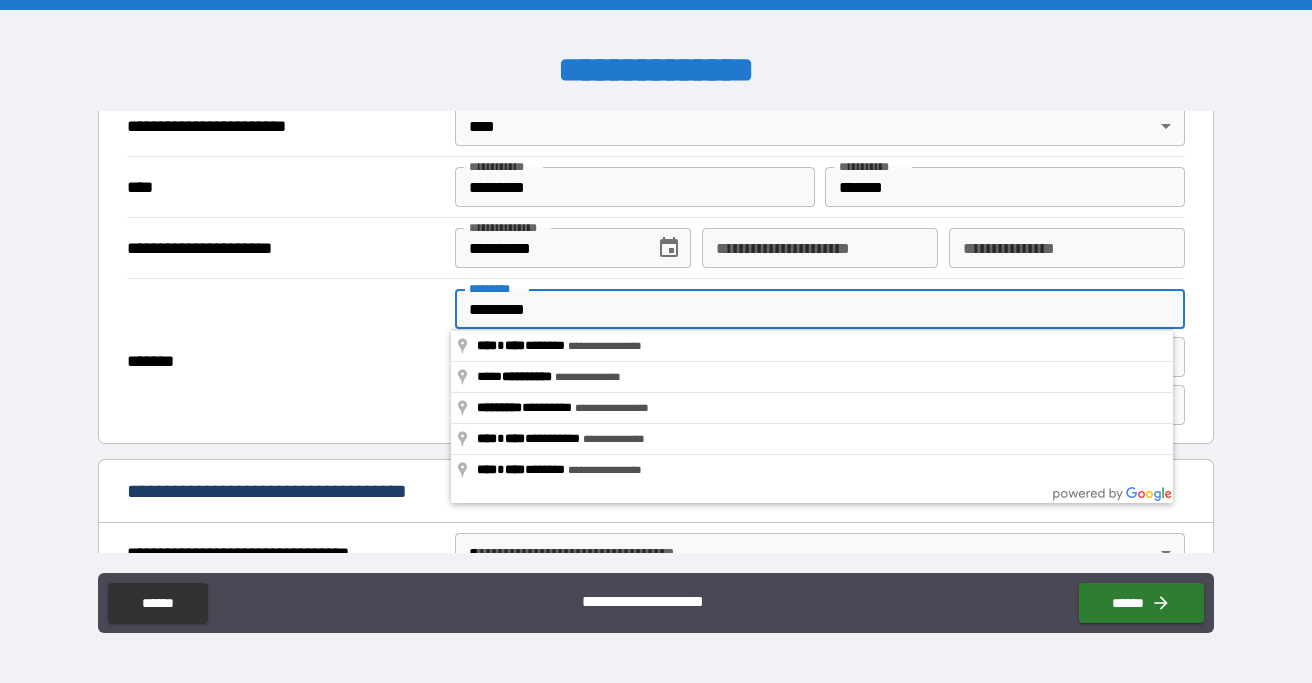 type on "**********" 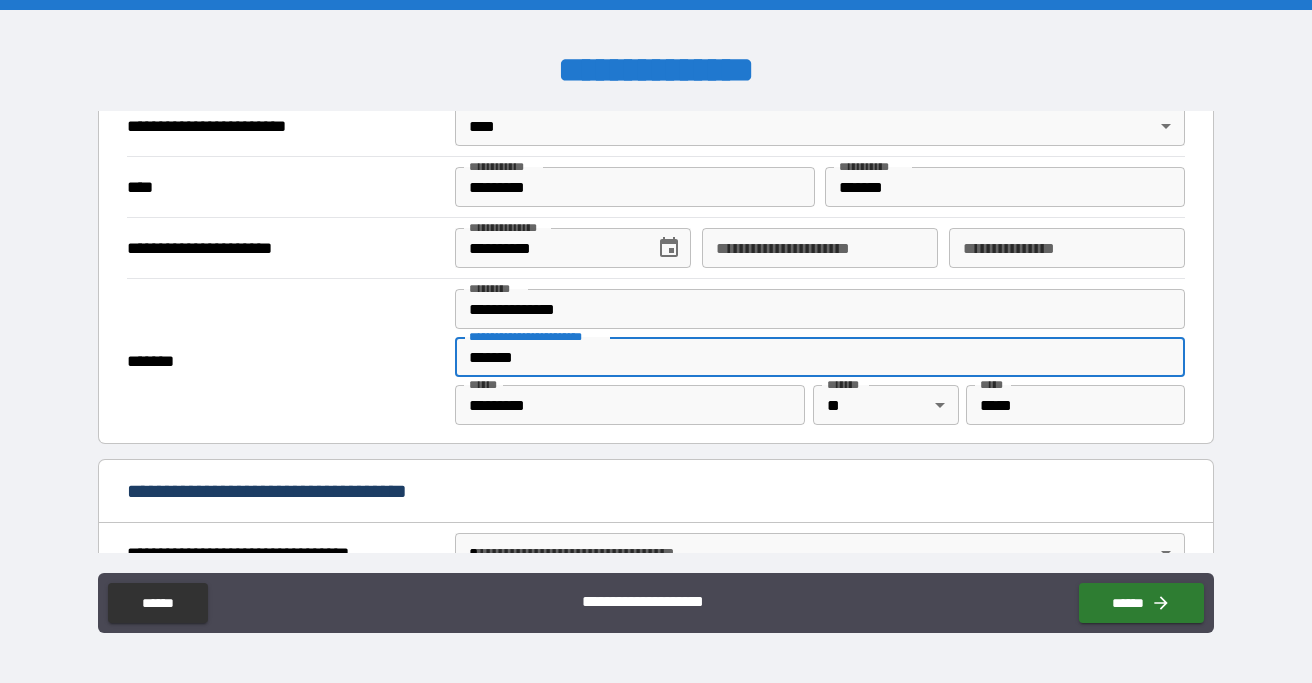 type on "*******" 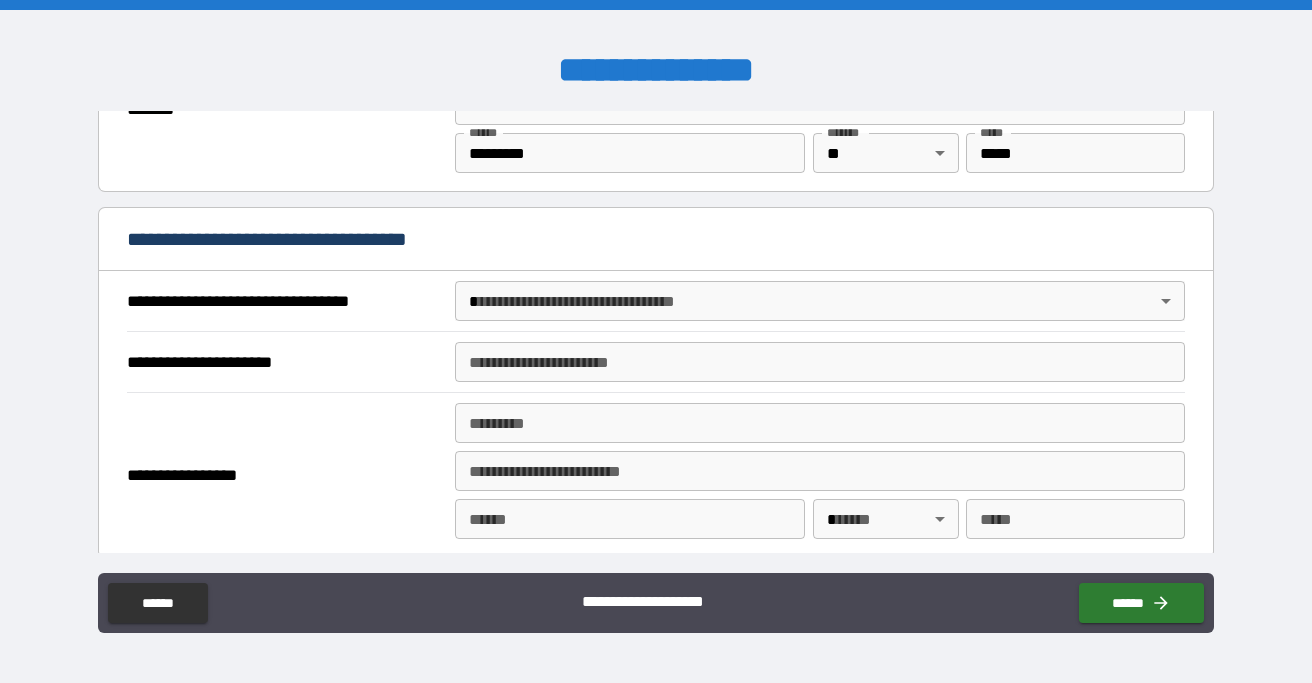 scroll, scrollTop: 1097, scrollLeft: 0, axis: vertical 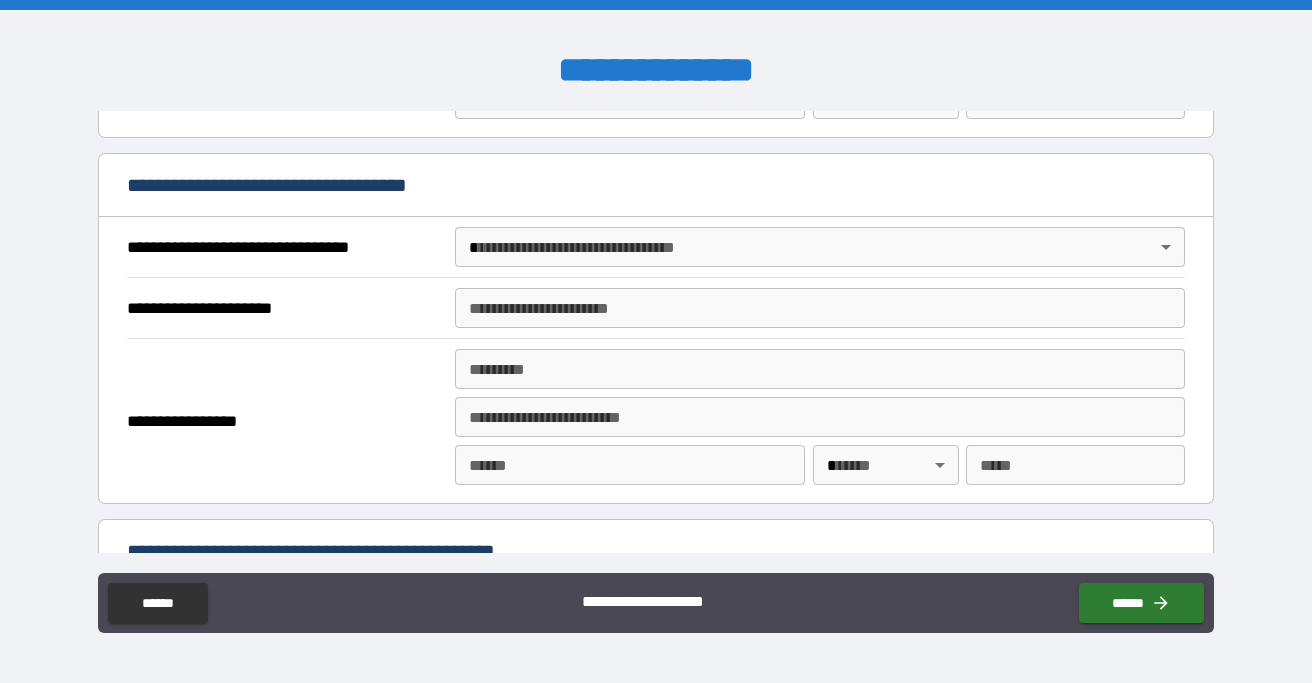 click on "**********" at bounding box center (656, 341) 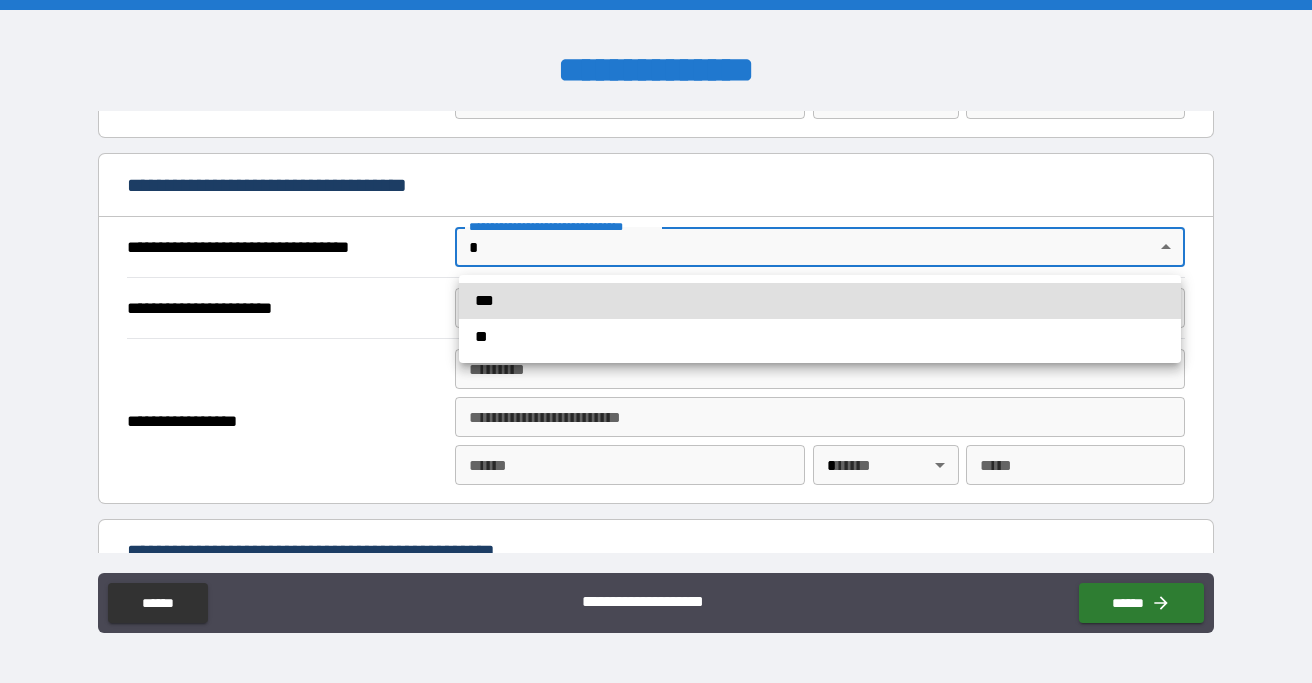 click on "***" at bounding box center (820, 301) 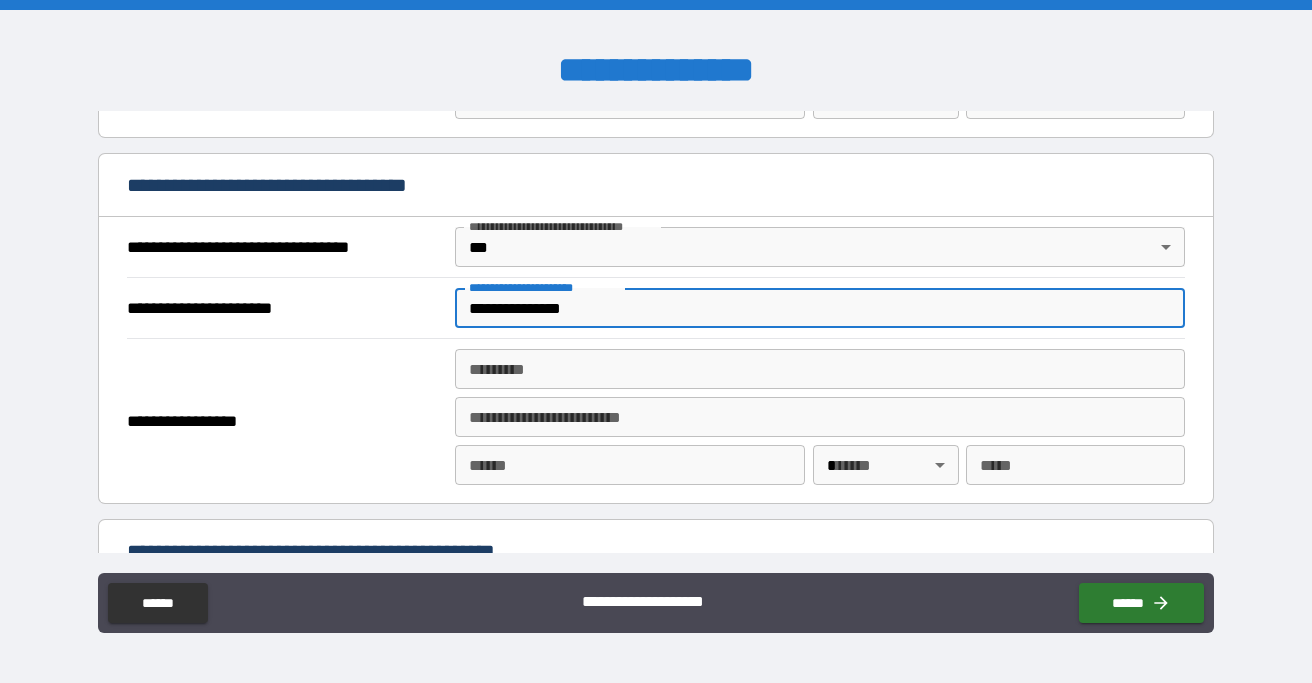 type on "**********" 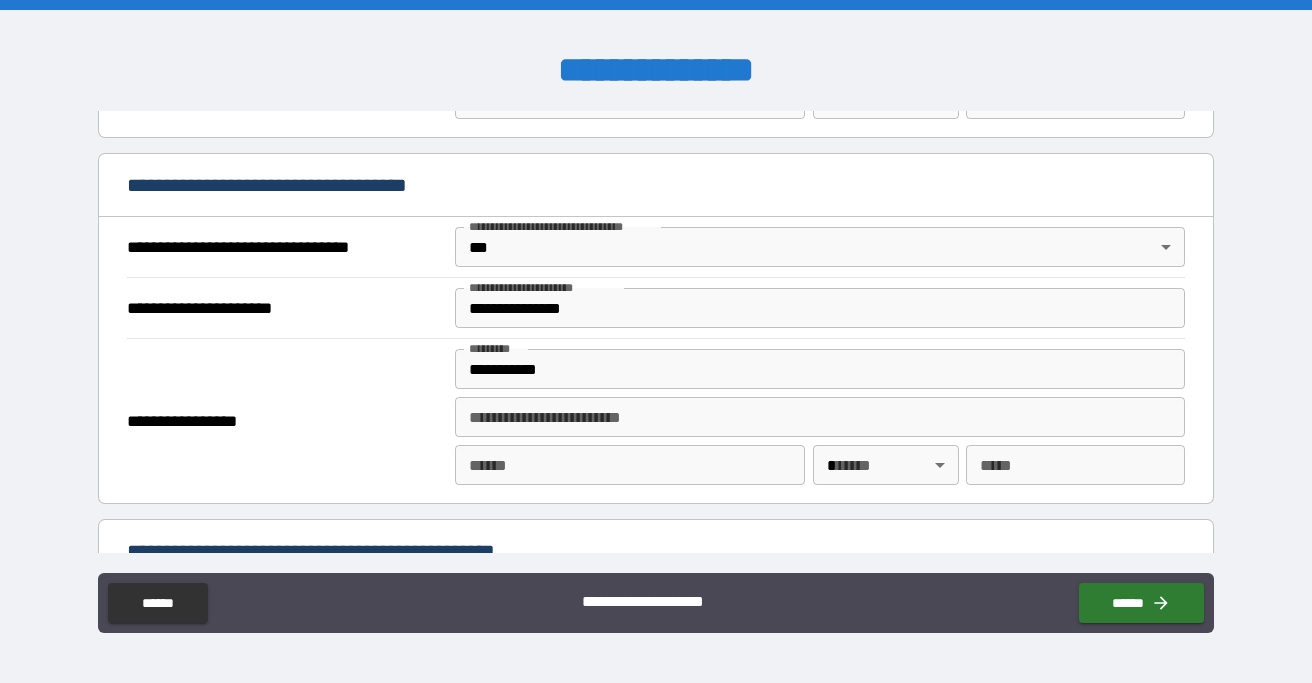 type on "**********" 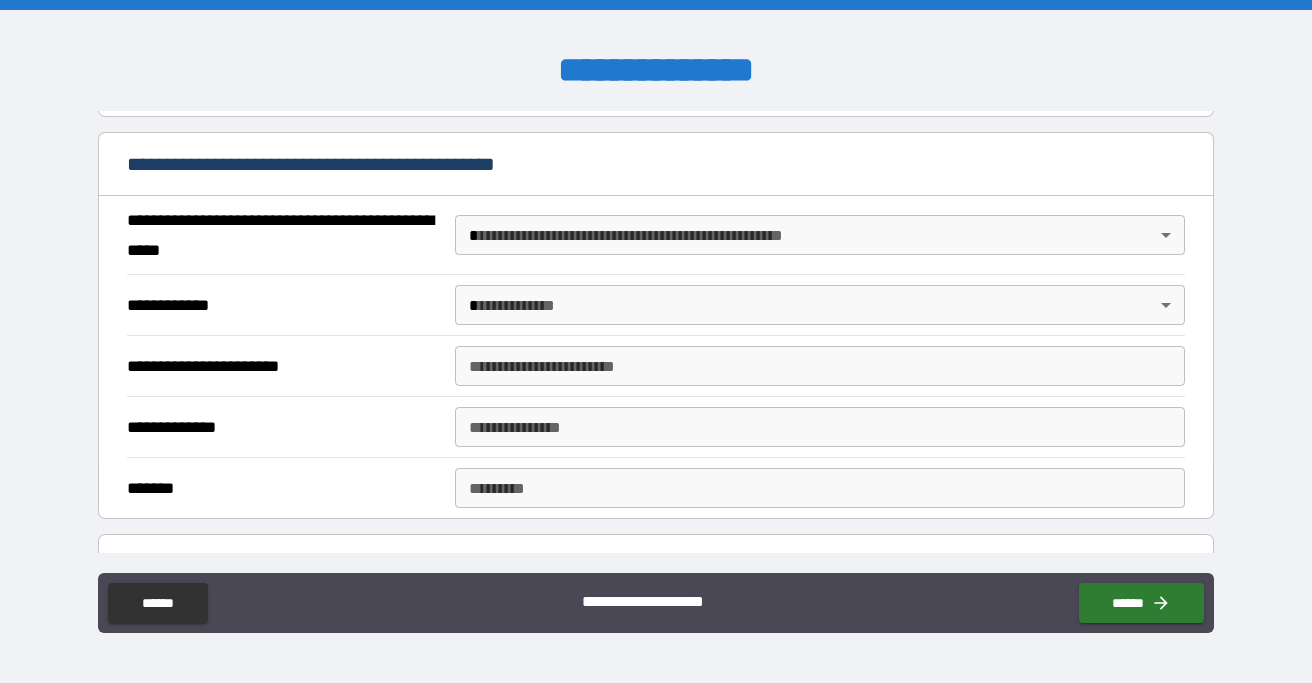 scroll, scrollTop: 1448, scrollLeft: 0, axis: vertical 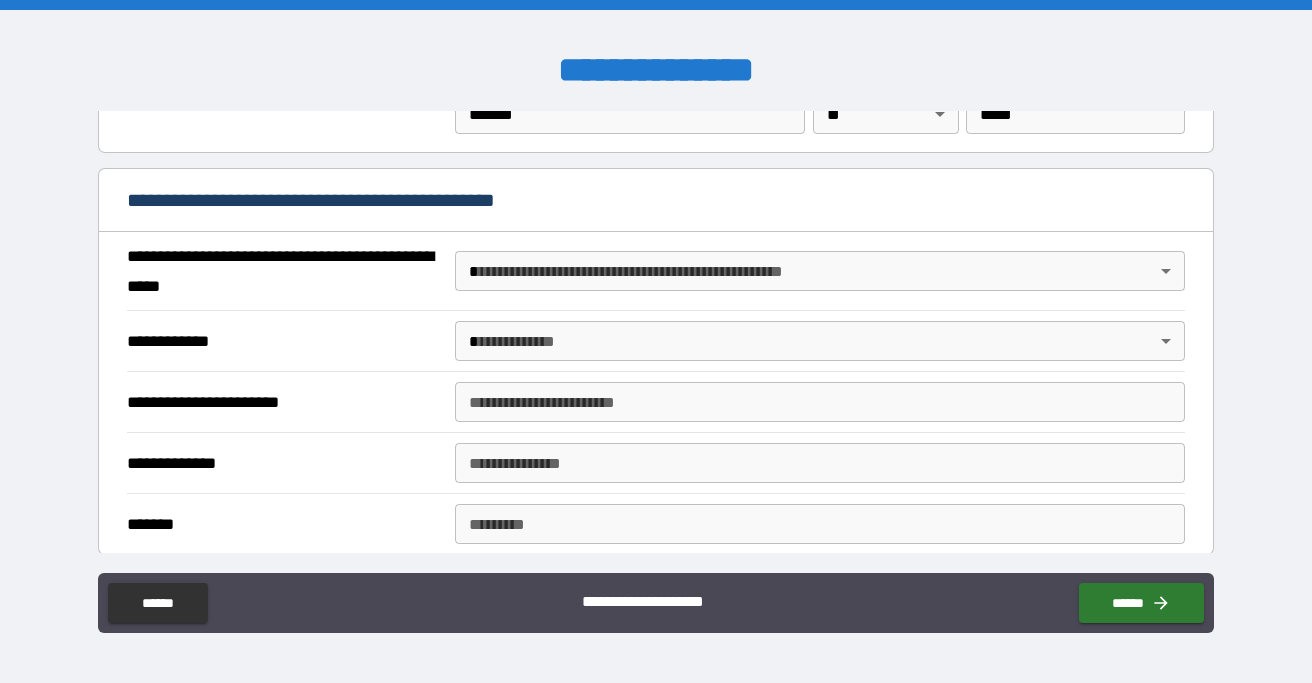 click on "**********" at bounding box center (656, 341) 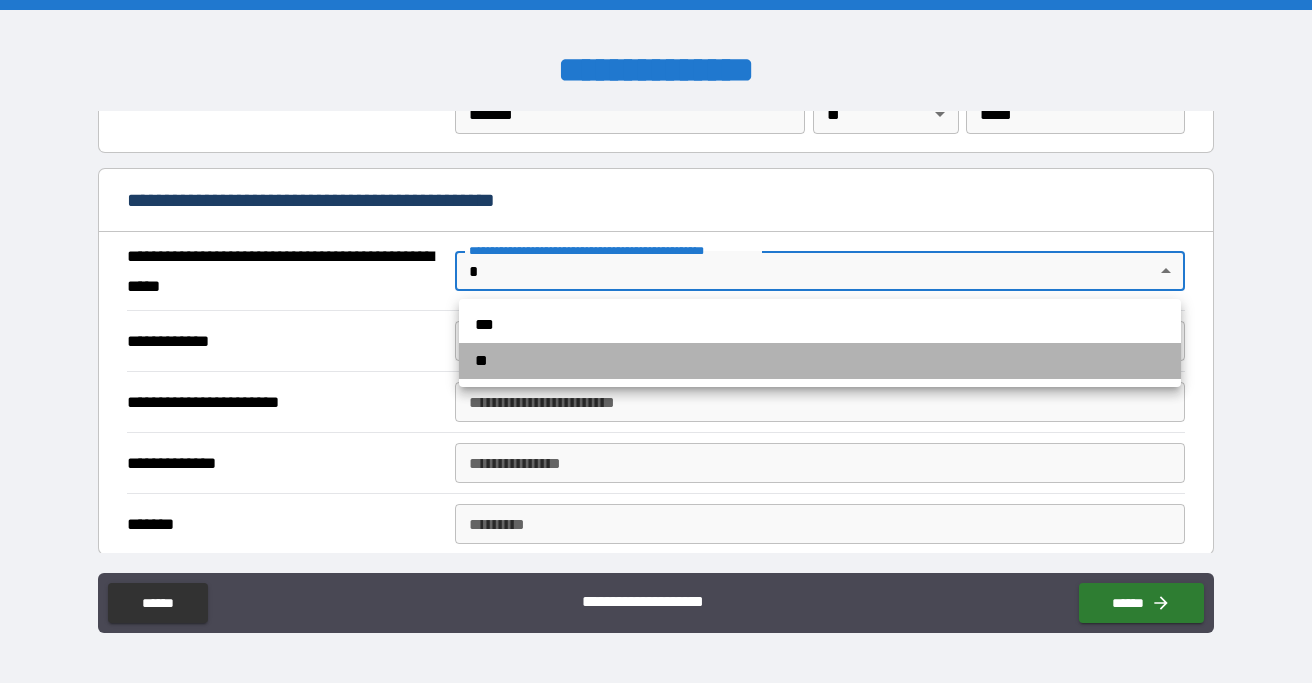 click on "**" at bounding box center [820, 361] 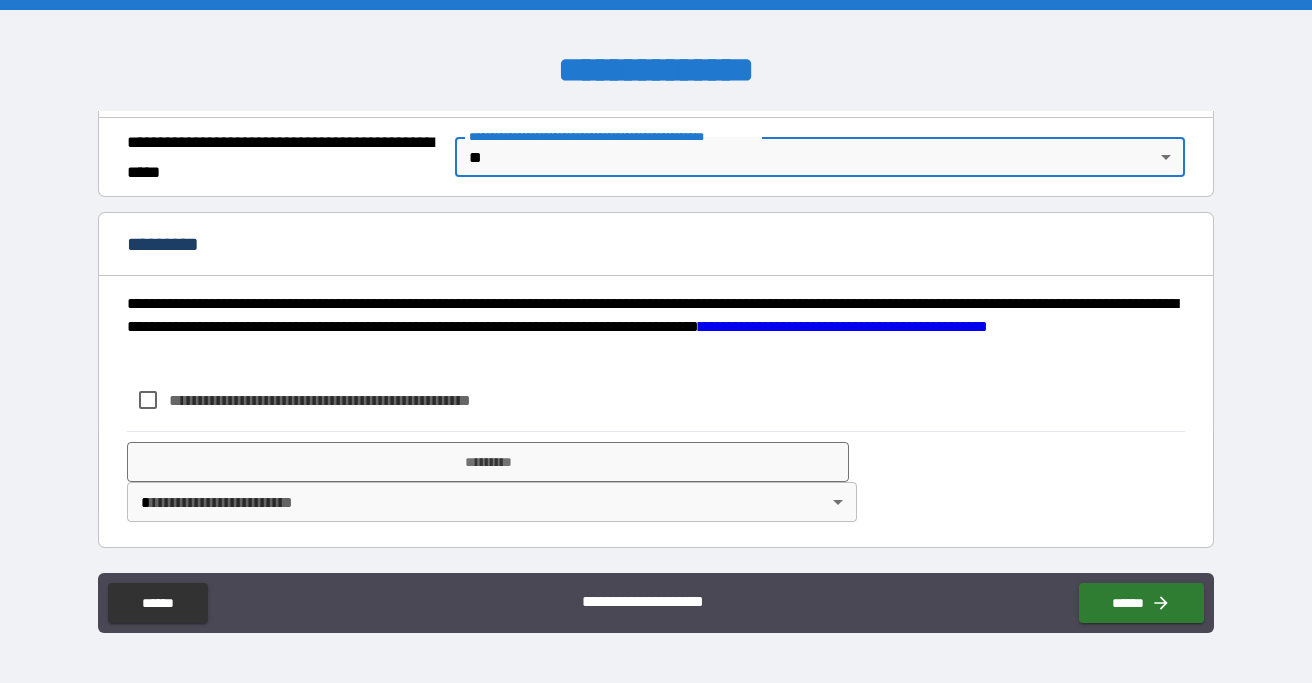 scroll, scrollTop: 1562, scrollLeft: 0, axis: vertical 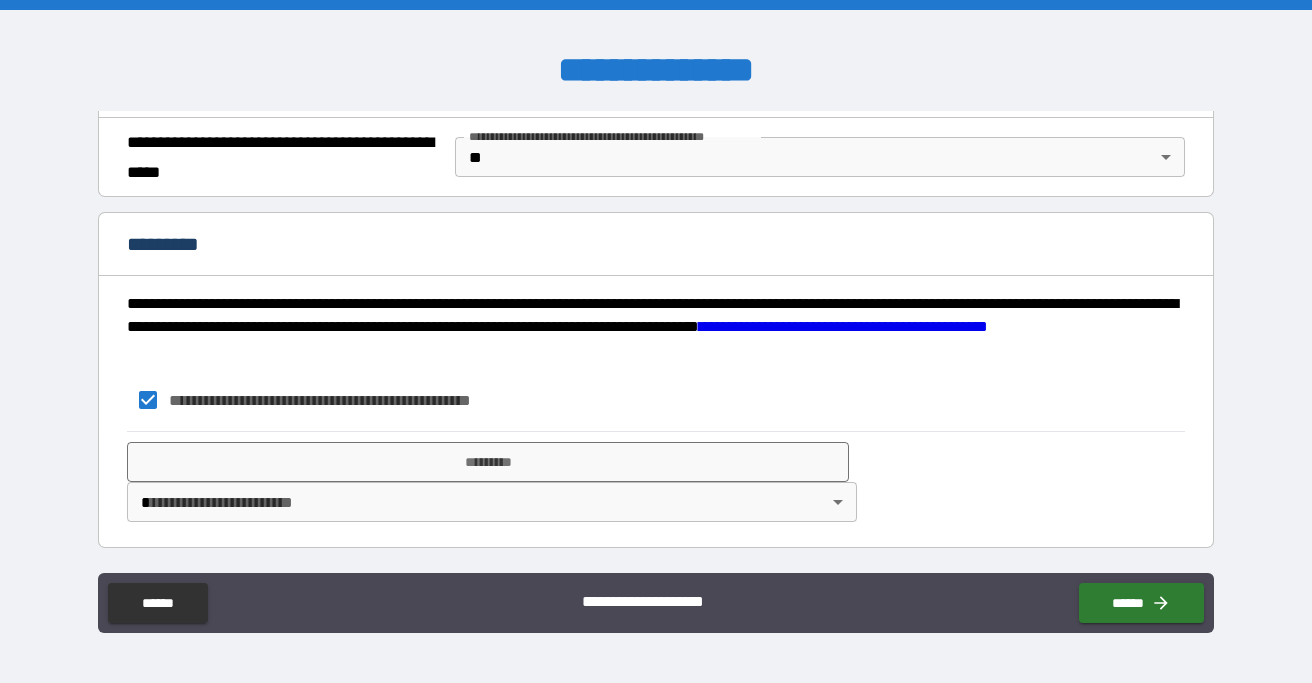click on "**********" at bounding box center [656, 341] 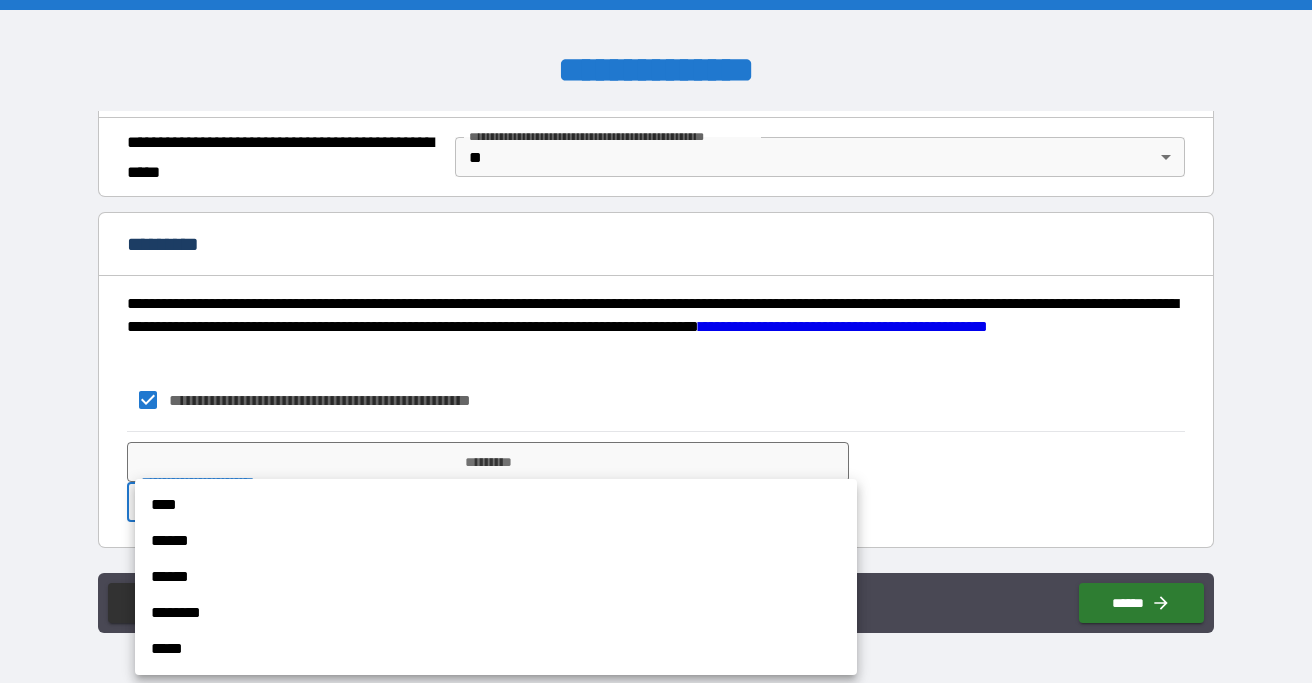 click on "****" at bounding box center [496, 505] 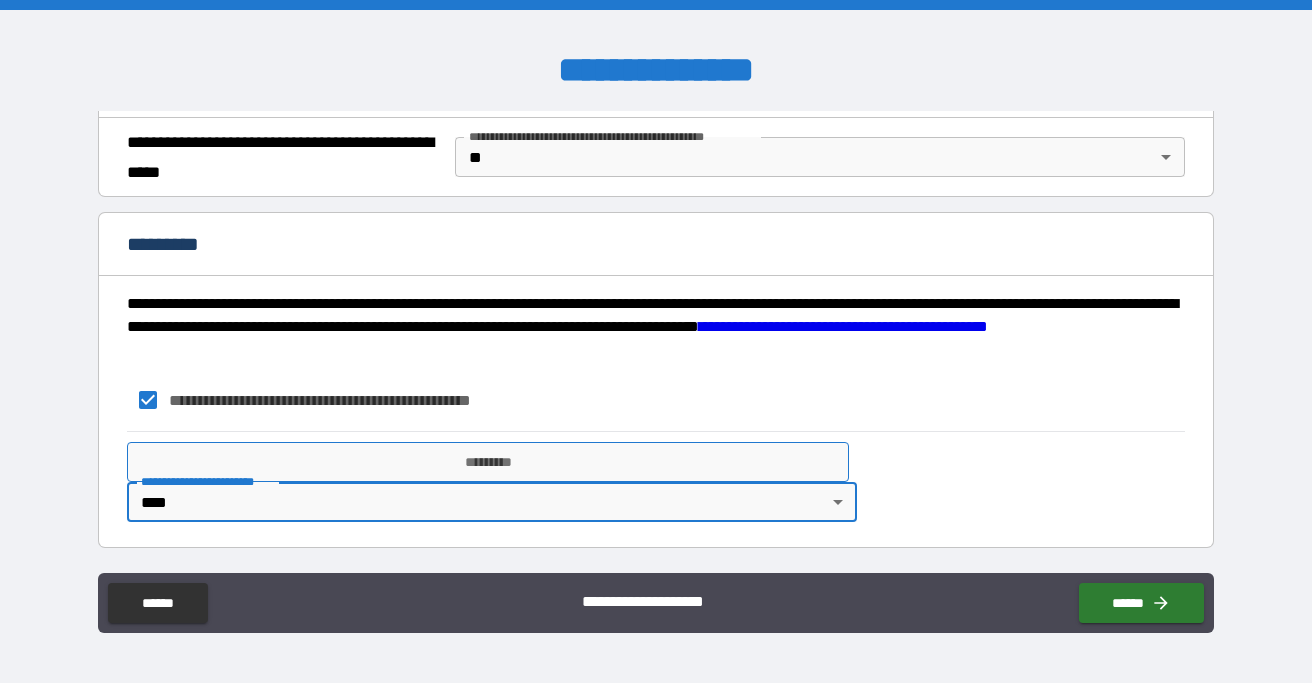 click on "*********" at bounding box center [488, 462] 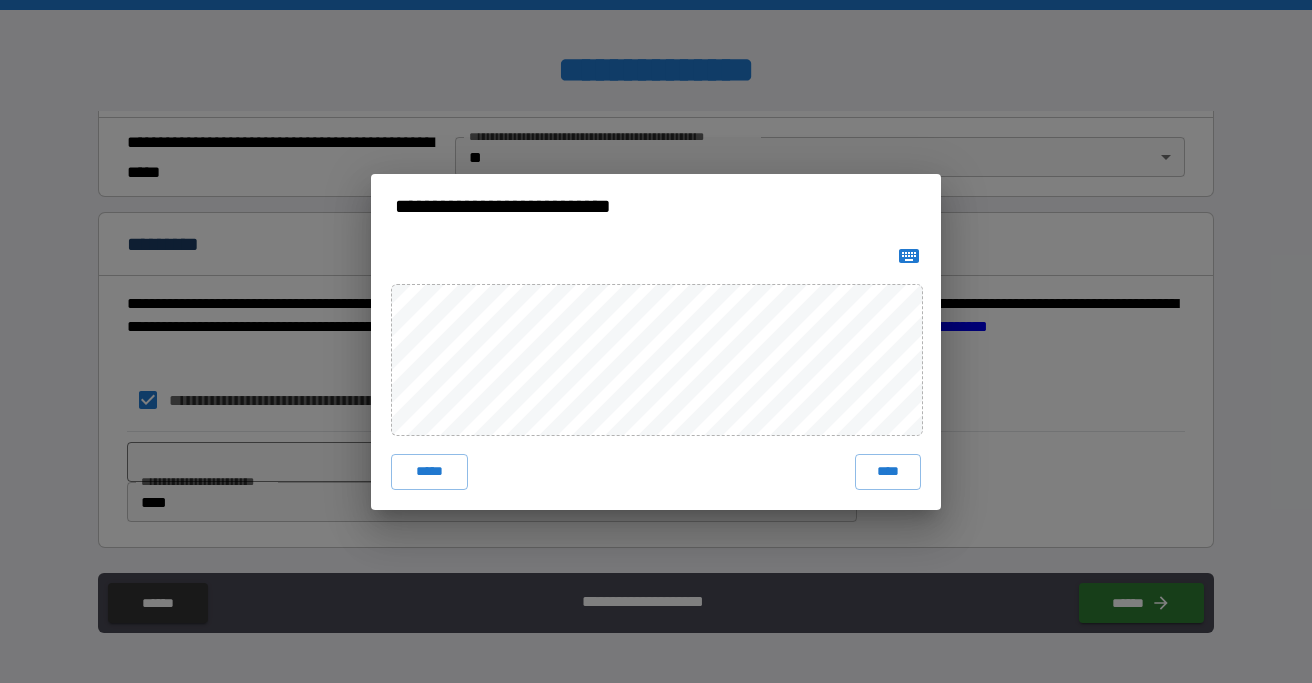 click 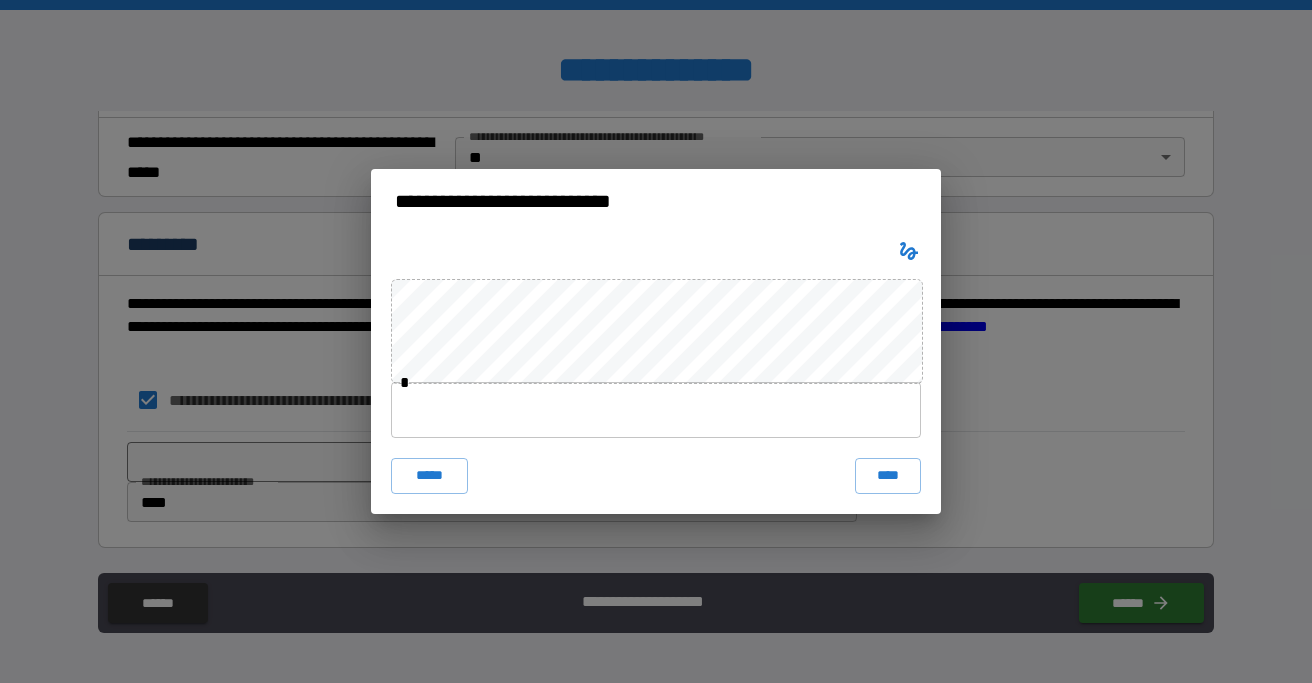 type 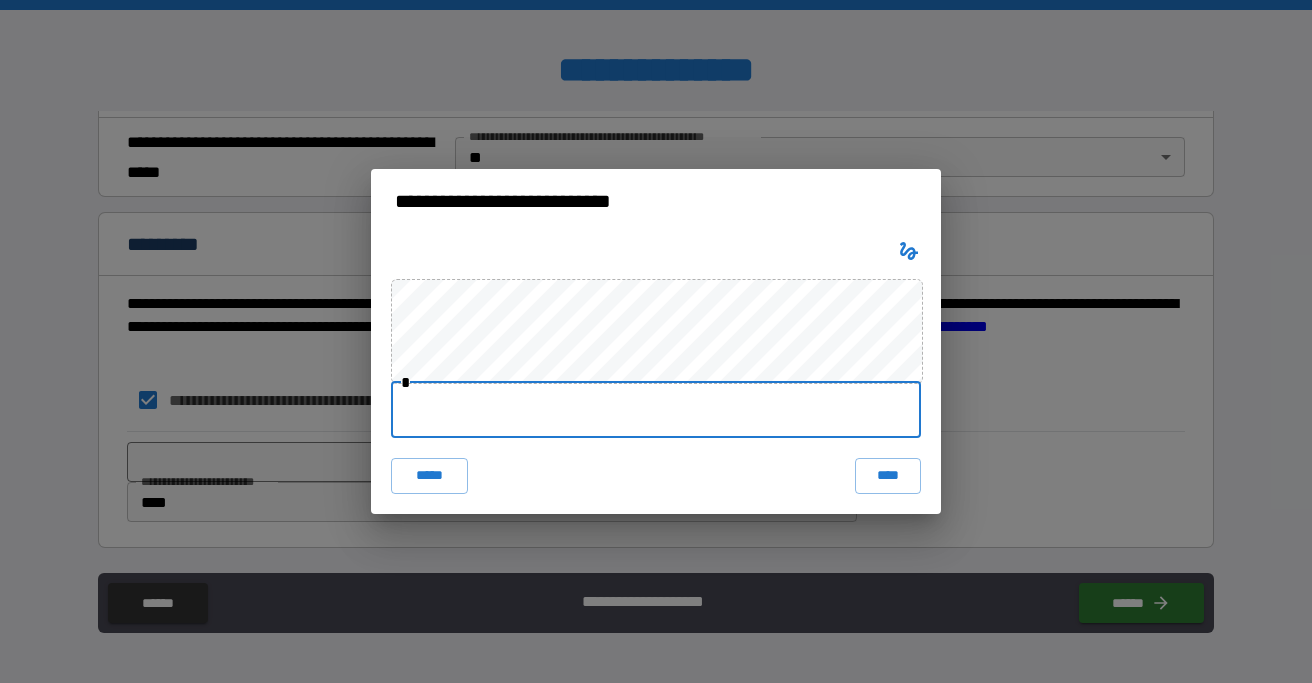 click at bounding box center [656, 410] 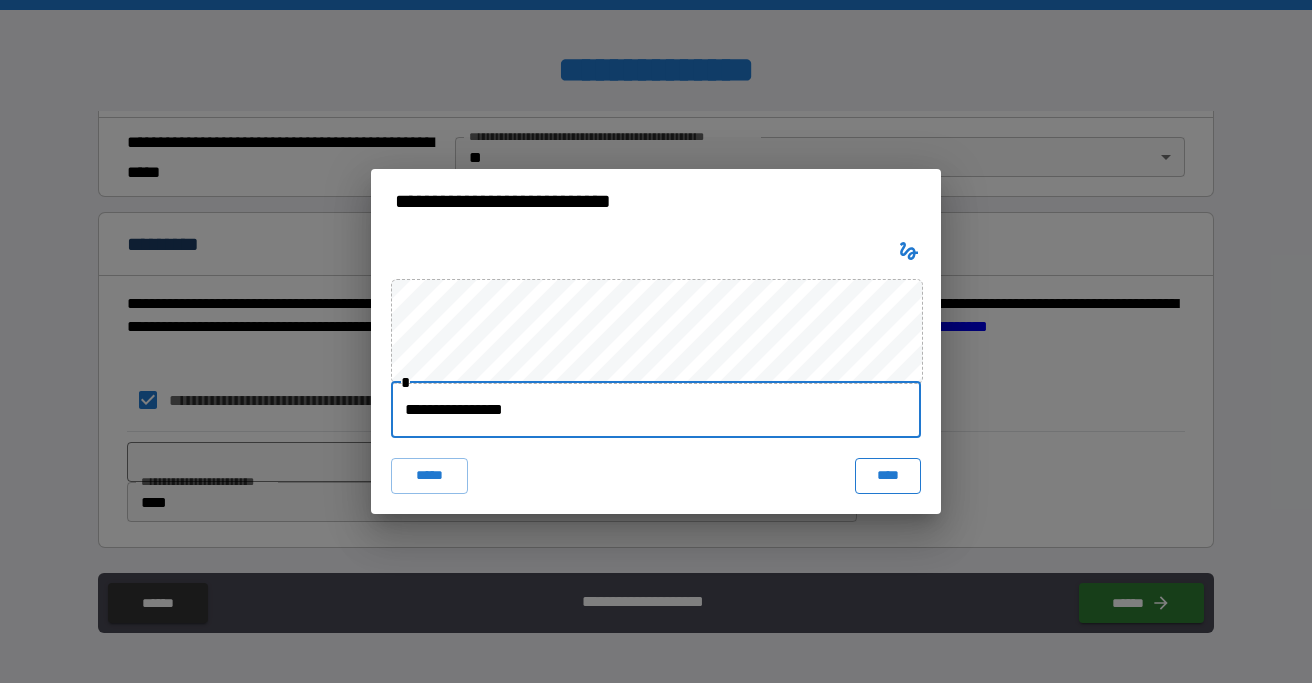 type on "**********" 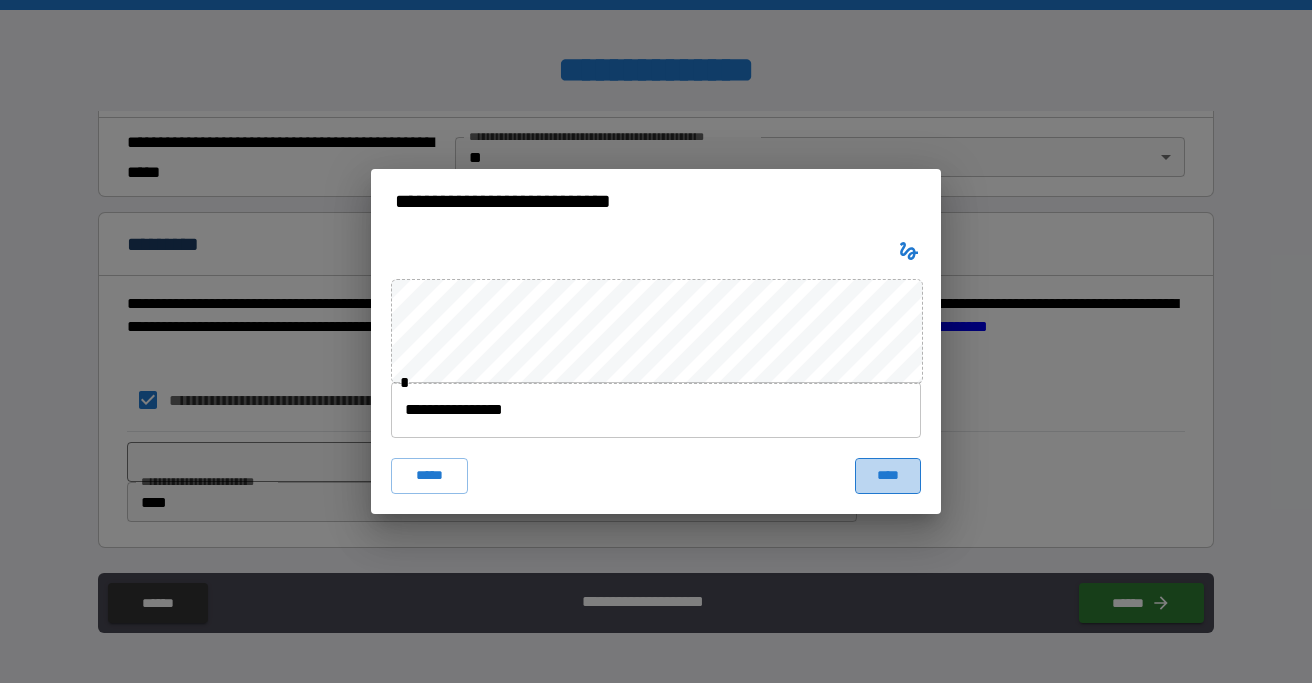 click on "****" at bounding box center [888, 476] 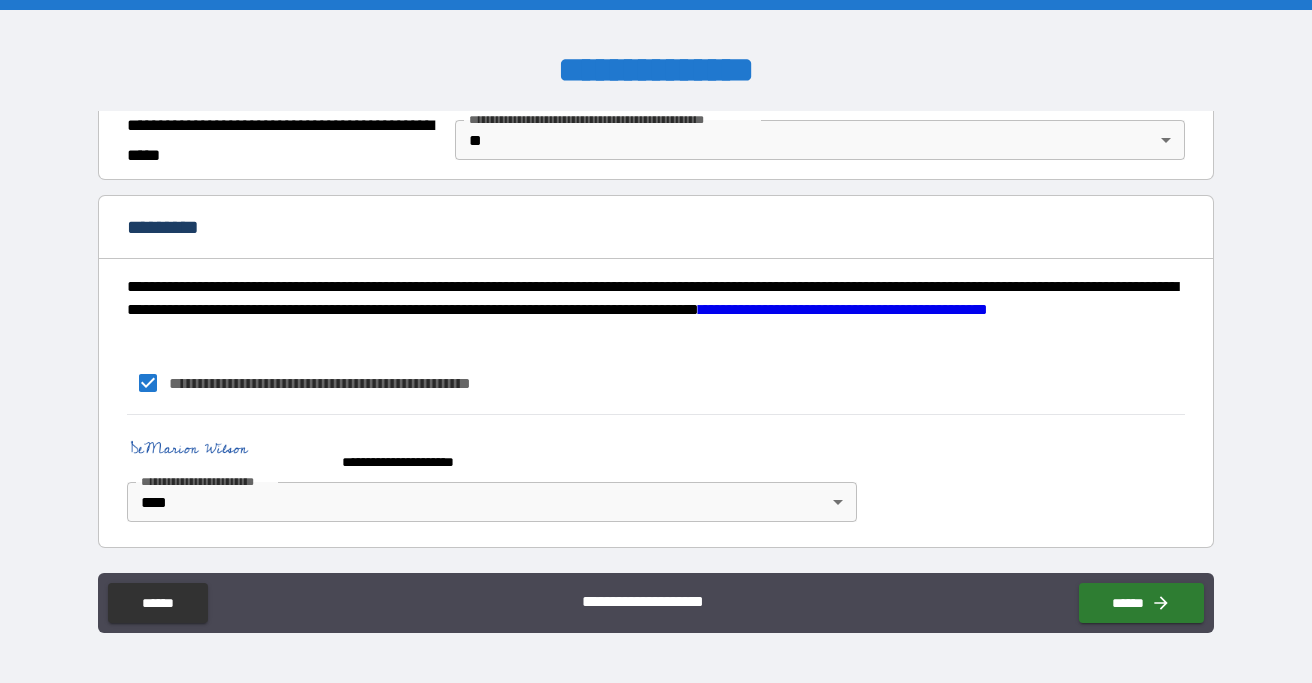 scroll, scrollTop: 1579, scrollLeft: 0, axis: vertical 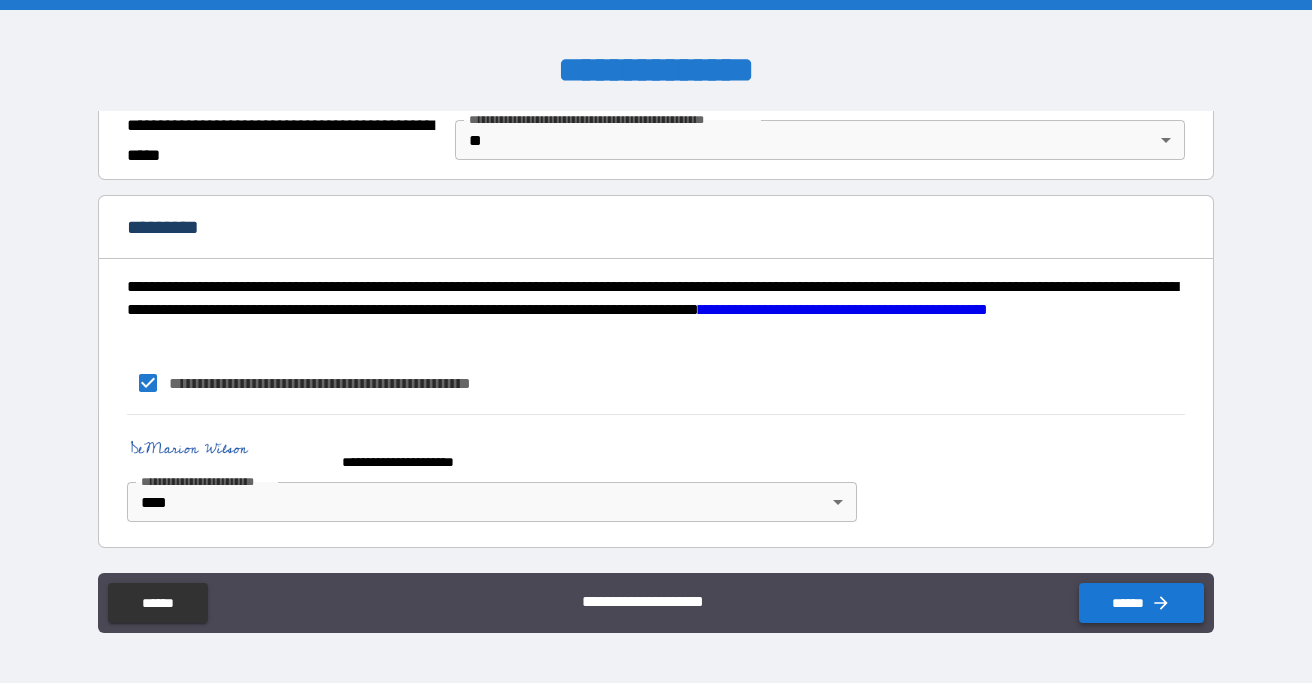 click on "******" at bounding box center (1141, 603) 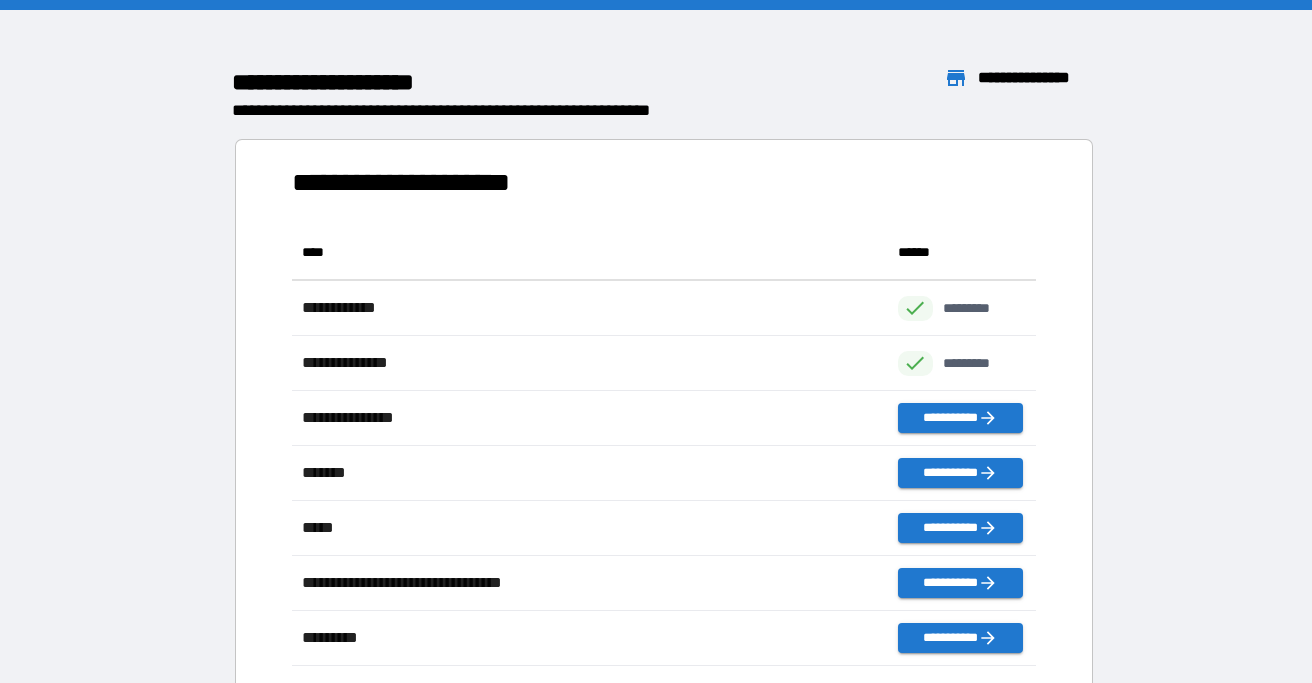 scroll, scrollTop: 1, scrollLeft: 1, axis: both 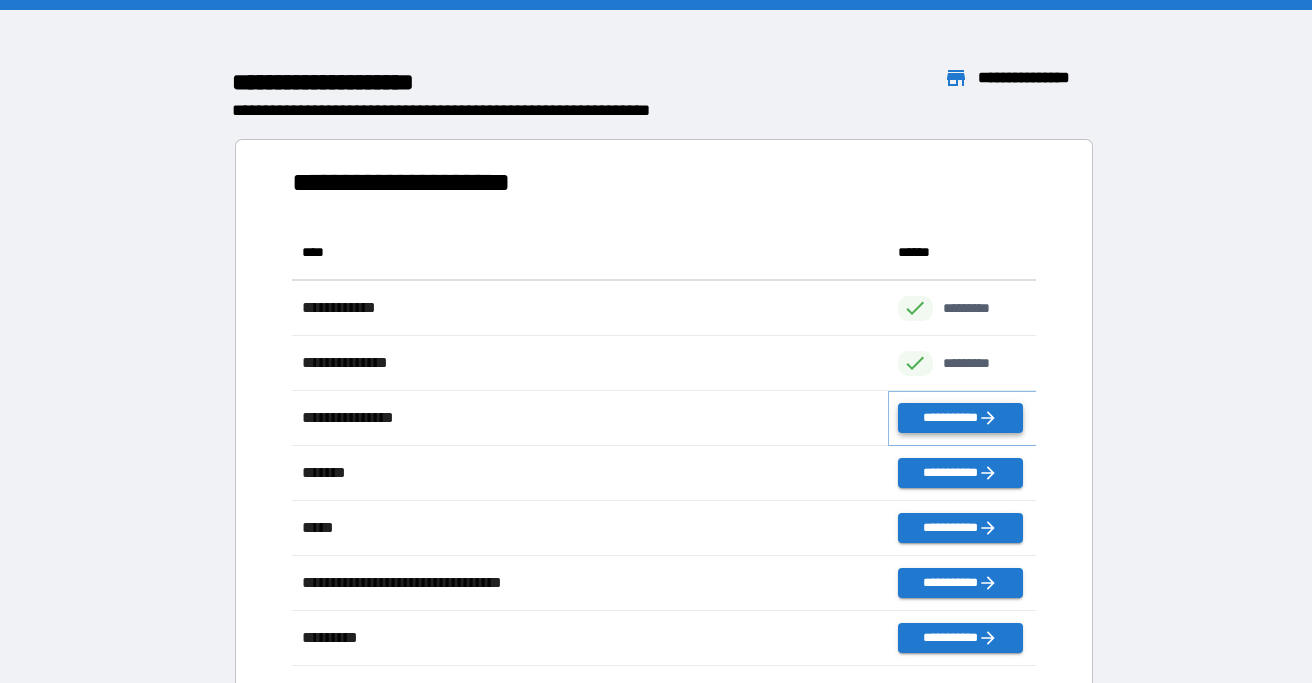 click on "**********" at bounding box center (960, 418) 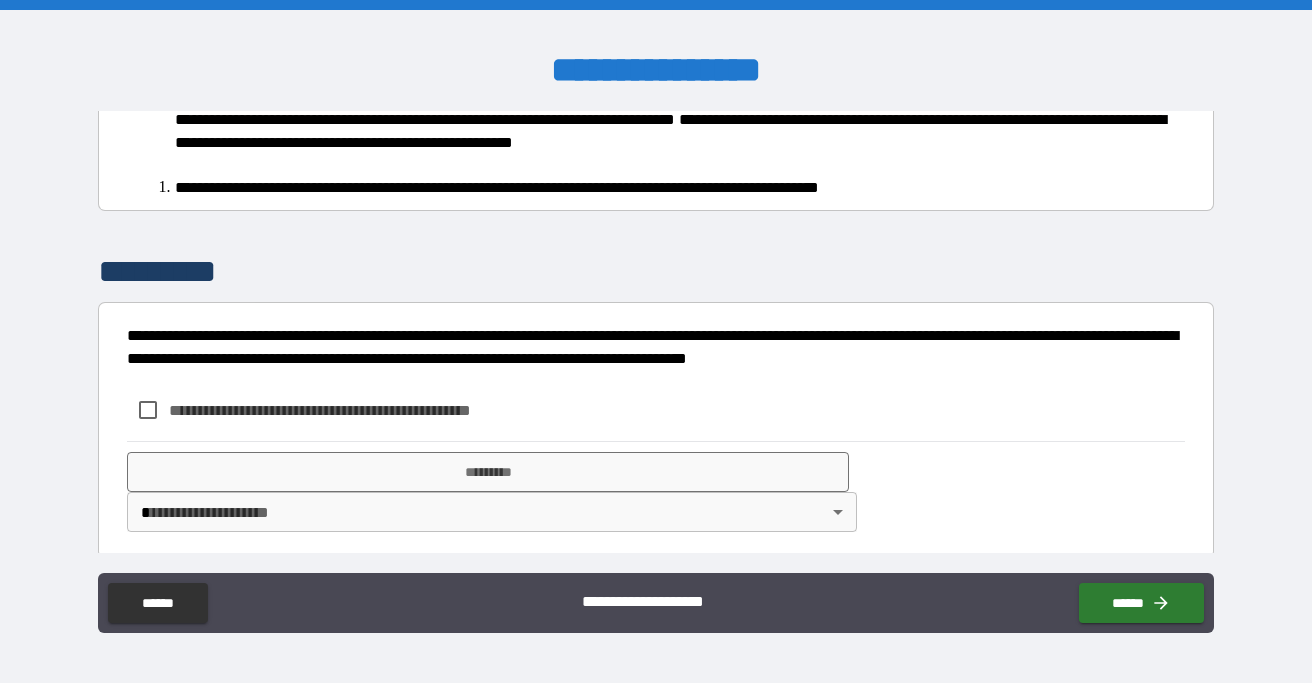 scroll, scrollTop: 428, scrollLeft: 0, axis: vertical 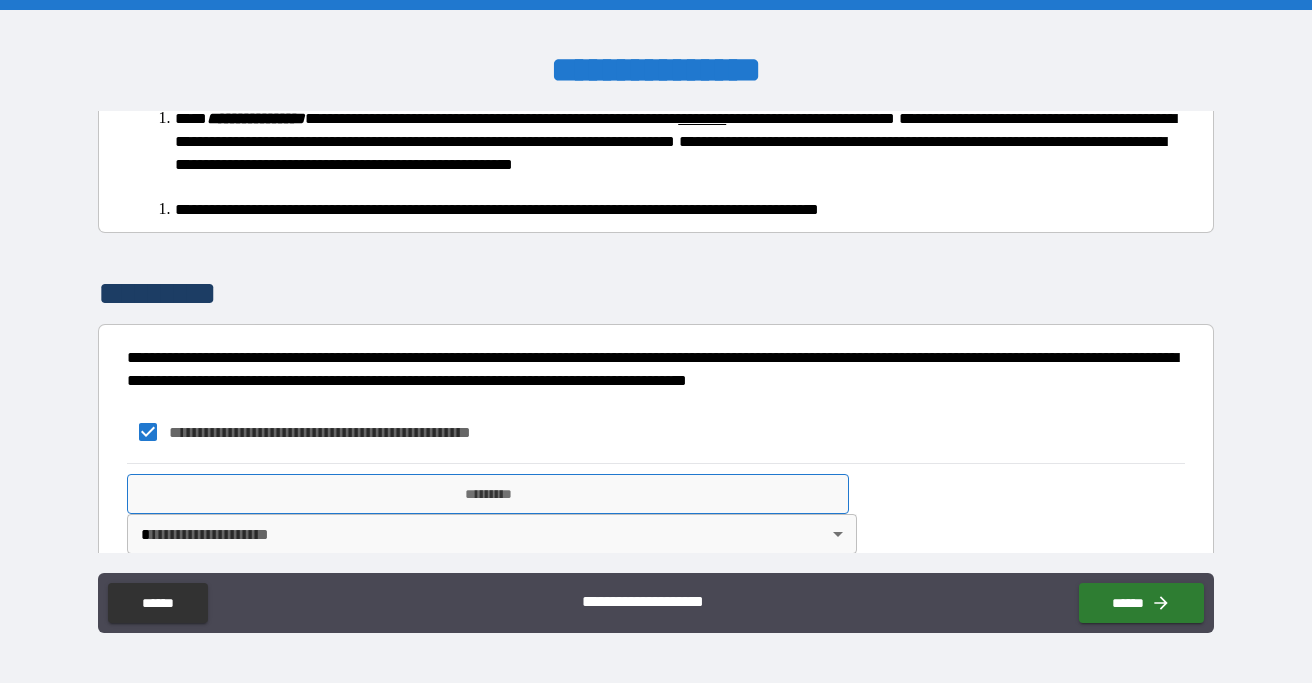 click on "*********" at bounding box center (488, 494) 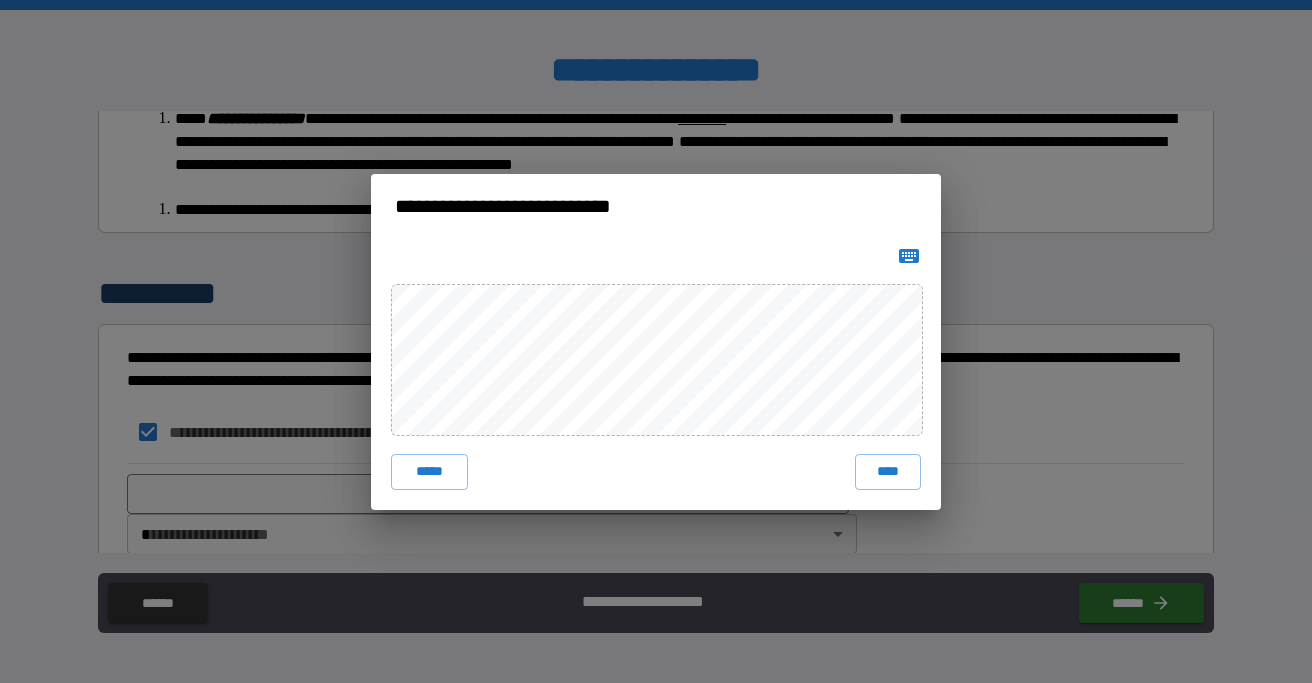 click at bounding box center (909, 256) 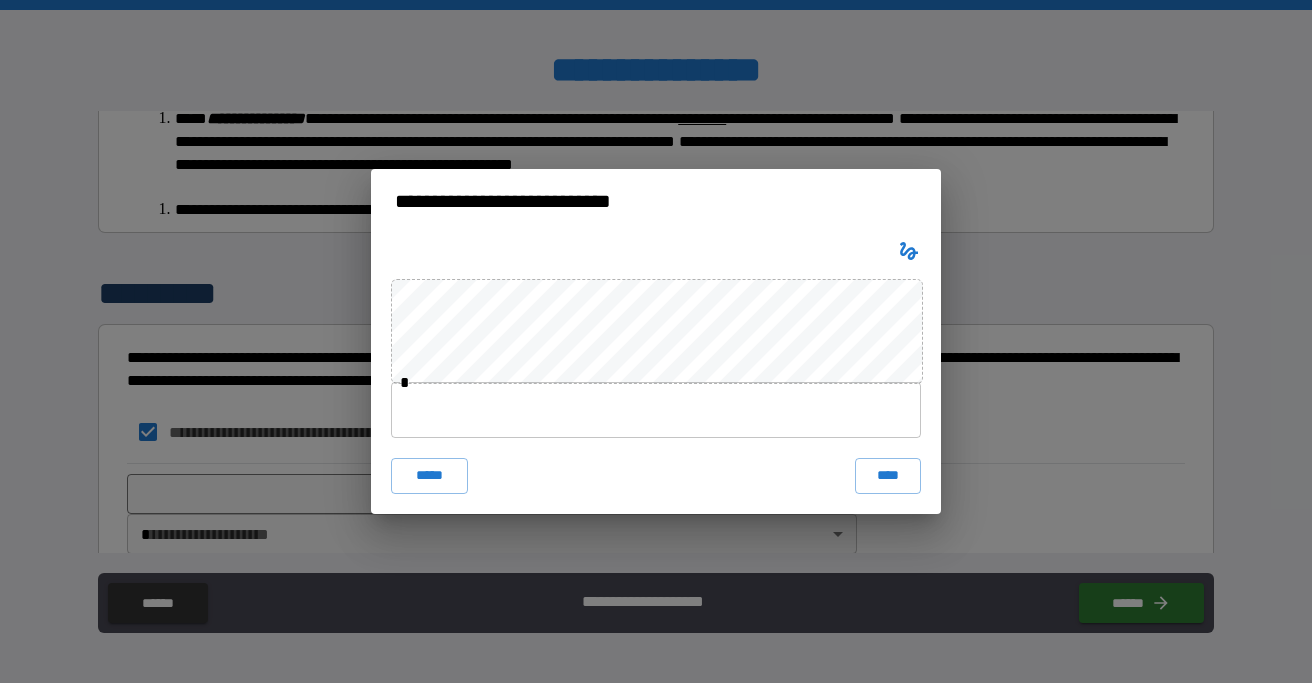 click at bounding box center (656, 410) 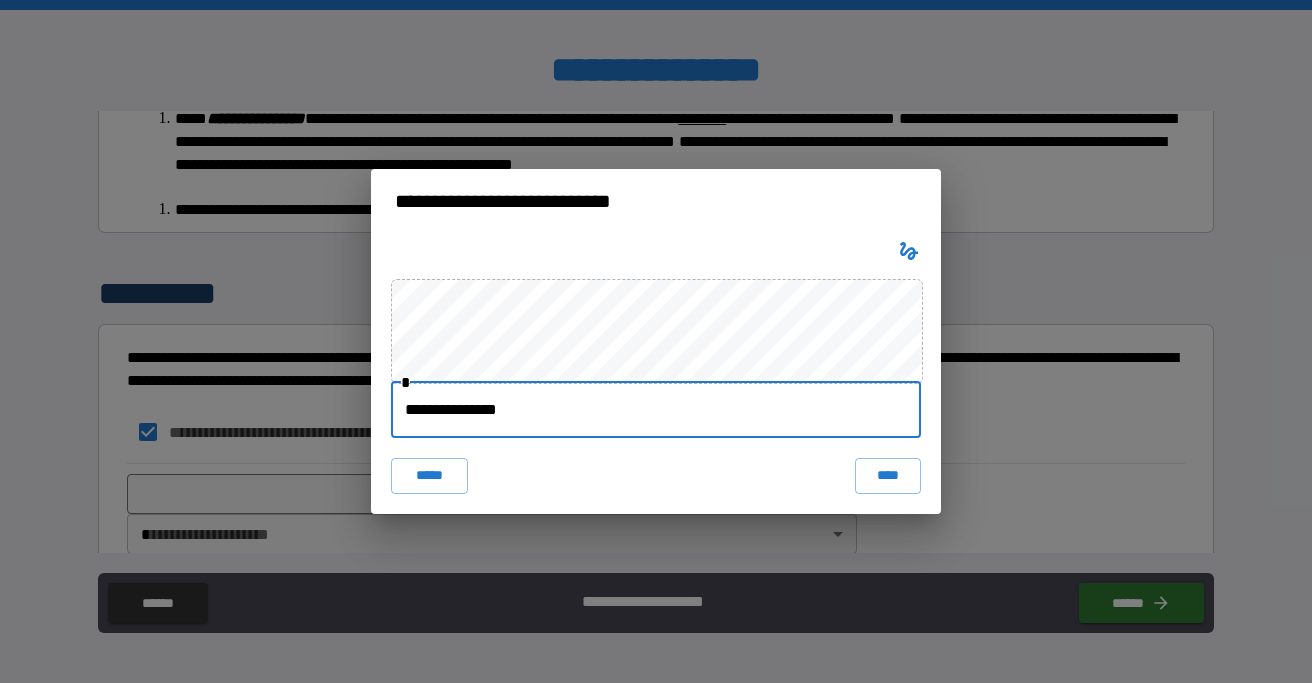 type on "**********" 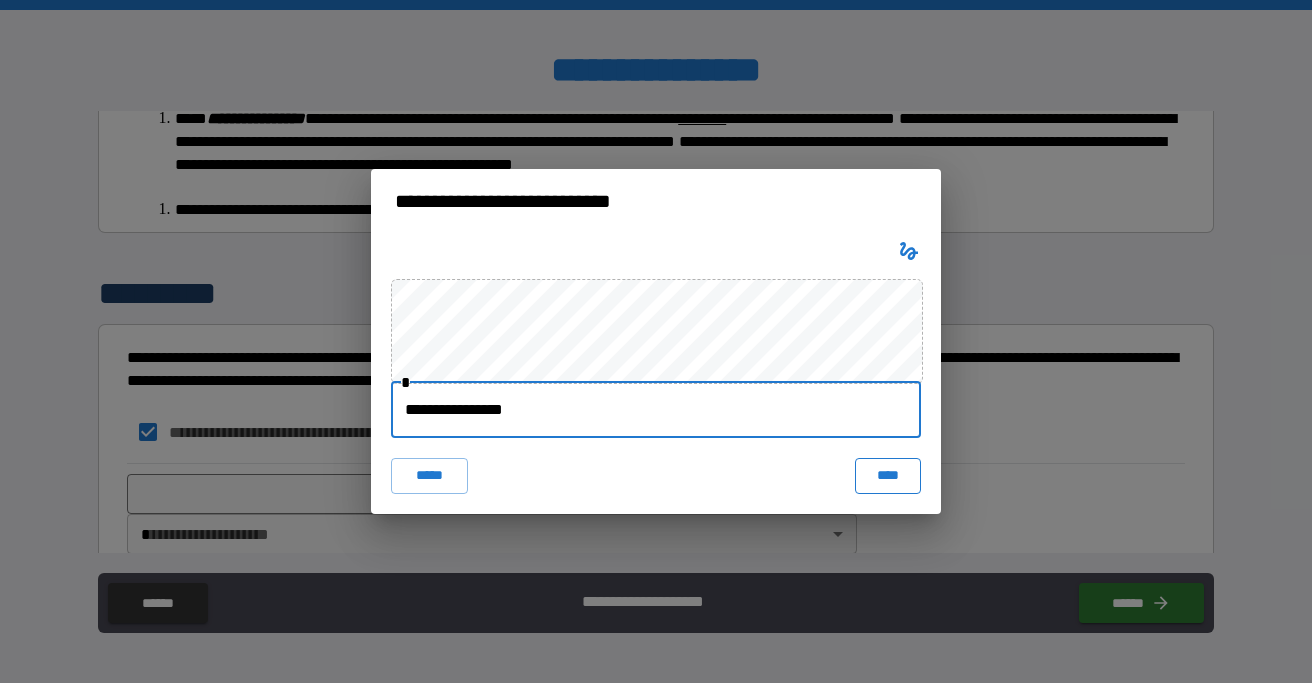 click on "****" at bounding box center (888, 476) 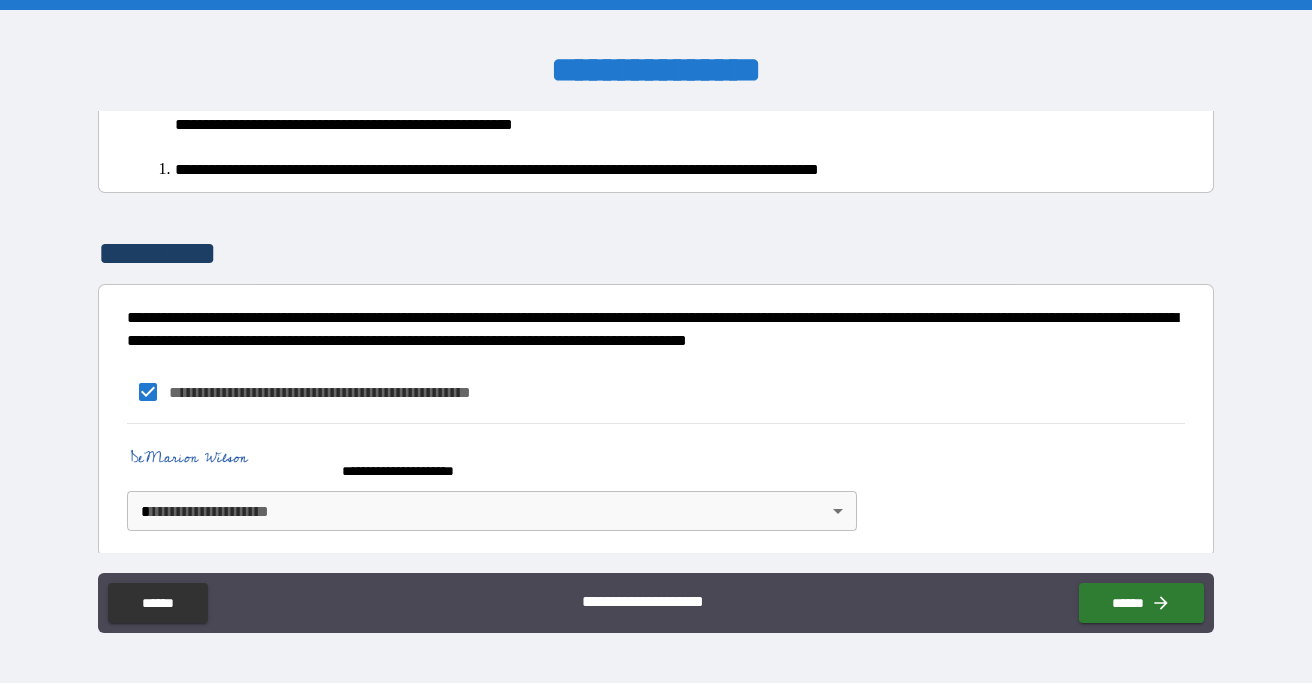 scroll, scrollTop: 467, scrollLeft: 0, axis: vertical 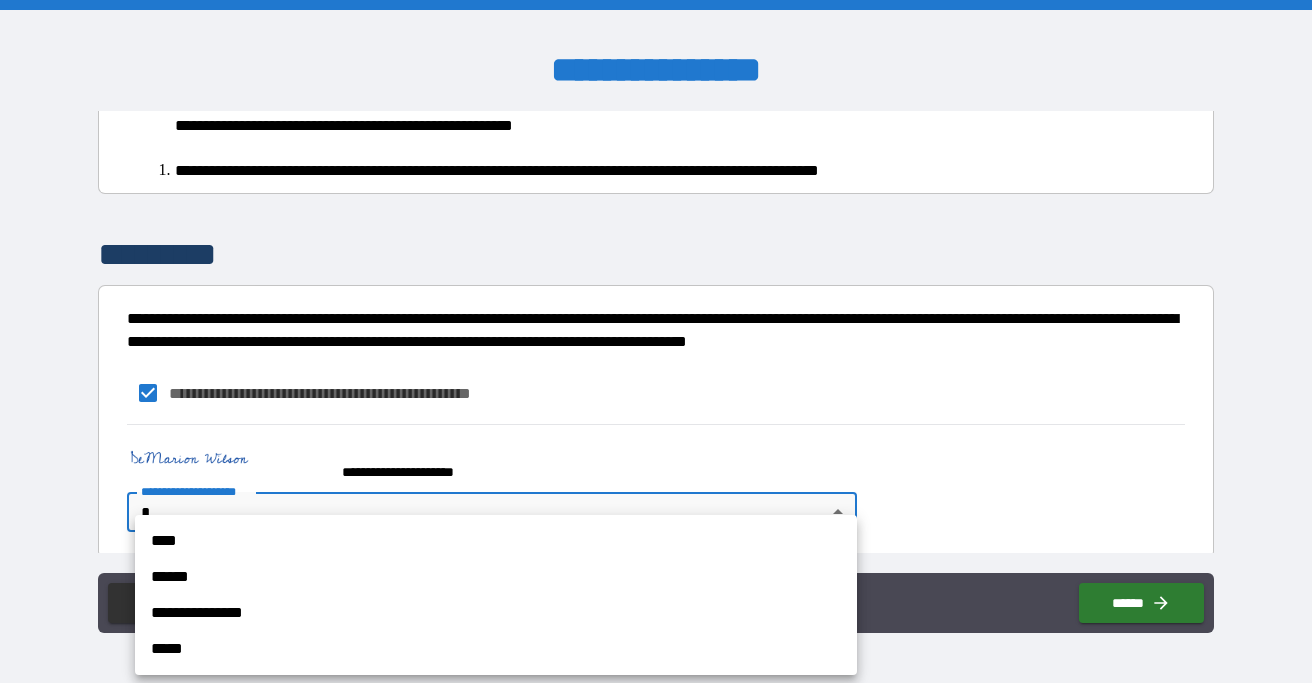 click on "**********" at bounding box center (656, 341) 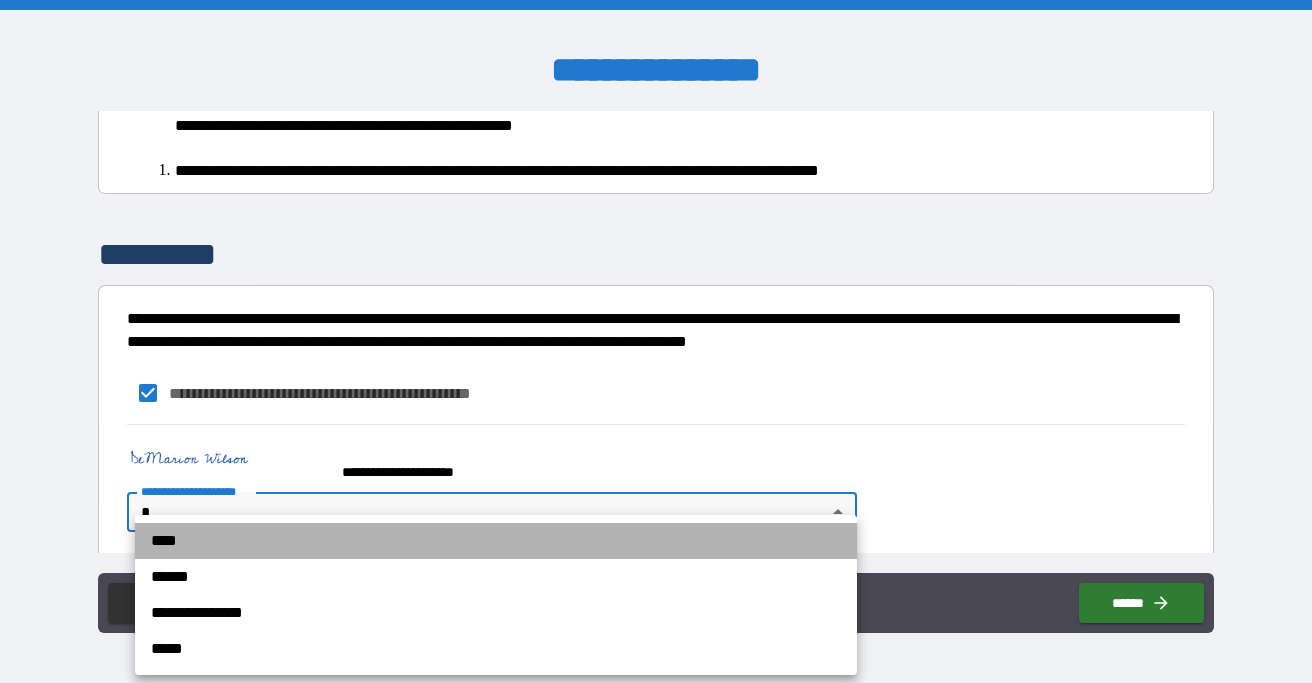 click on "****" at bounding box center [496, 541] 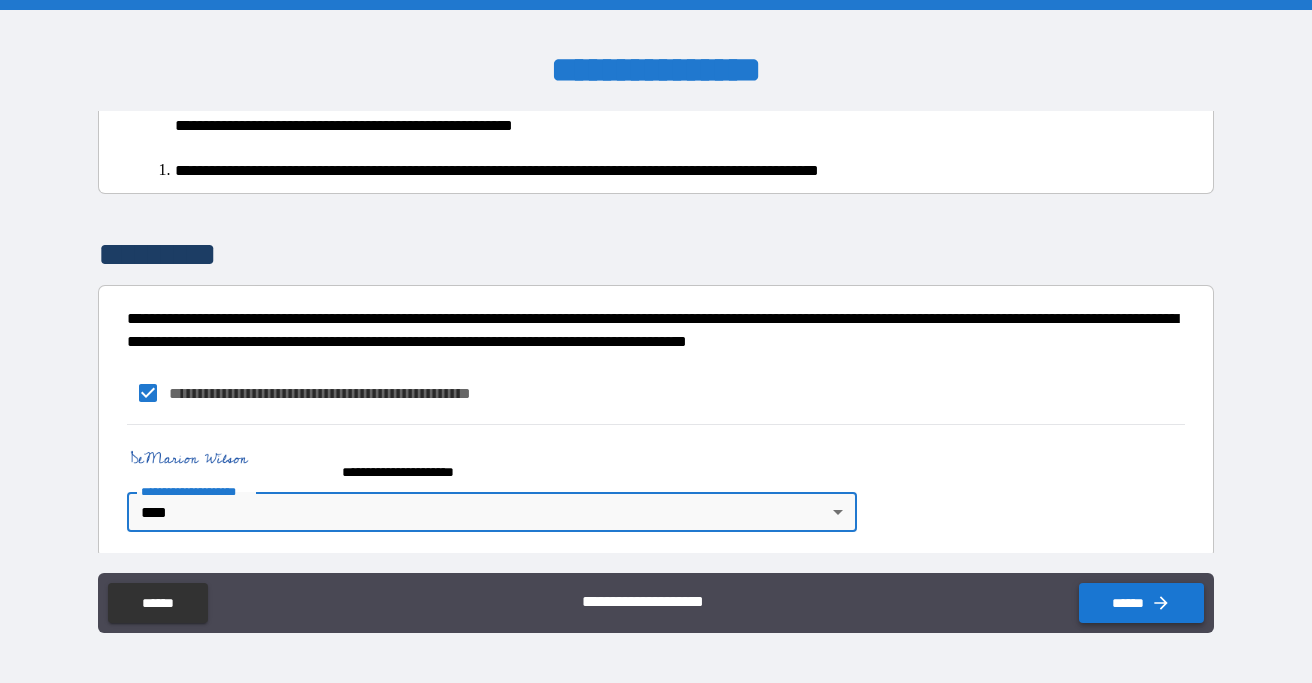 click on "******" at bounding box center (1141, 603) 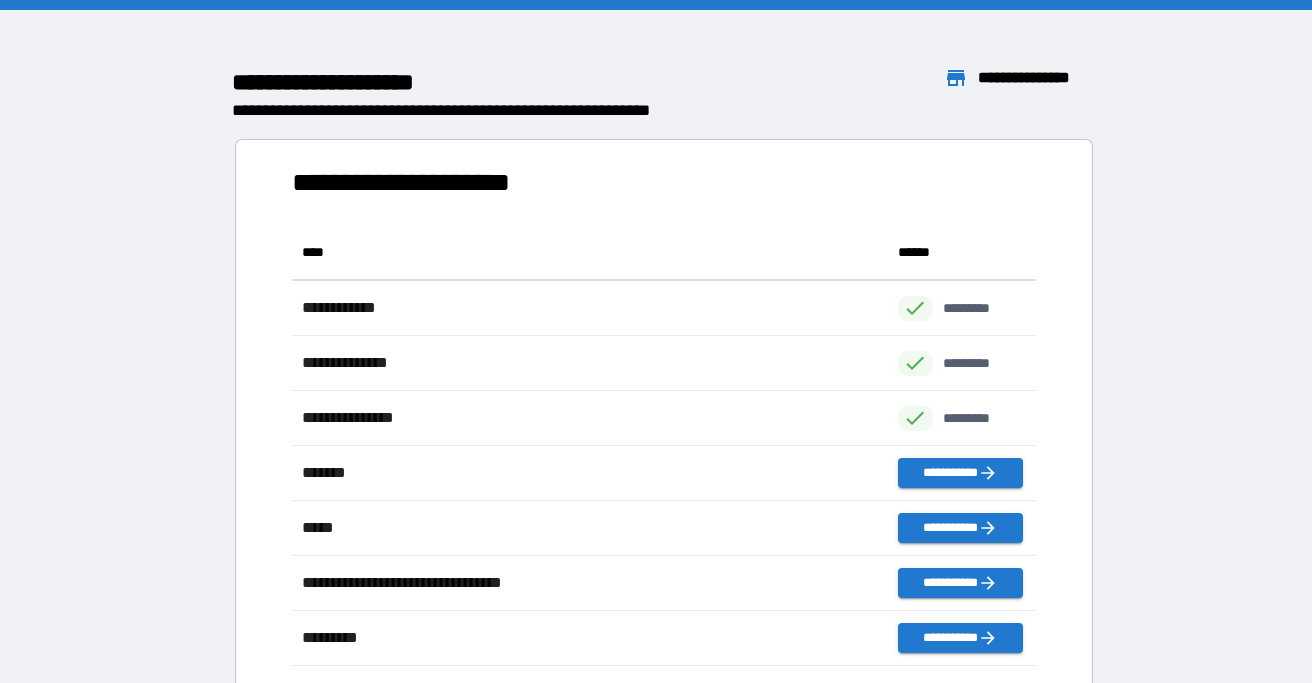 scroll, scrollTop: 1, scrollLeft: 1, axis: both 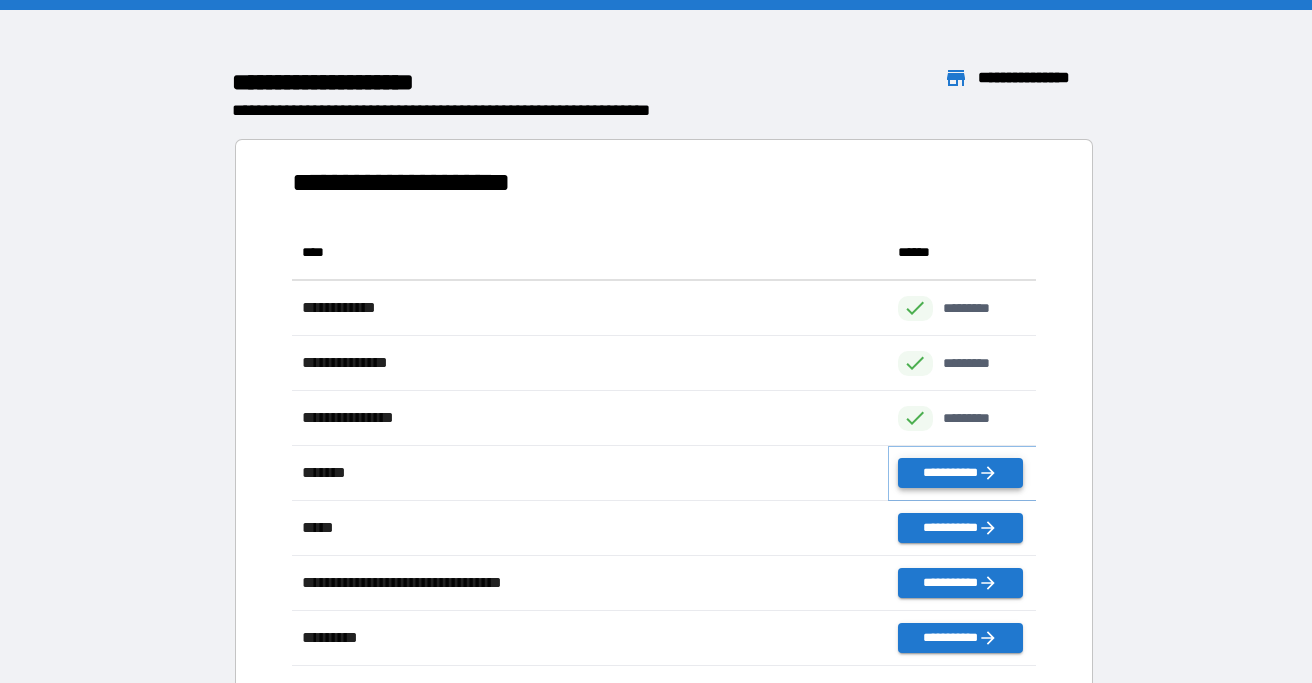 click on "**********" at bounding box center (960, 473) 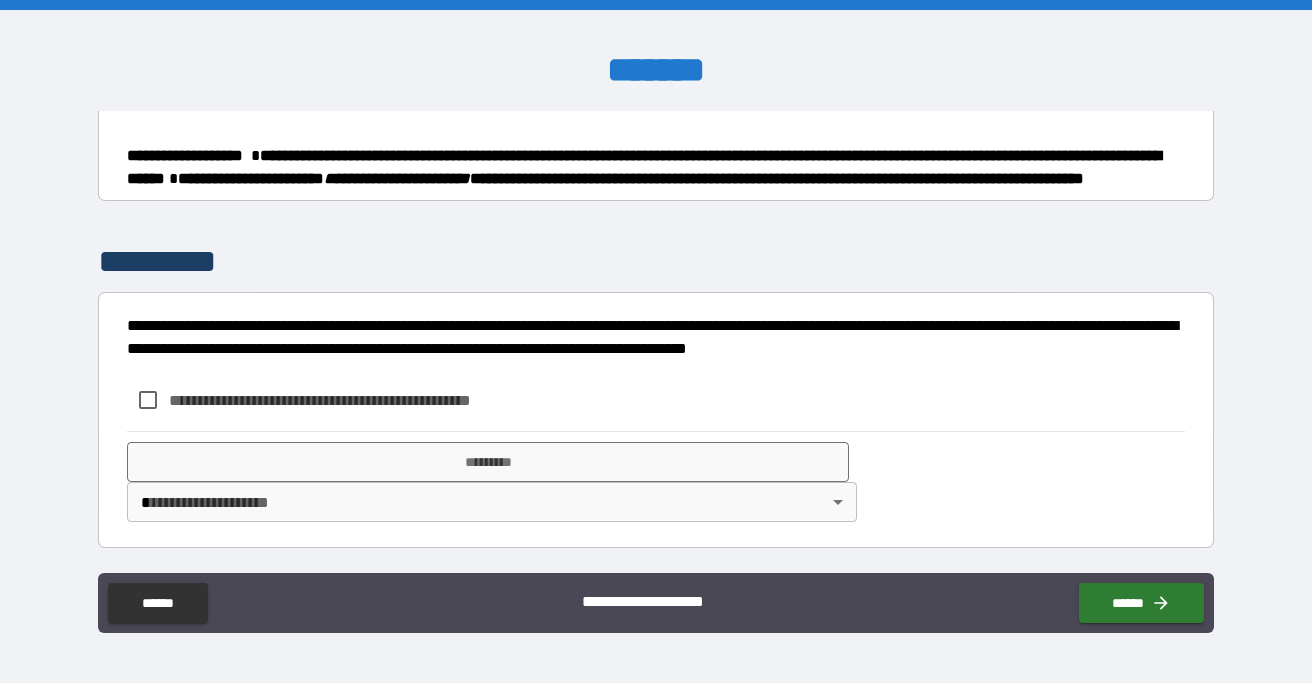scroll, scrollTop: 600, scrollLeft: 0, axis: vertical 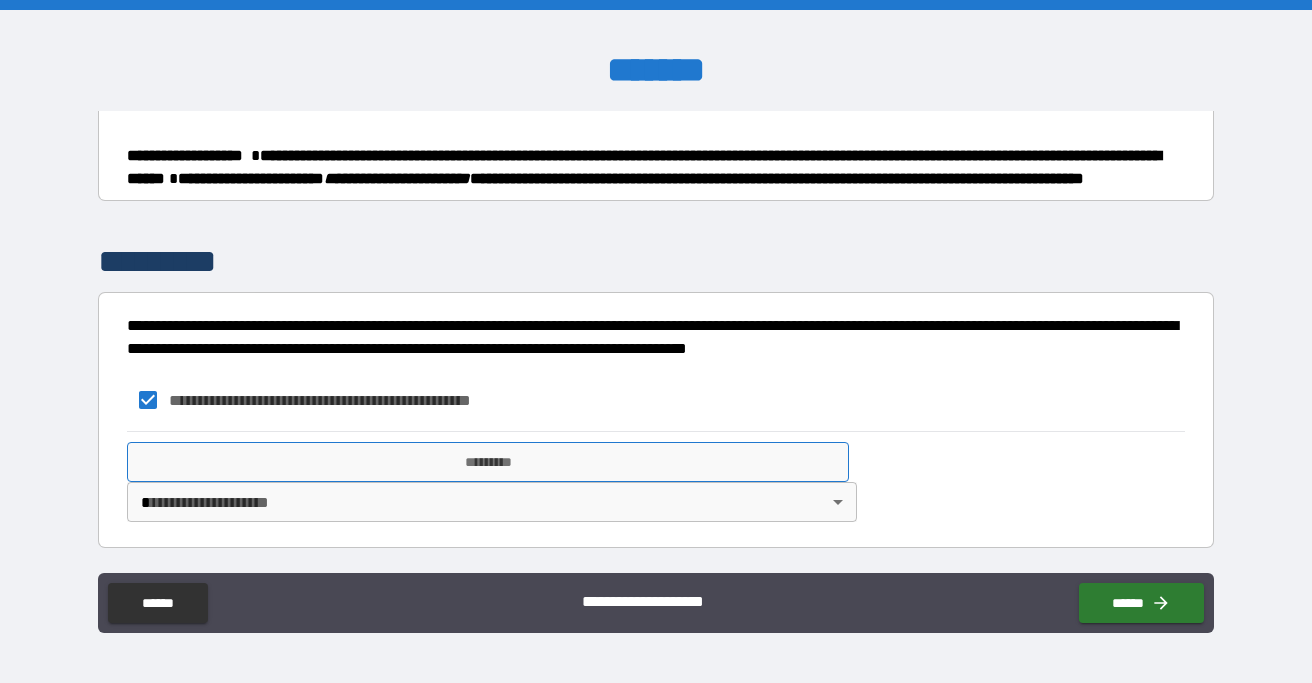 click on "*********" at bounding box center [488, 462] 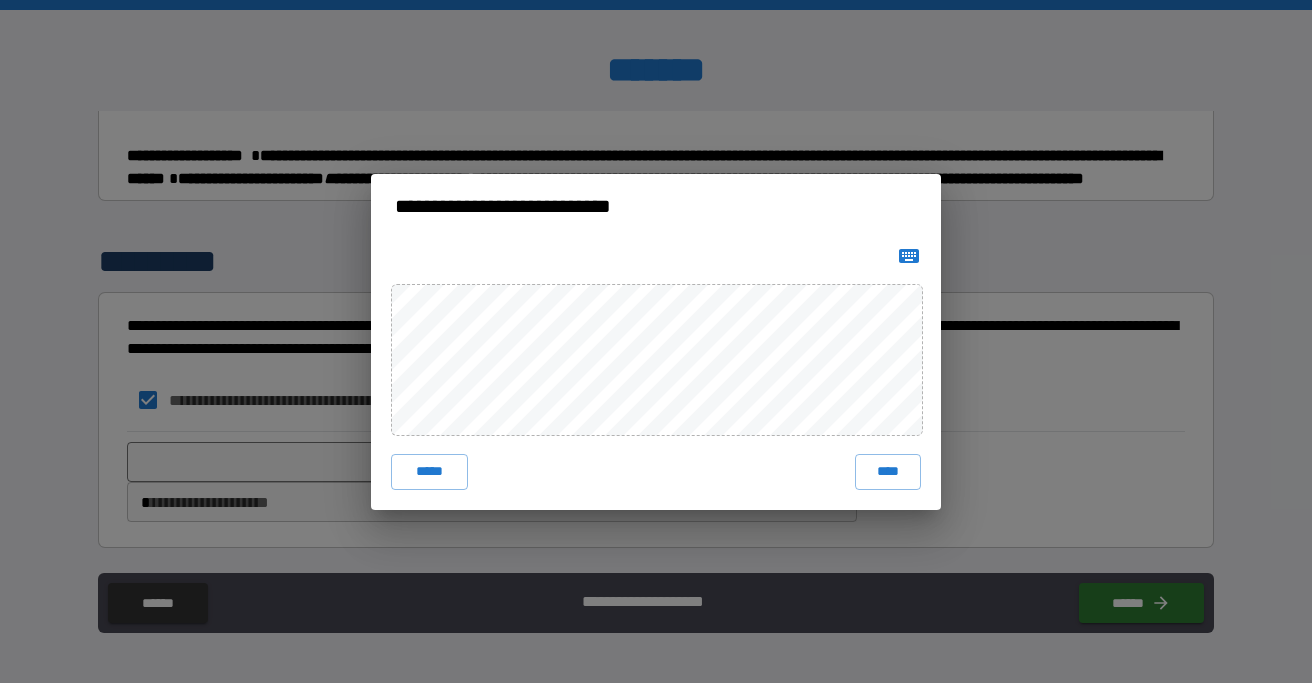 click 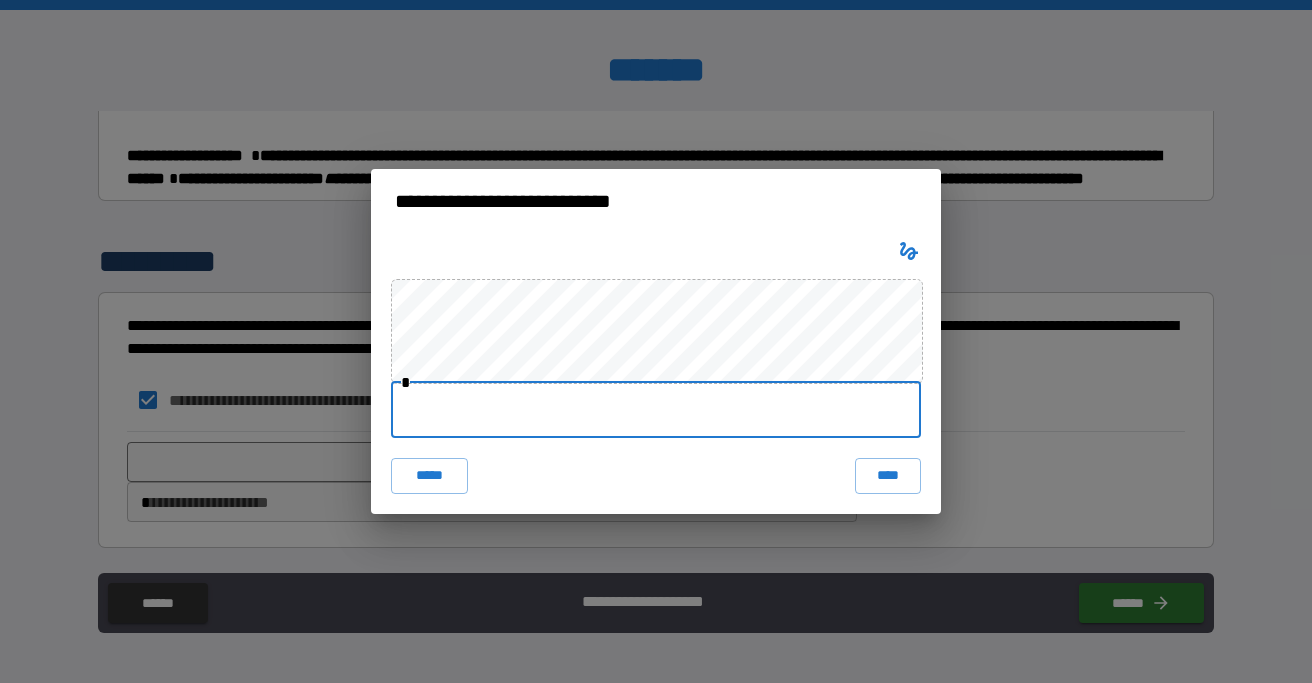 click at bounding box center (656, 410) 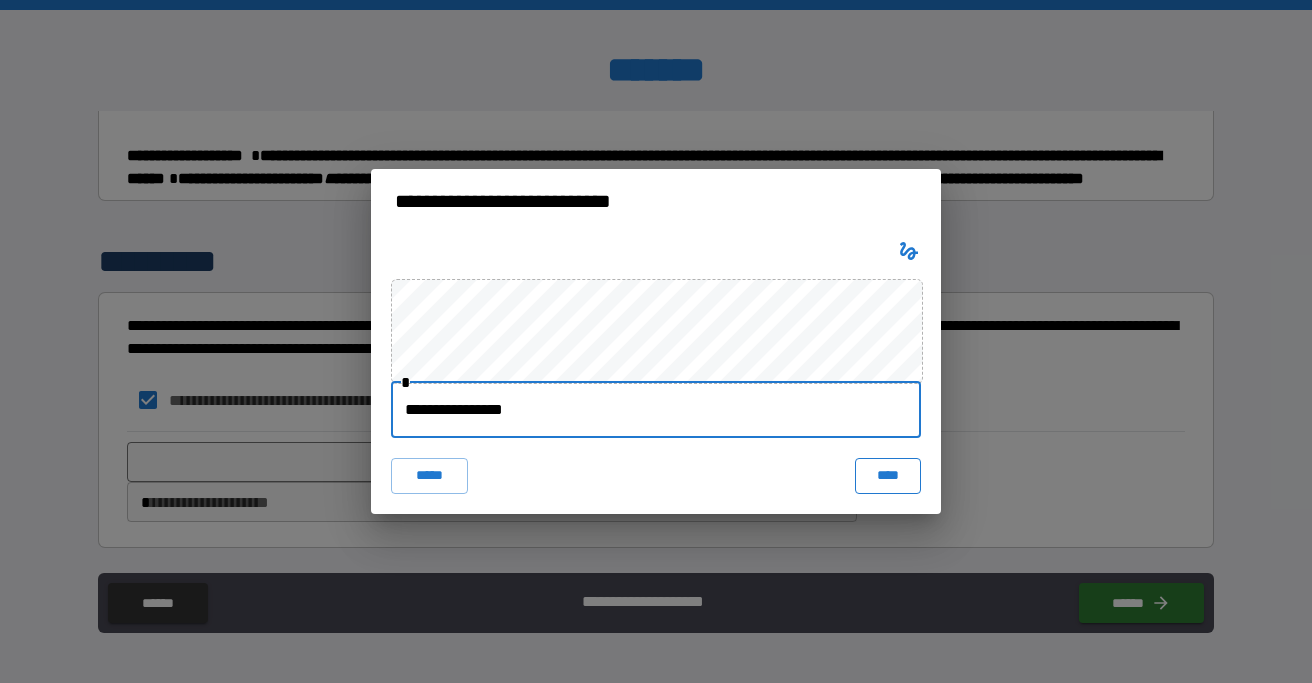 type on "**********" 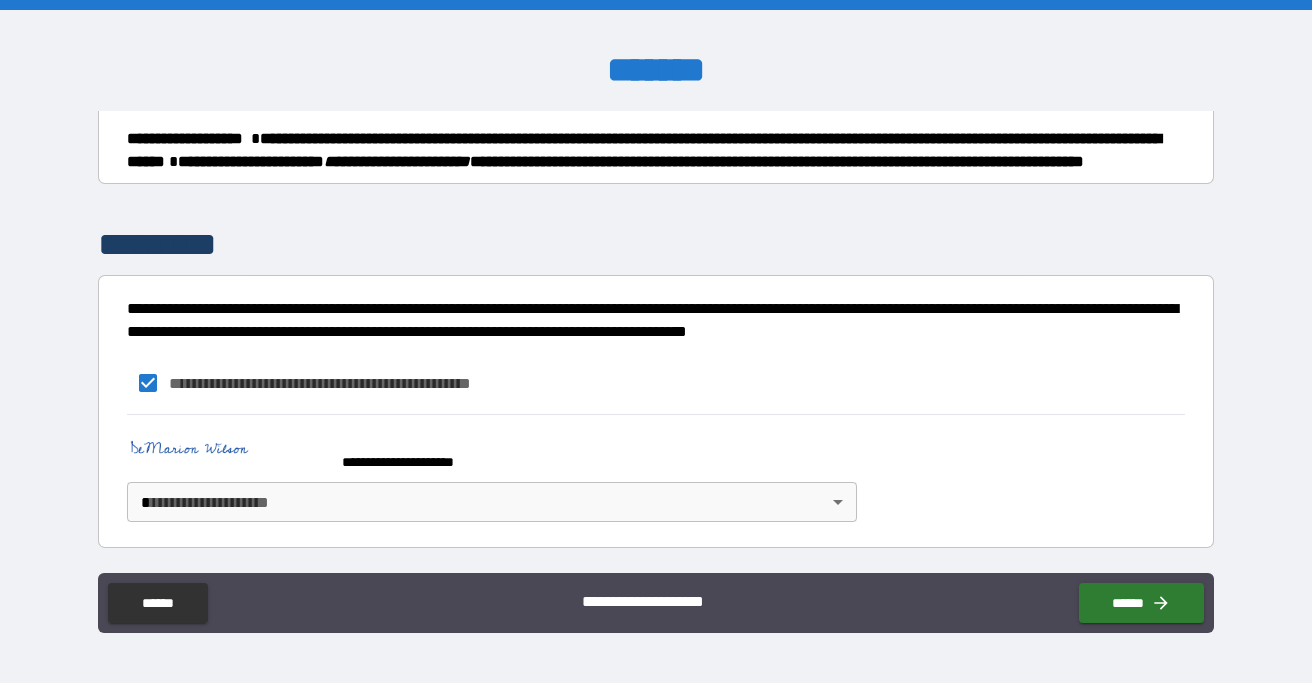click on "**********" at bounding box center [656, 341] 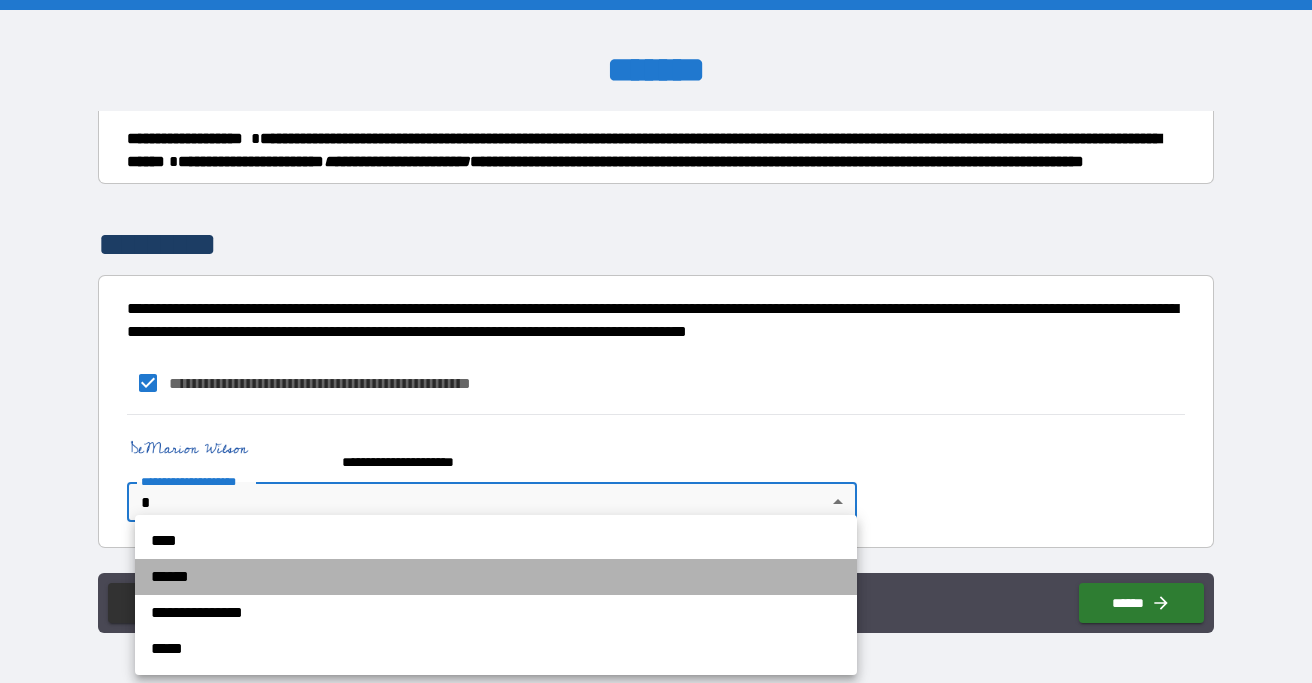 click on "******" at bounding box center [496, 577] 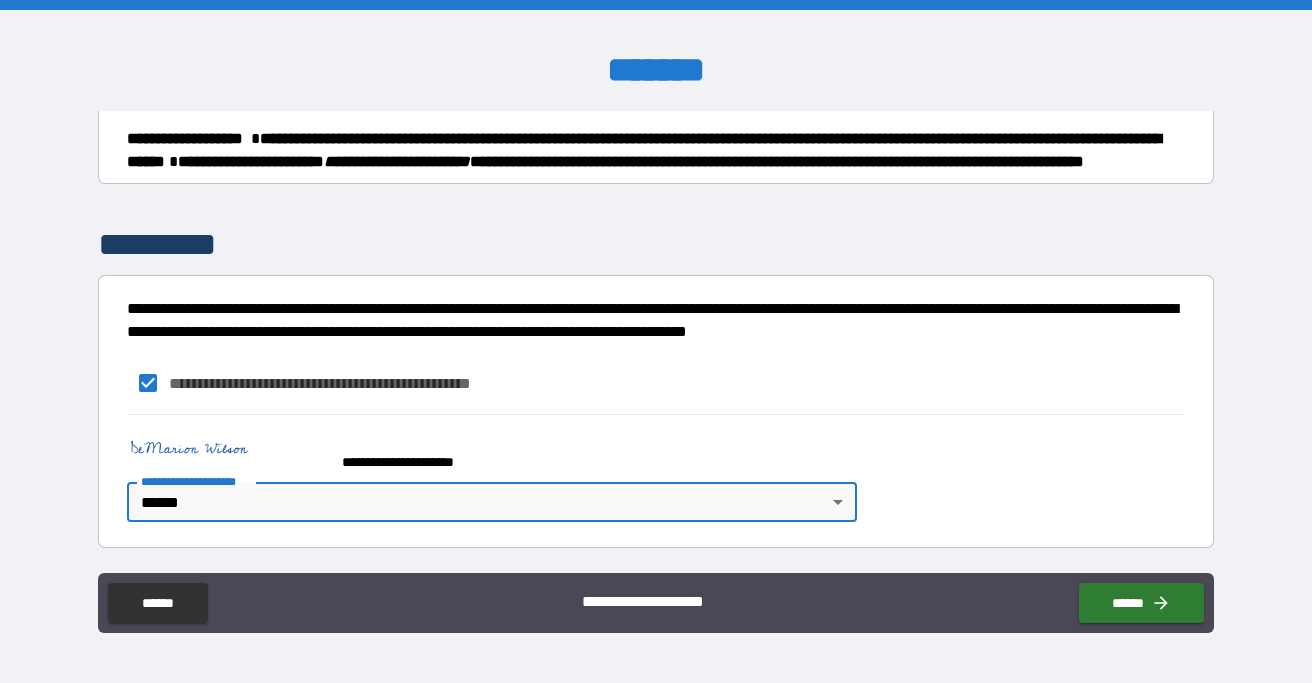scroll, scrollTop: 612, scrollLeft: 0, axis: vertical 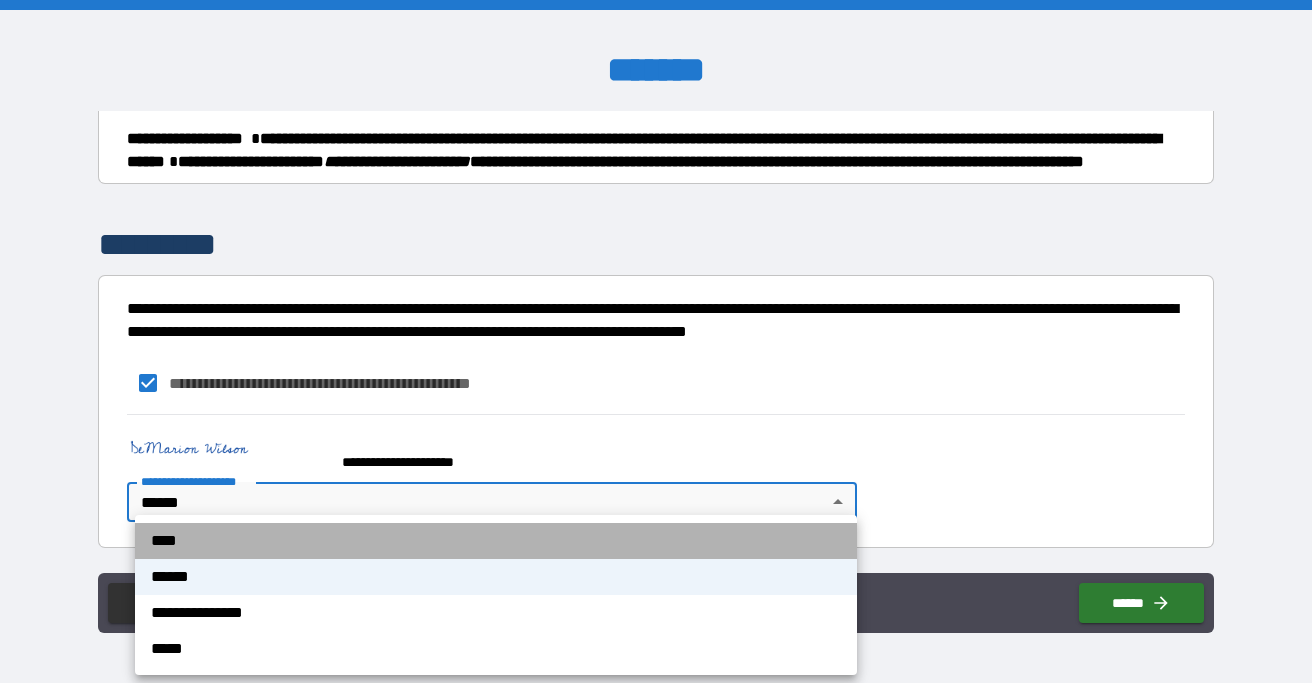 click on "****" at bounding box center [496, 541] 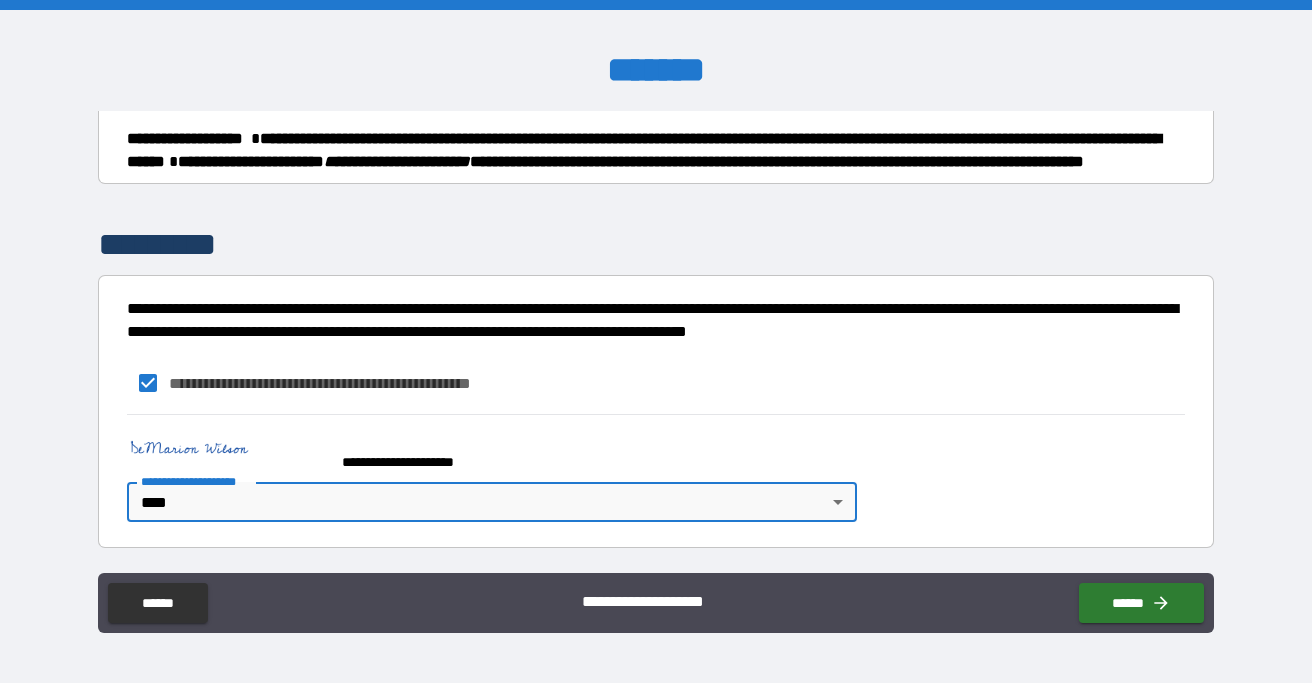 scroll, scrollTop: 643, scrollLeft: 0, axis: vertical 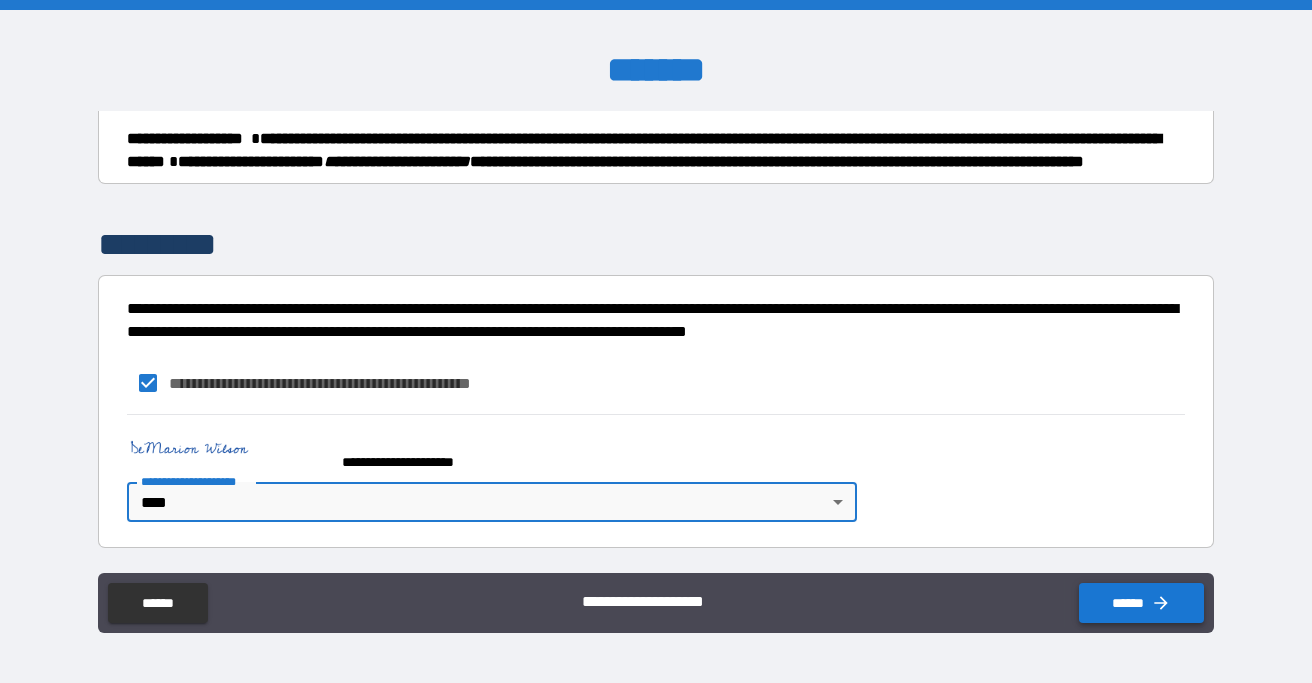 click on "******" at bounding box center (1141, 603) 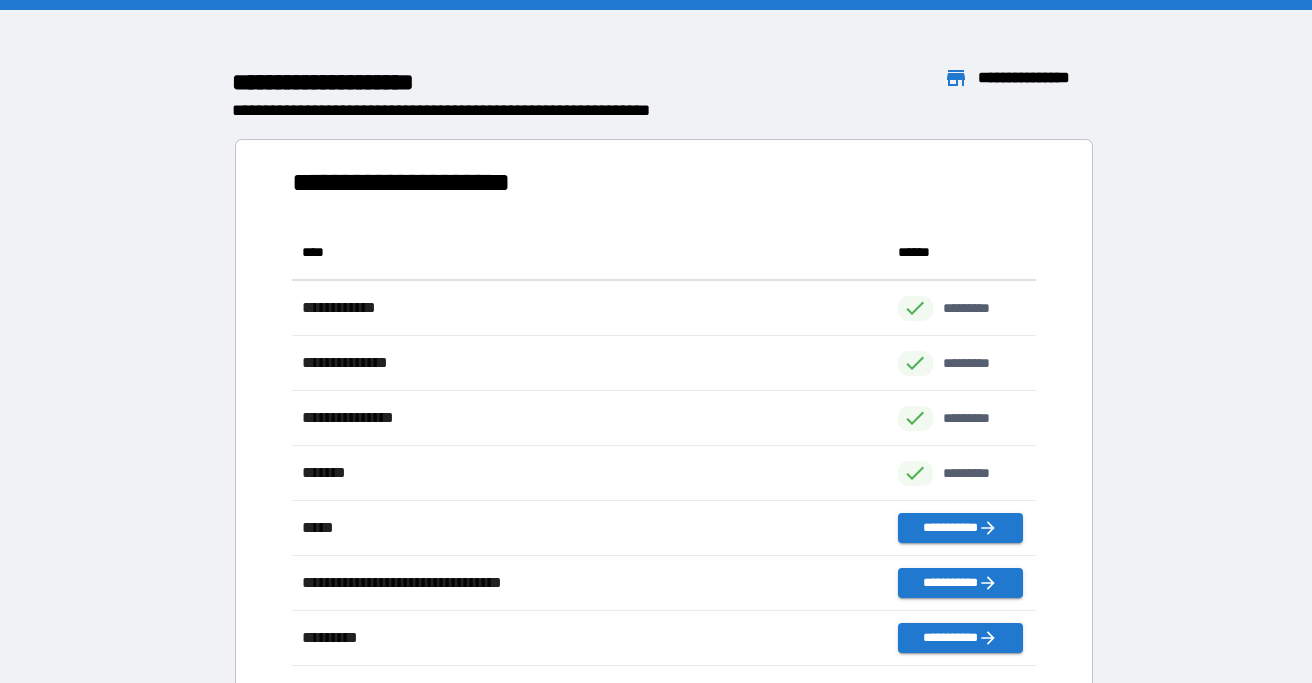 scroll, scrollTop: 1, scrollLeft: 1, axis: both 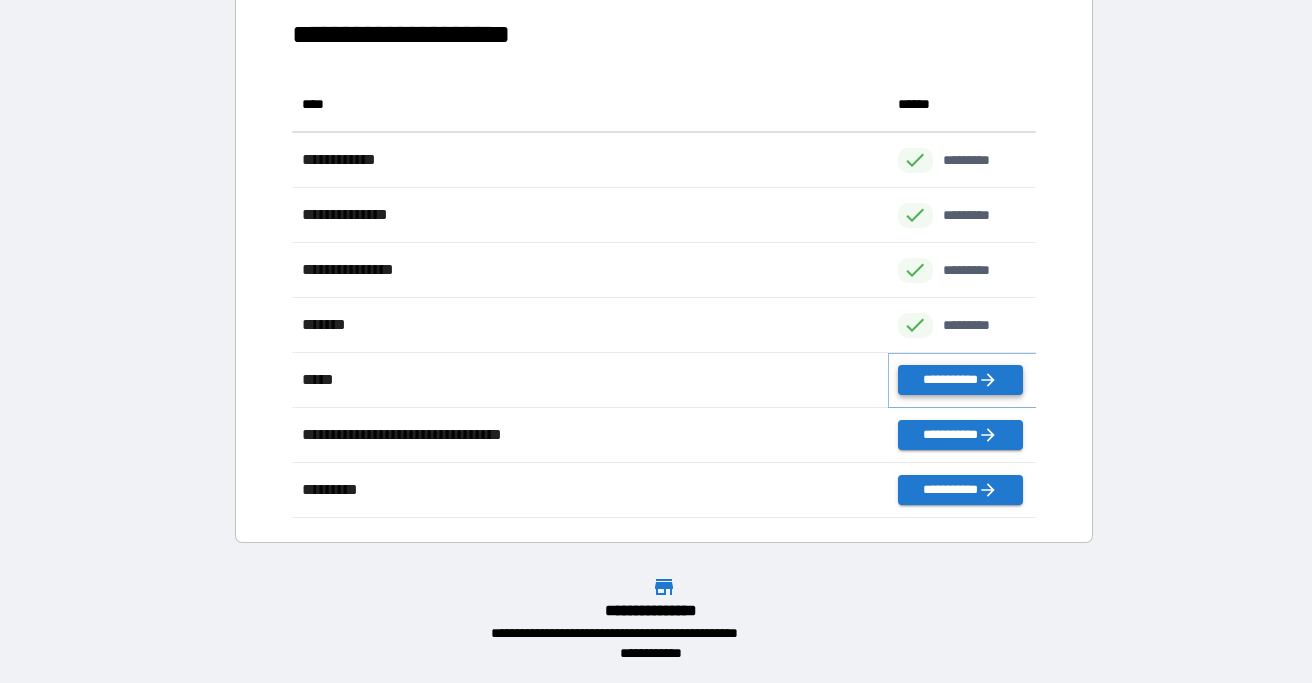 click on "**********" at bounding box center (960, 380) 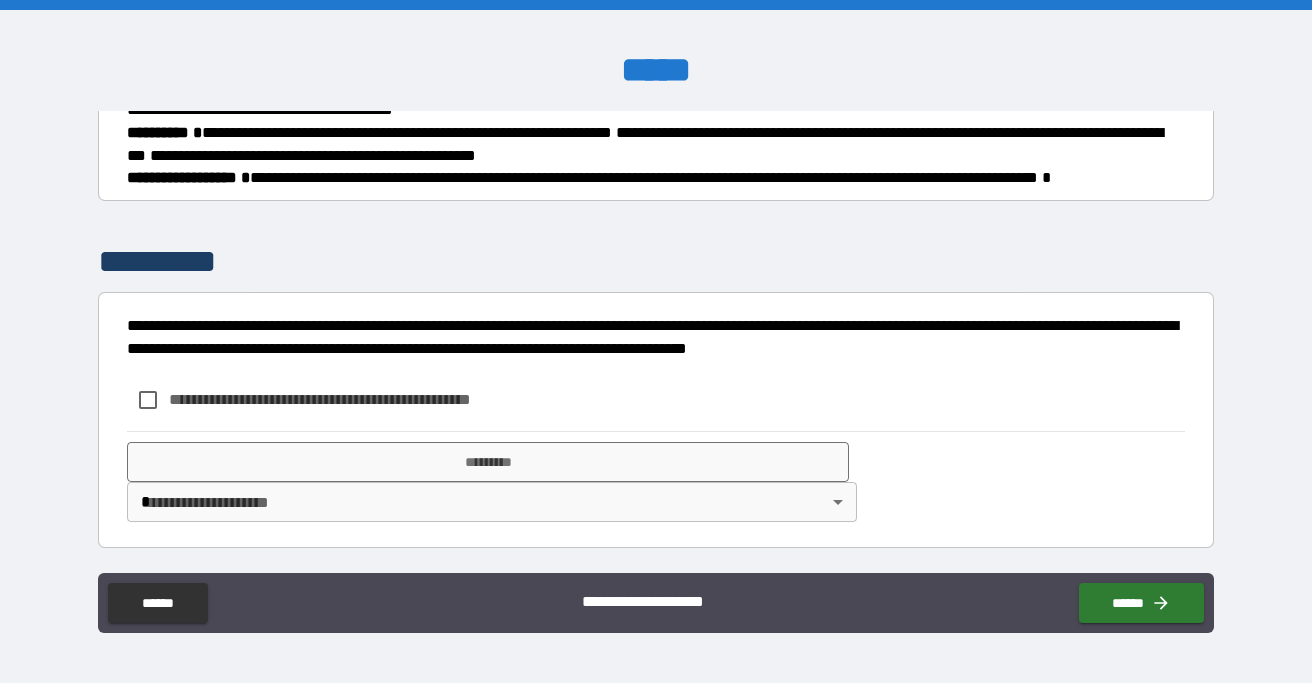 scroll, scrollTop: 1560, scrollLeft: 0, axis: vertical 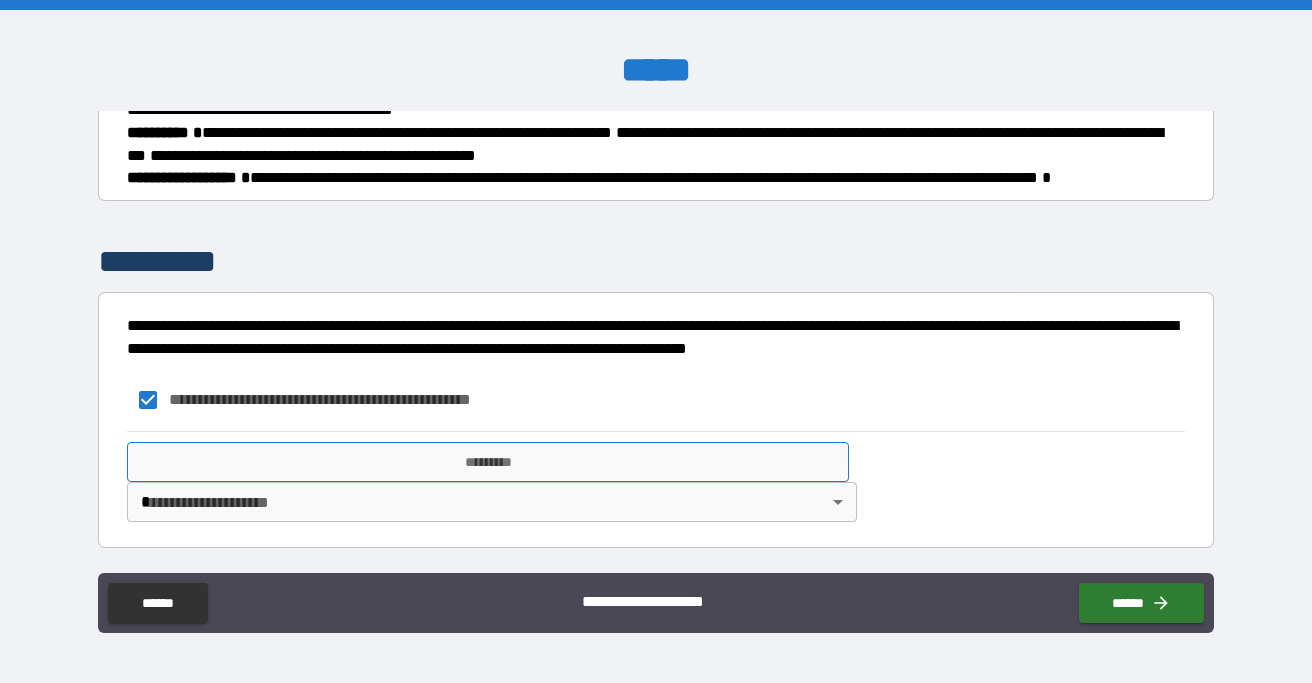 click on "*********" at bounding box center [488, 462] 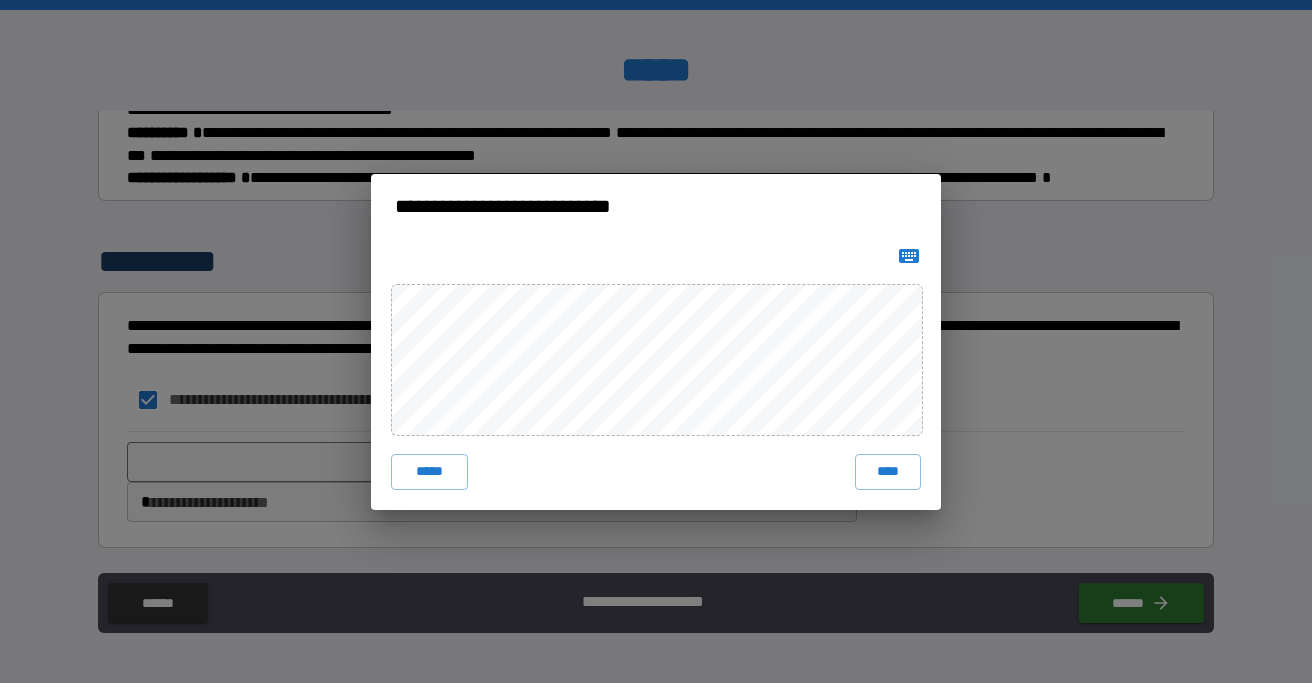 click 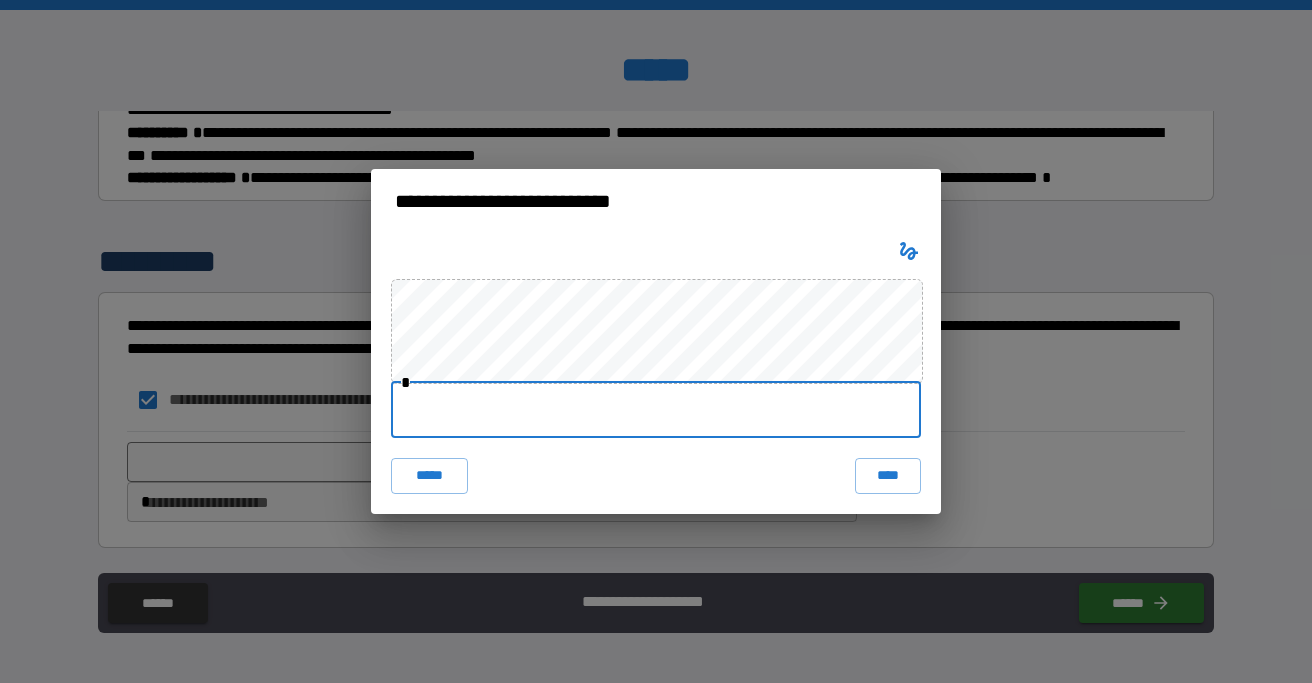 click at bounding box center [656, 410] 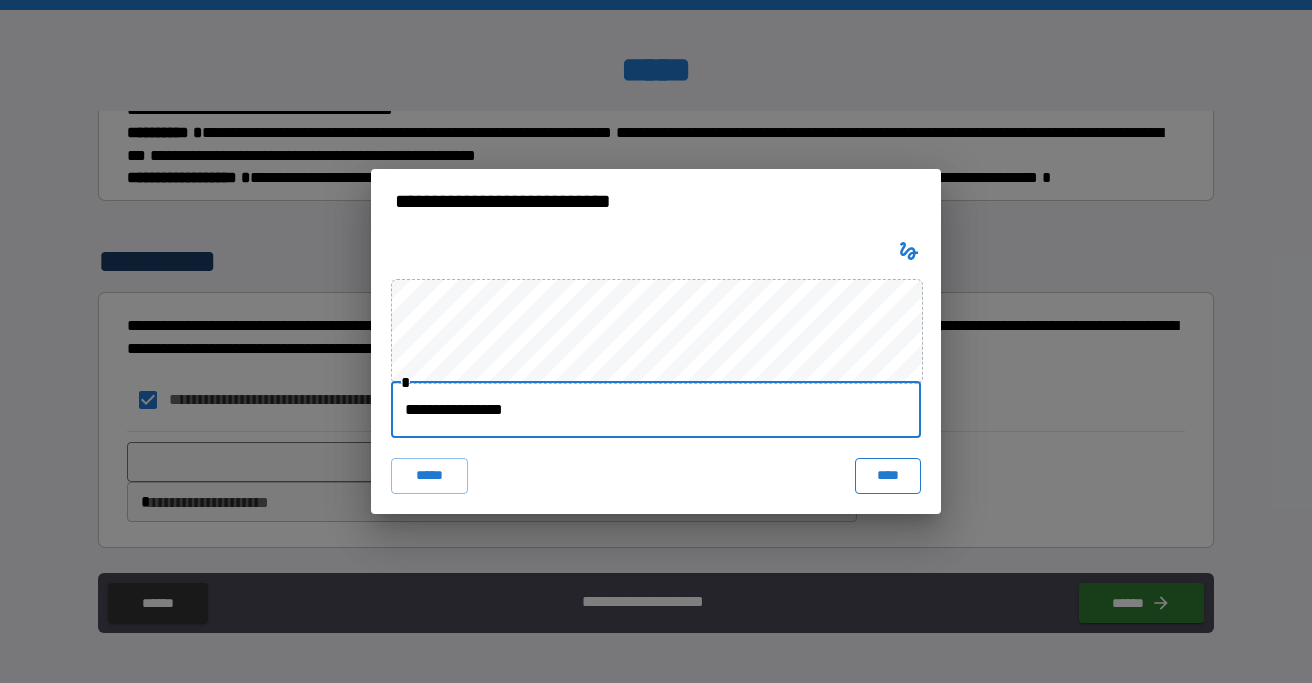 type on "**********" 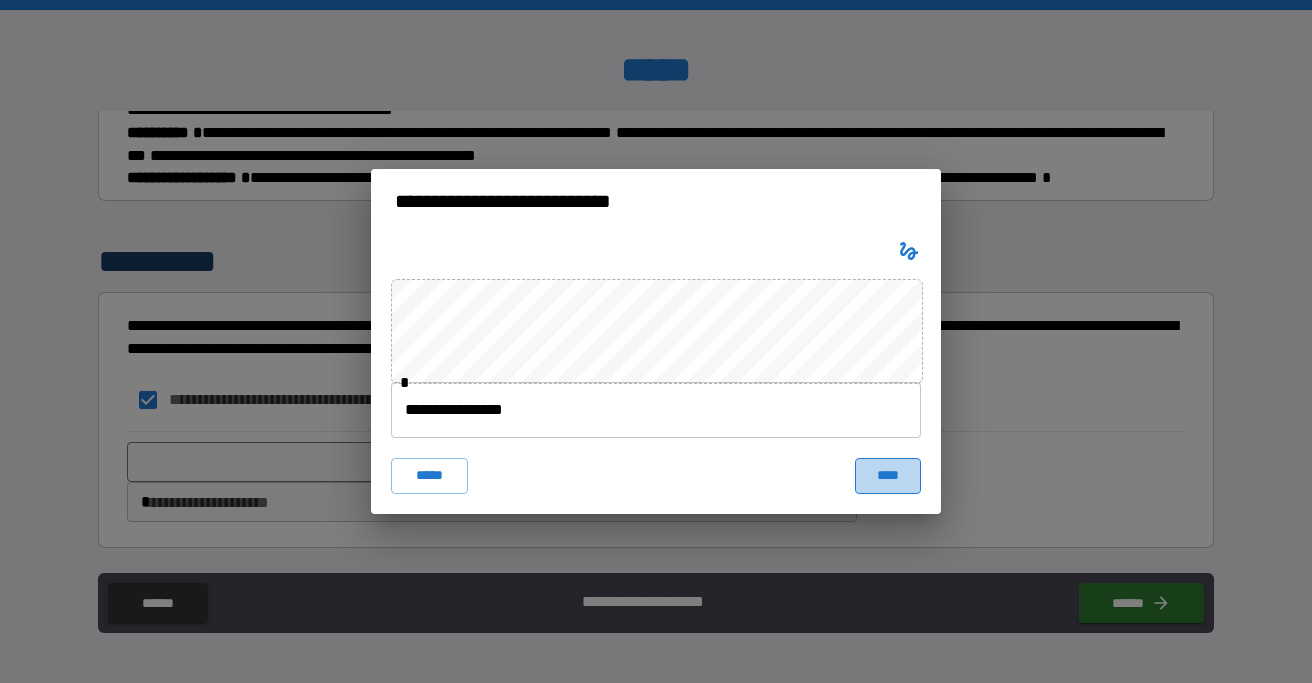 click on "****" at bounding box center [888, 476] 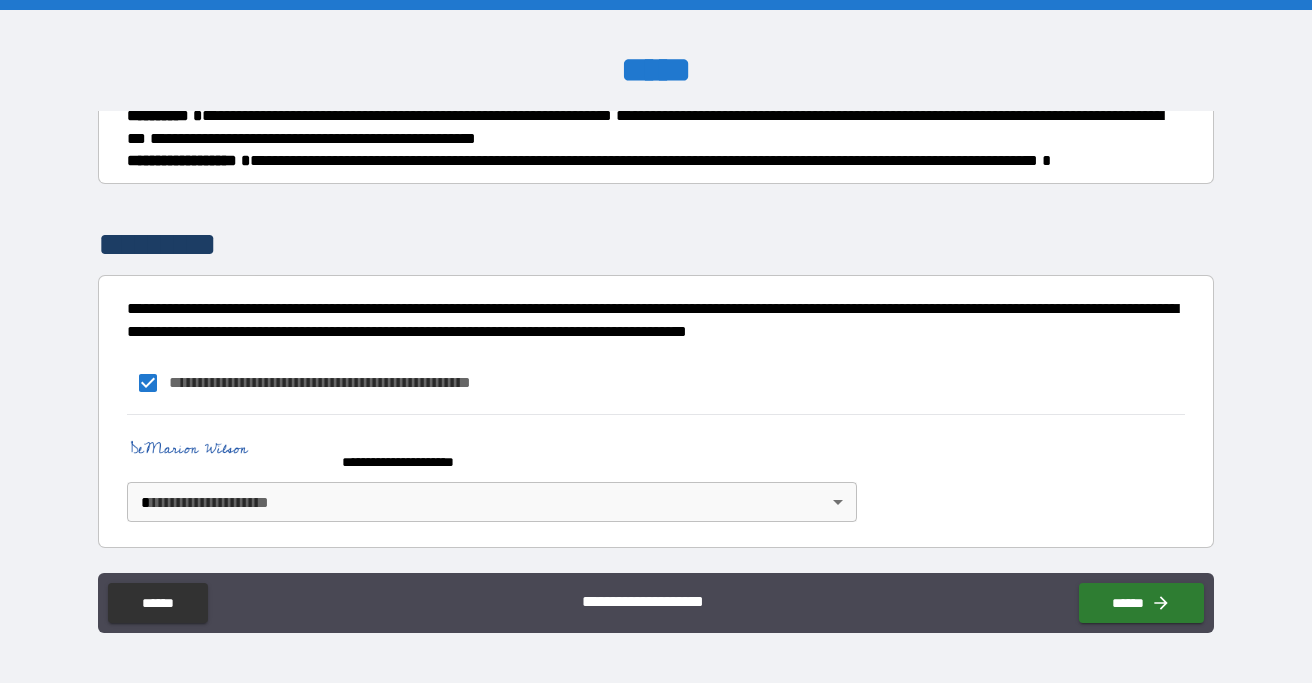 click on "**********" at bounding box center [656, 341] 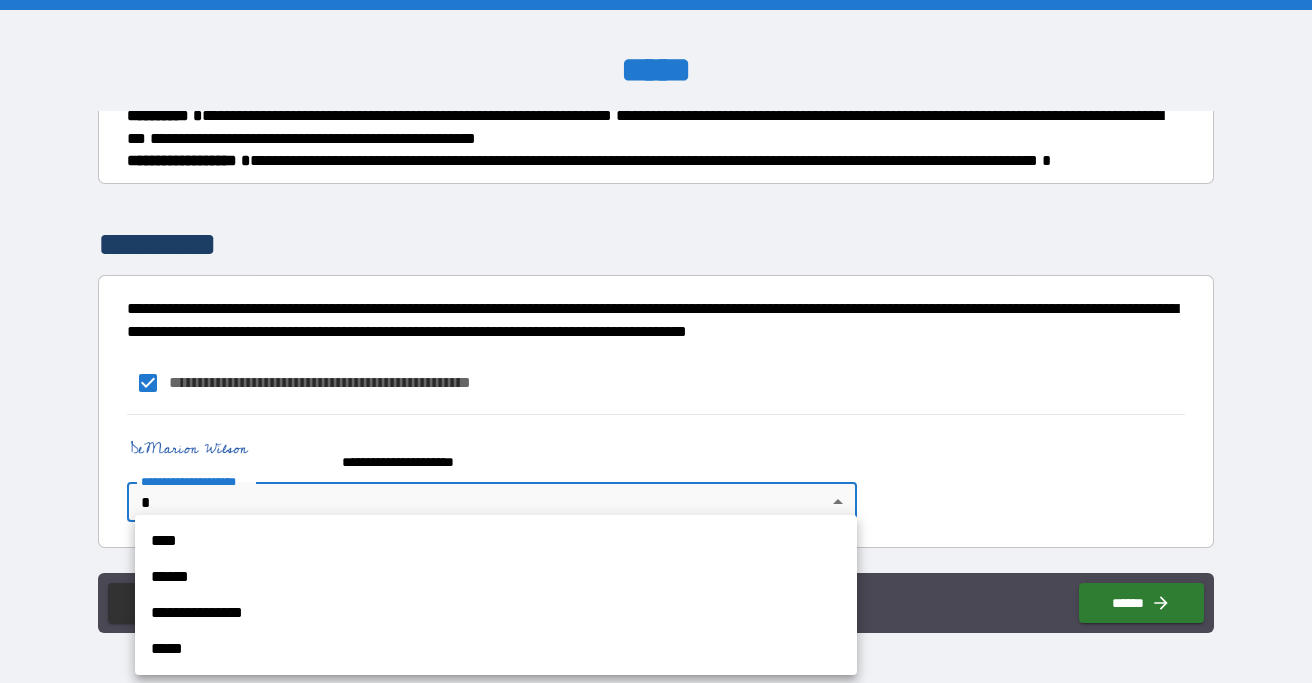 click on "******" at bounding box center [496, 577] 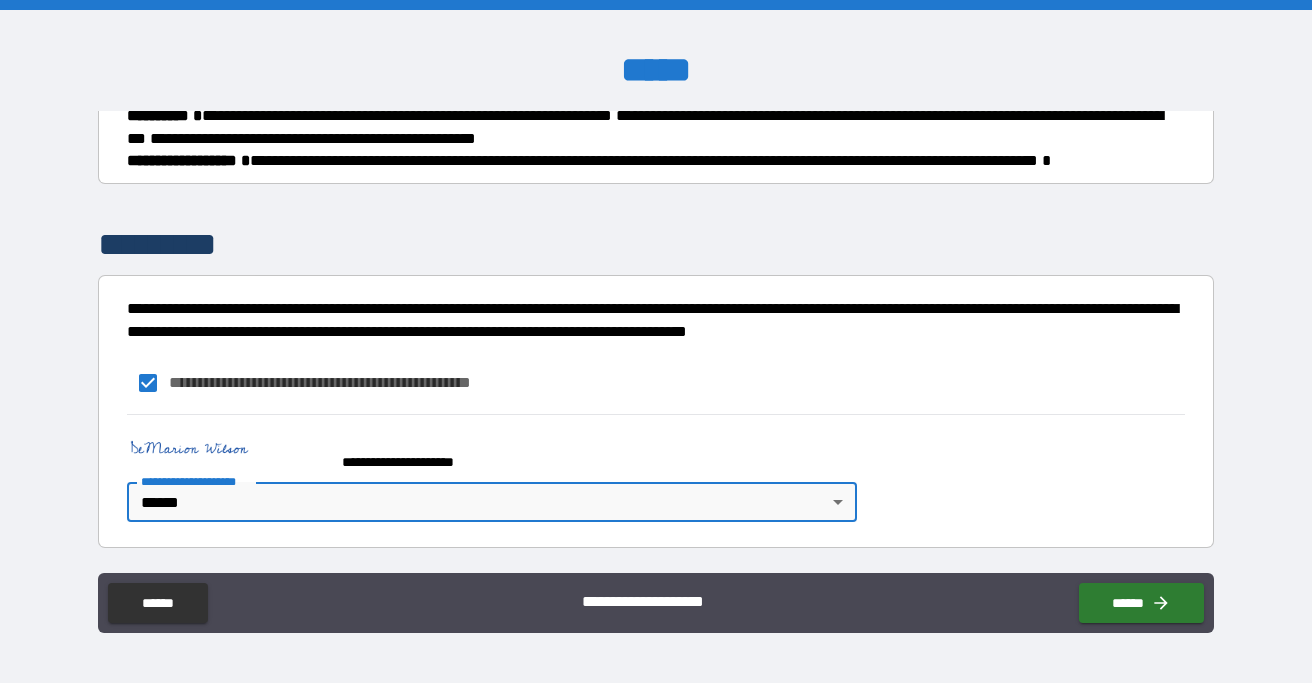 click on "**********" at bounding box center [656, 473] 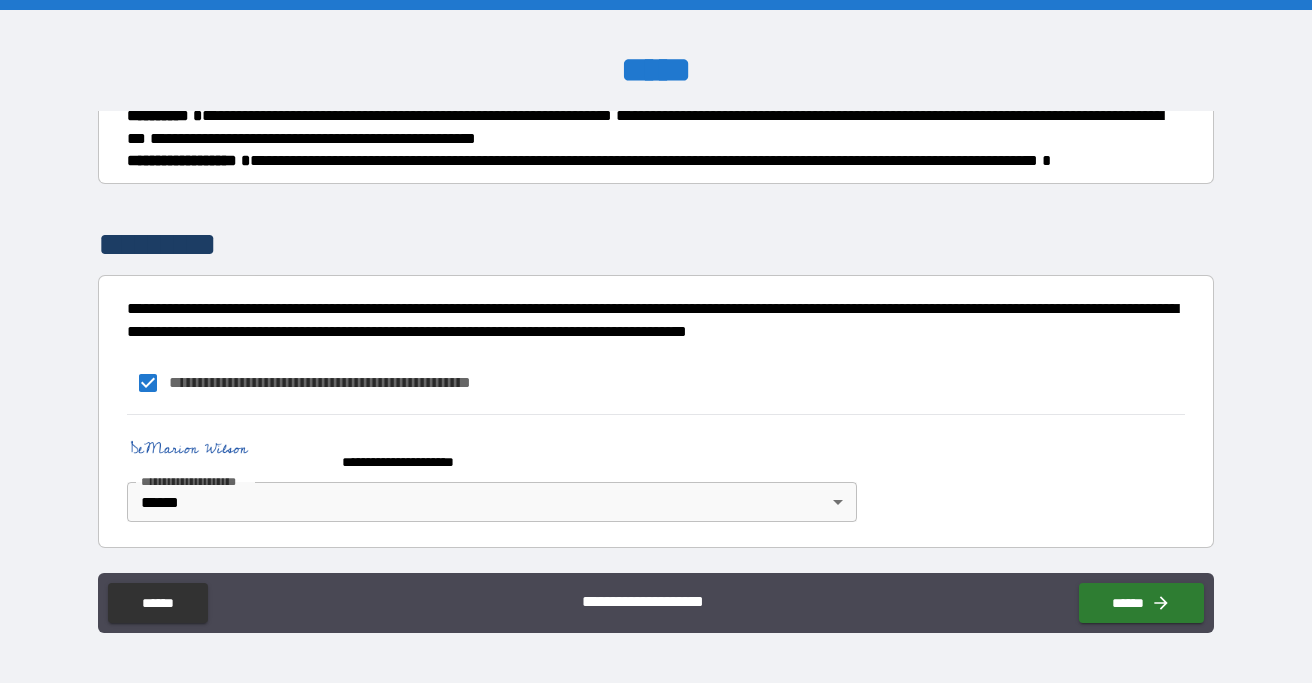 click on "**********" at bounding box center (656, 473) 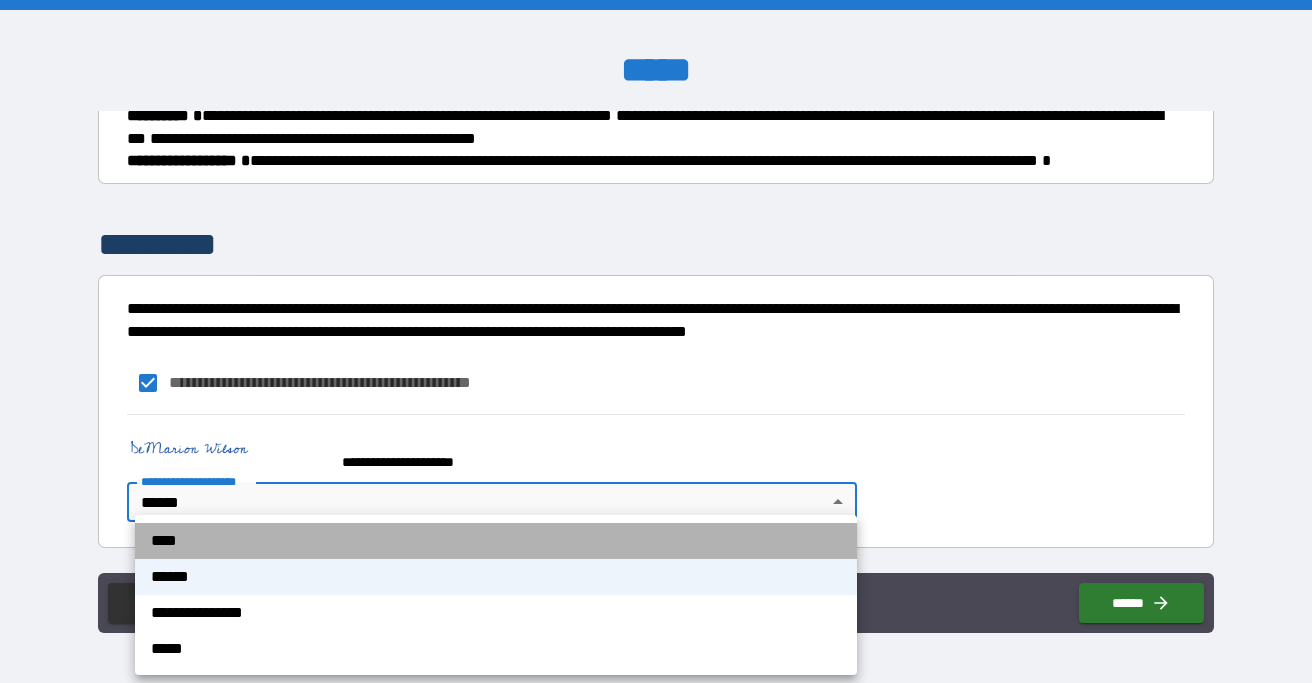 click on "****" at bounding box center [496, 541] 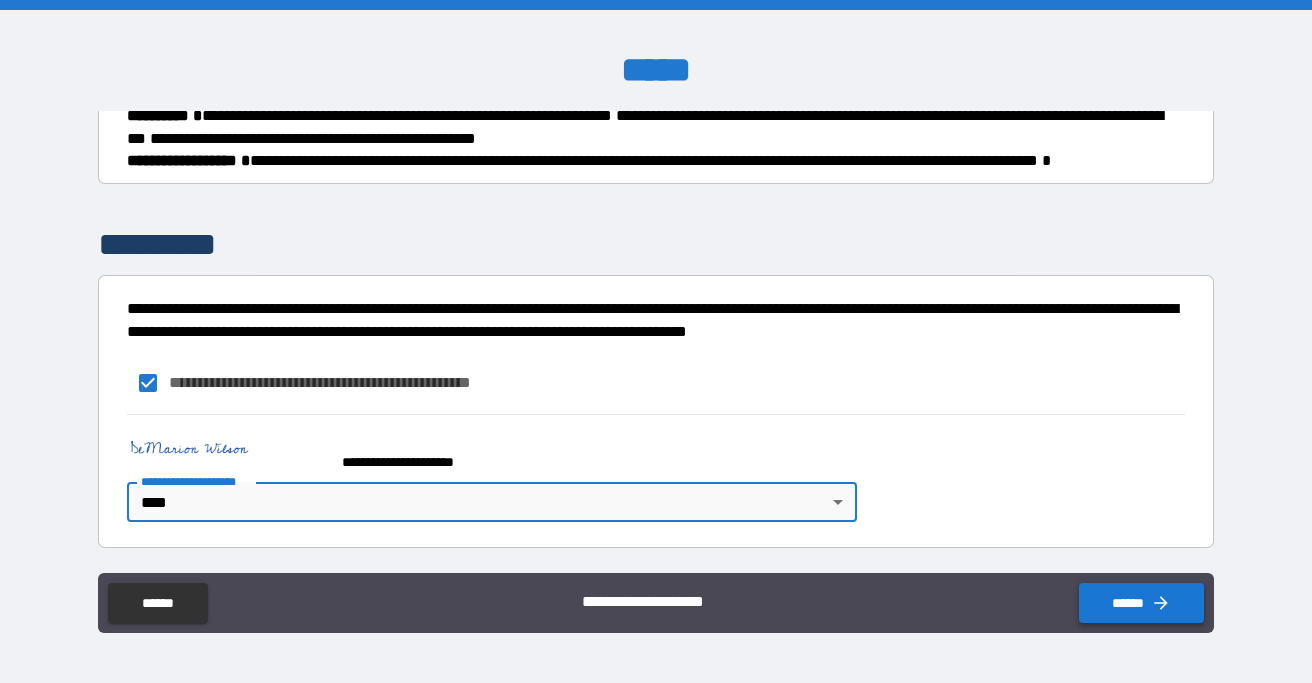 click on "******" at bounding box center (1141, 603) 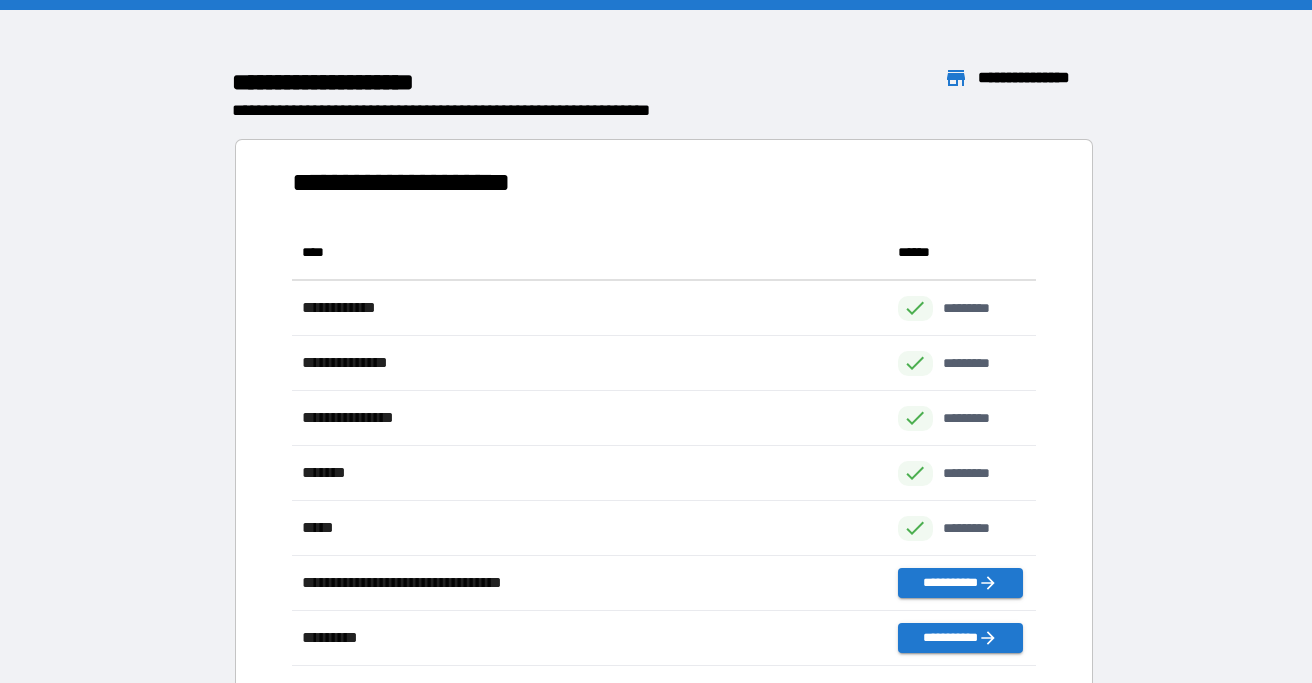 scroll, scrollTop: 1, scrollLeft: 1, axis: both 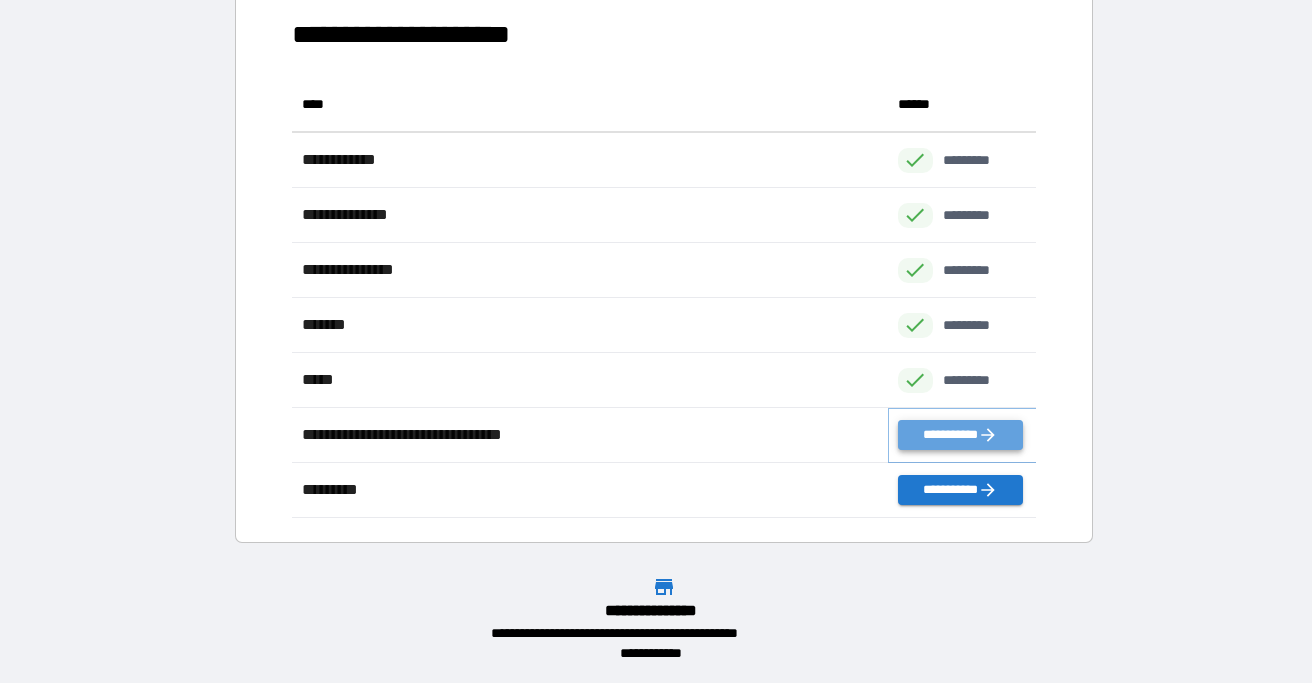click 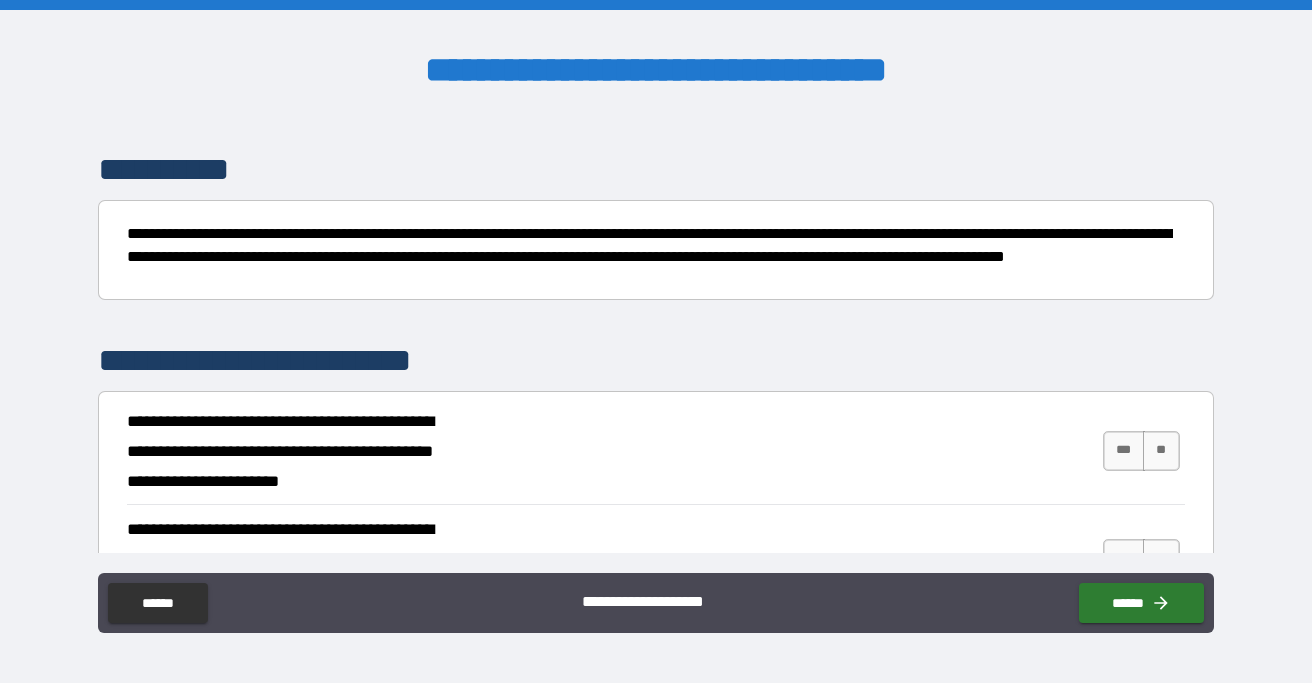 scroll, scrollTop: 224, scrollLeft: 0, axis: vertical 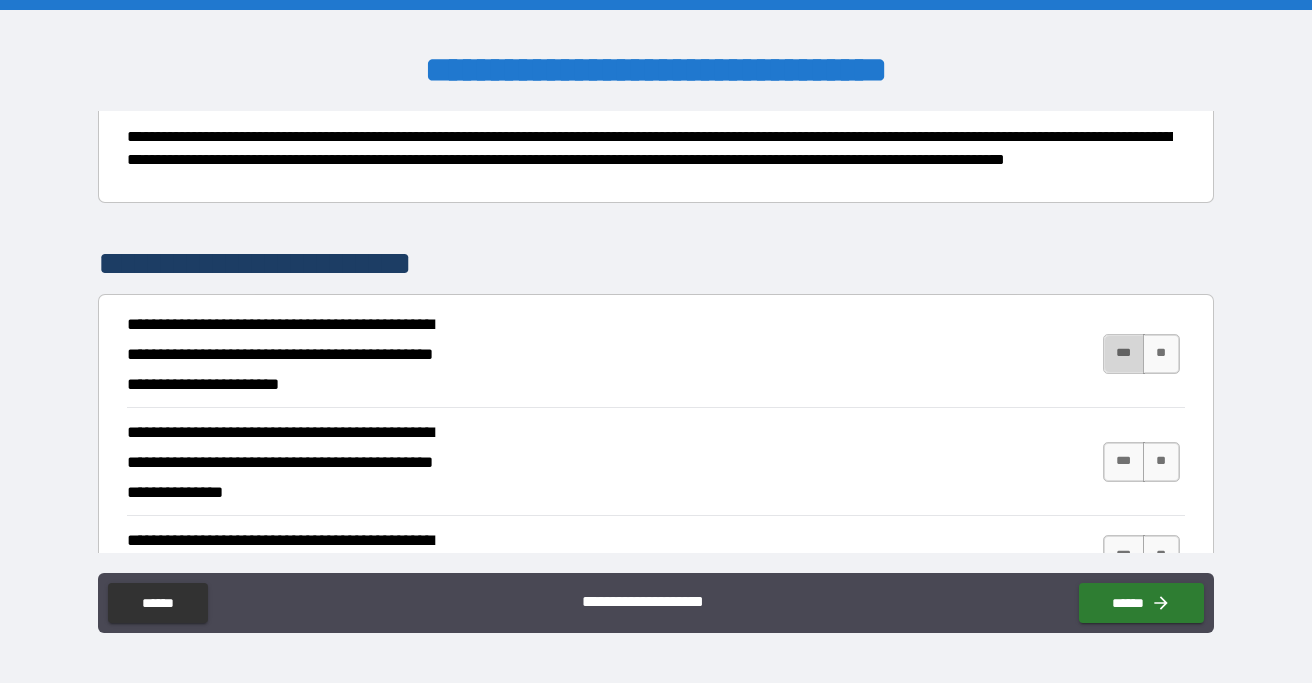 click on "***" at bounding box center (1124, 354) 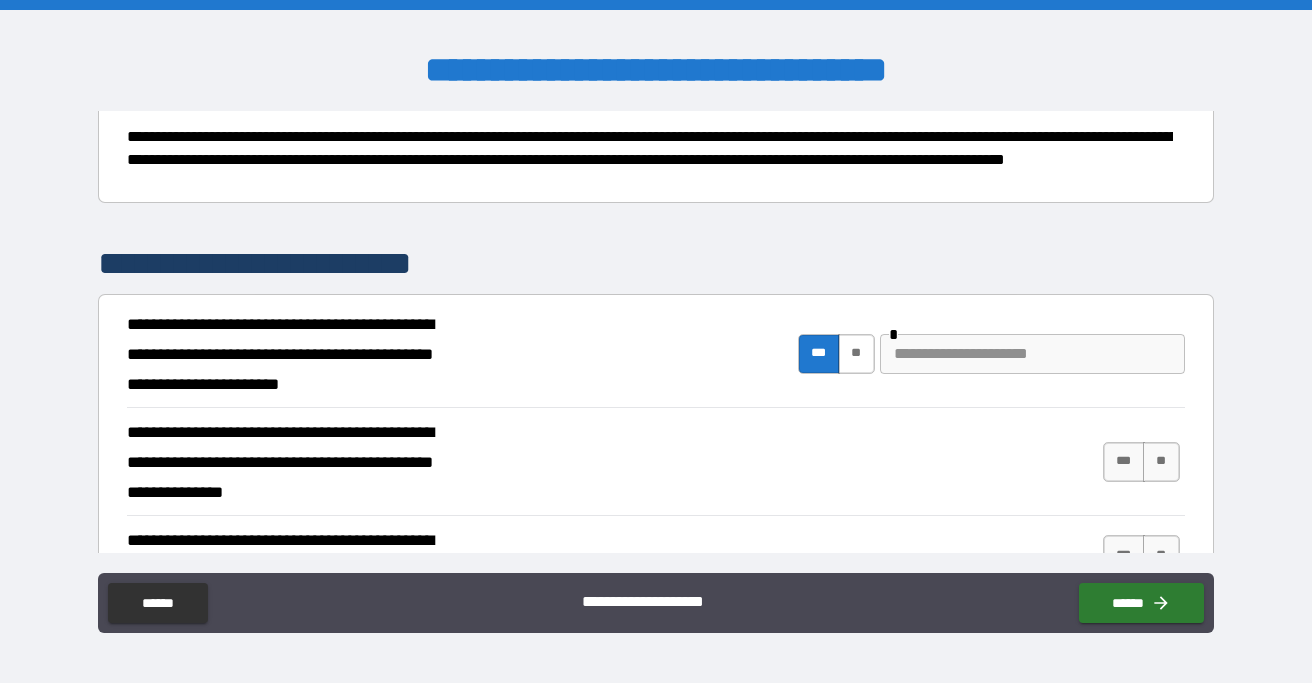 click on "**" at bounding box center (856, 354) 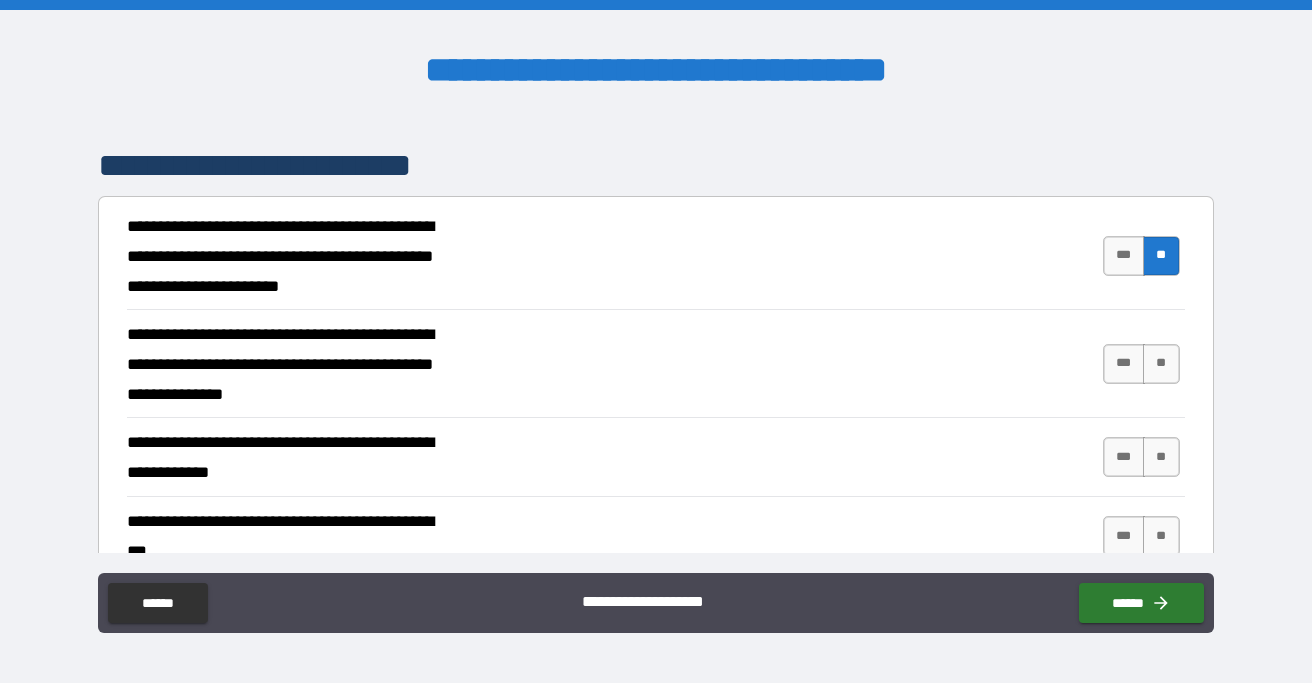scroll, scrollTop: 365, scrollLeft: 0, axis: vertical 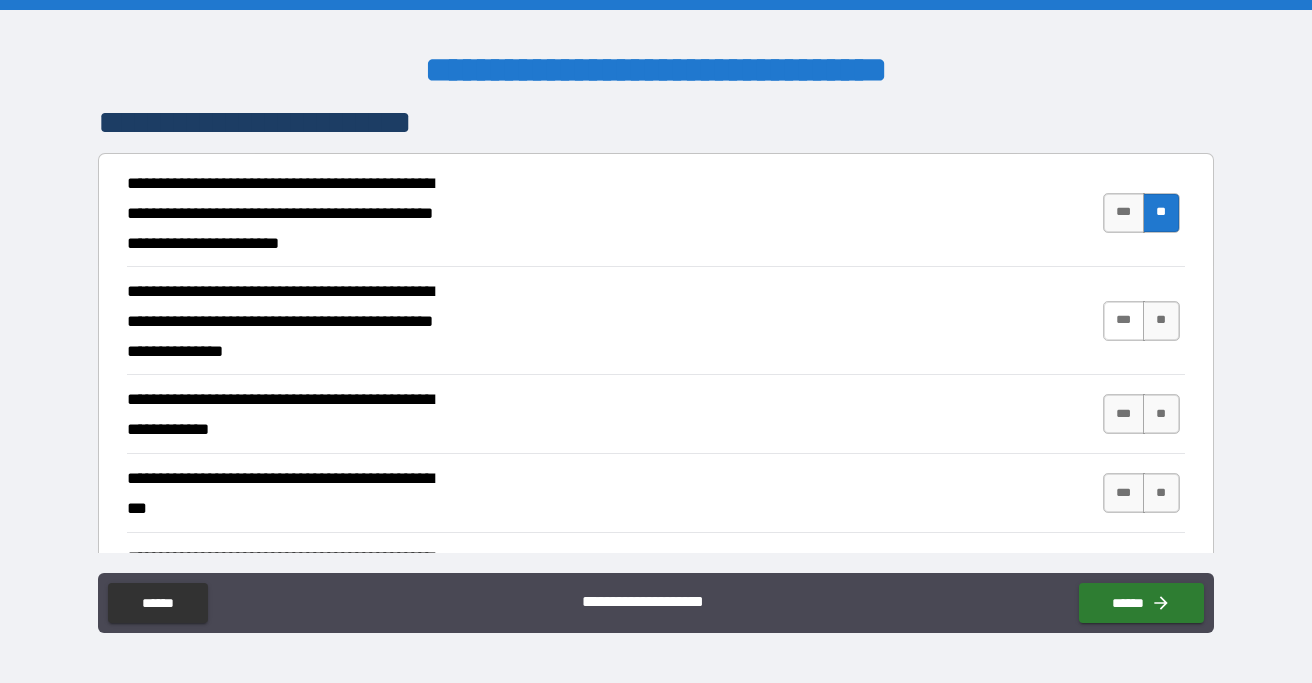 click on "***" at bounding box center (1124, 321) 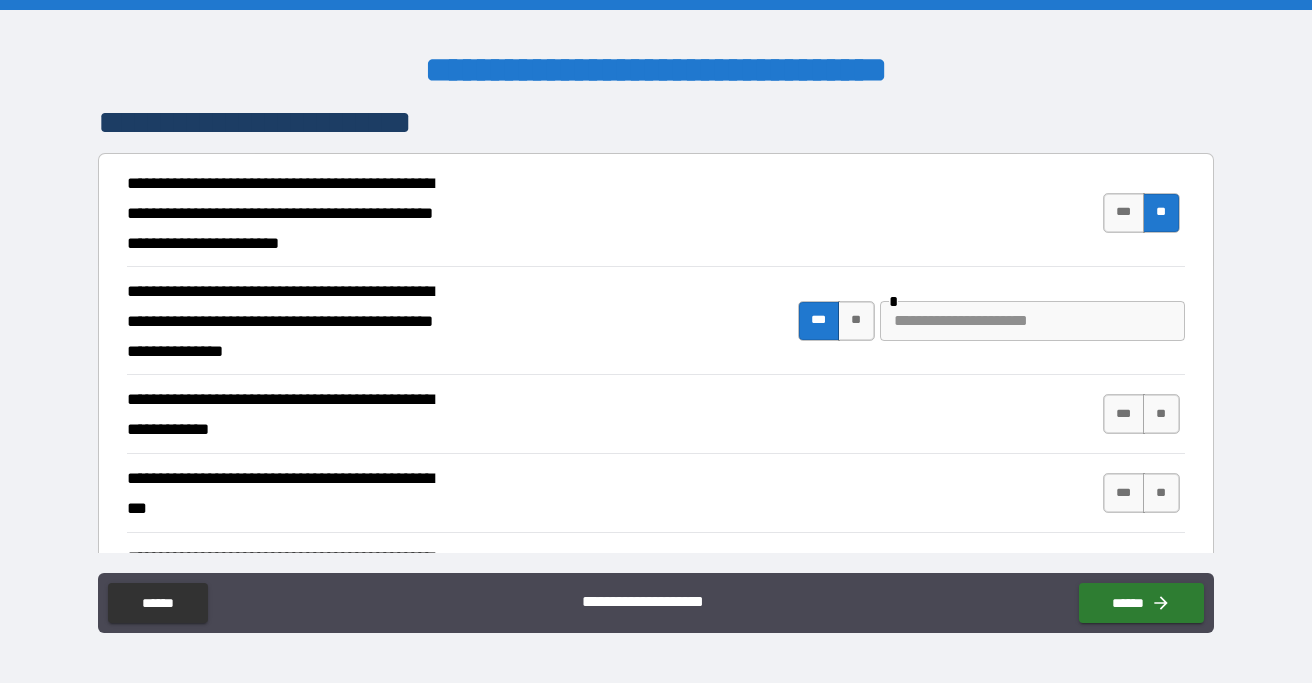 click at bounding box center [1032, 321] 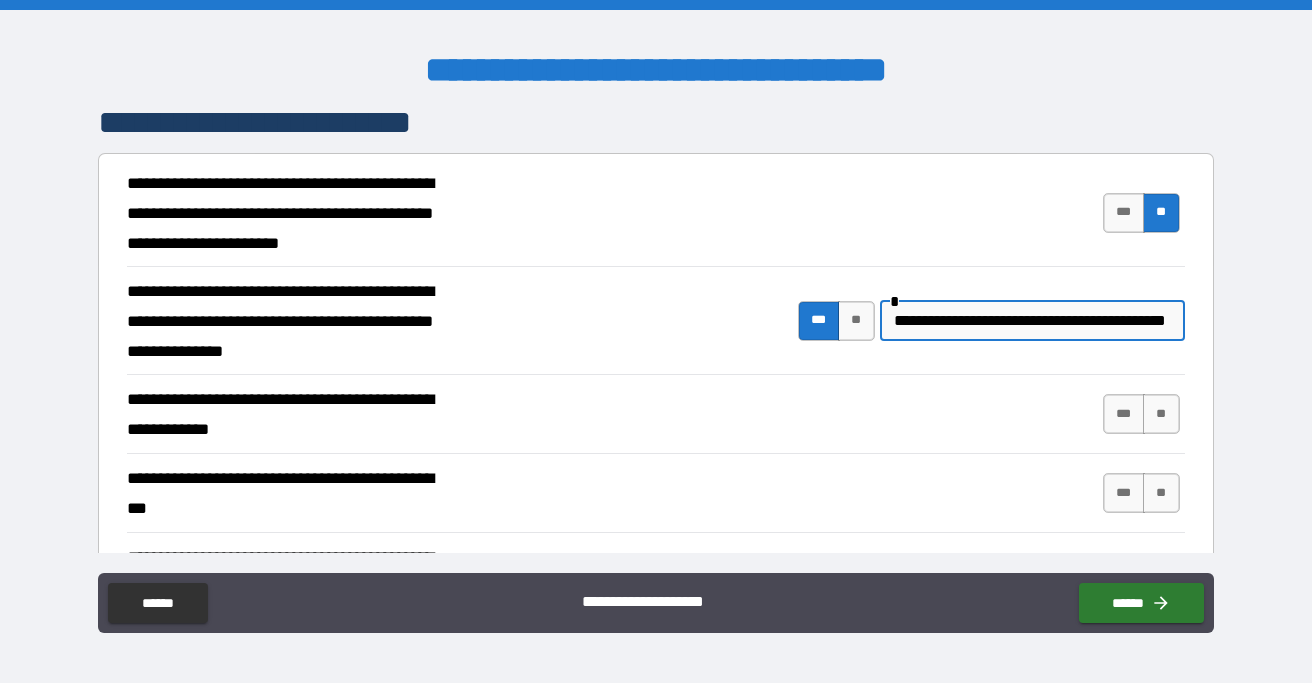 type on "**********" 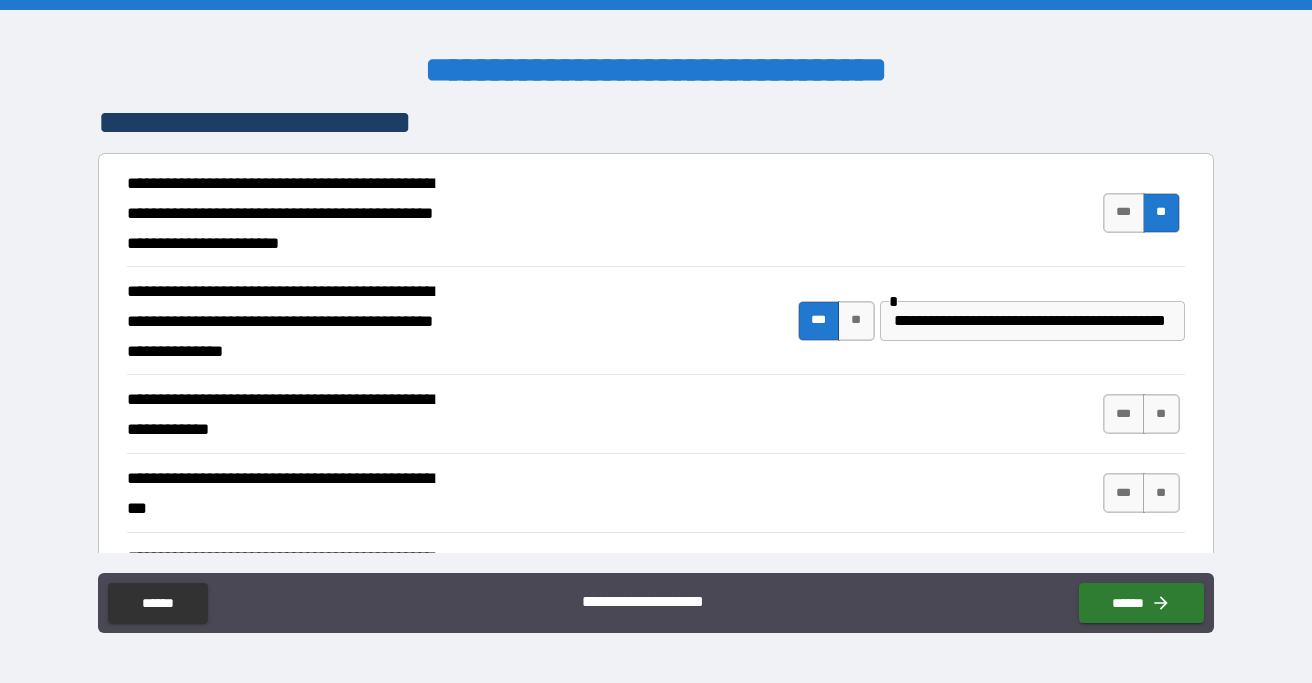 click on "**********" at bounding box center [656, 320] 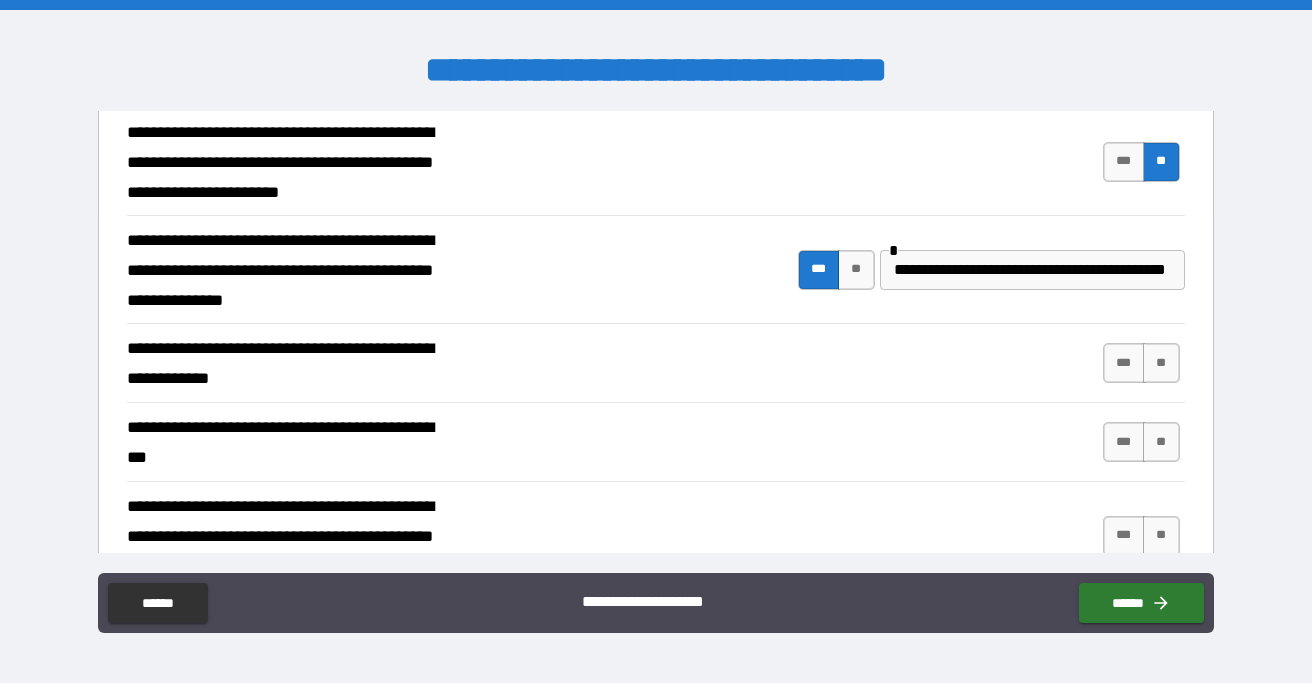 scroll, scrollTop: 453, scrollLeft: 0, axis: vertical 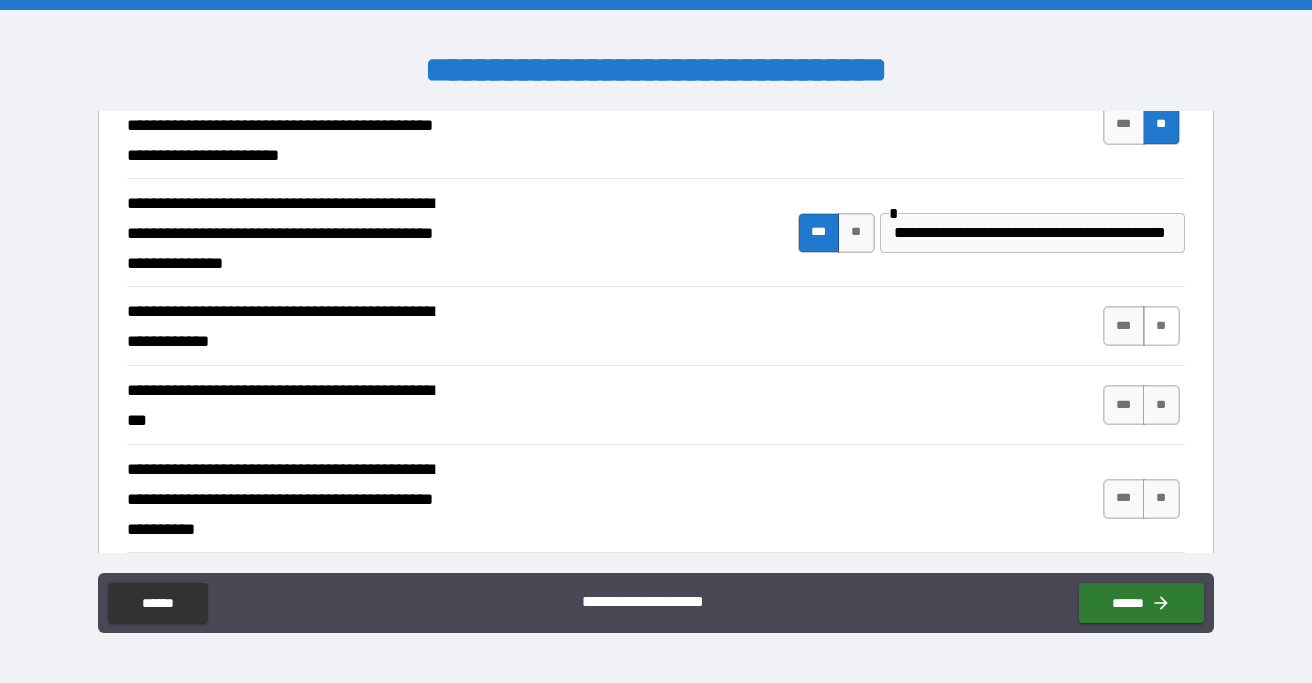 click on "**" at bounding box center (1161, 326) 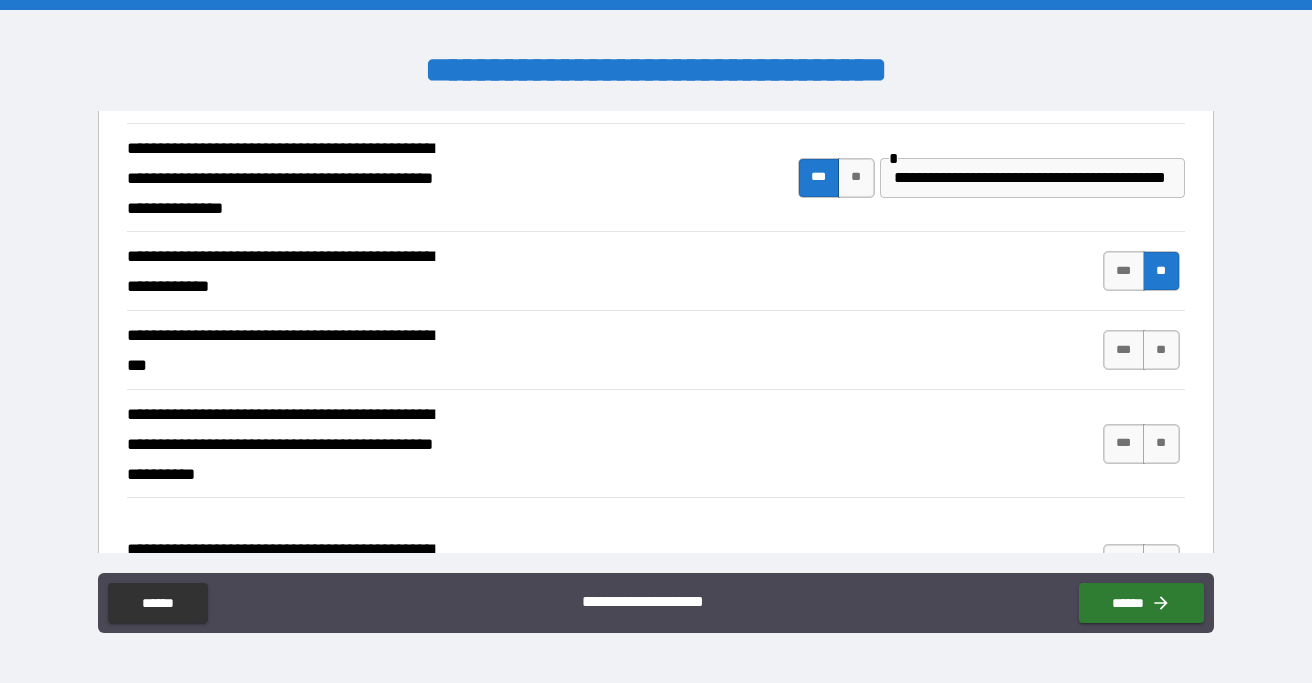 scroll, scrollTop: 535, scrollLeft: 0, axis: vertical 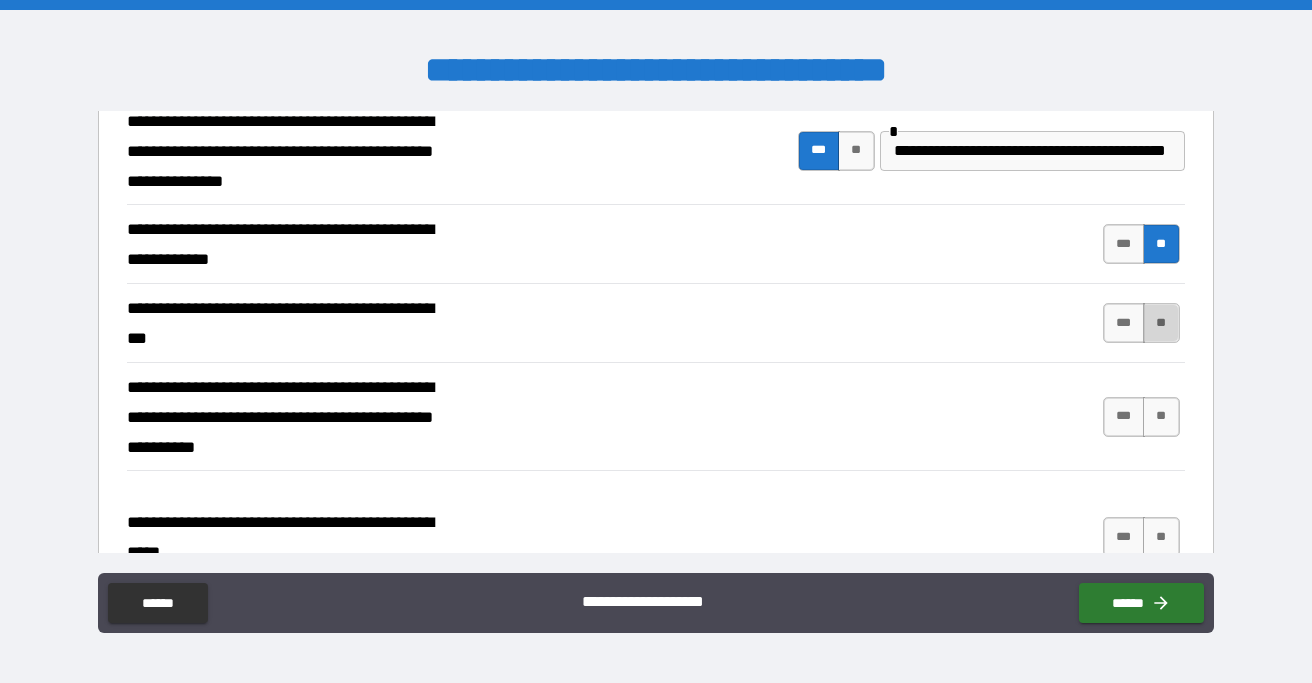 click on "**" at bounding box center (1161, 323) 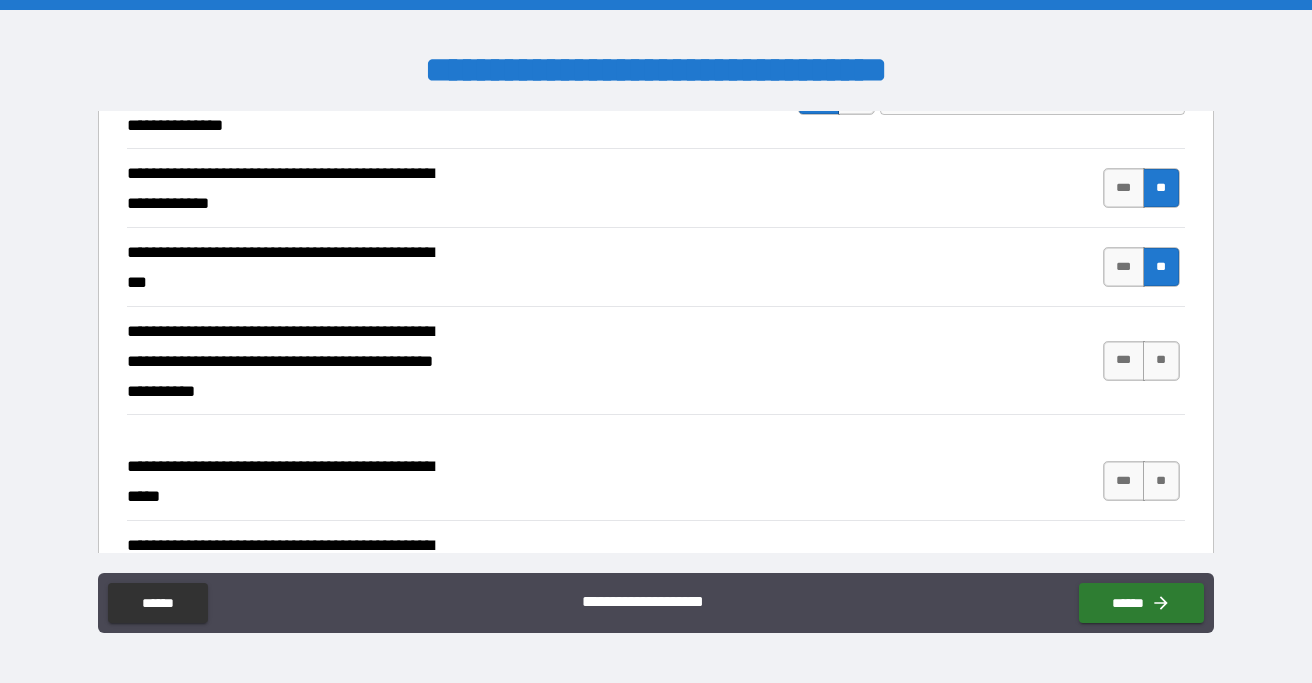 scroll, scrollTop: 643, scrollLeft: 0, axis: vertical 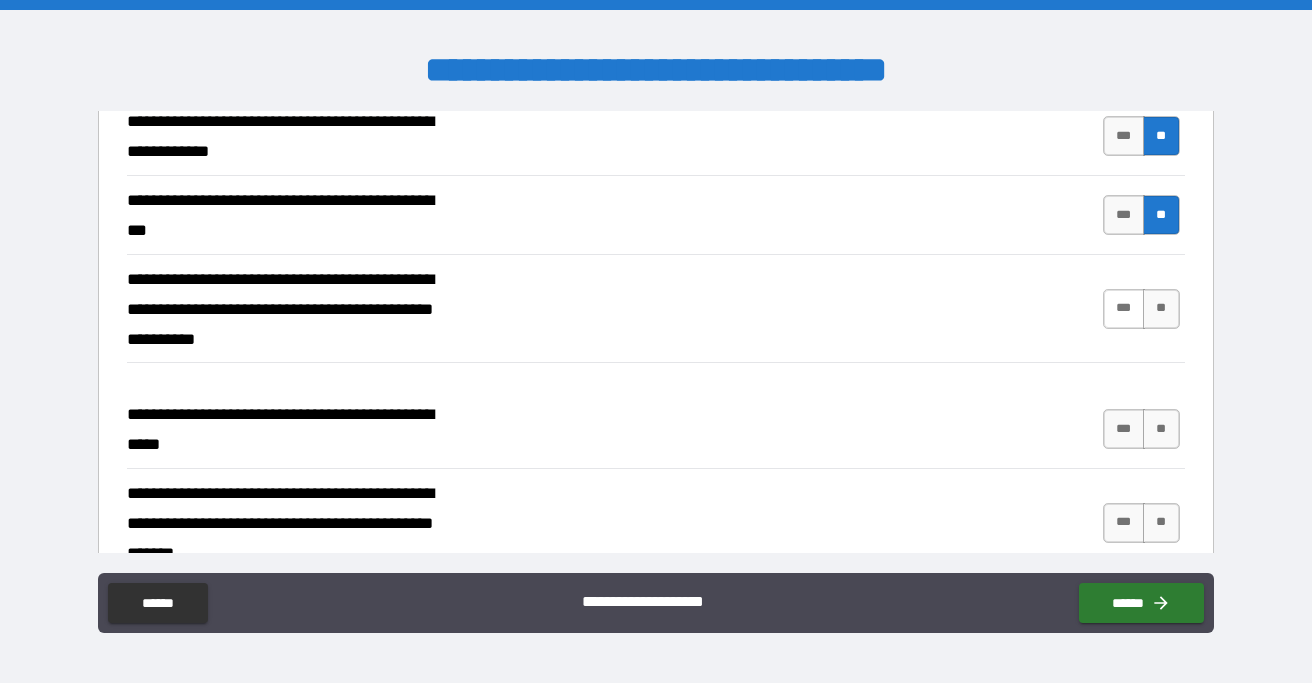 click on "***" at bounding box center (1124, 309) 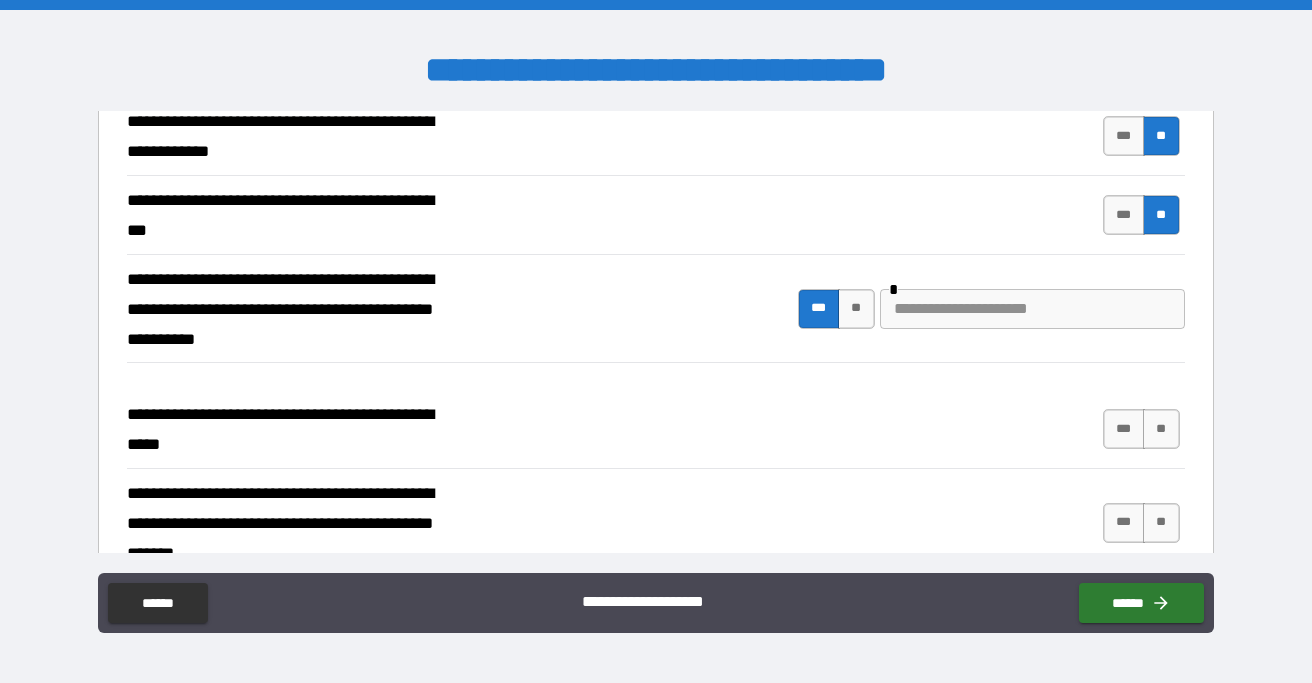 click at bounding box center (1032, 309) 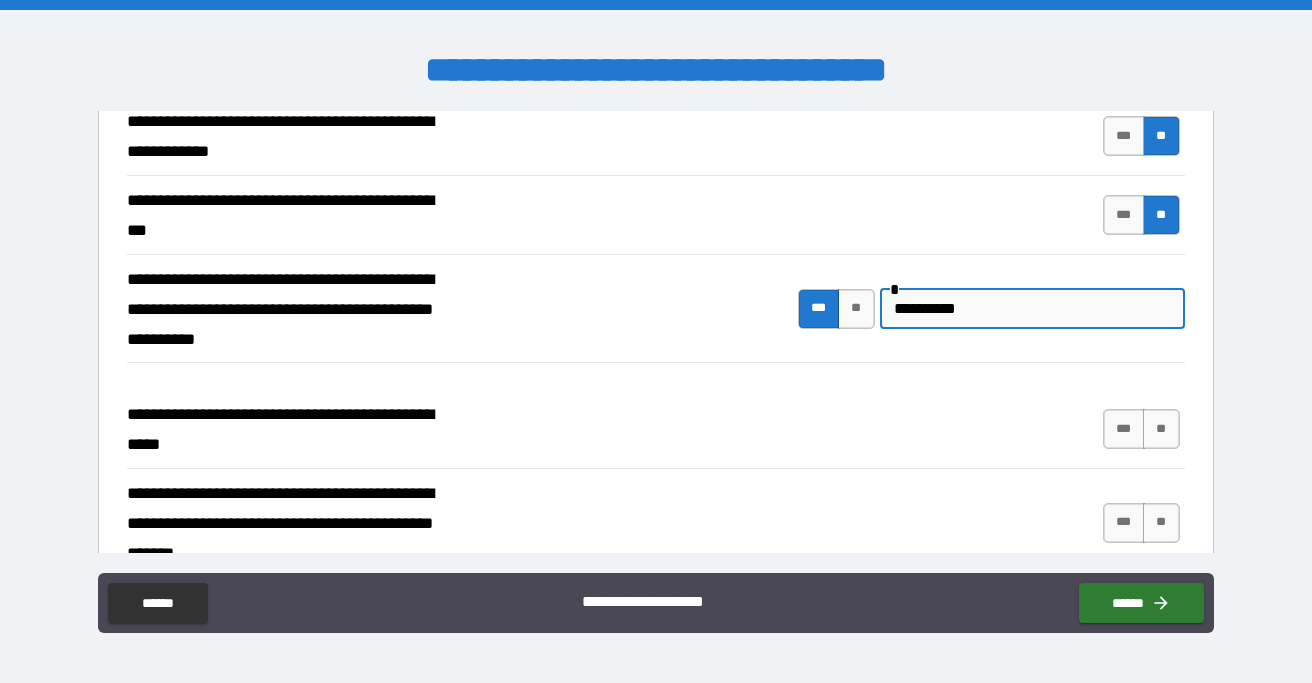 type on "**********" 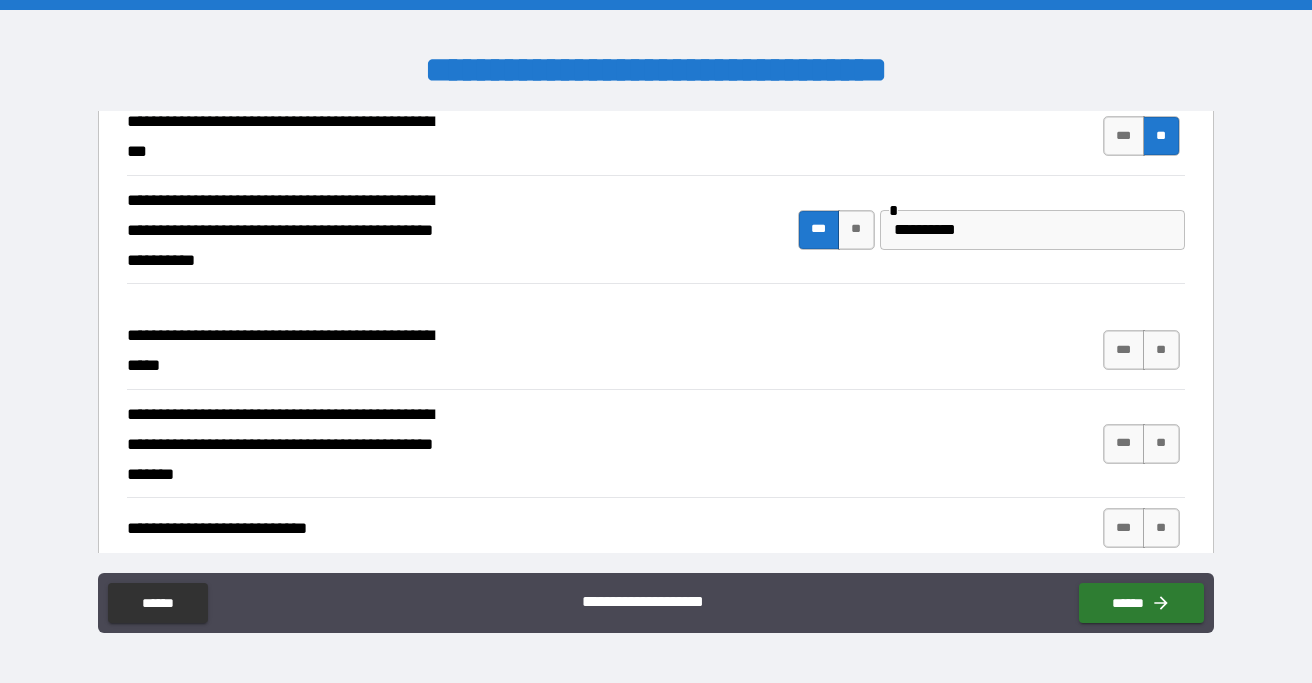 scroll, scrollTop: 761, scrollLeft: 0, axis: vertical 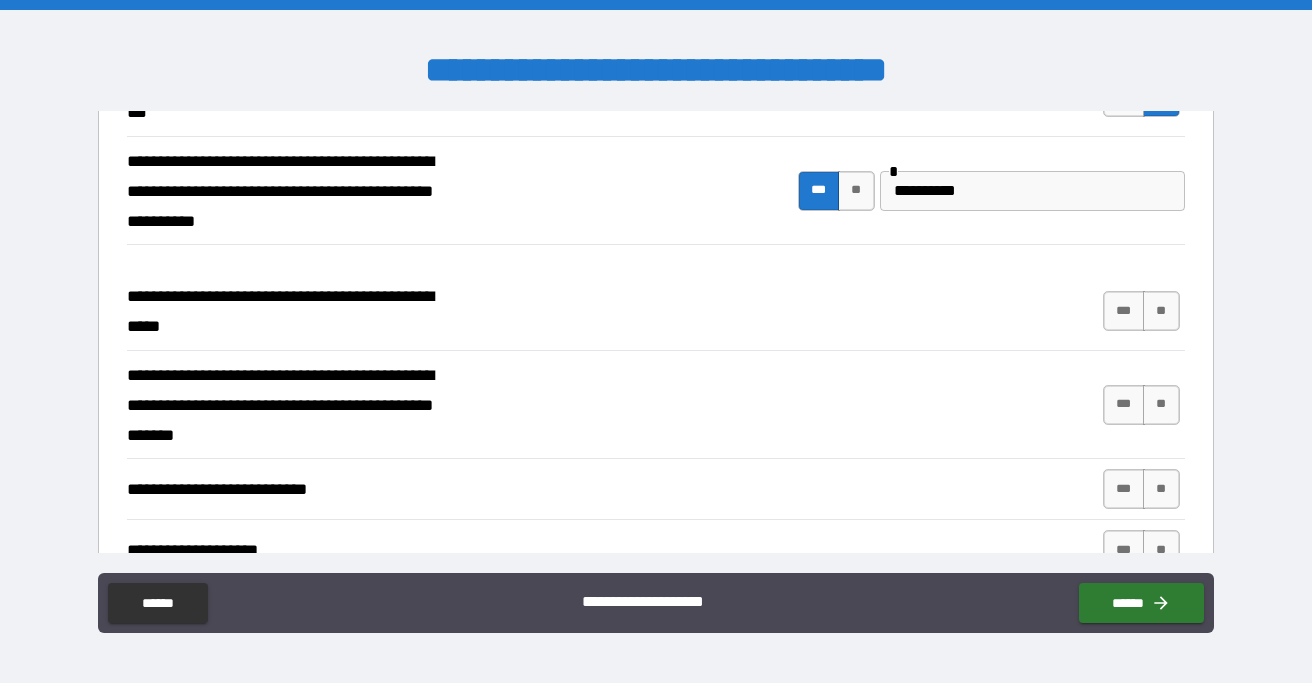 click on "*** **" at bounding box center [1144, 311] 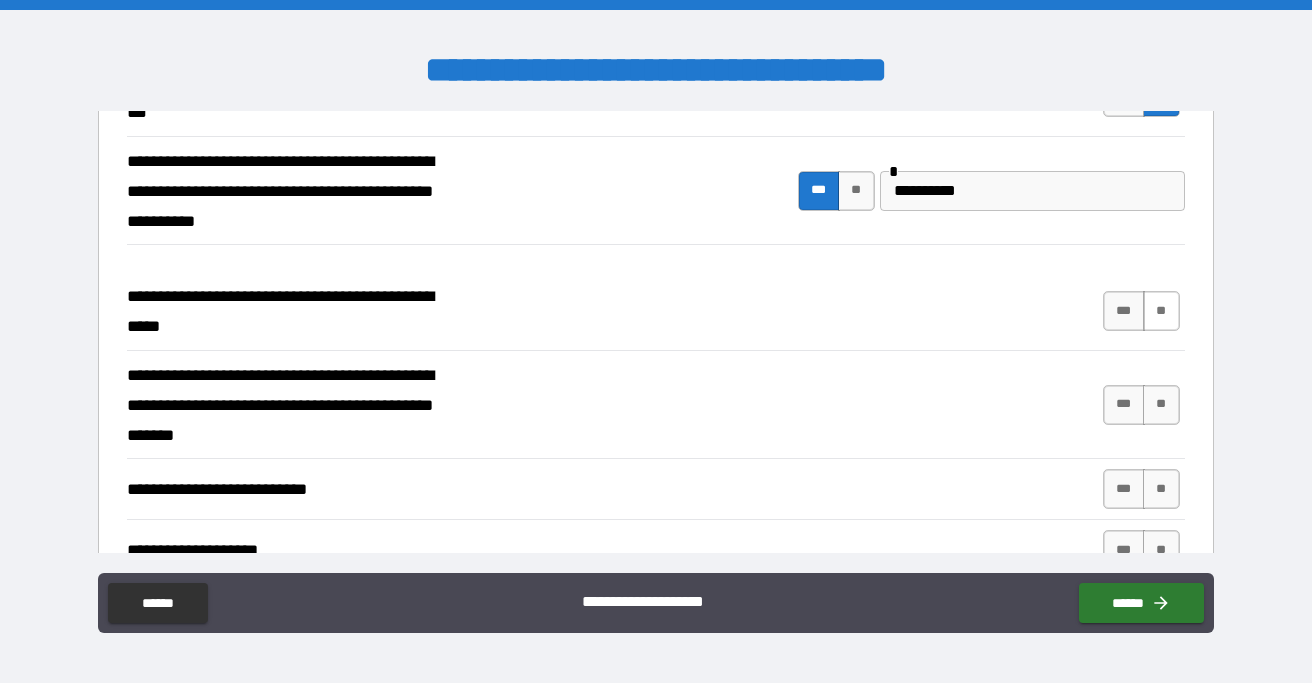 click on "**" at bounding box center [1161, 311] 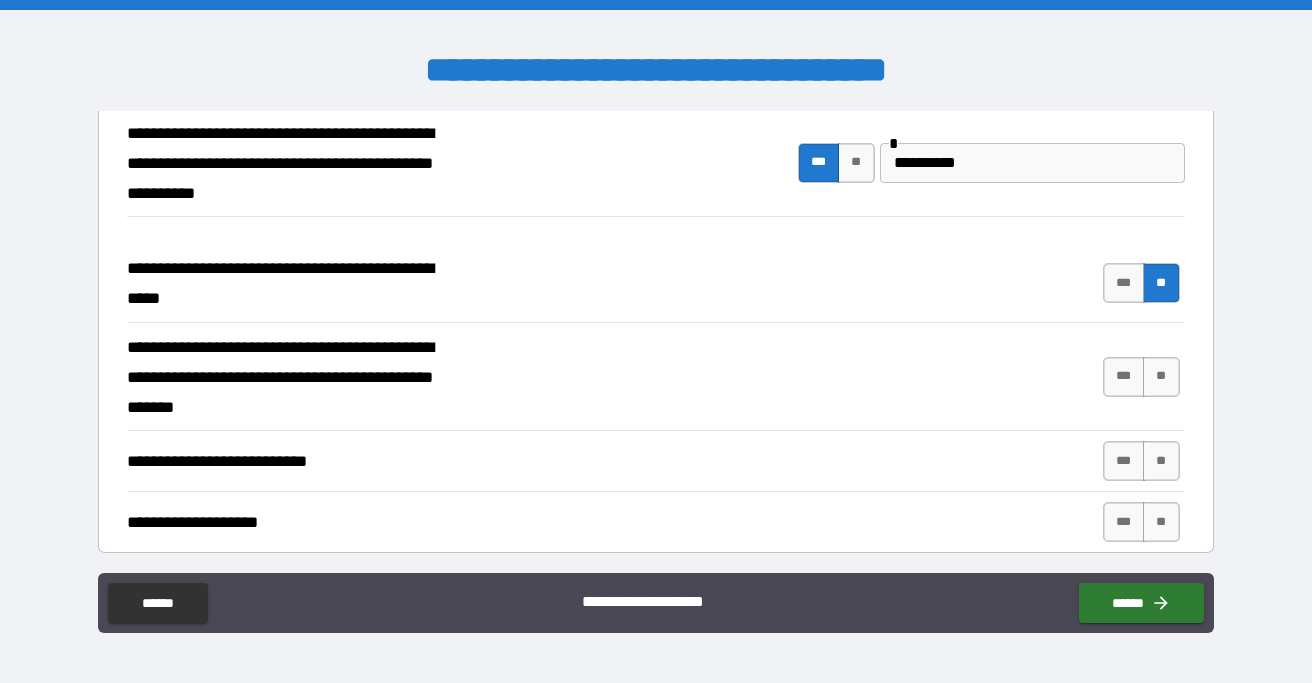 scroll, scrollTop: 799, scrollLeft: 0, axis: vertical 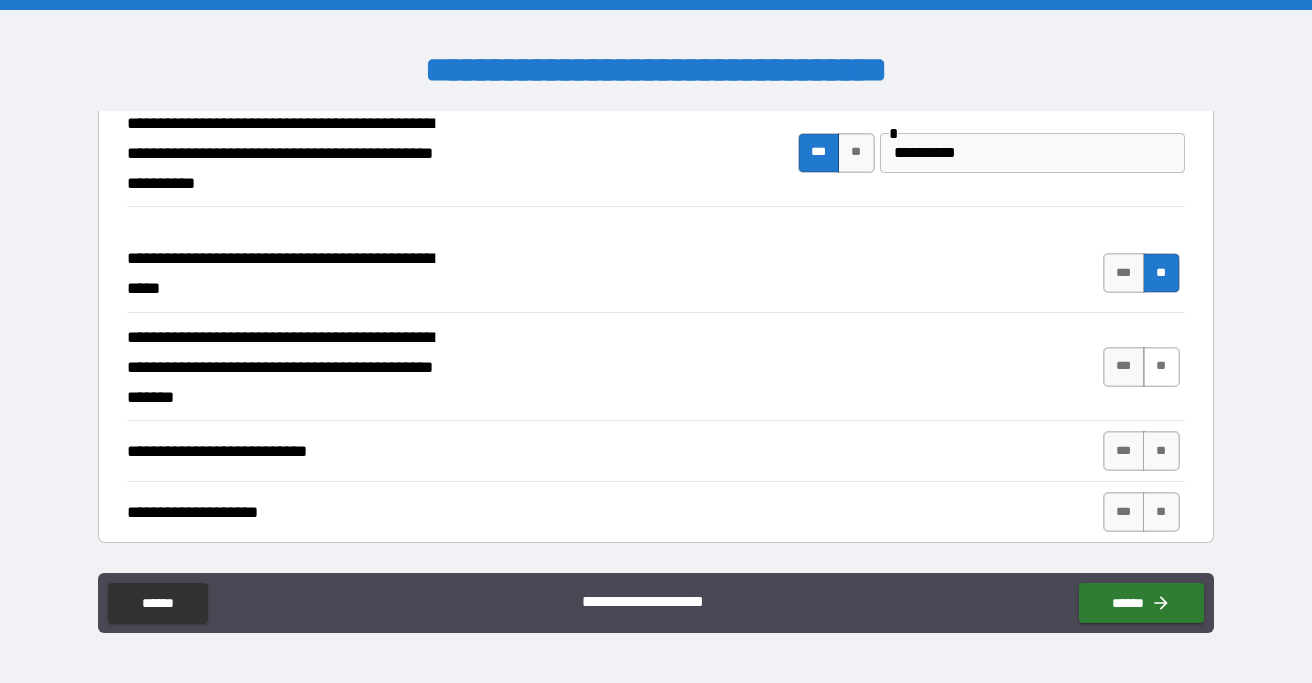 click on "**" at bounding box center (1161, 367) 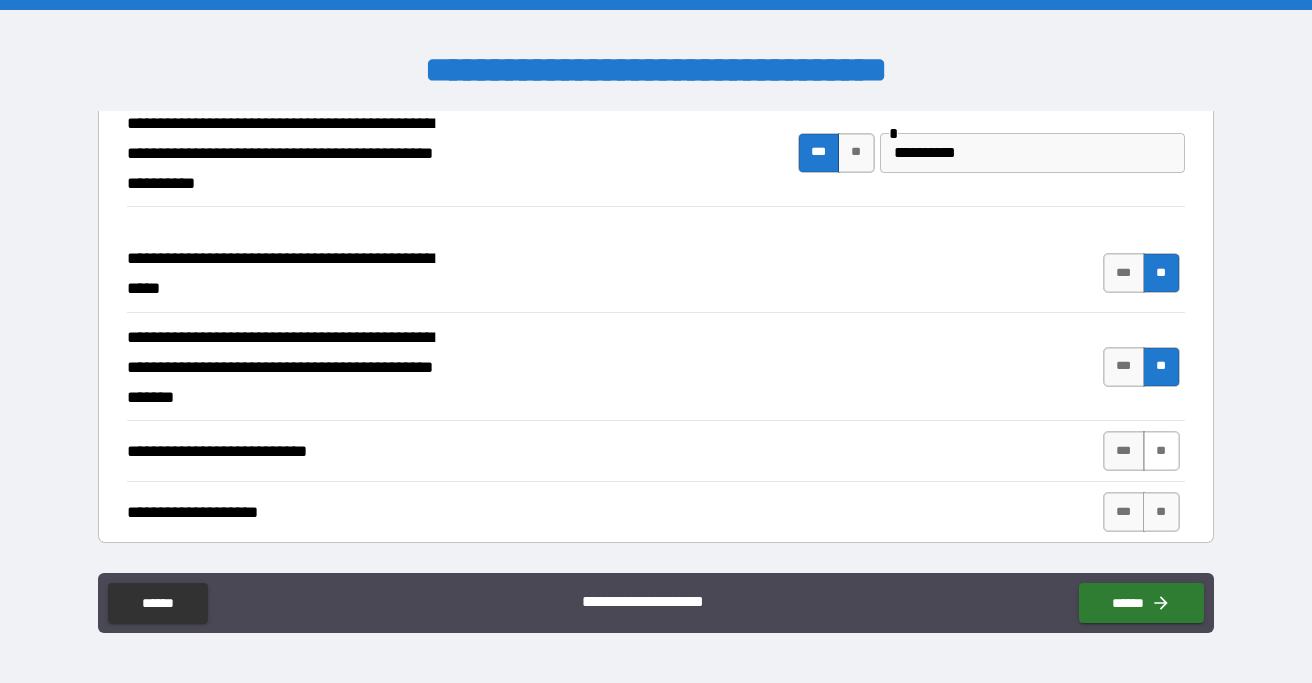 click on "**" at bounding box center [1161, 451] 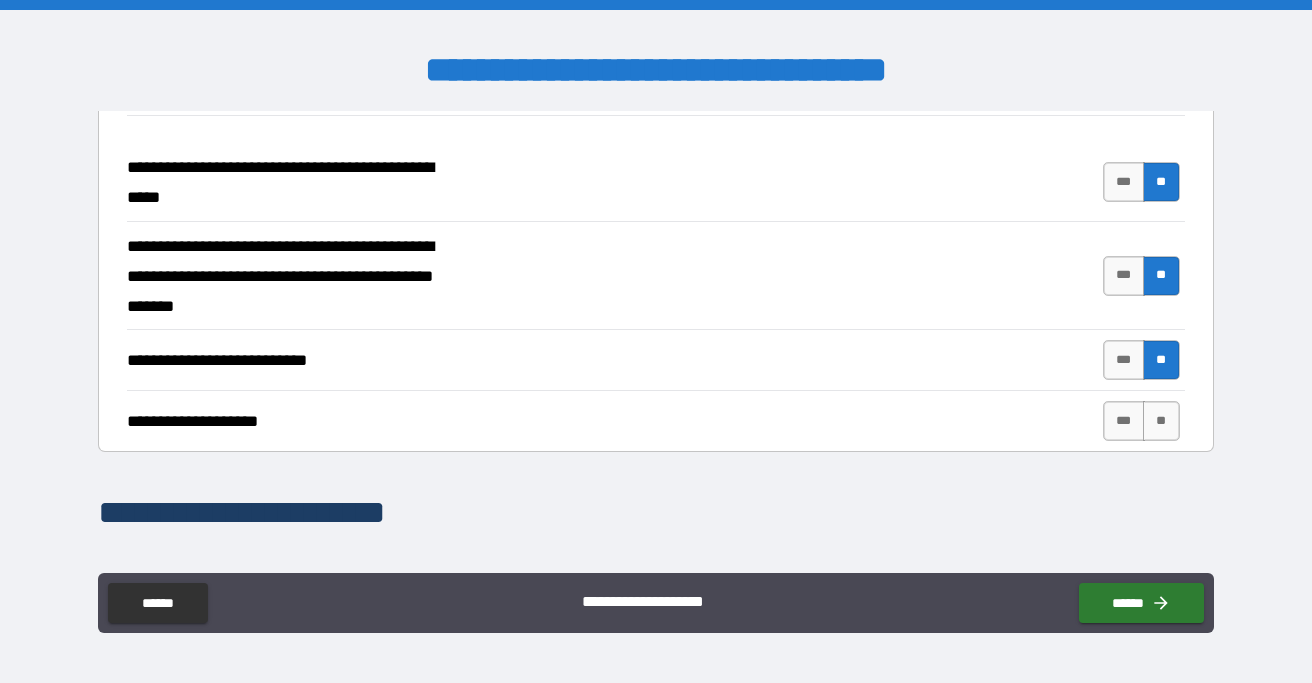 scroll, scrollTop: 917, scrollLeft: 0, axis: vertical 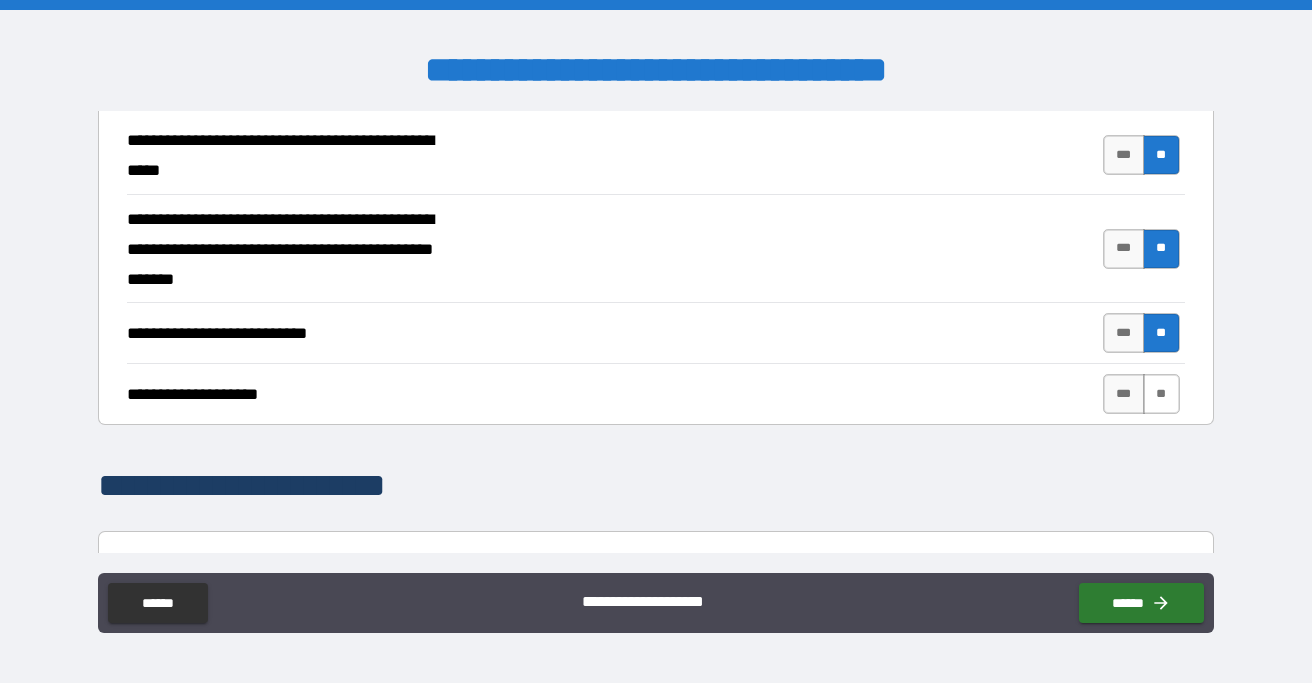 click on "**" at bounding box center (1161, 394) 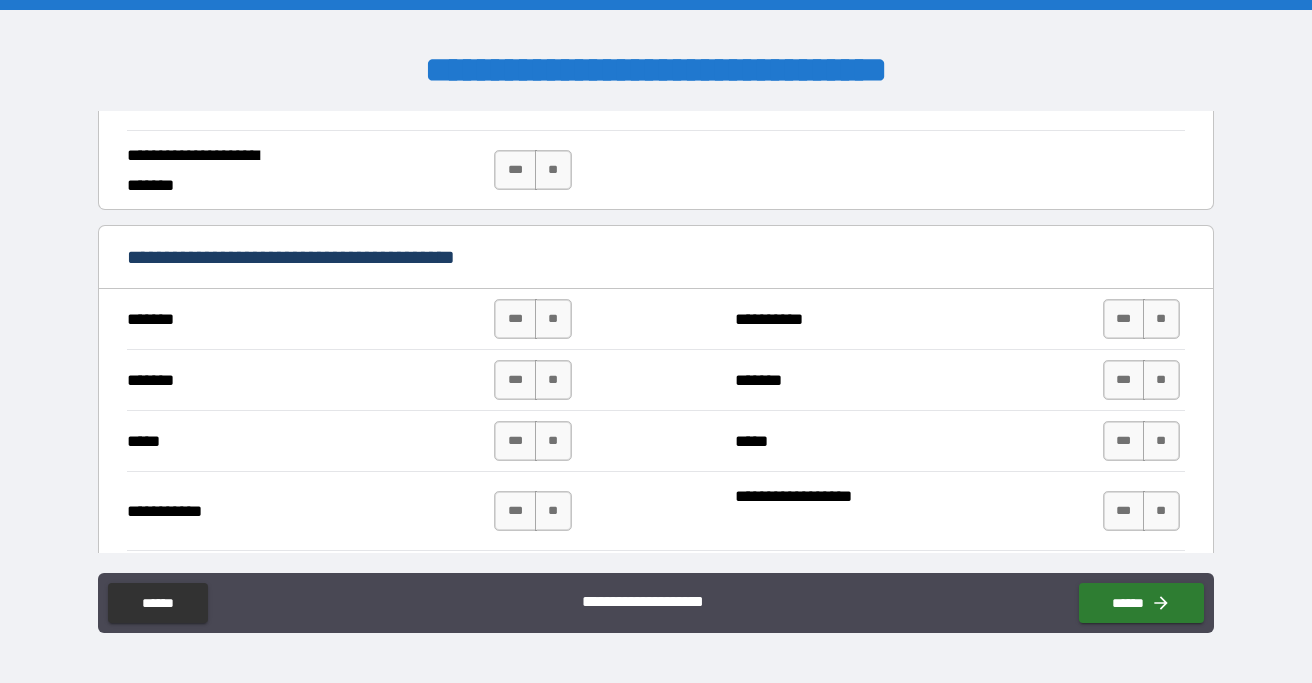 scroll, scrollTop: 1465, scrollLeft: 0, axis: vertical 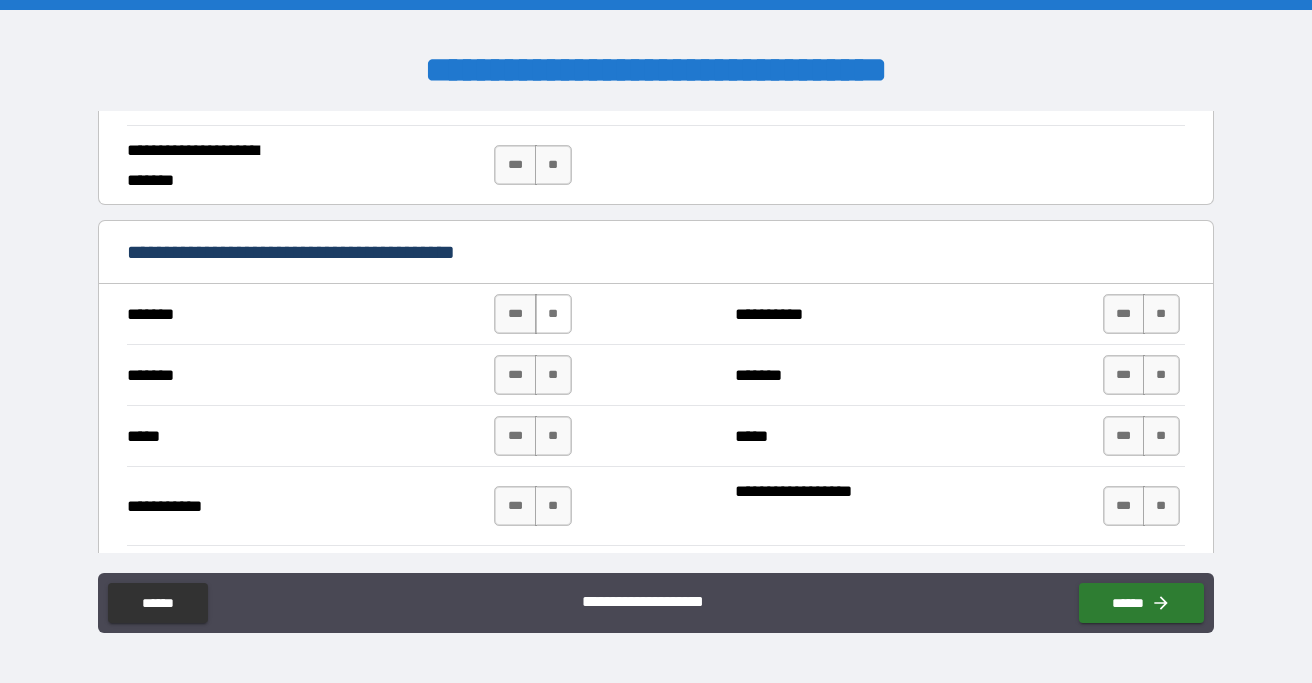 click on "**" at bounding box center (553, 314) 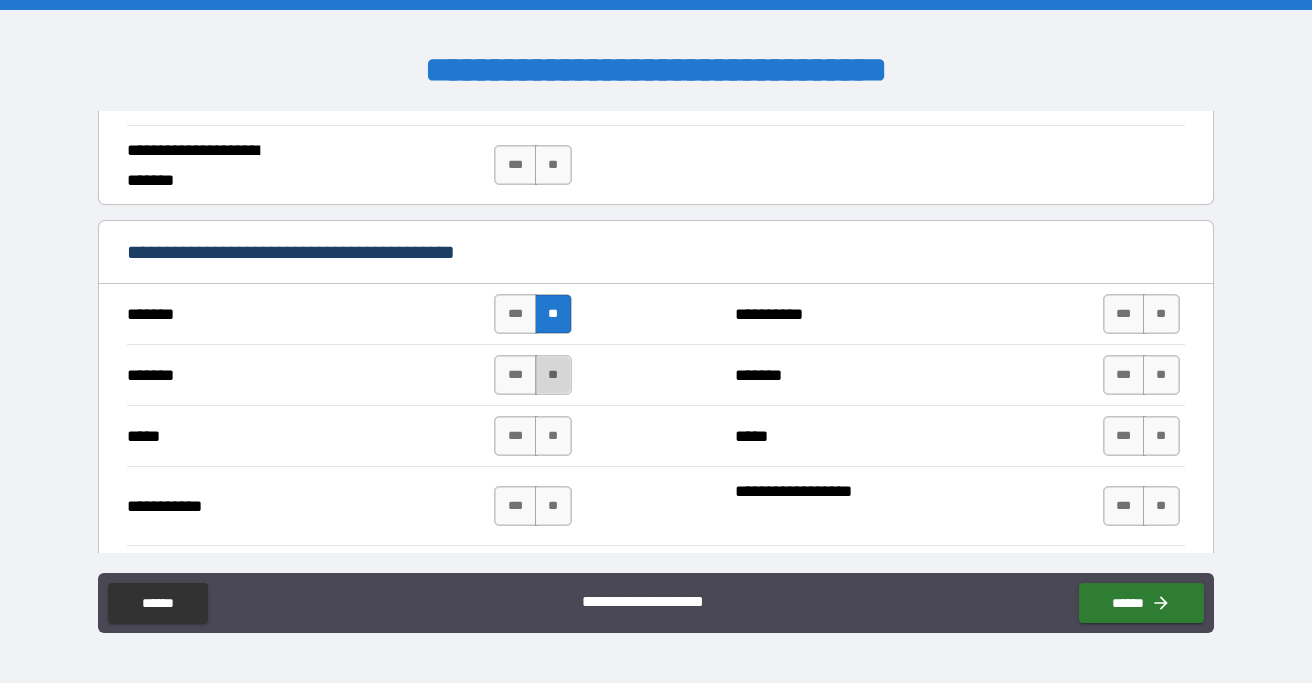 click on "**" at bounding box center (553, 375) 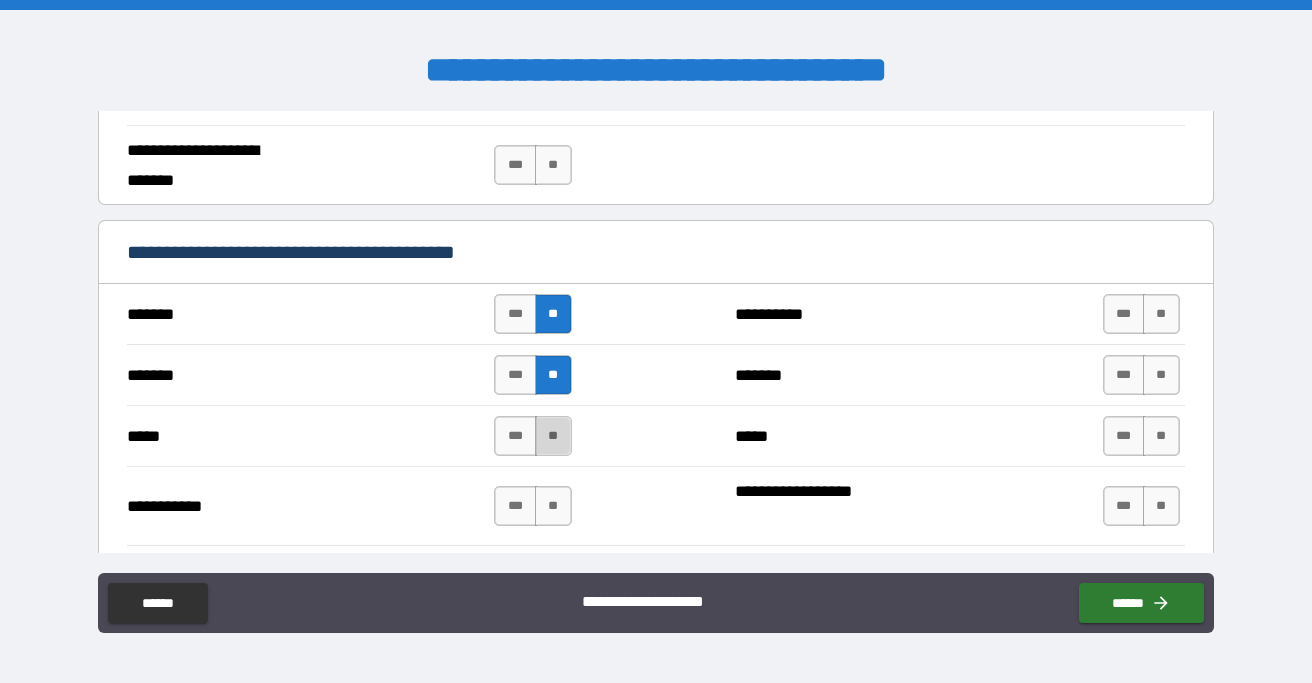 click on "**" at bounding box center [553, 436] 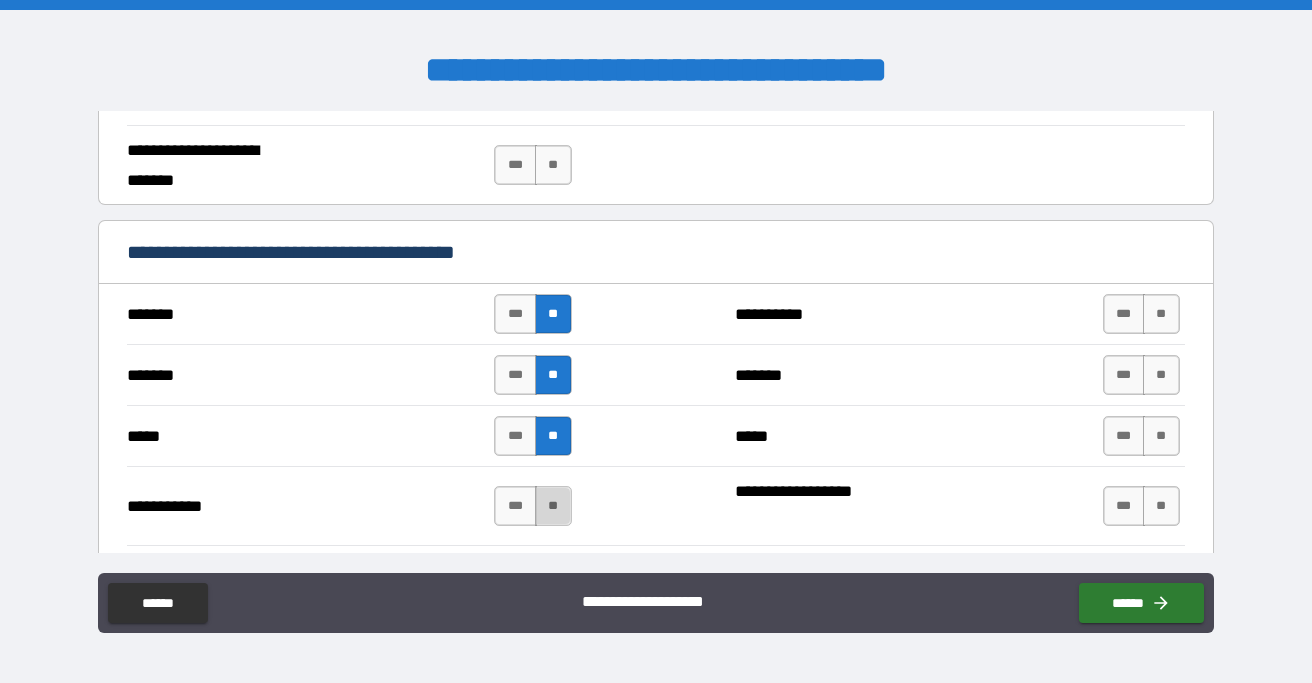 click on "**" at bounding box center (553, 506) 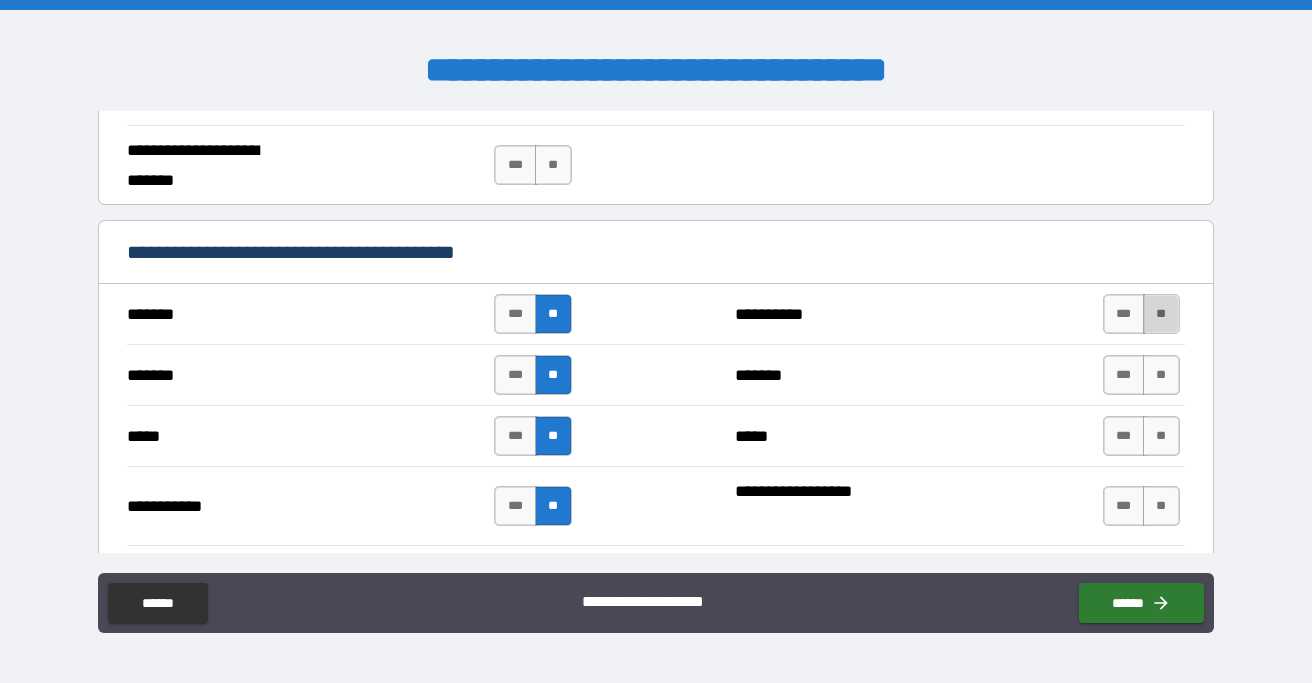 click on "**" at bounding box center [1161, 314] 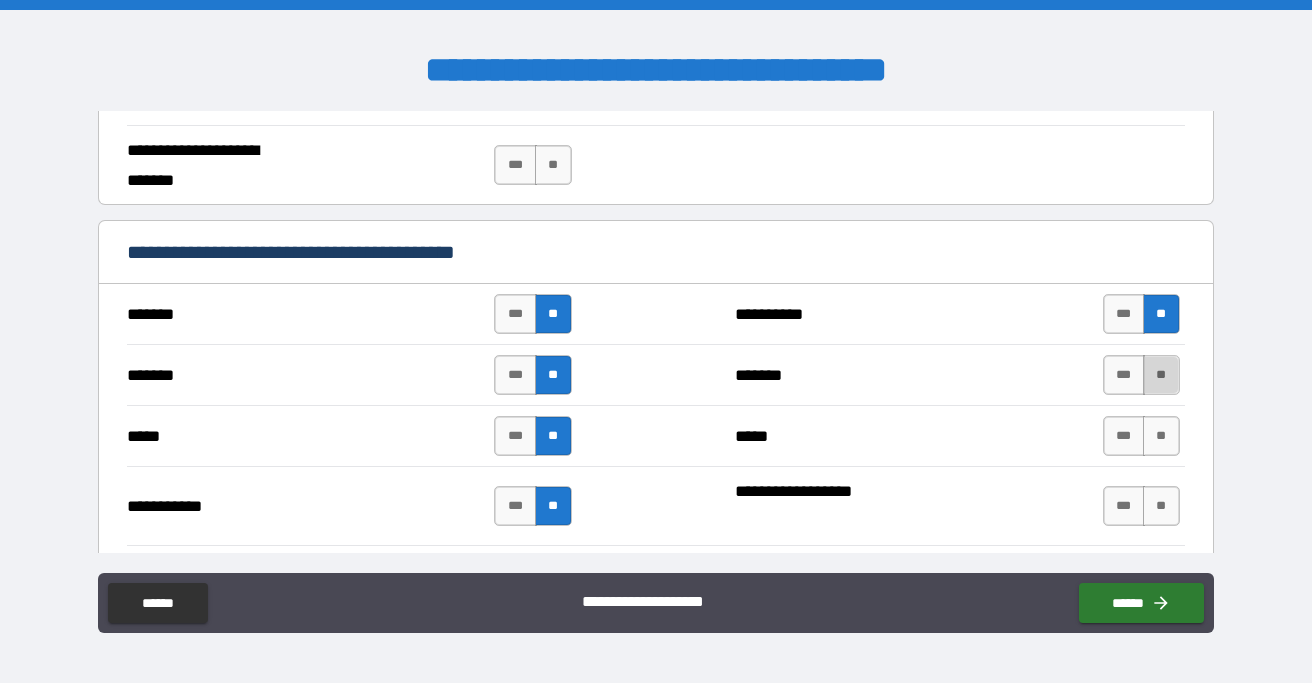 click on "**" at bounding box center [1161, 375] 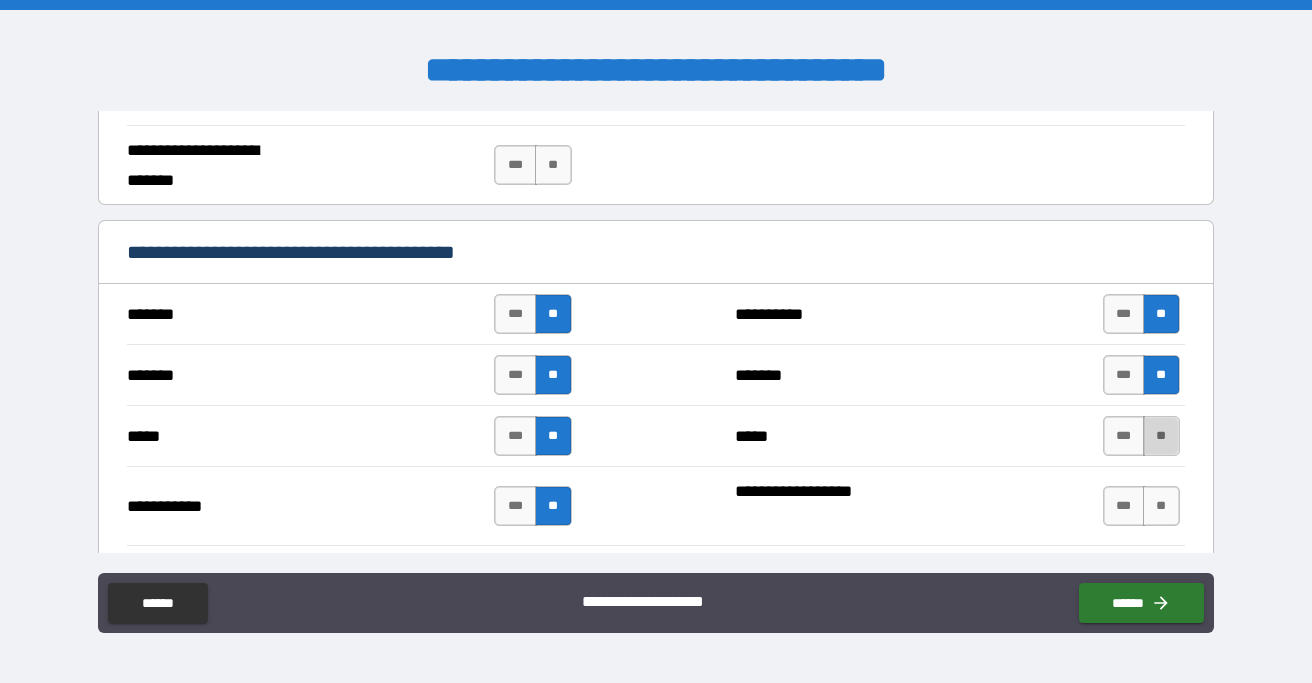 click on "**" at bounding box center (1161, 436) 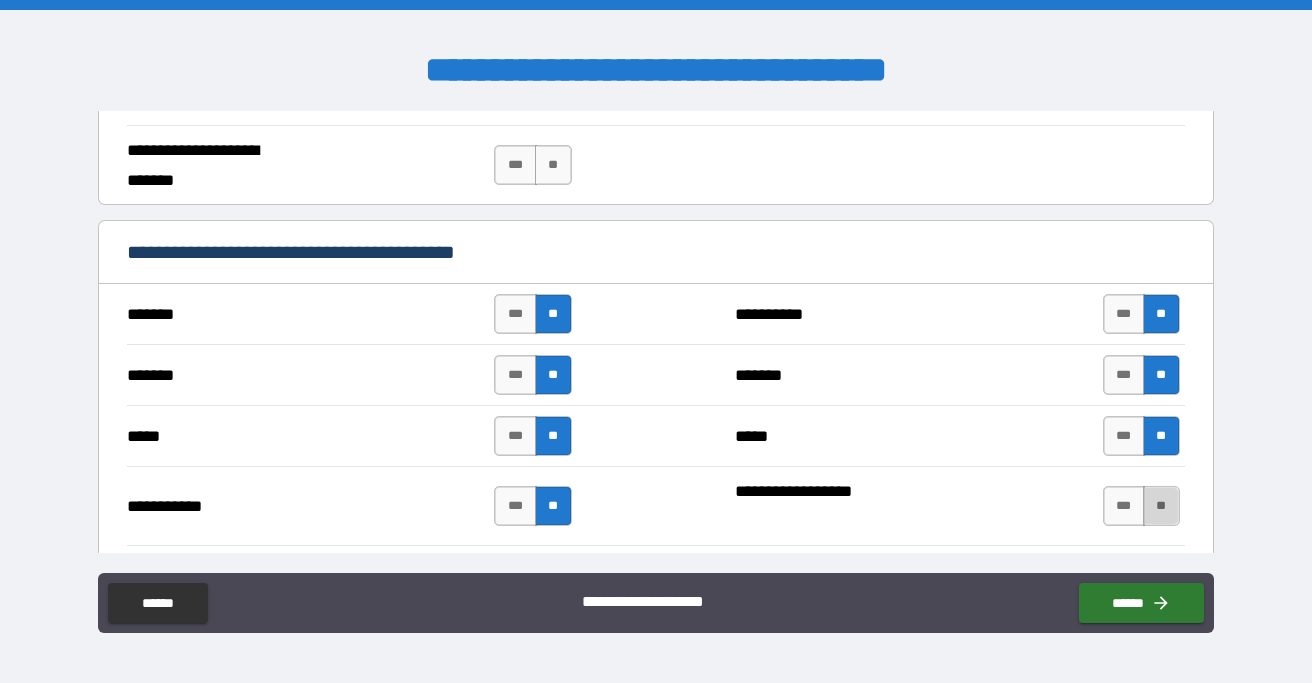 click on "**" at bounding box center [1161, 506] 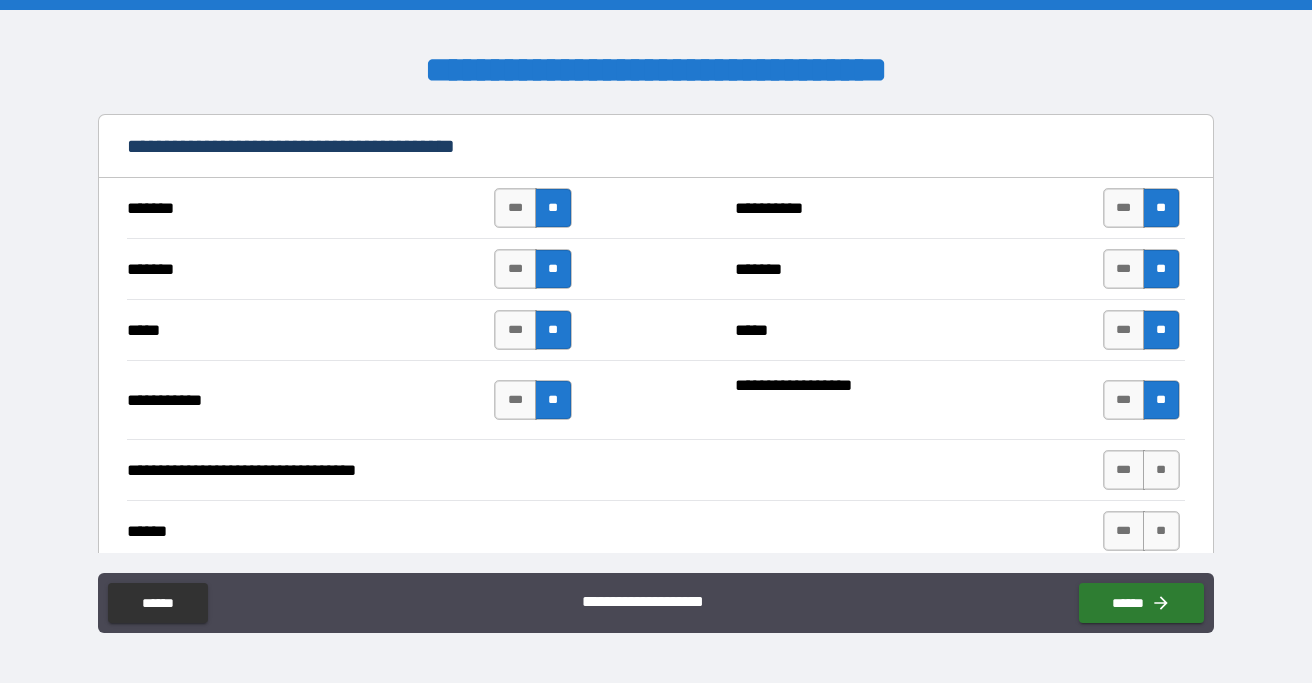 scroll, scrollTop: 1628, scrollLeft: 0, axis: vertical 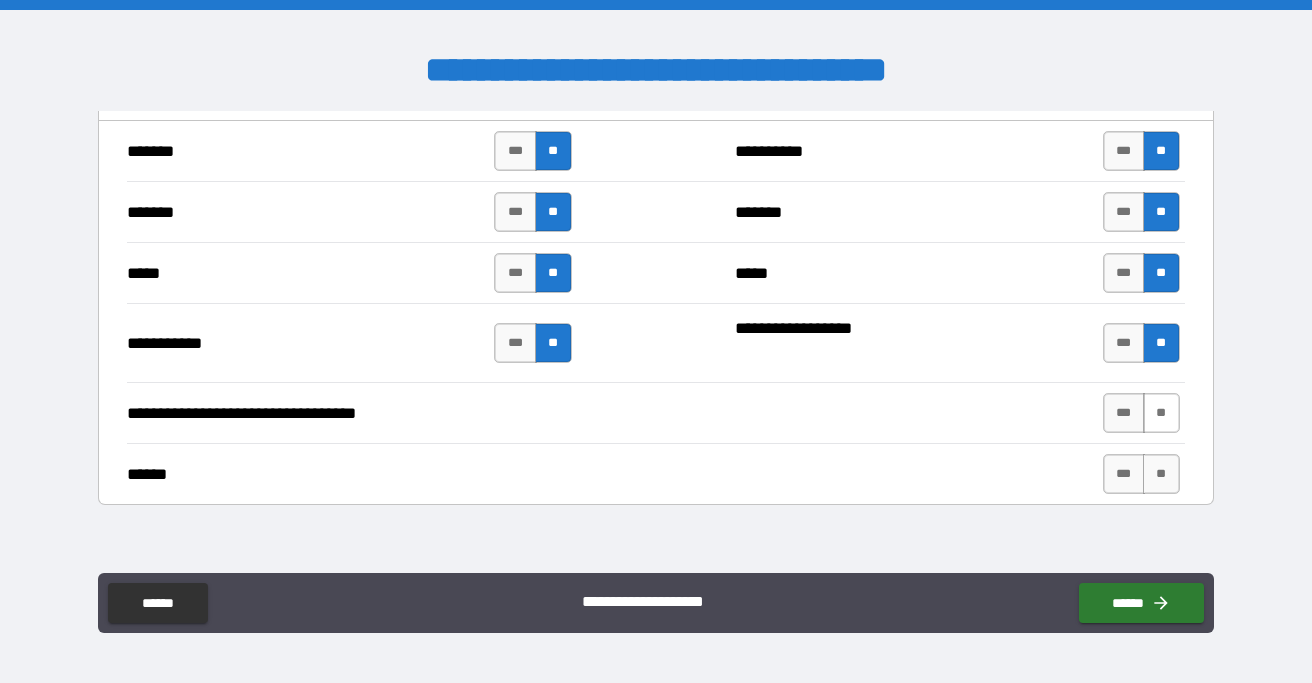 click on "**" at bounding box center [1161, 413] 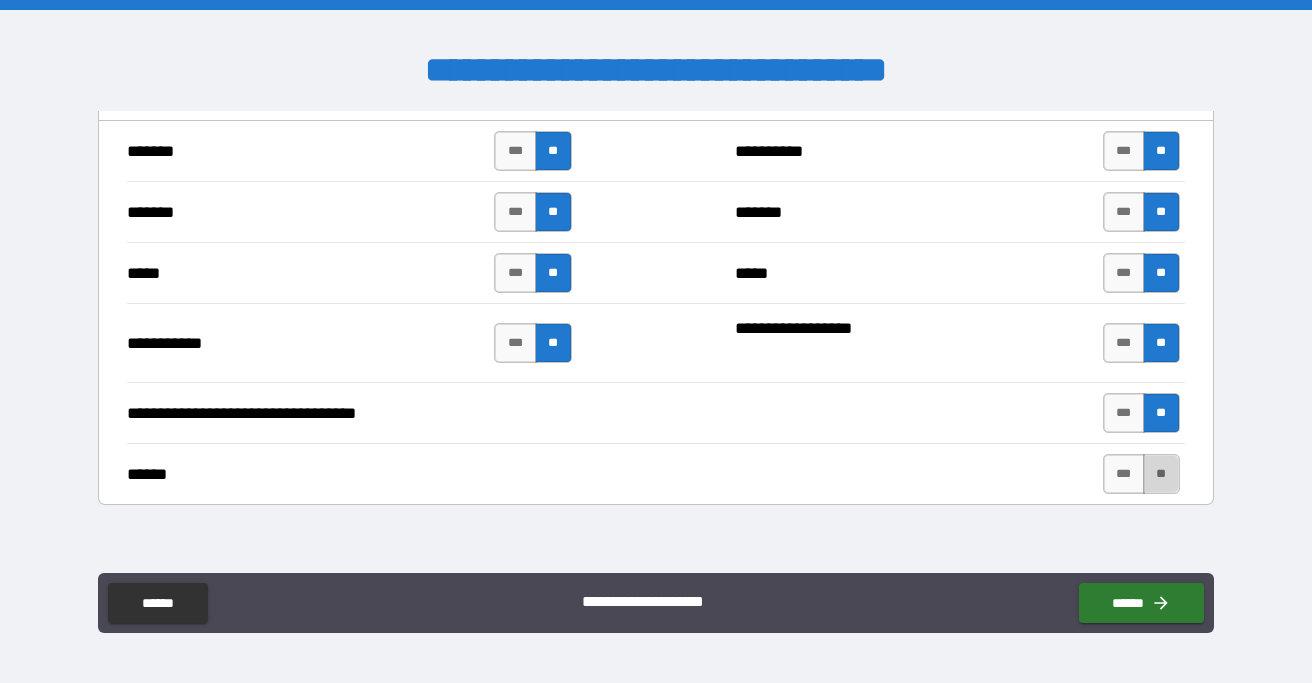 click on "**" at bounding box center [1161, 474] 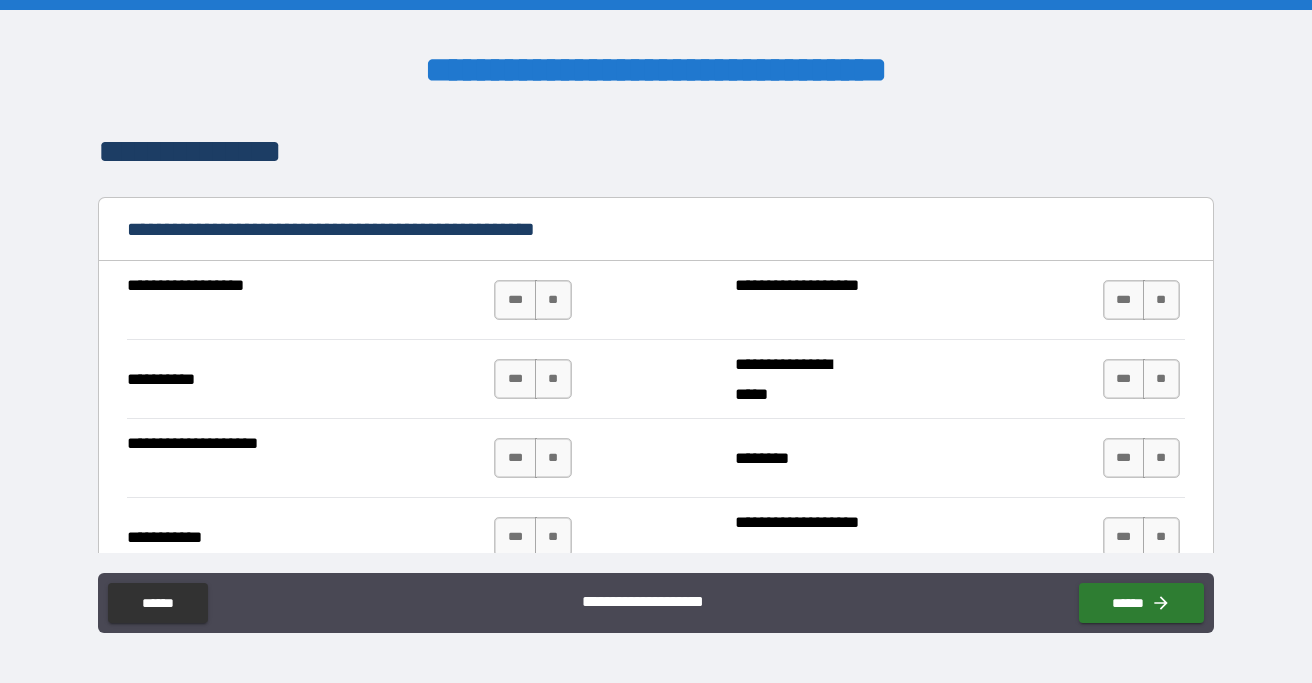 scroll, scrollTop: 2098, scrollLeft: 0, axis: vertical 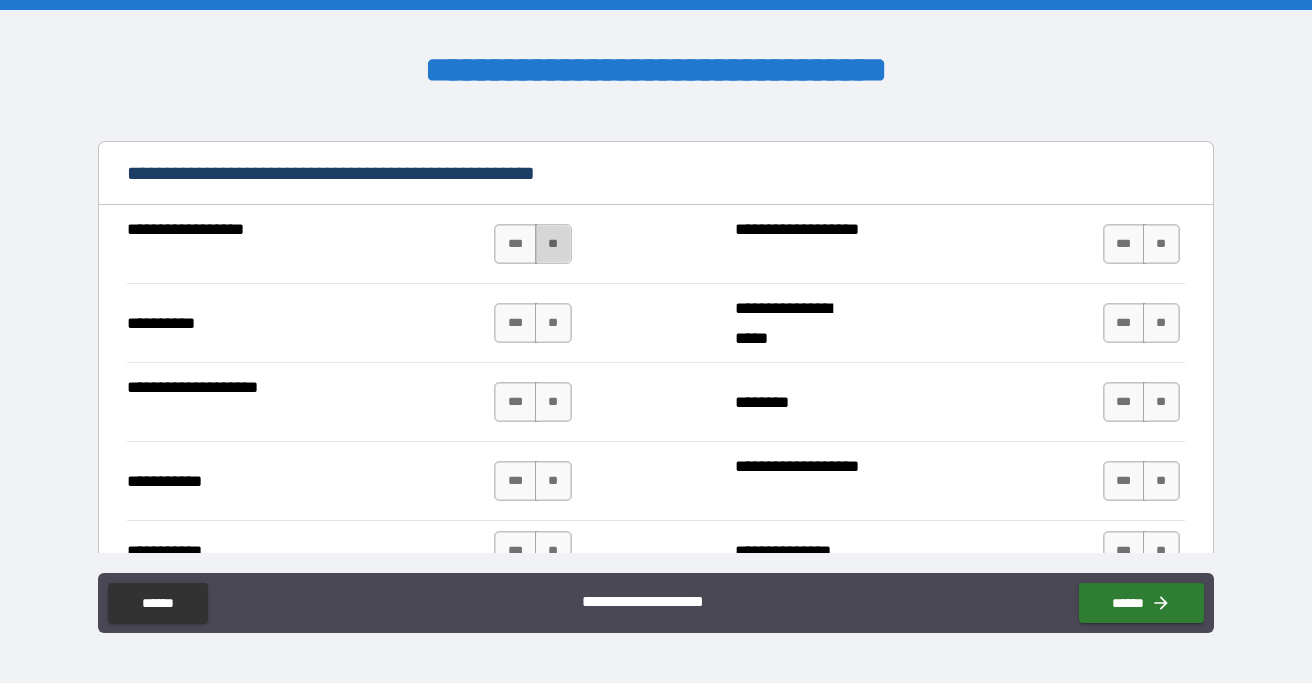 click on "**" at bounding box center (553, 244) 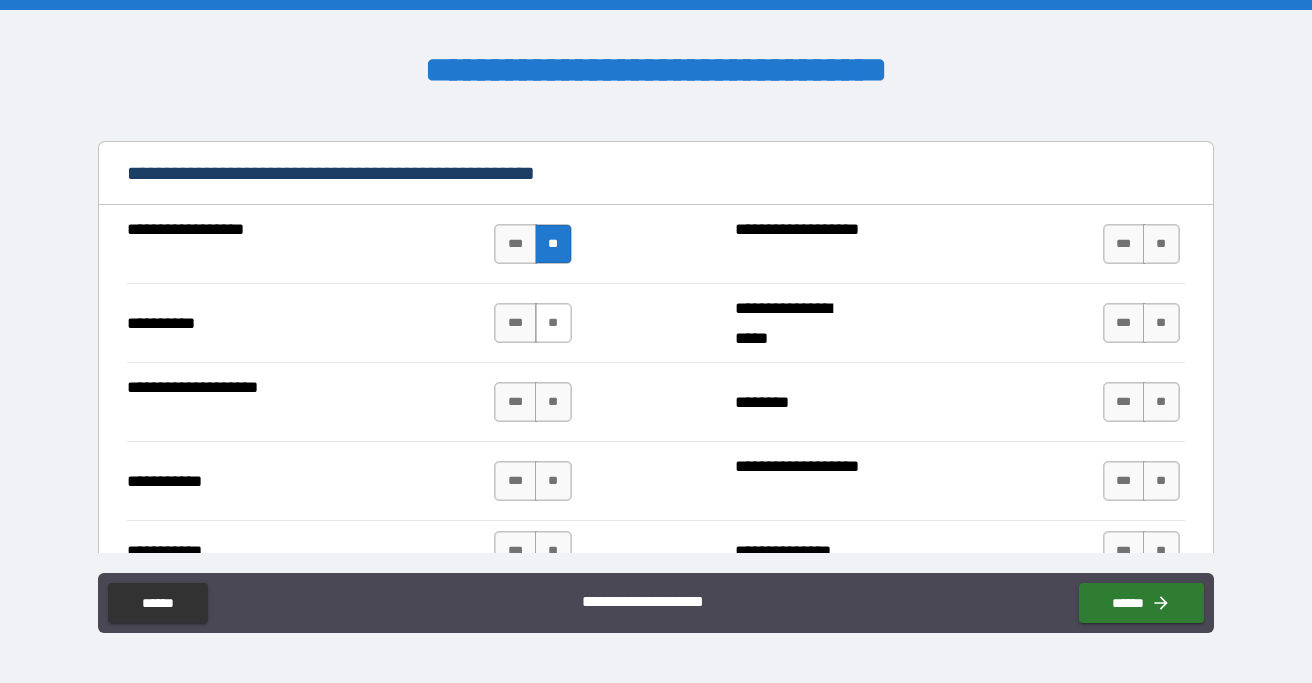 click on "**" at bounding box center [553, 323] 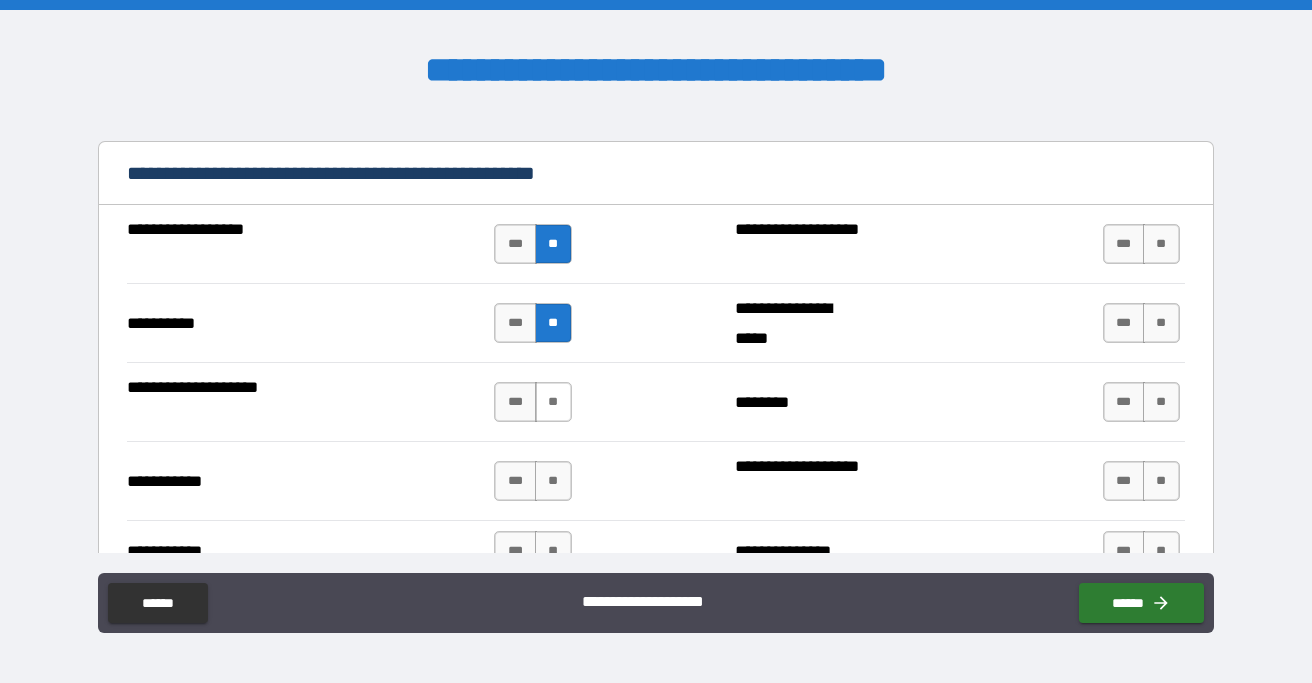 click on "**" at bounding box center [553, 402] 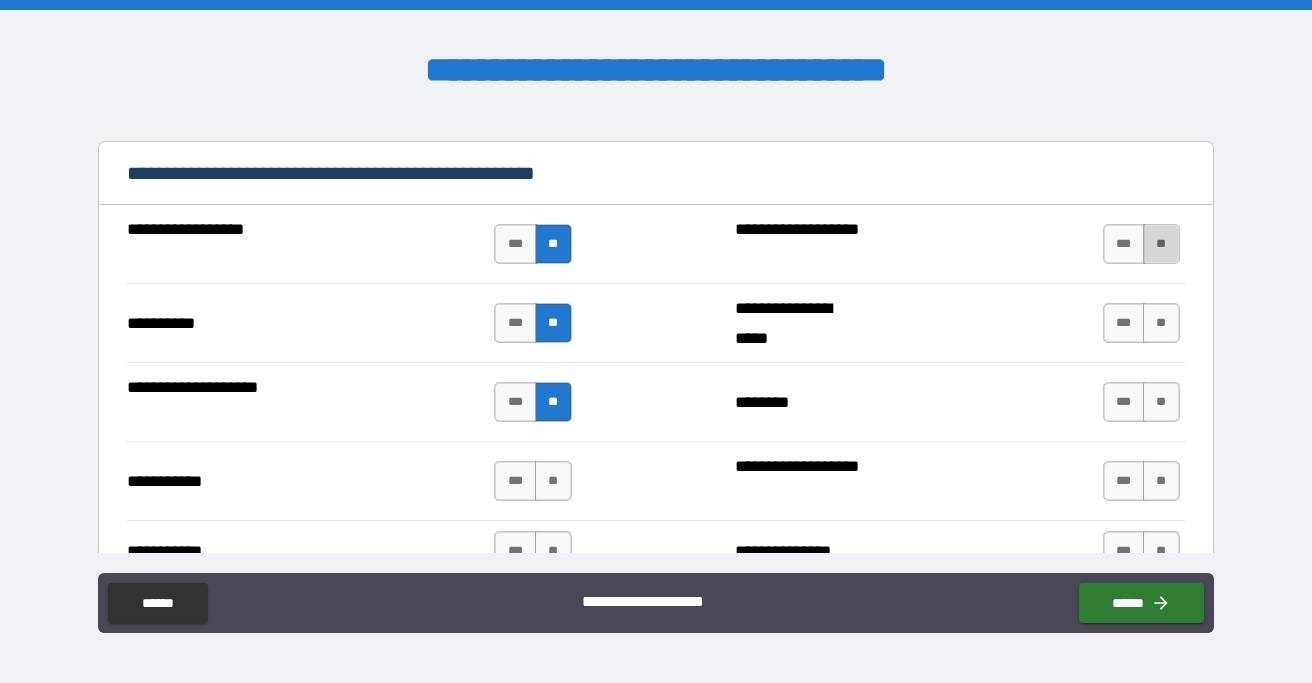 click on "**" at bounding box center (1161, 244) 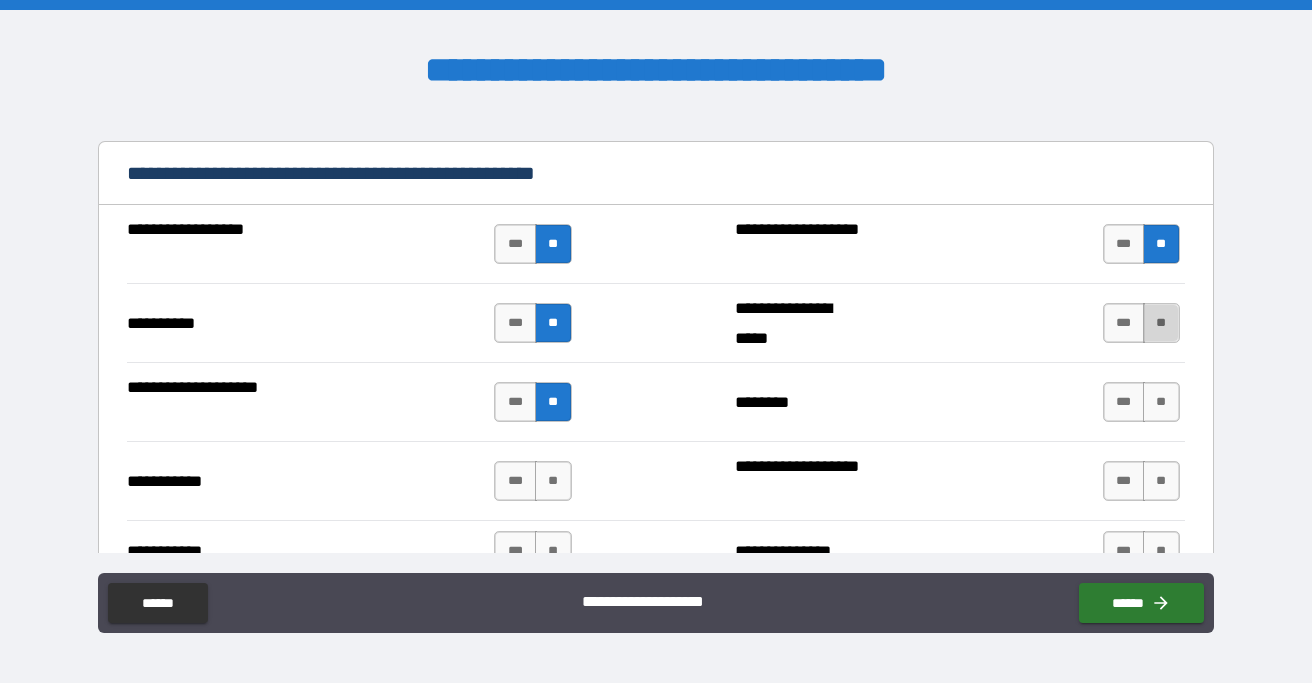 click on "**" at bounding box center (1161, 323) 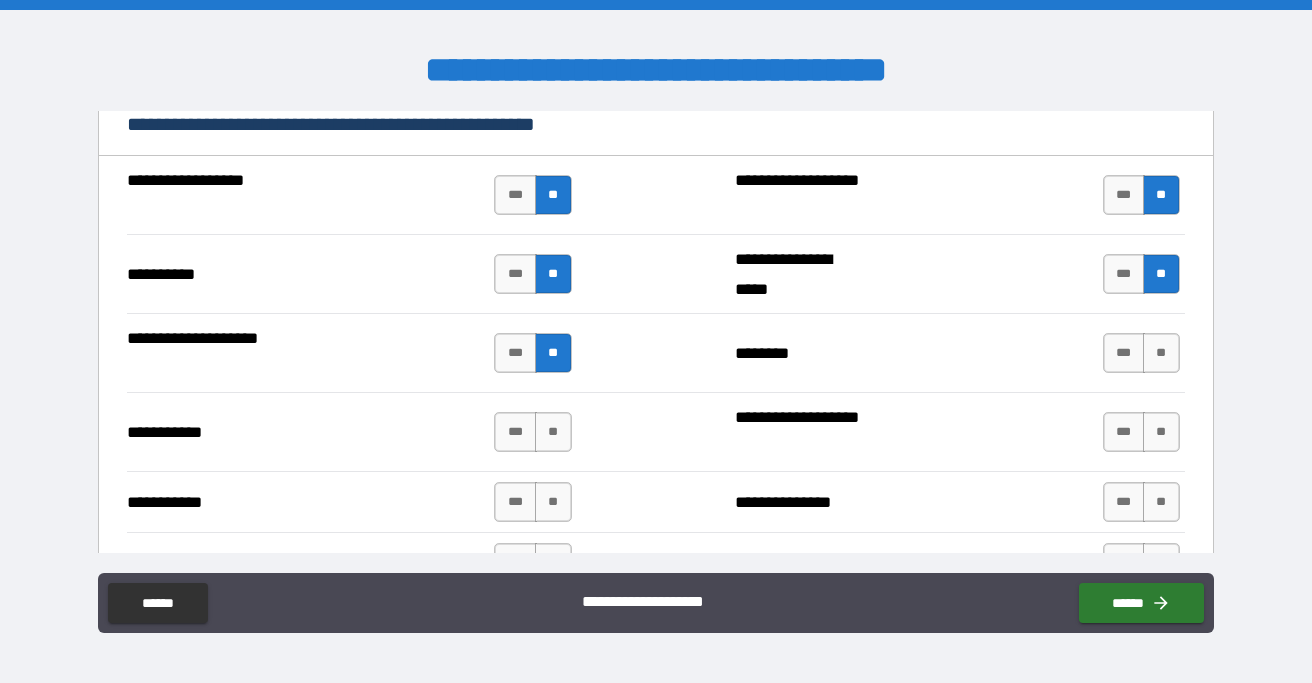 scroll, scrollTop: 2206, scrollLeft: 0, axis: vertical 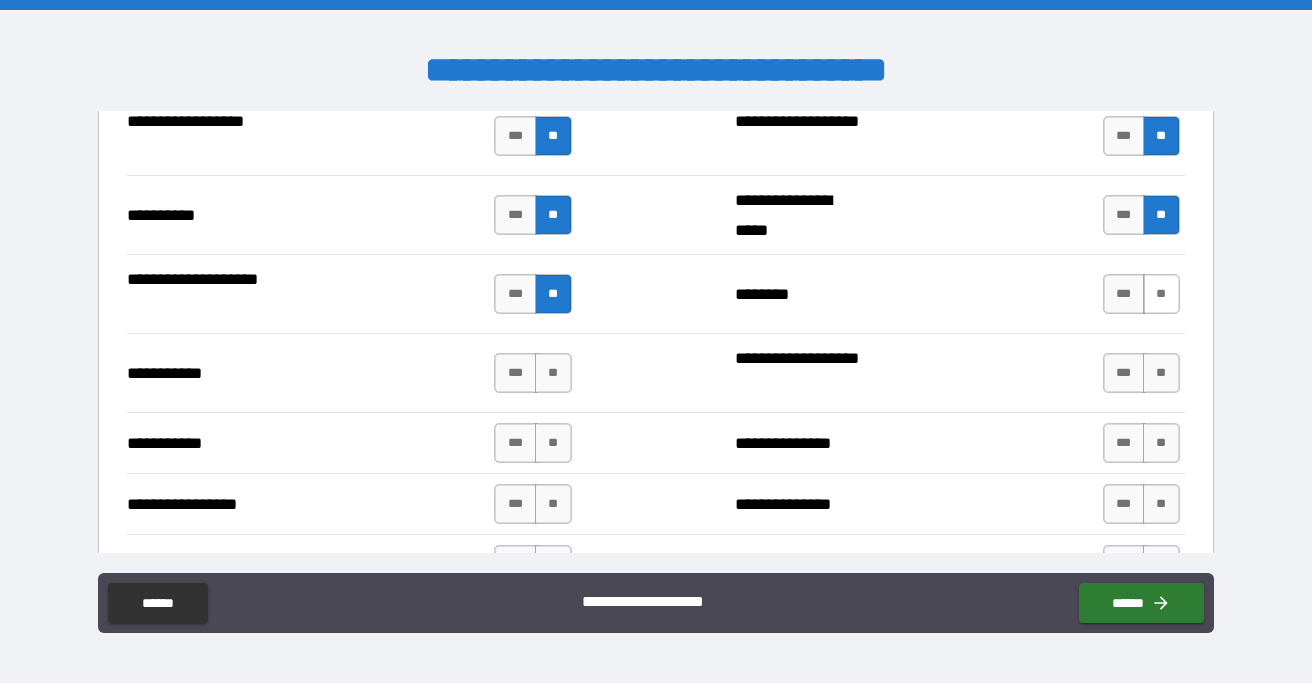 click on "**" at bounding box center [1161, 294] 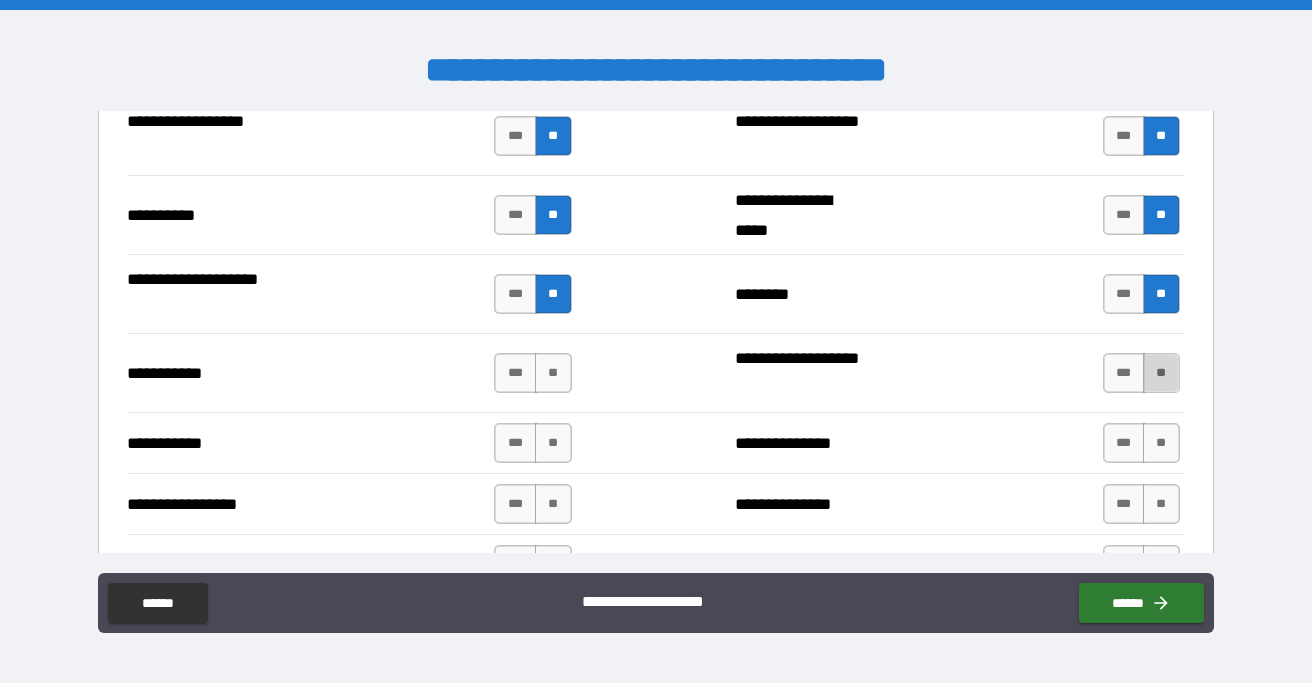 click on "**" at bounding box center (1161, 373) 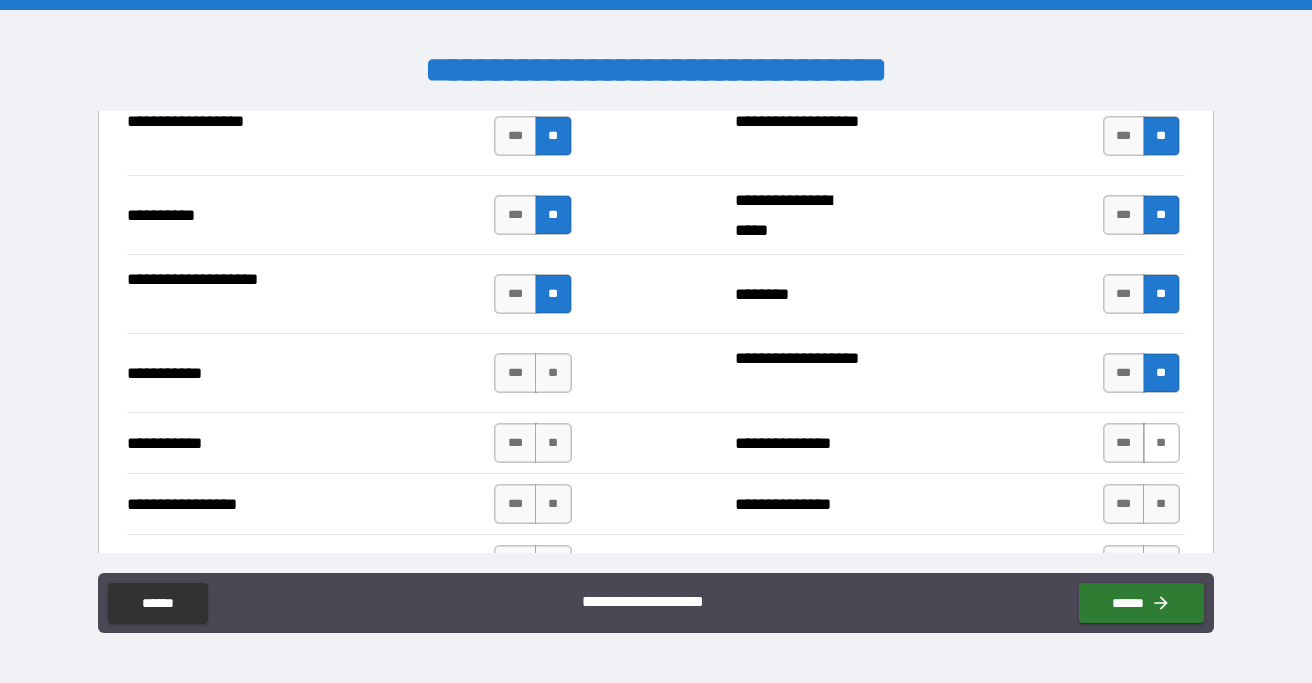 click on "**" at bounding box center [1161, 443] 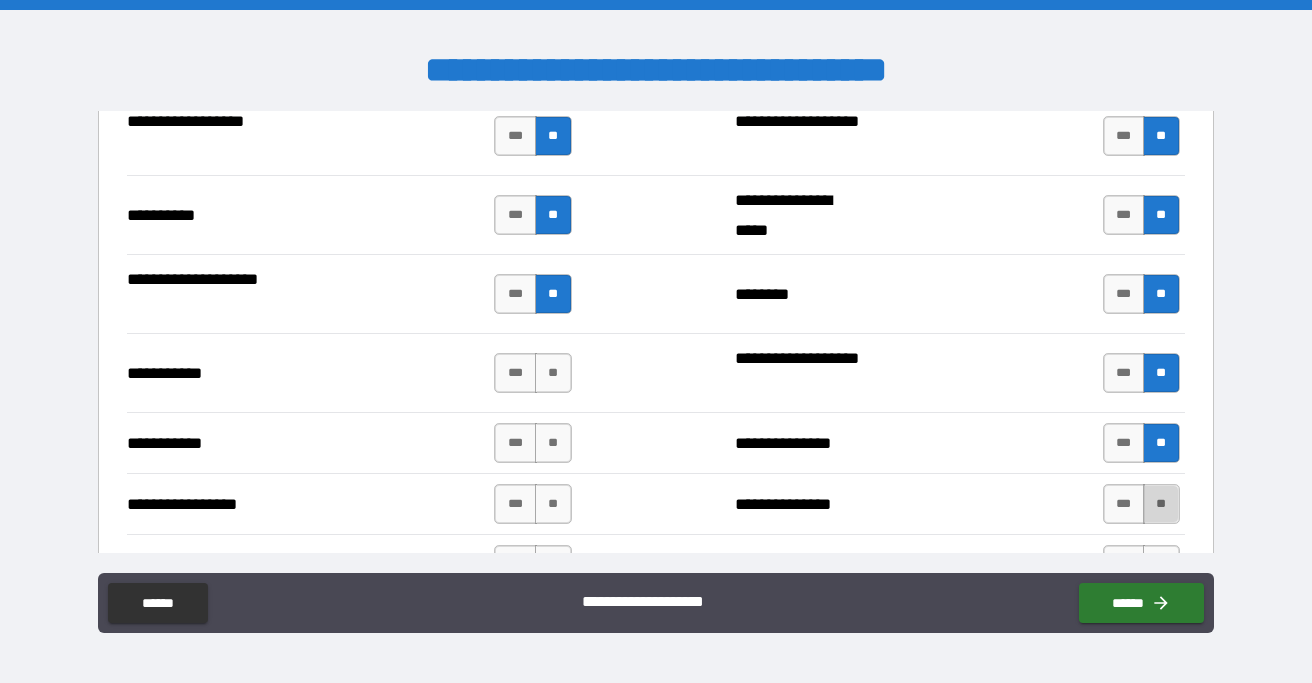 click on "**" at bounding box center [1161, 504] 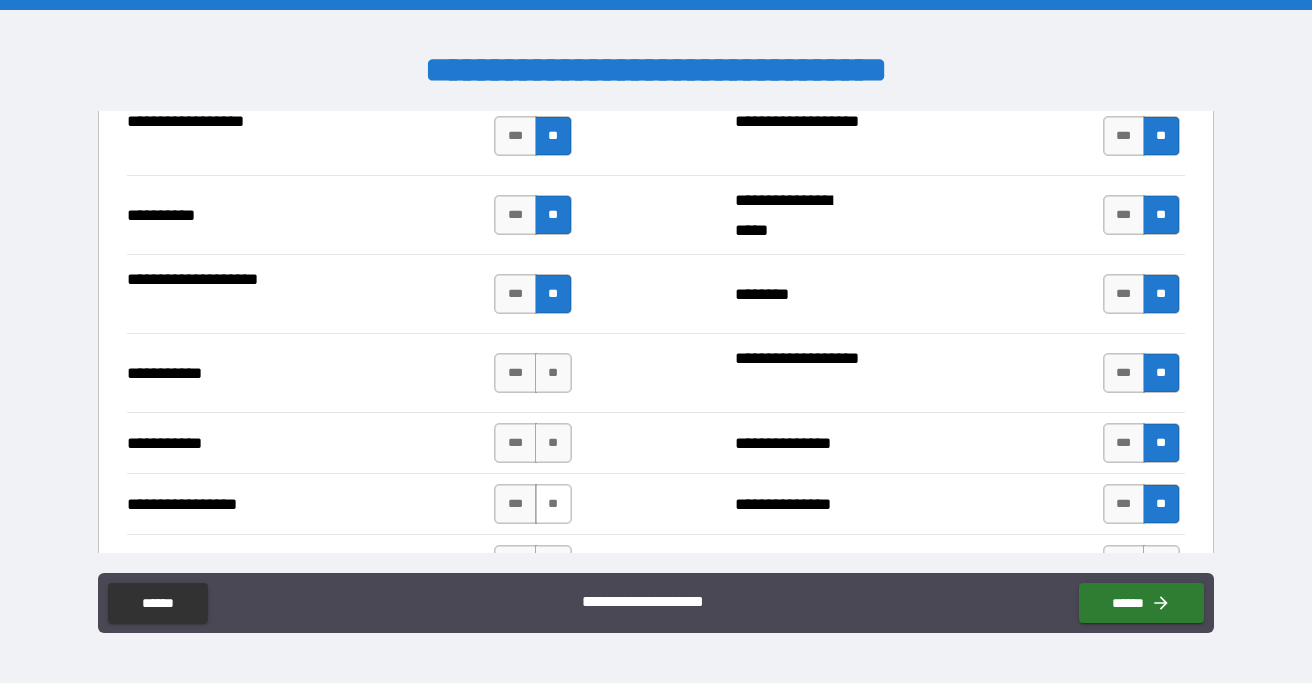click on "**" at bounding box center [553, 504] 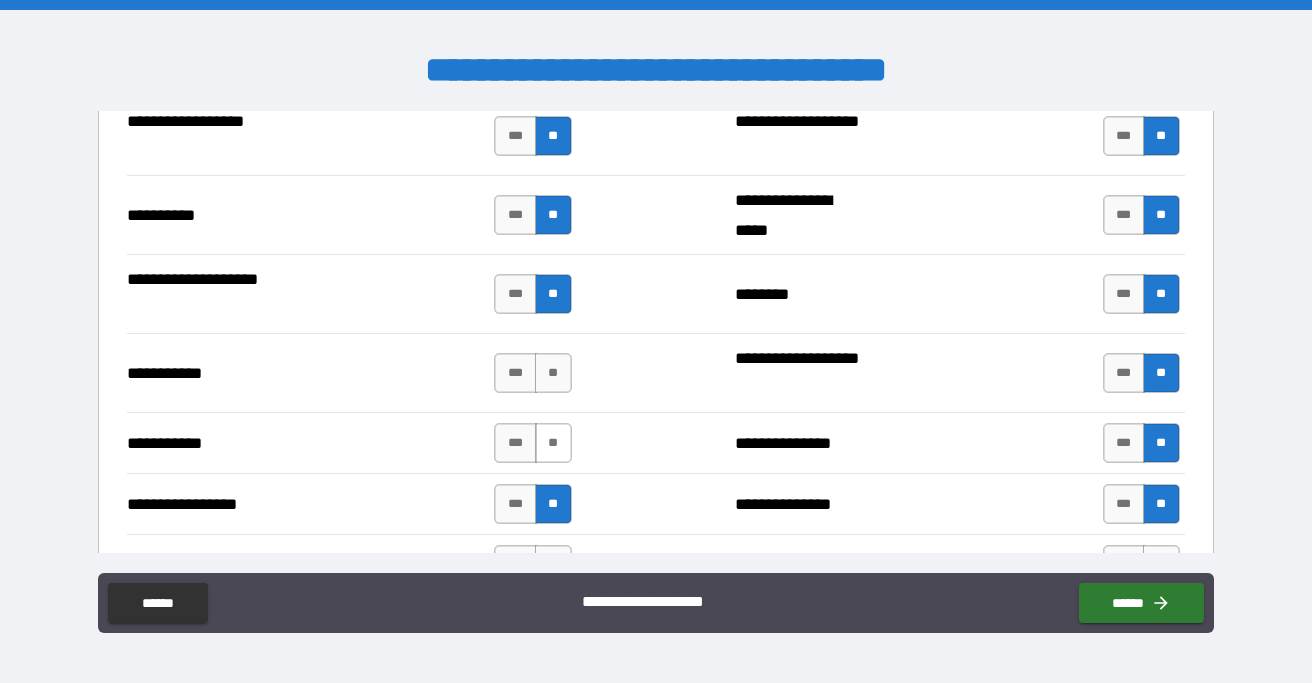 click on "**" at bounding box center [553, 443] 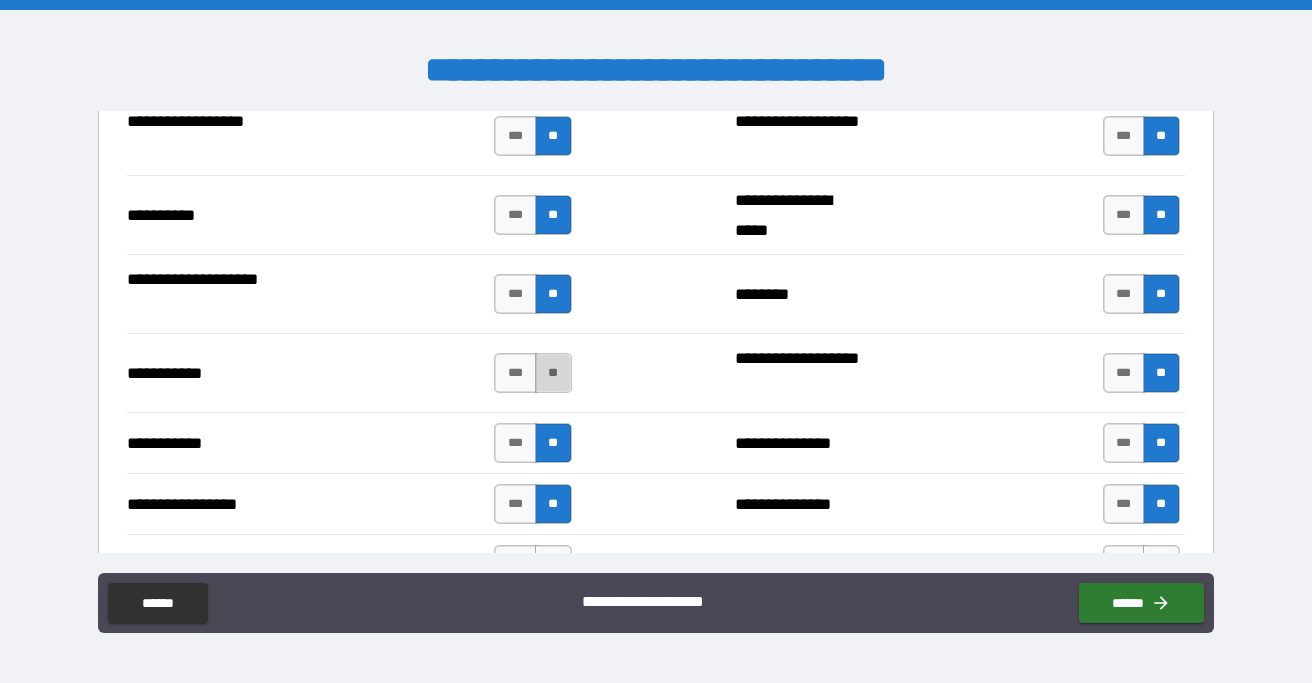 click on "**" at bounding box center (553, 373) 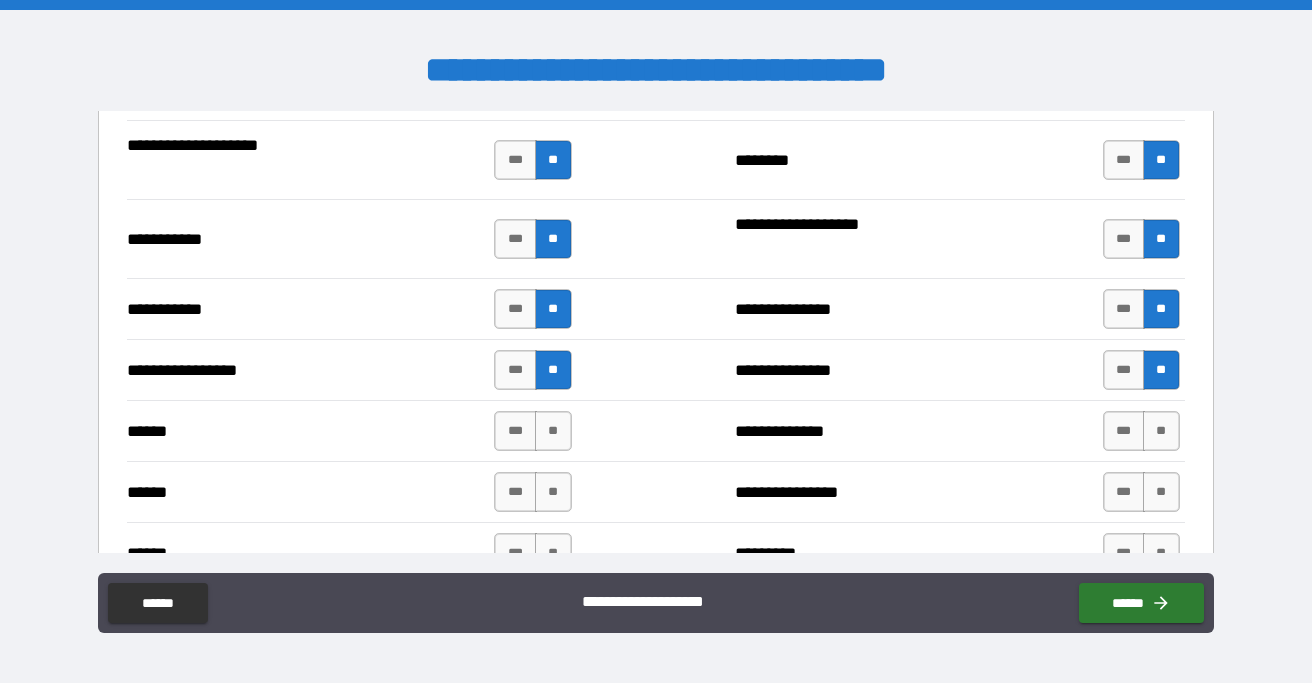scroll, scrollTop: 2472, scrollLeft: 0, axis: vertical 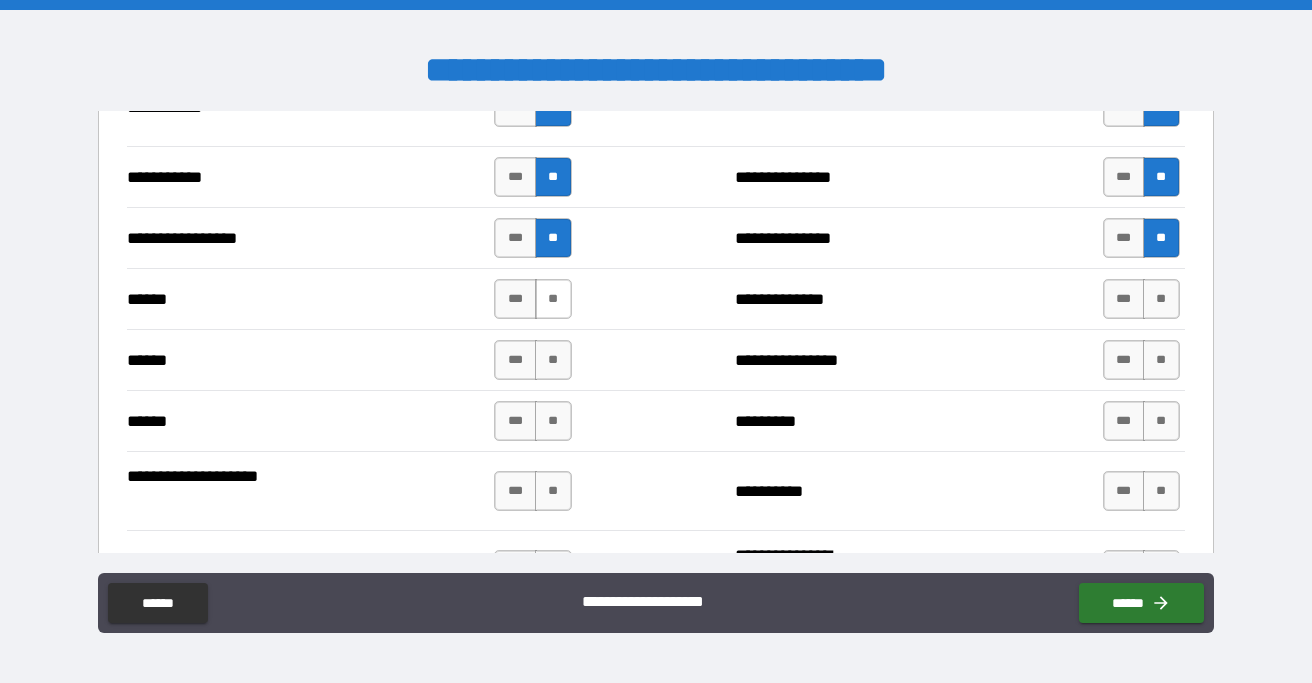click on "**" at bounding box center [553, 299] 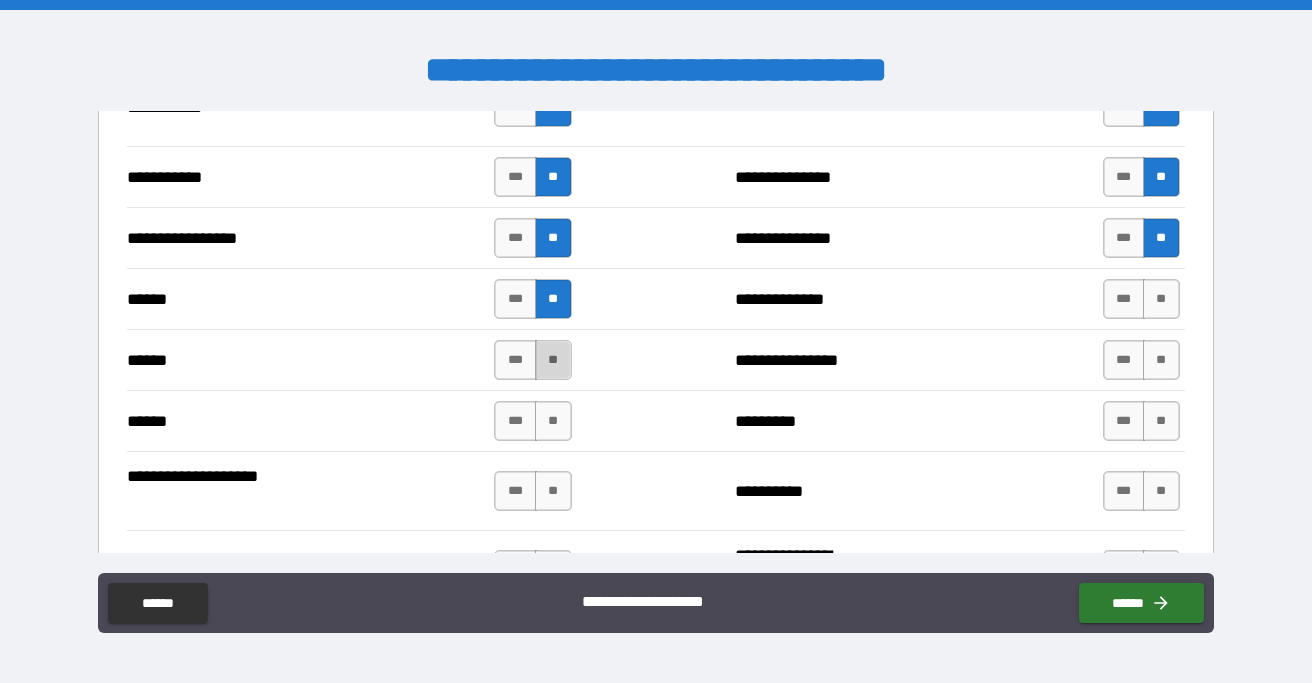 click on "**" at bounding box center [553, 360] 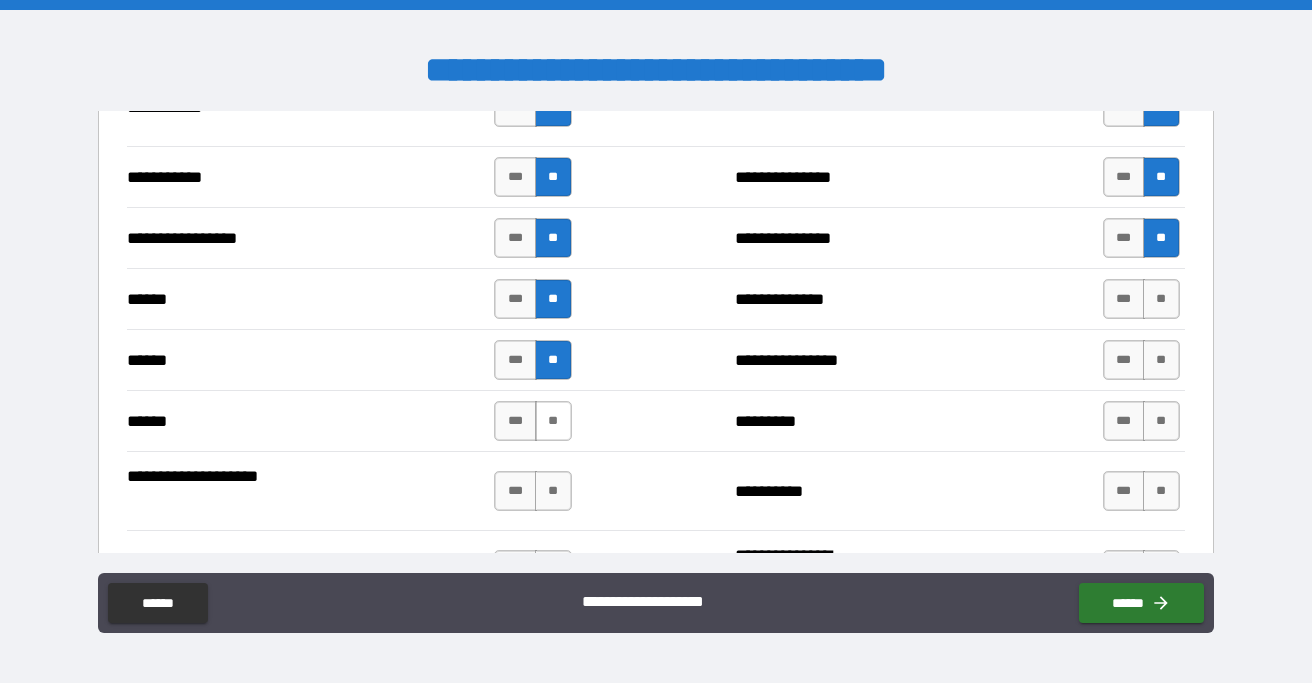 click on "**" at bounding box center (553, 421) 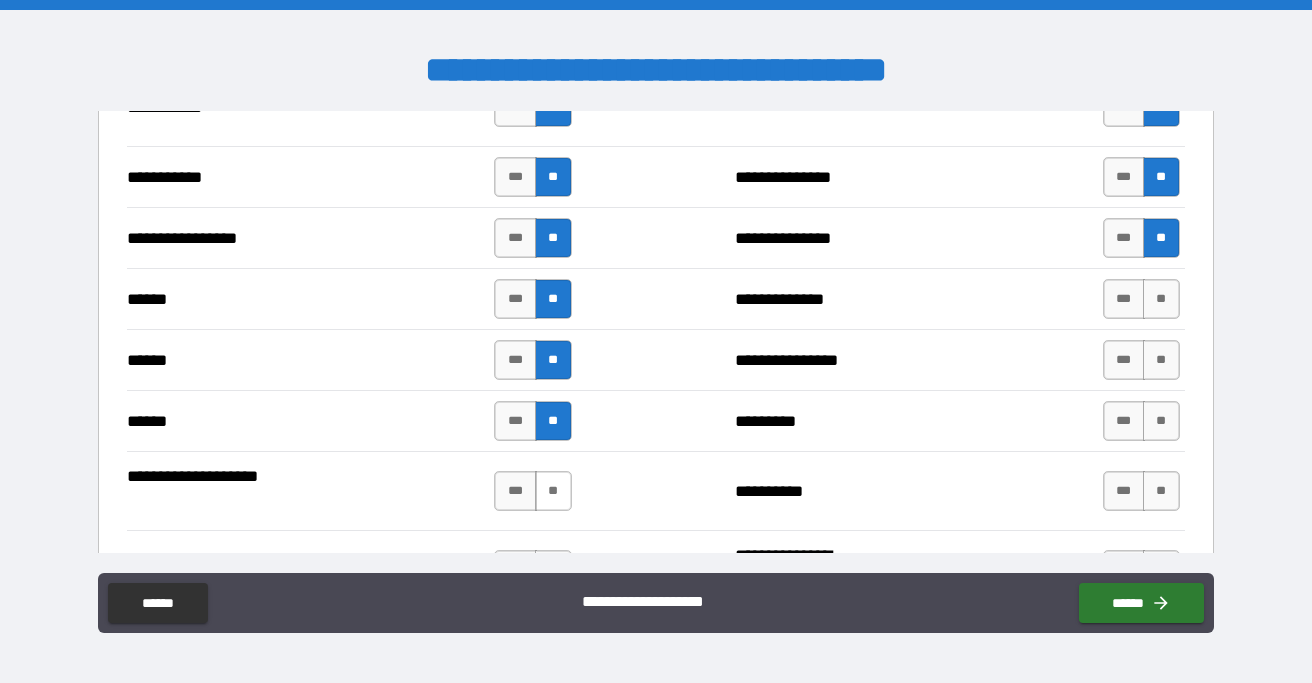 click on "**" at bounding box center [553, 491] 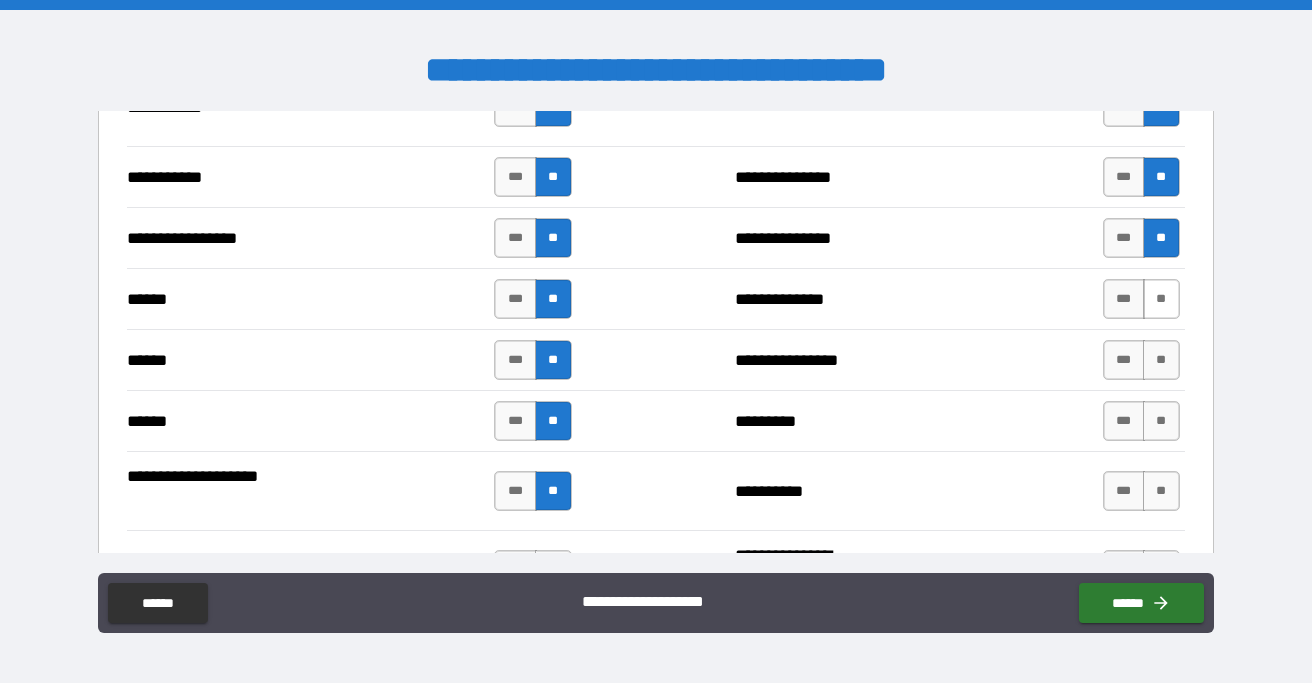 click on "**" at bounding box center (1161, 299) 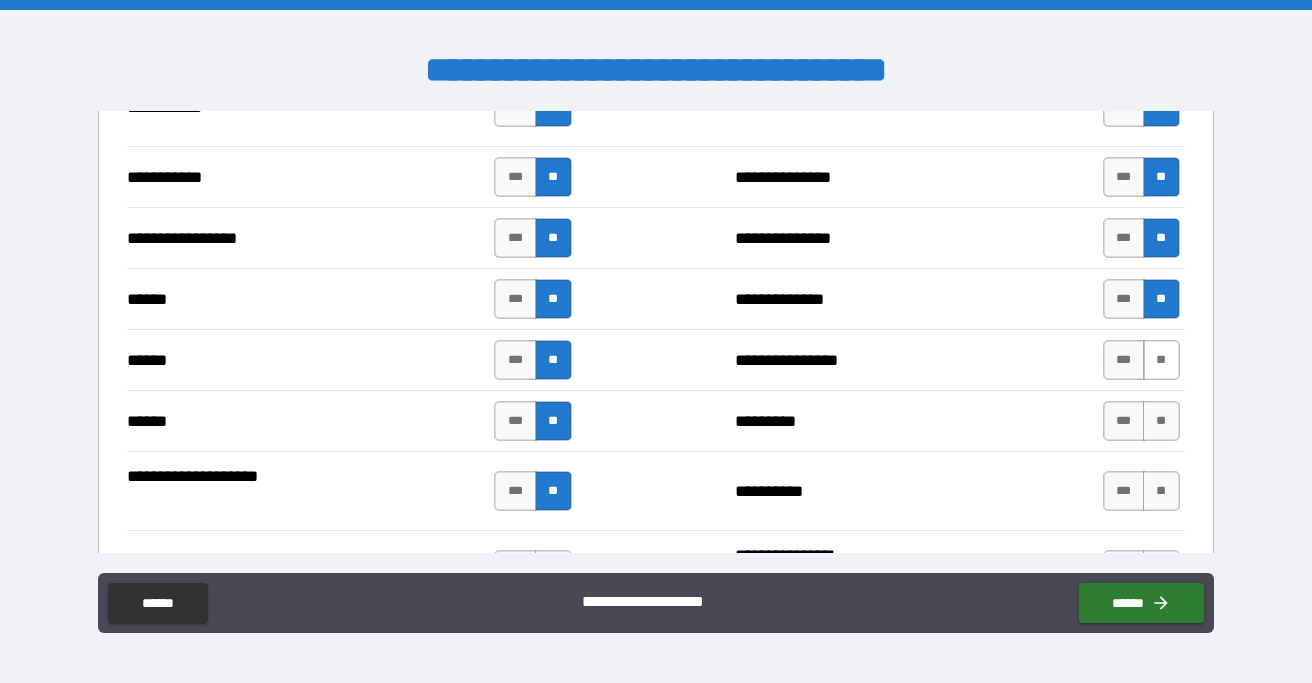 click on "**" at bounding box center [1161, 360] 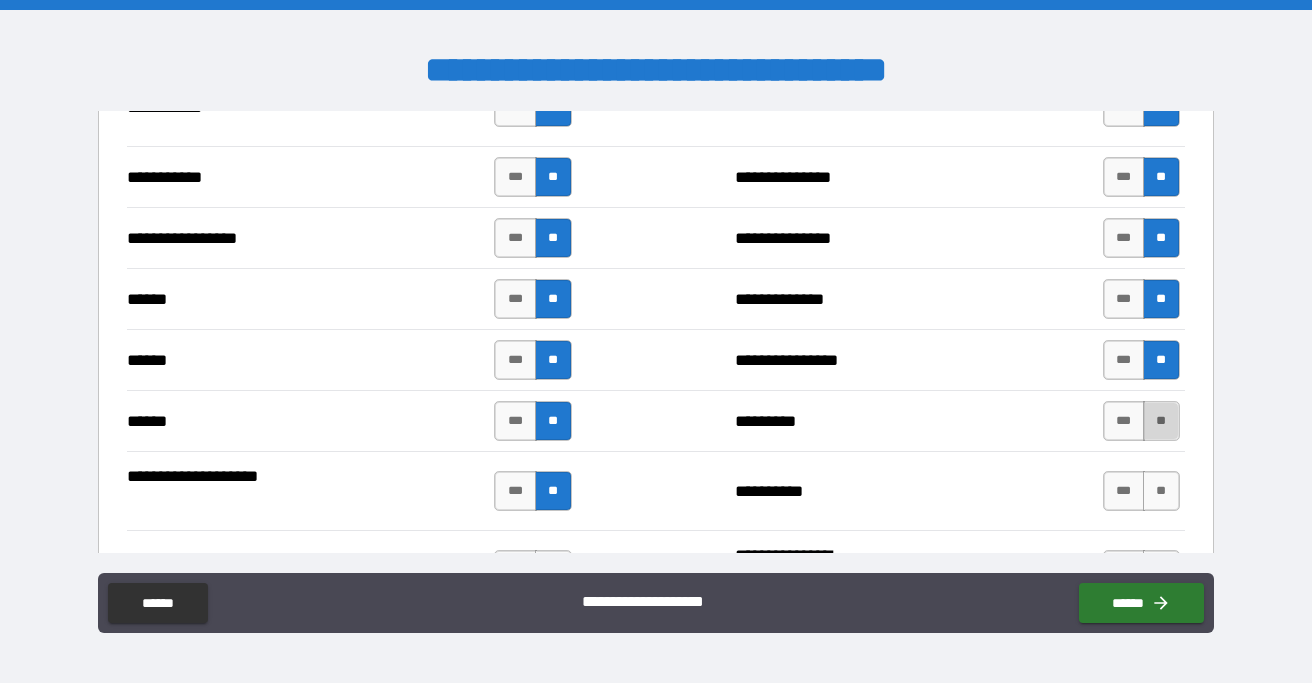 click on "**" at bounding box center [1161, 421] 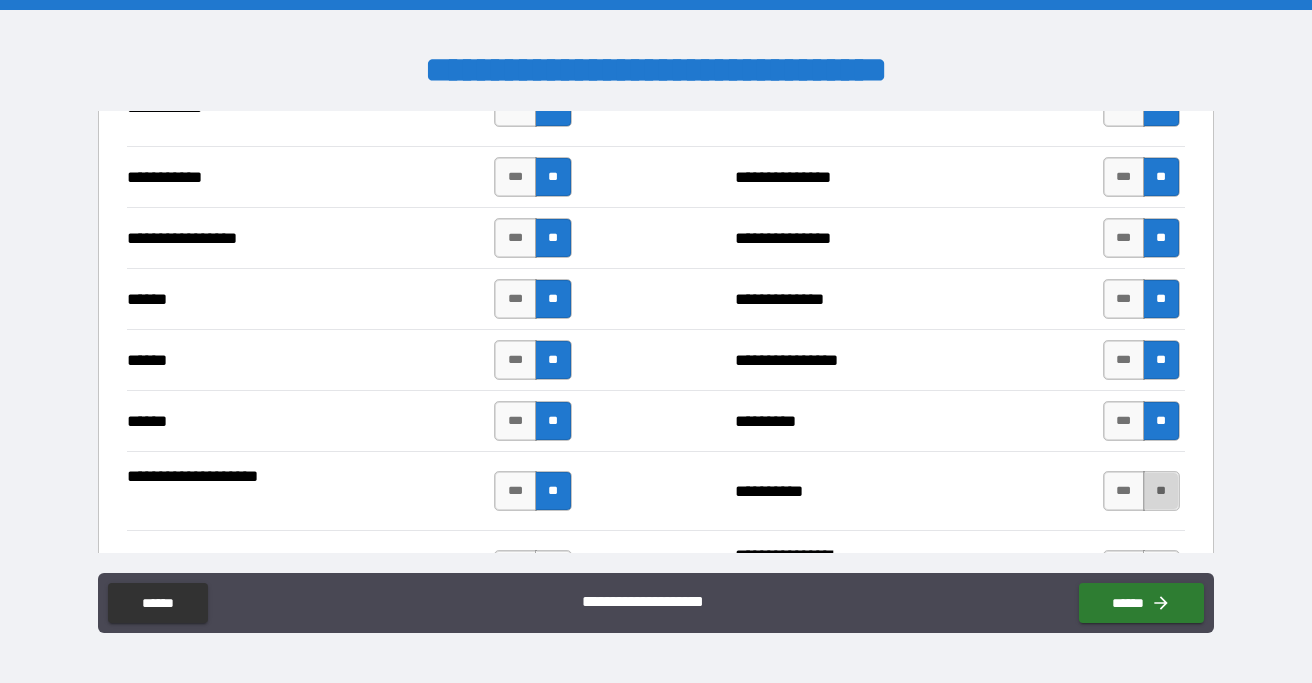 click on "**" at bounding box center [1161, 491] 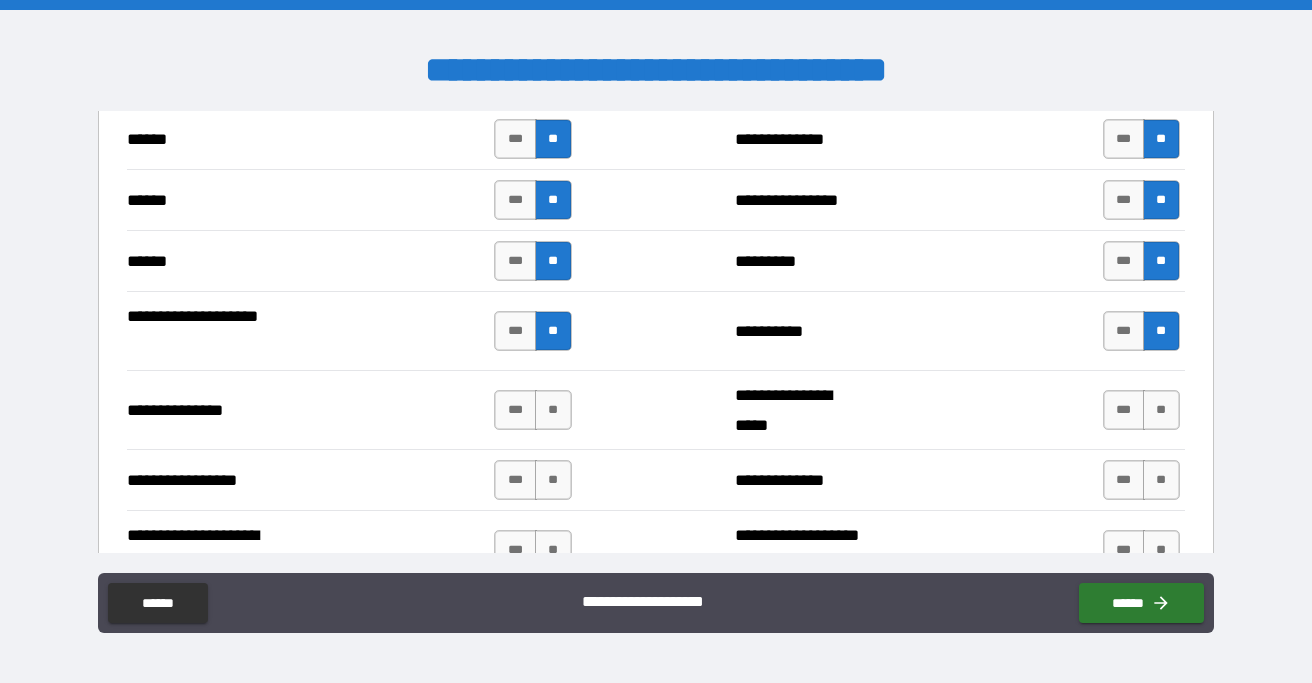 scroll, scrollTop: 2719, scrollLeft: 0, axis: vertical 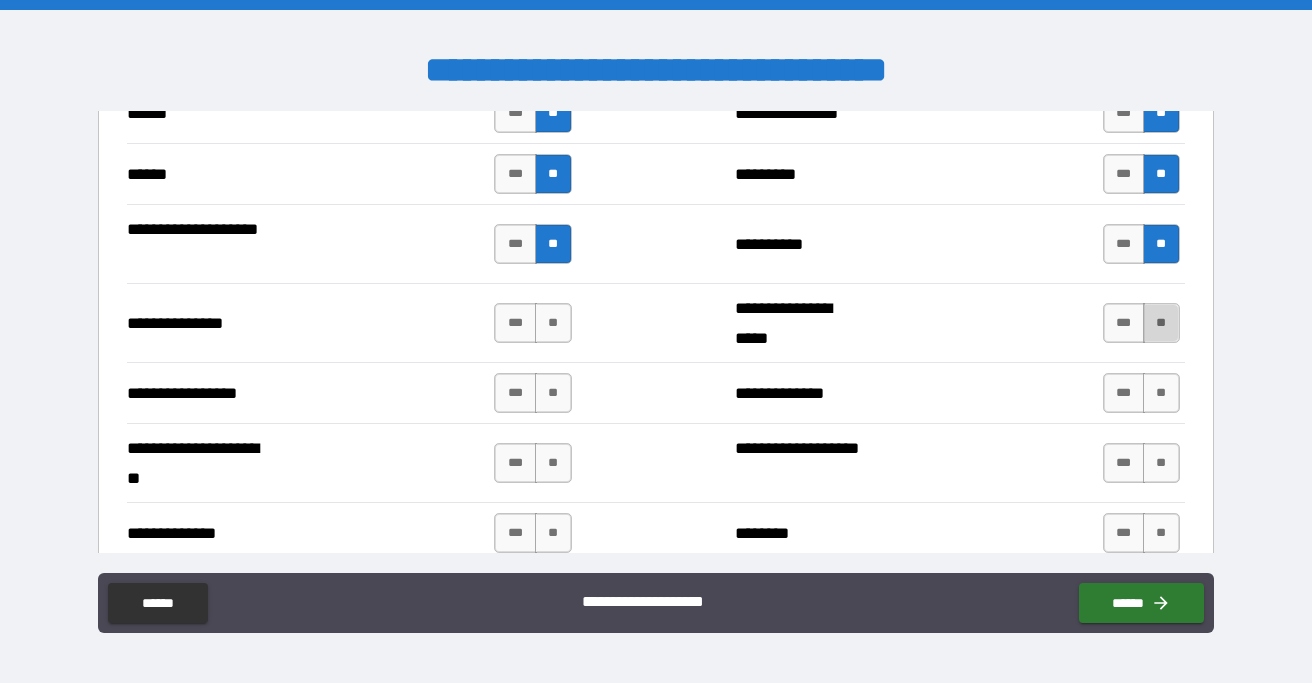 click on "**" at bounding box center [1161, 323] 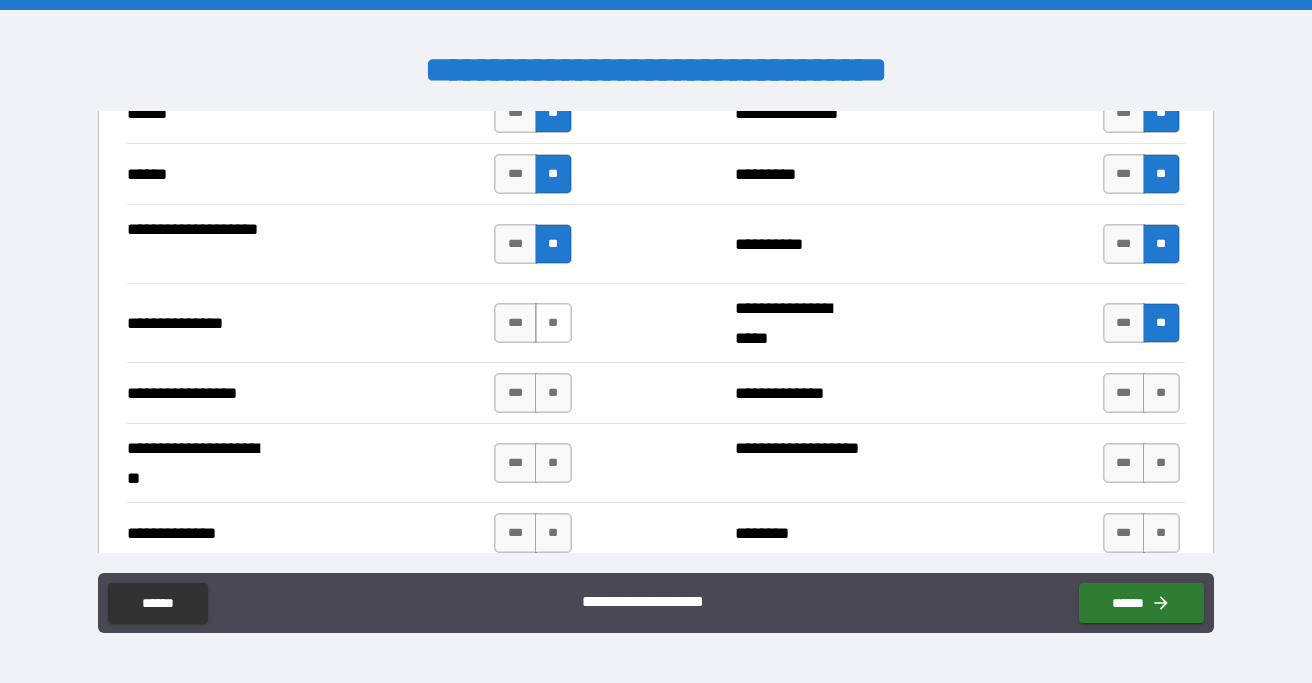 click on "**" at bounding box center [553, 323] 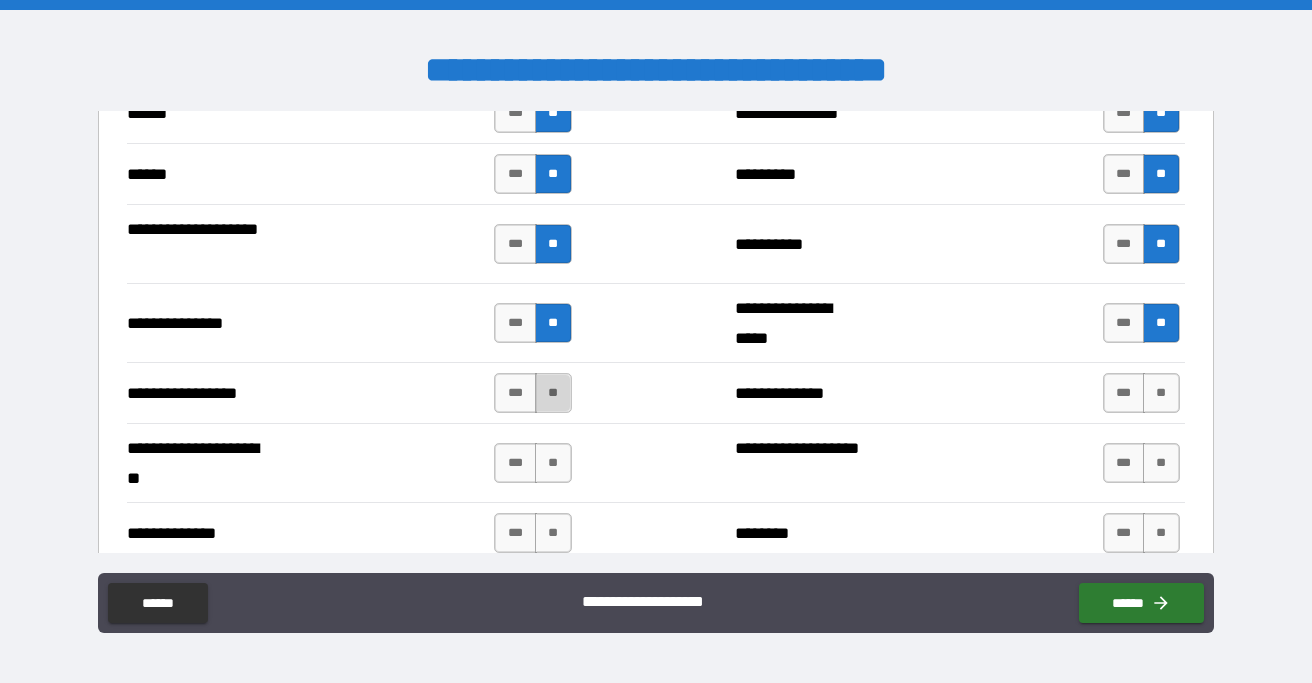 click on "**" at bounding box center (553, 393) 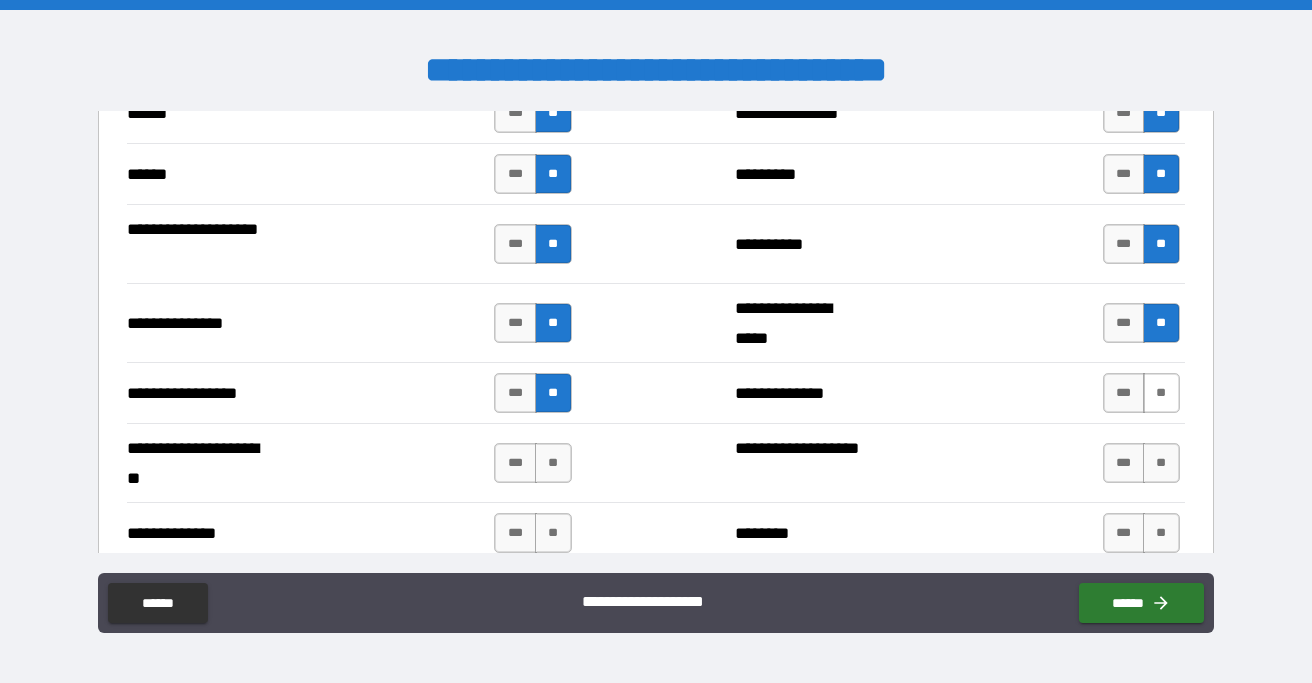 click on "**" at bounding box center [1161, 393] 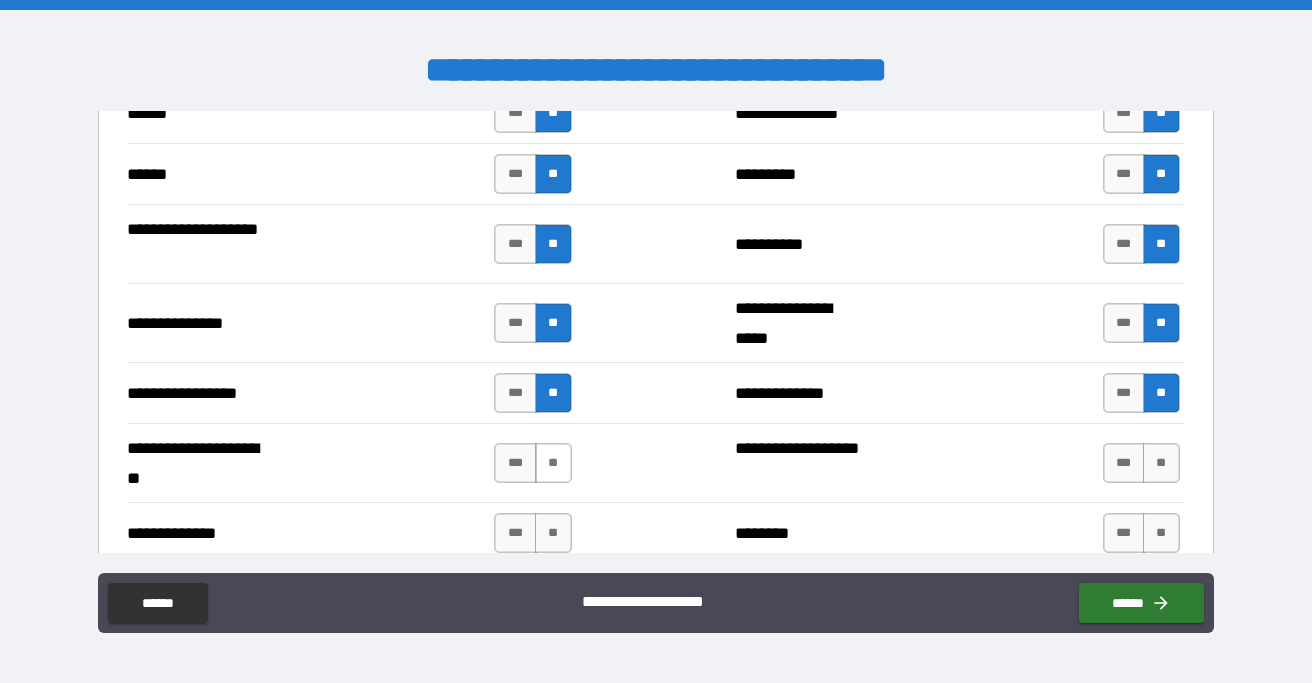 click on "**" at bounding box center [553, 463] 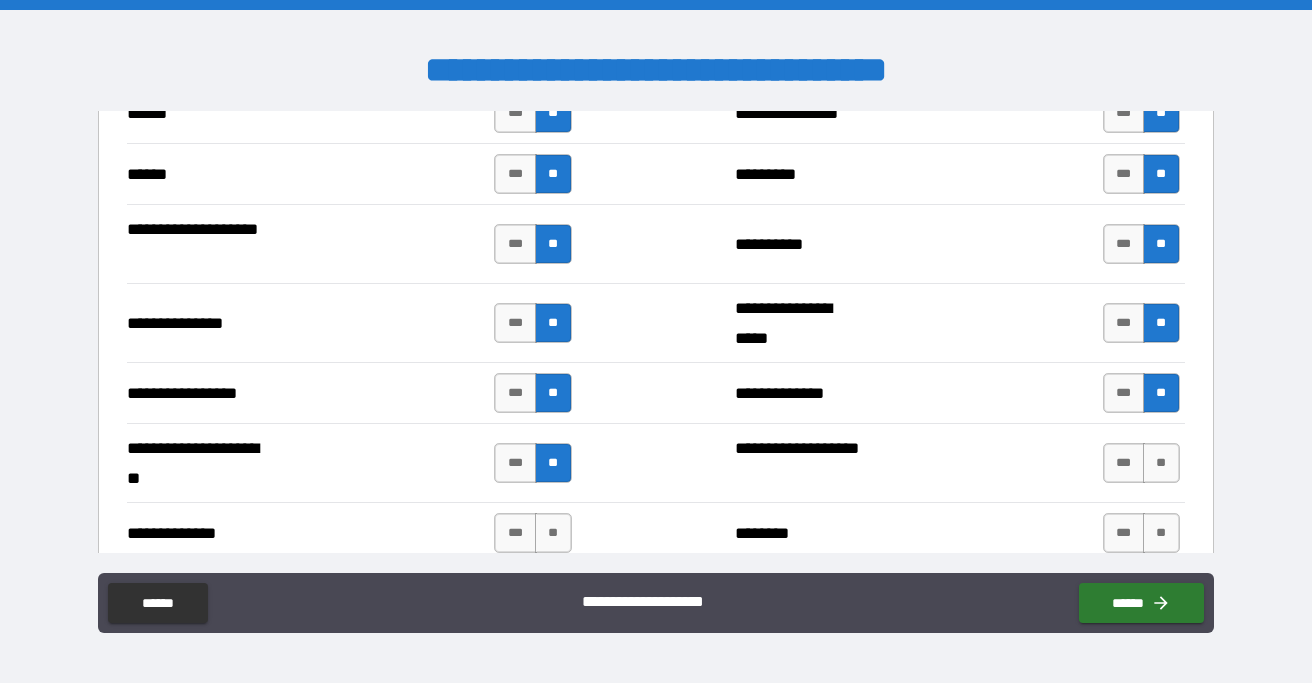 click on "**********" at bounding box center [655, 605] 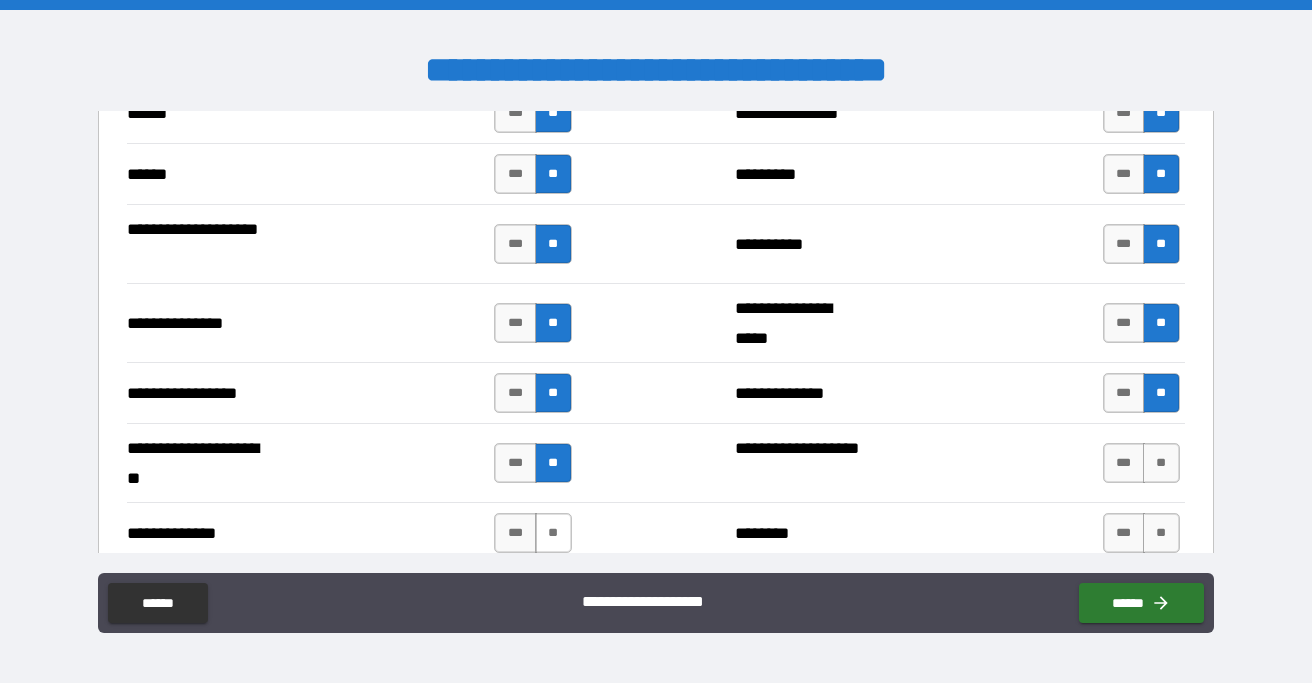 click on "**" at bounding box center [553, 533] 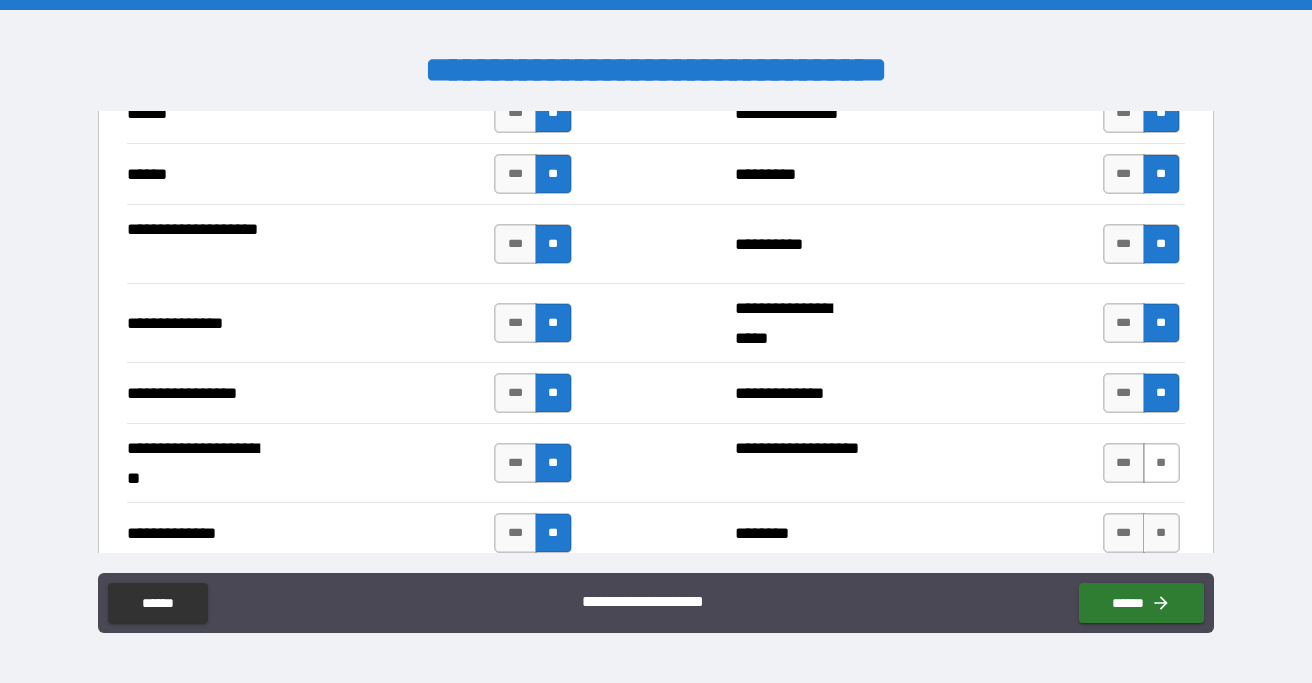 click on "**" at bounding box center (1161, 463) 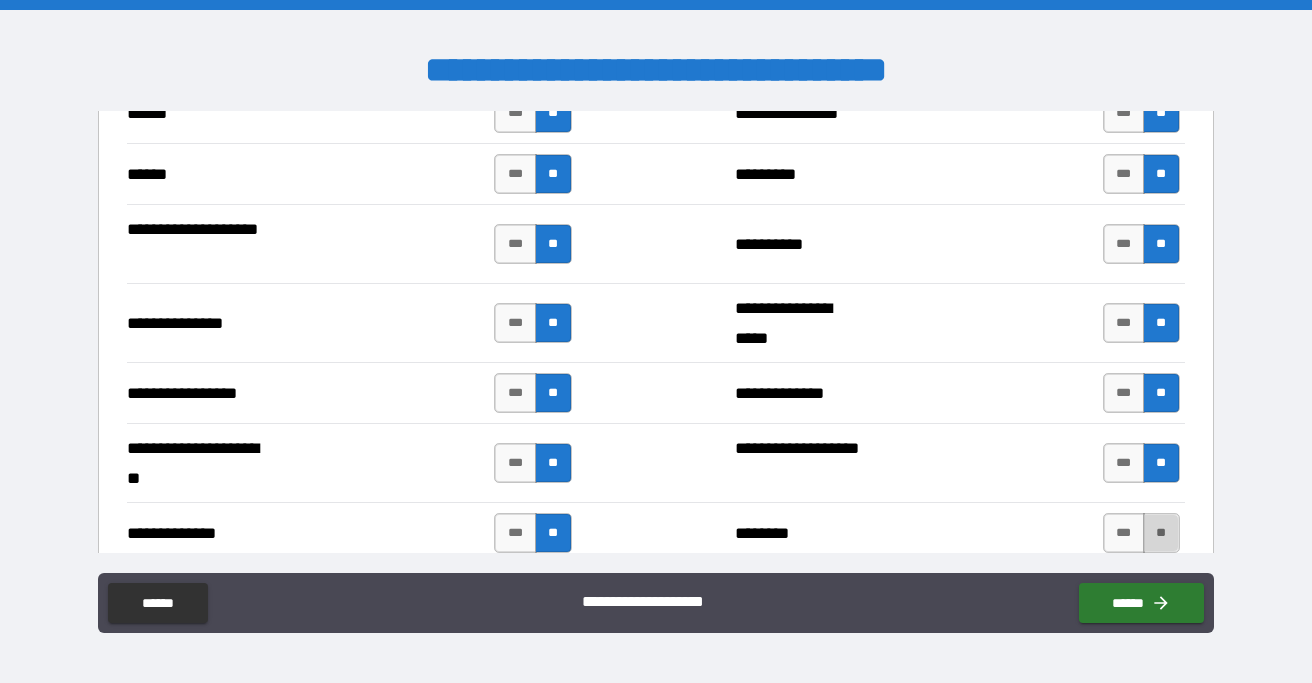 click on "**" at bounding box center (1161, 533) 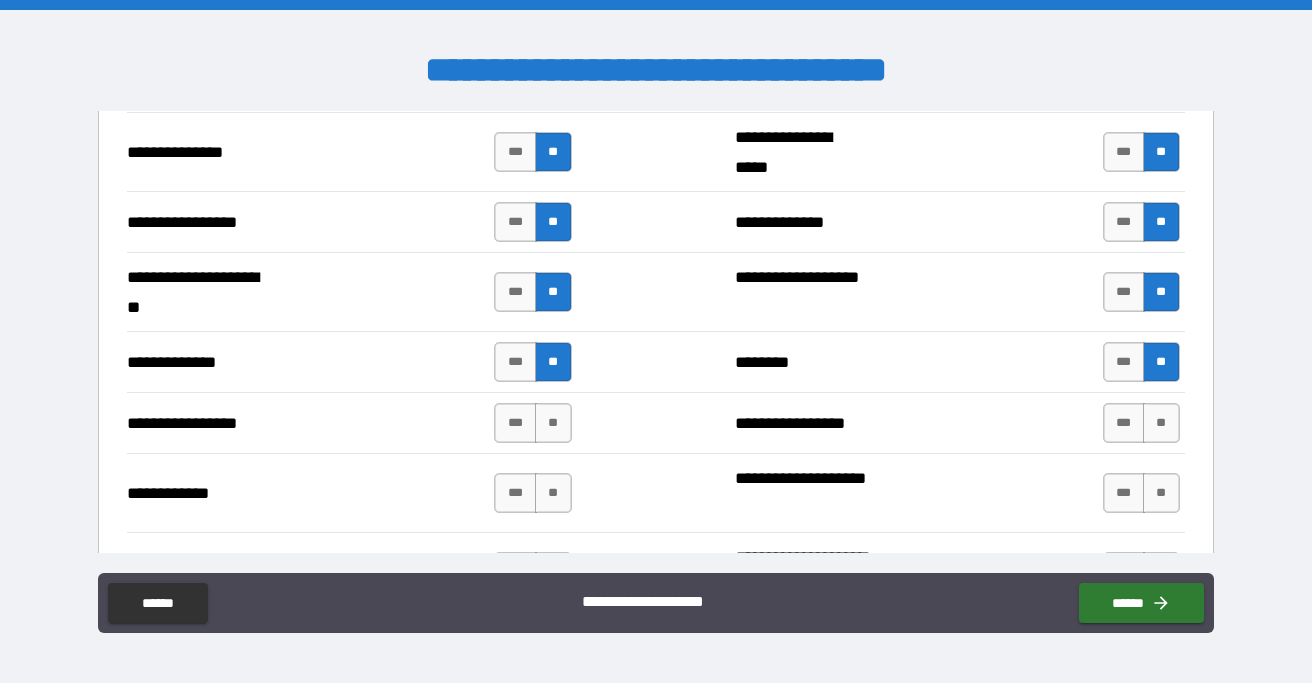scroll, scrollTop: 3001, scrollLeft: 0, axis: vertical 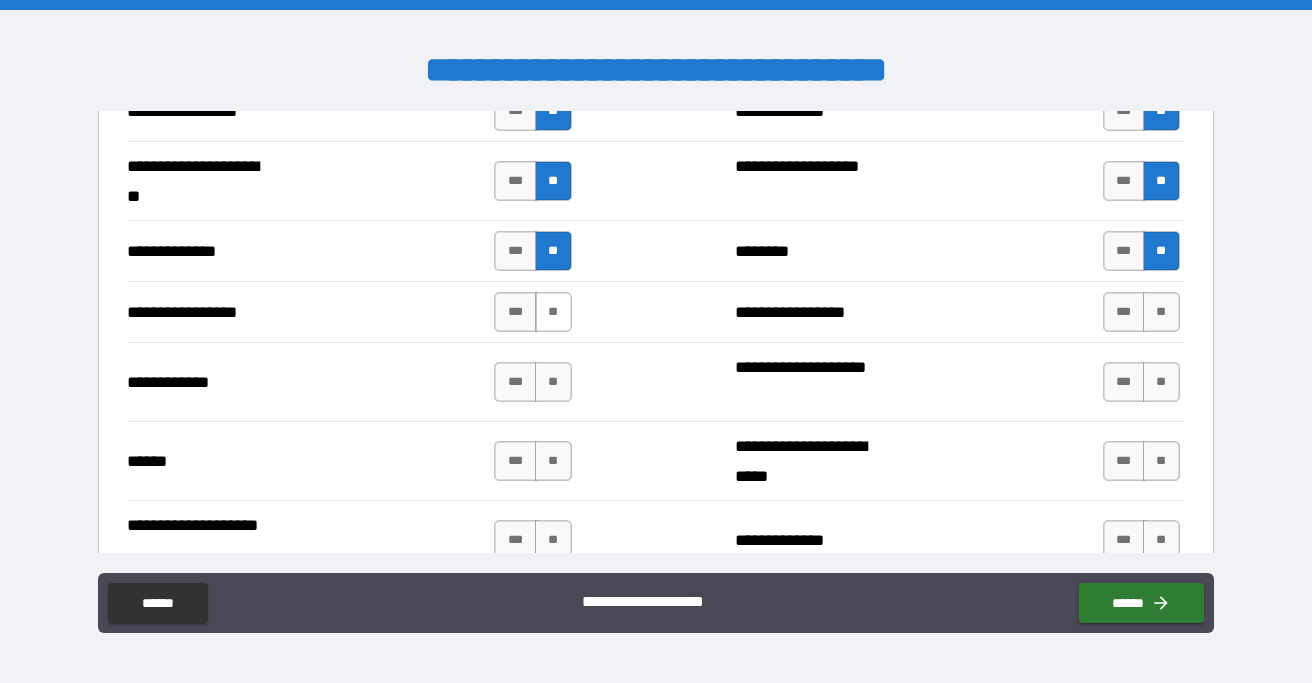 click on "**" at bounding box center (553, 312) 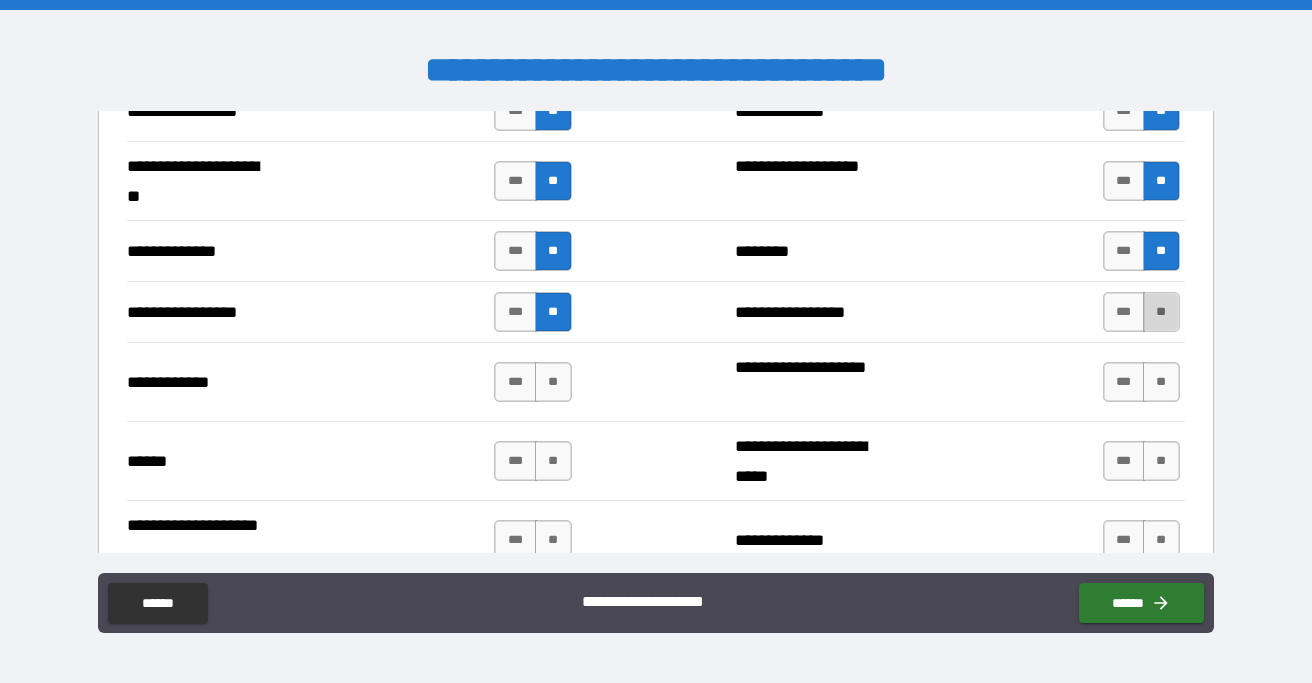 click on "**" at bounding box center [1161, 312] 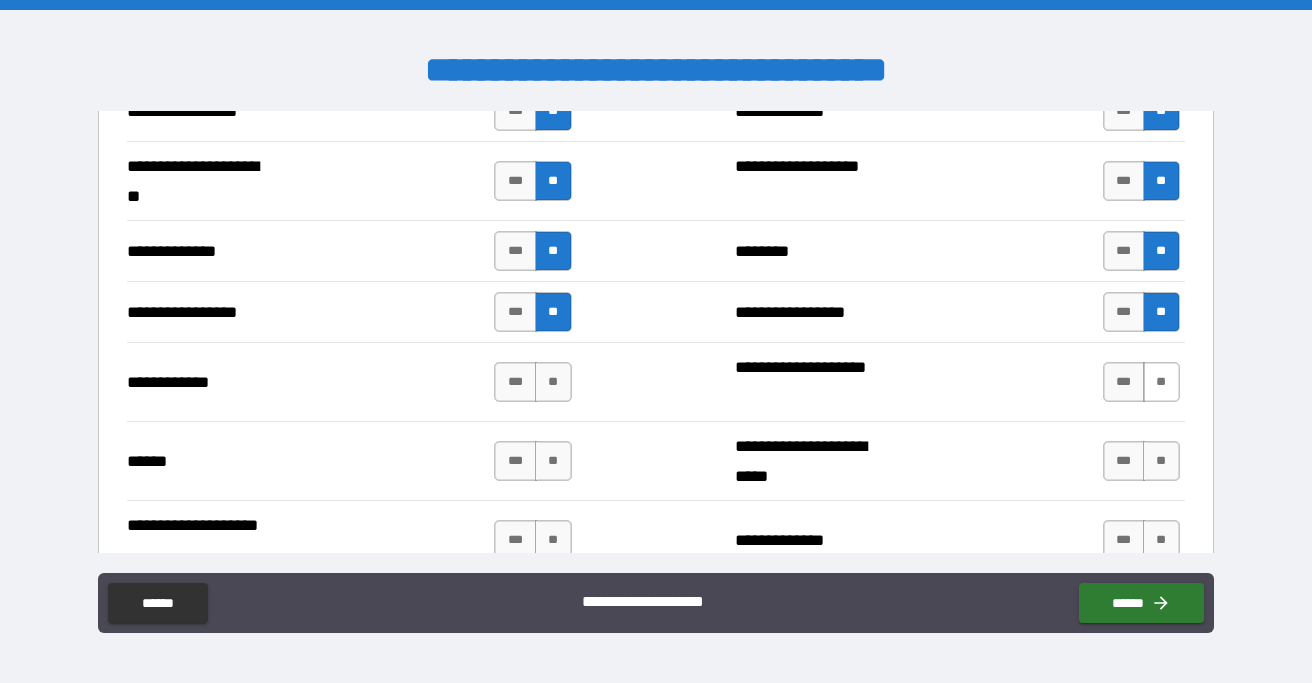 click on "**" at bounding box center [1161, 382] 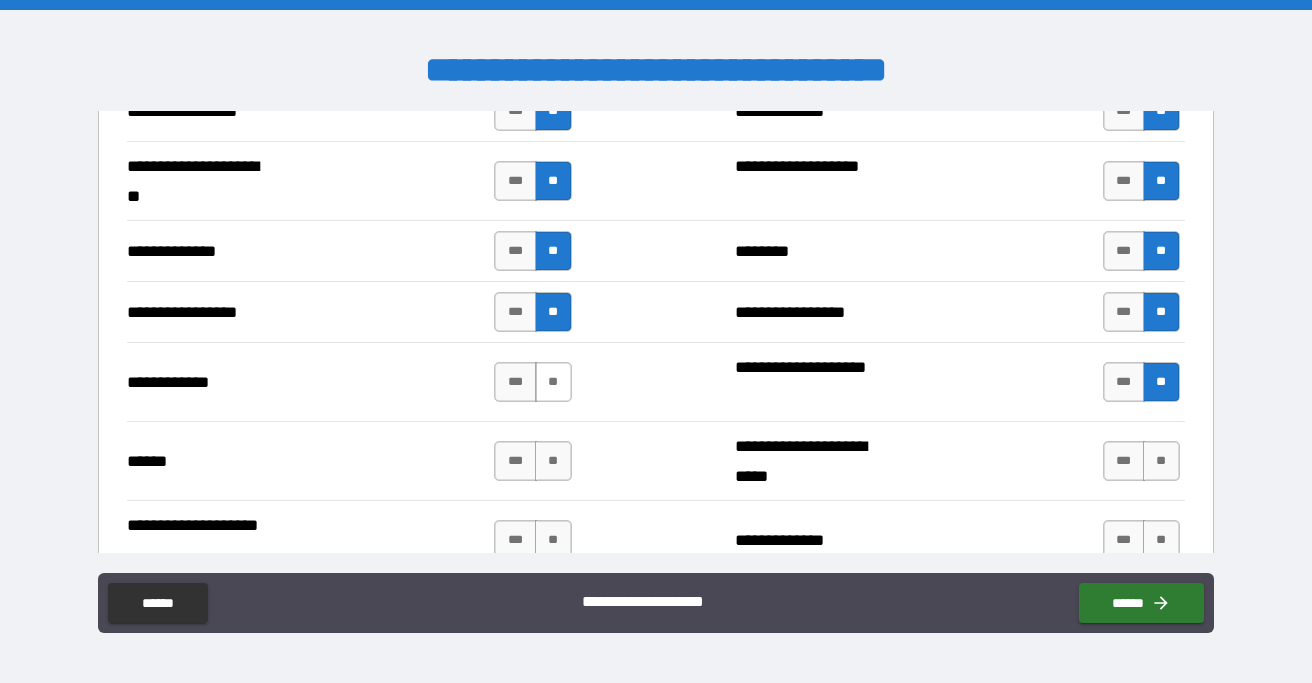 click on "**" at bounding box center [553, 382] 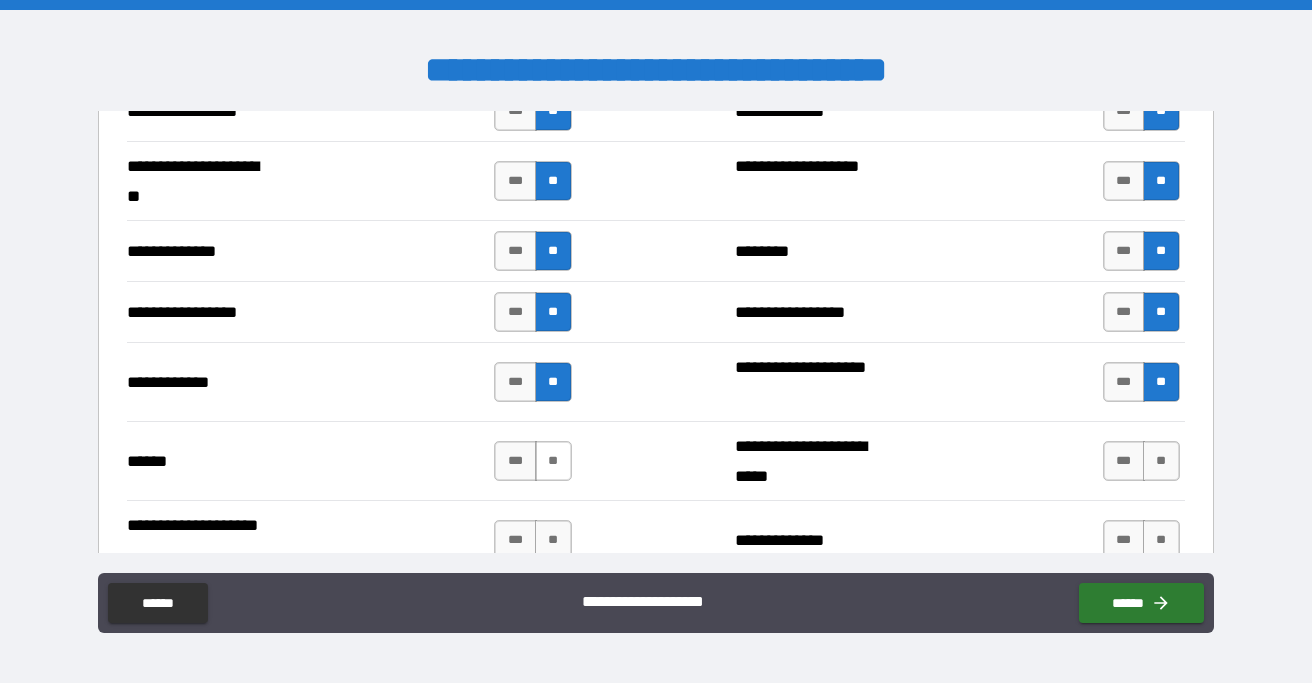 click on "**" at bounding box center (553, 461) 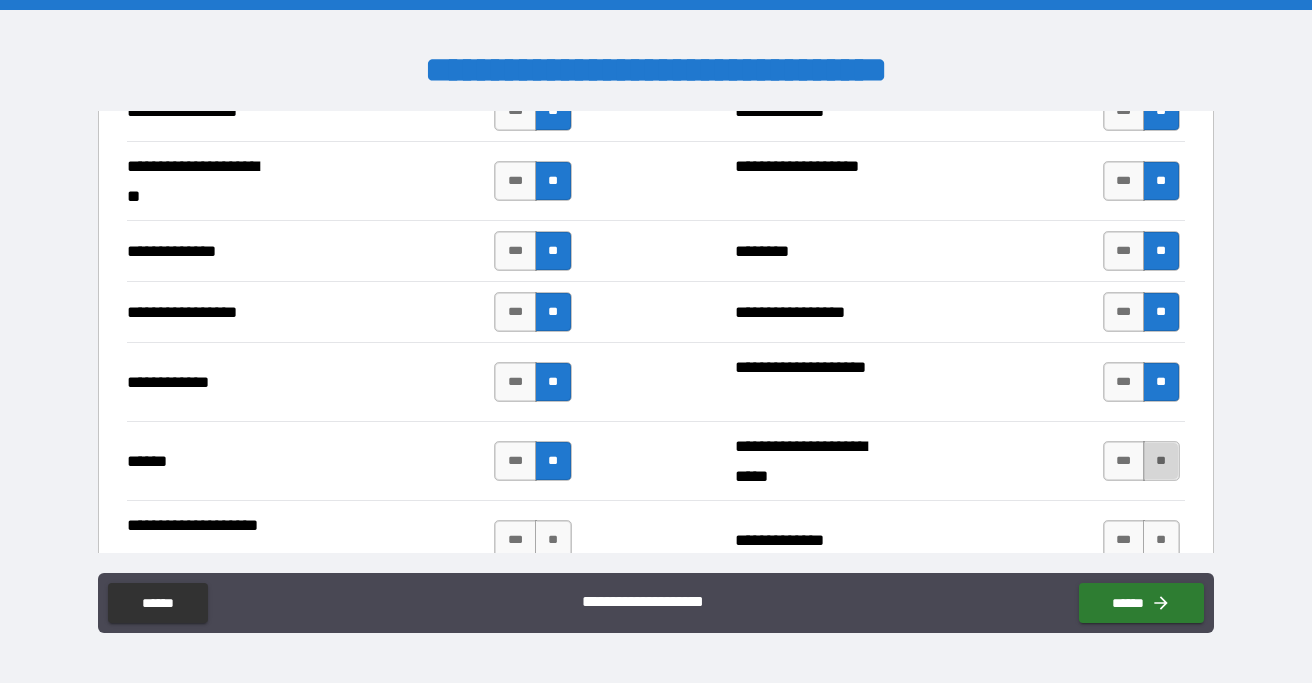 click on "**" at bounding box center (1161, 461) 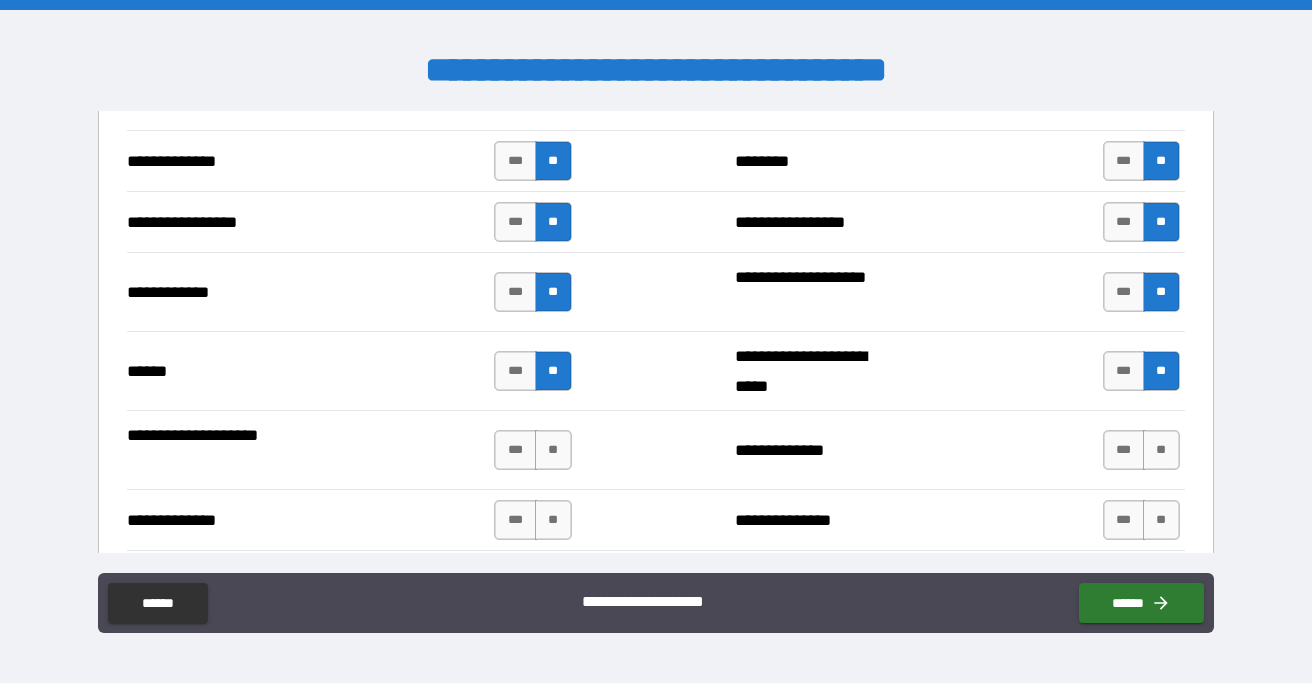 scroll, scrollTop: 3167, scrollLeft: 0, axis: vertical 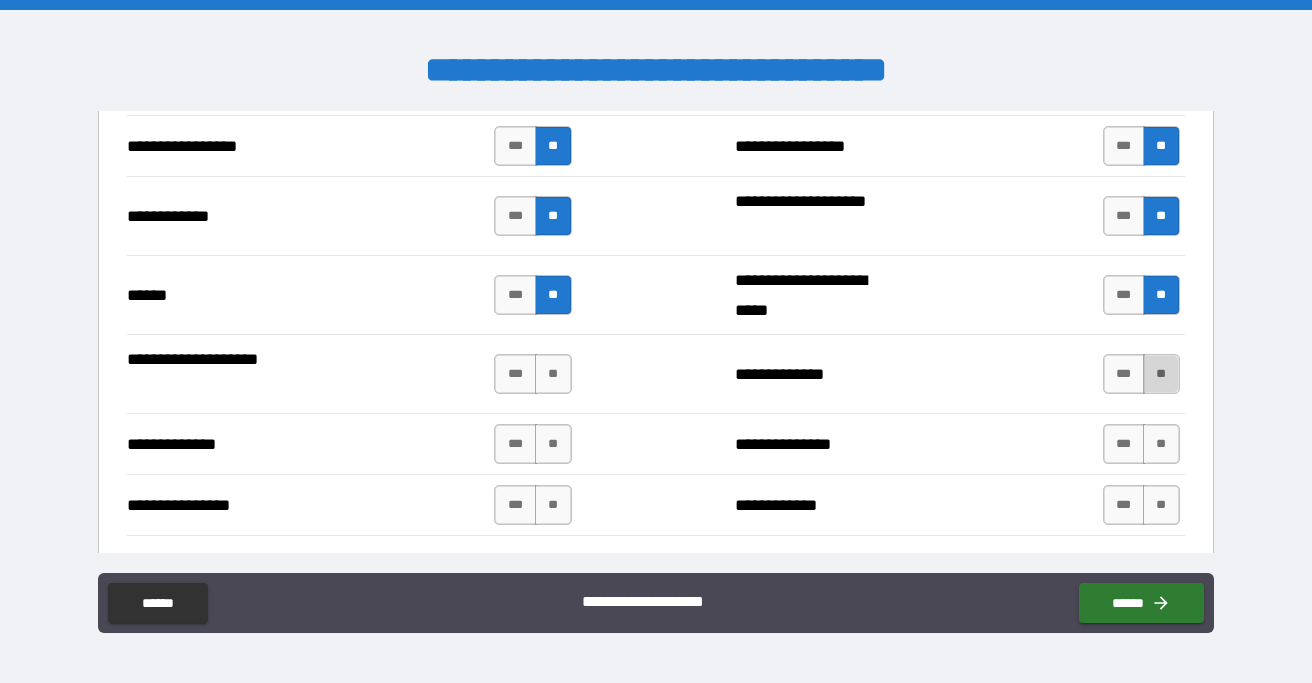 click on "**" at bounding box center (1161, 374) 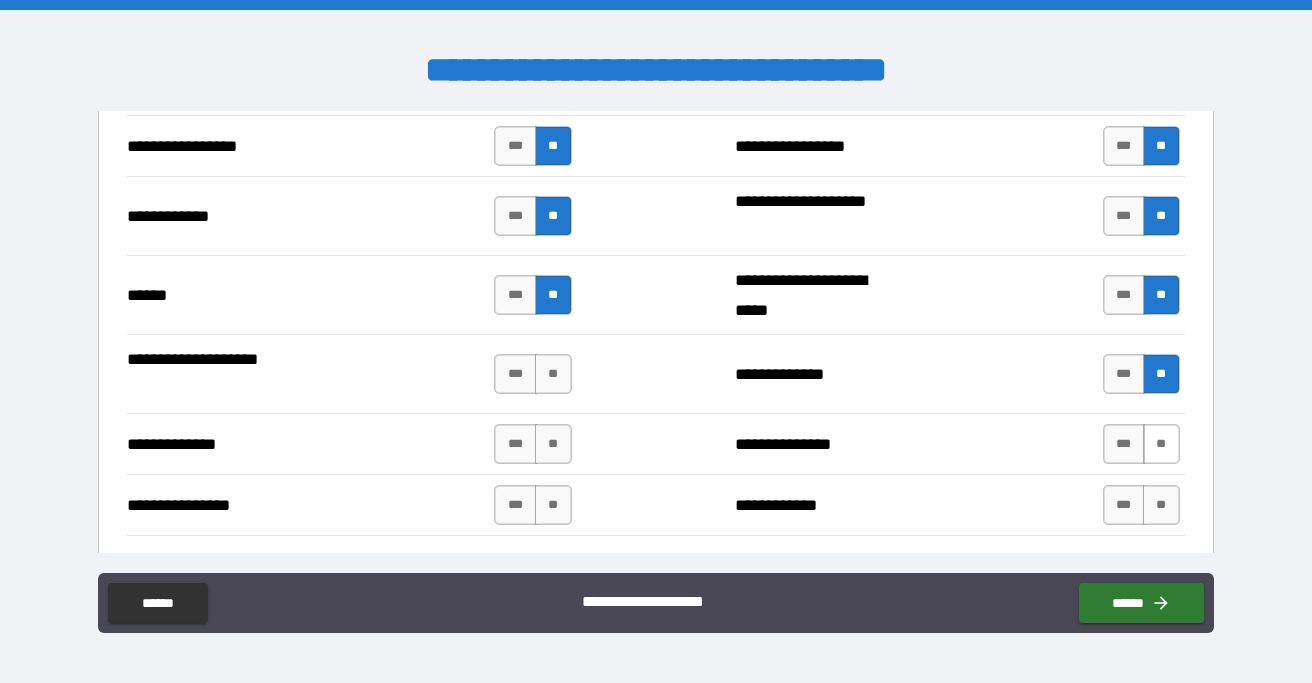 click on "**" at bounding box center [1161, 444] 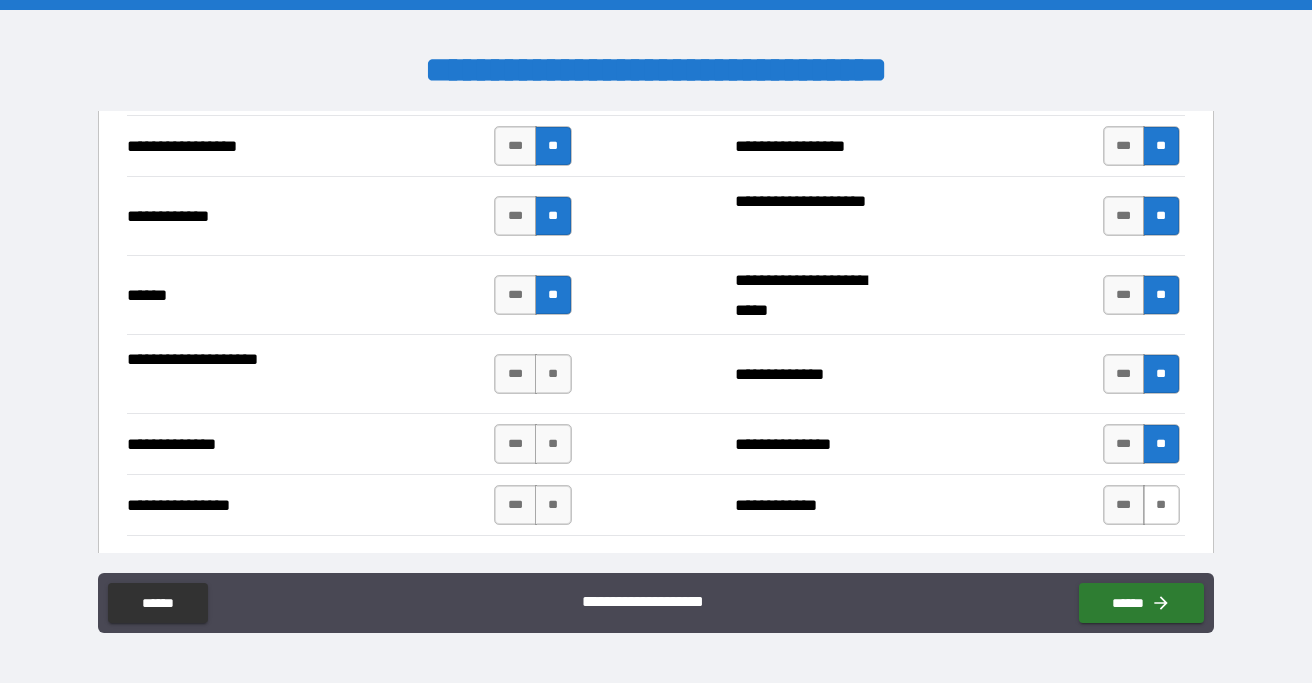 click on "**" at bounding box center (1161, 505) 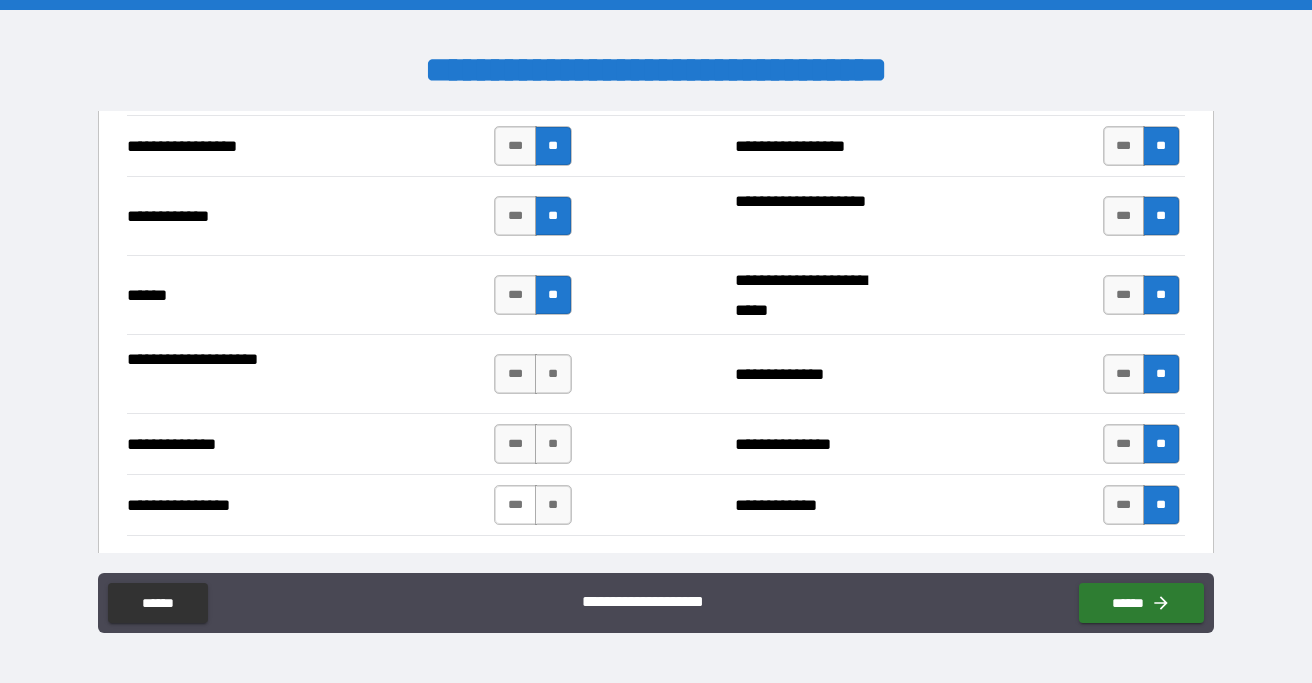 click on "***" at bounding box center (515, 505) 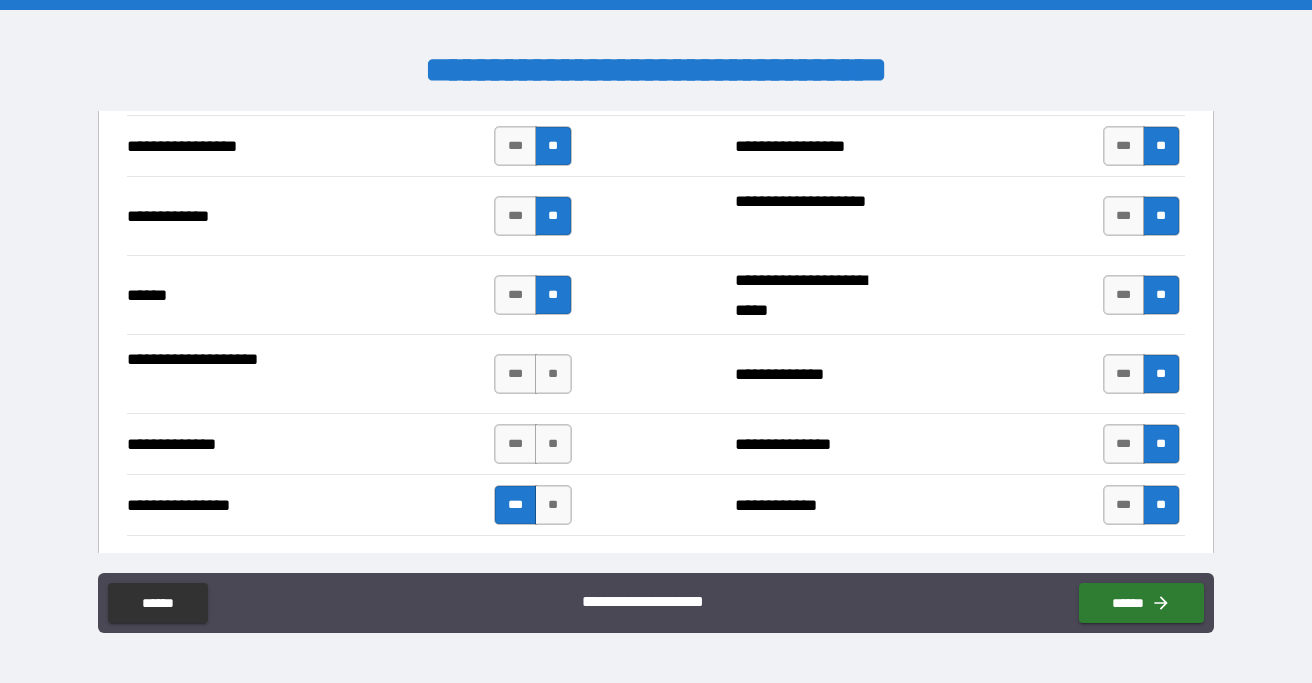 click on "**********" at bounding box center [656, 504] 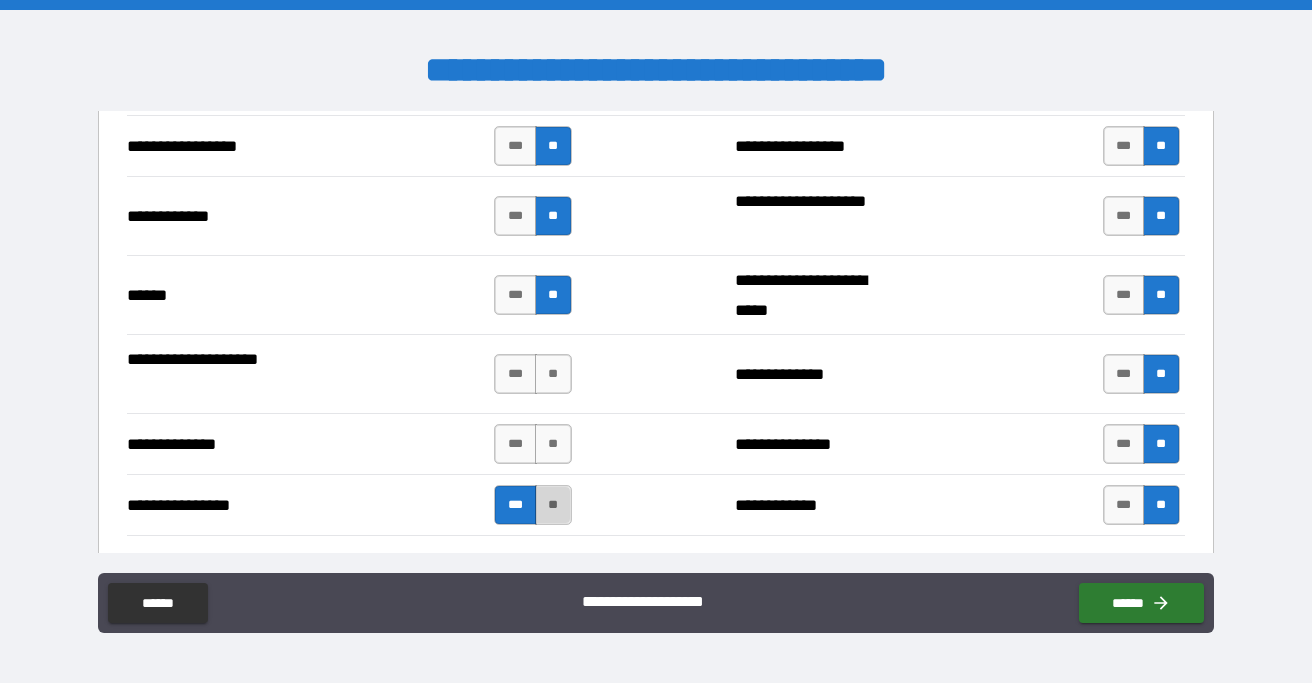 click on "**" at bounding box center [553, 505] 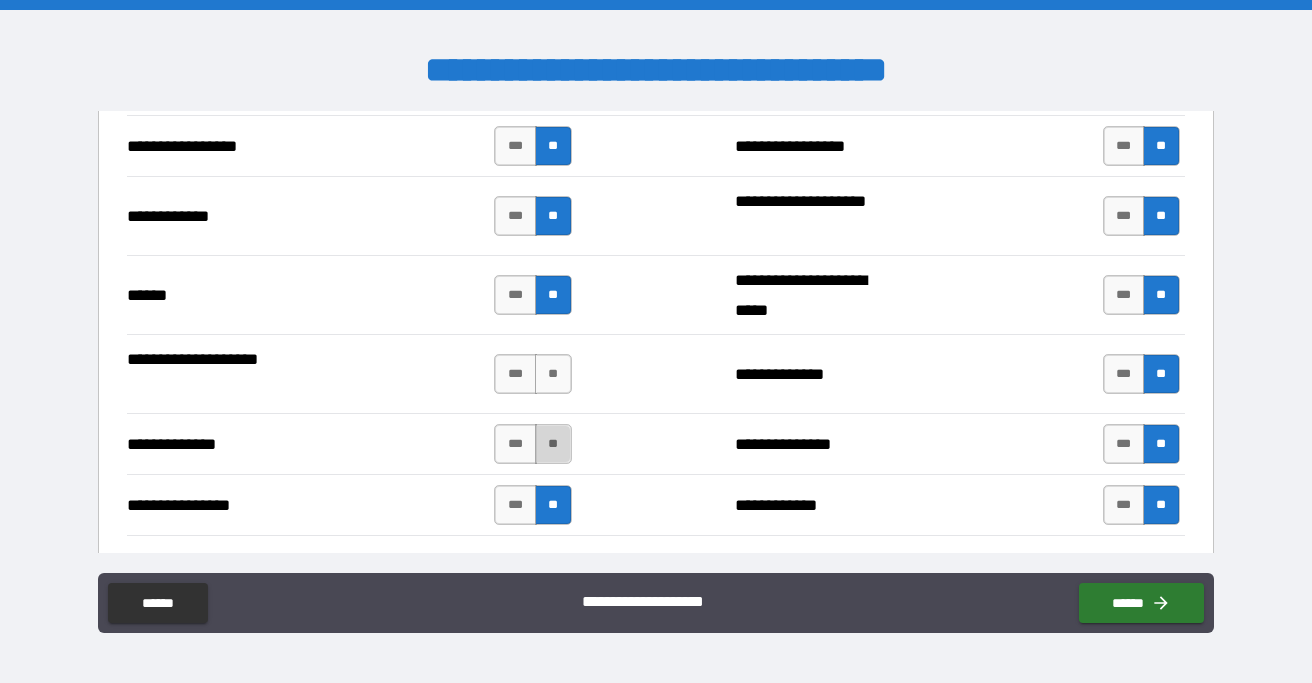 click on "**" at bounding box center (553, 444) 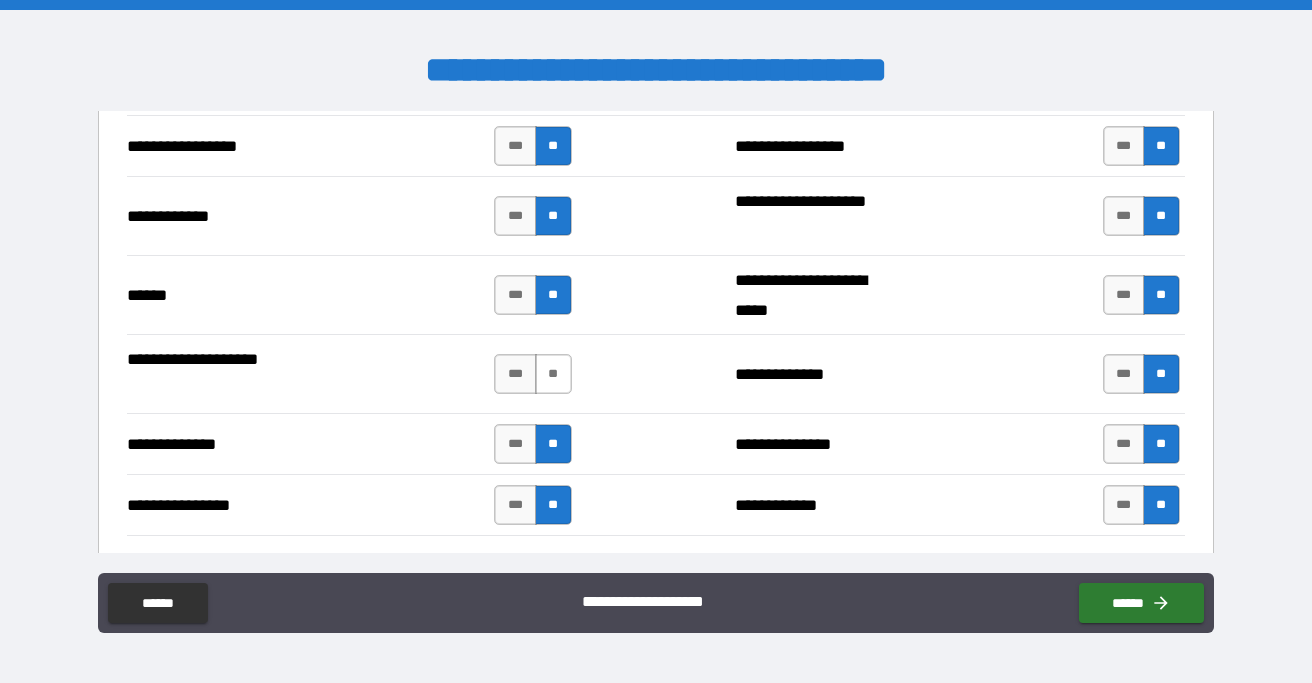 click on "**" at bounding box center [553, 374] 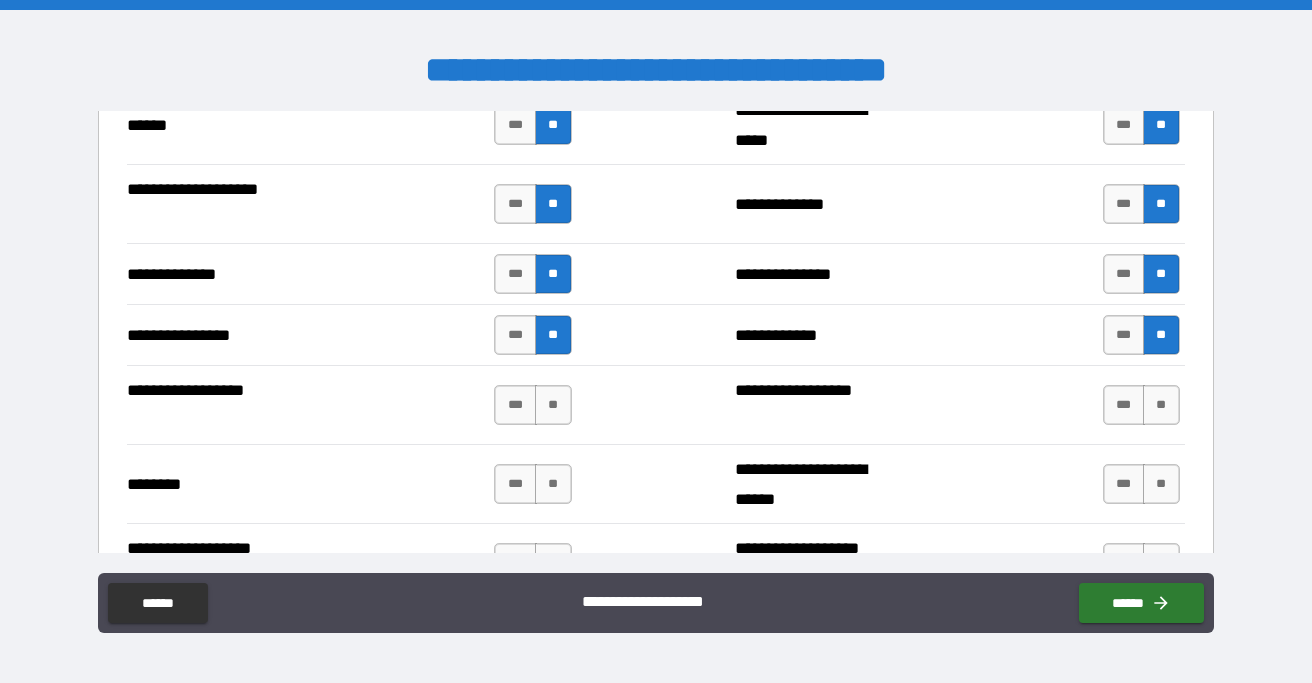 scroll, scrollTop: 3494, scrollLeft: 0, axis: vertical 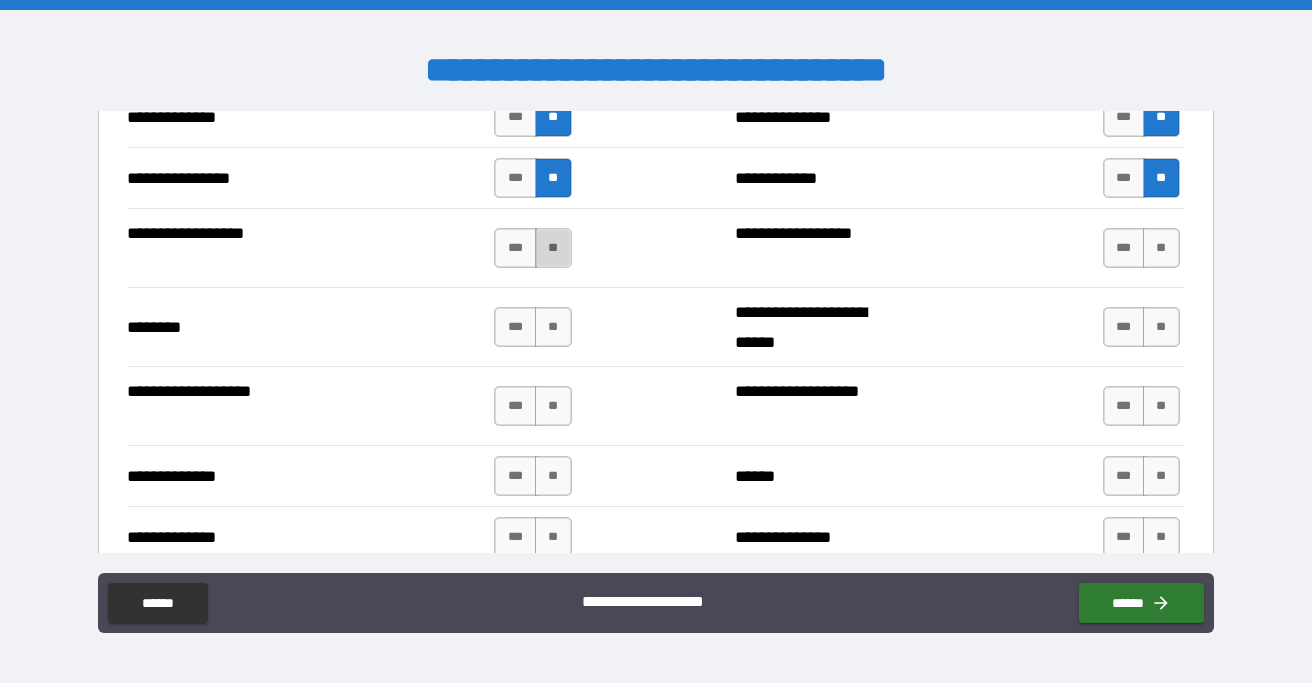 click on "**" at bounding box center [553, 248] 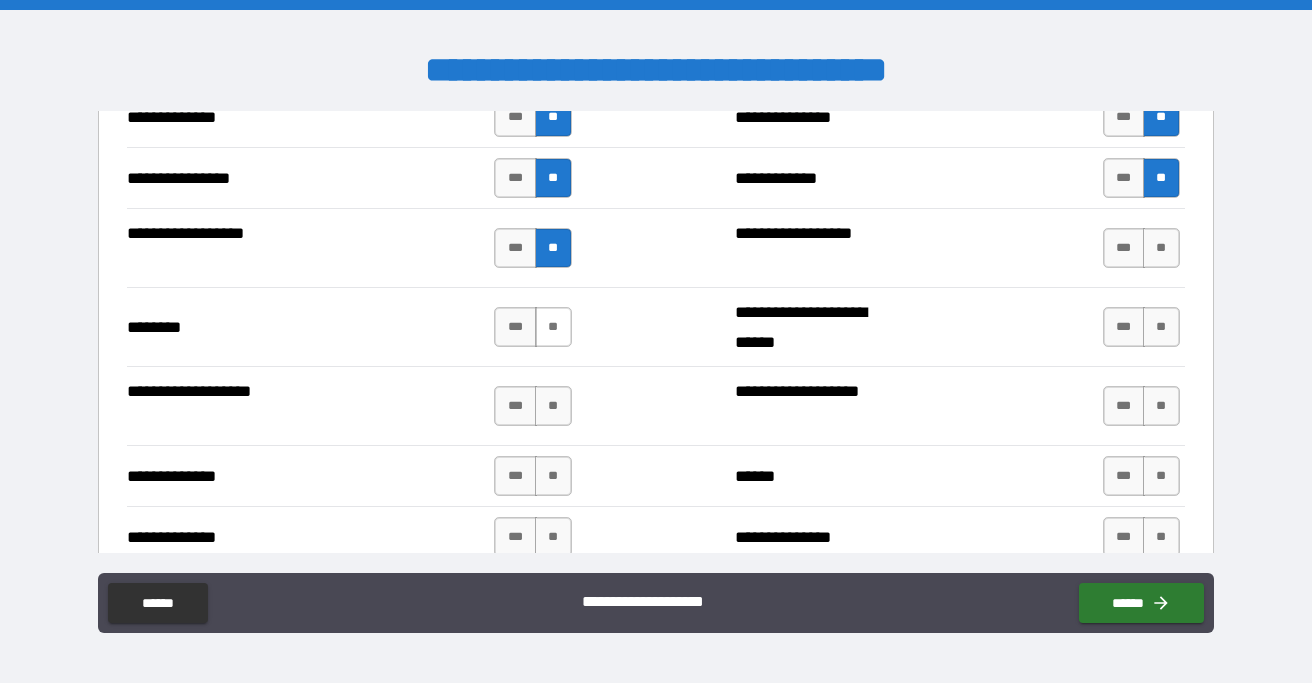click on "**" at bounding box center [553, 327] 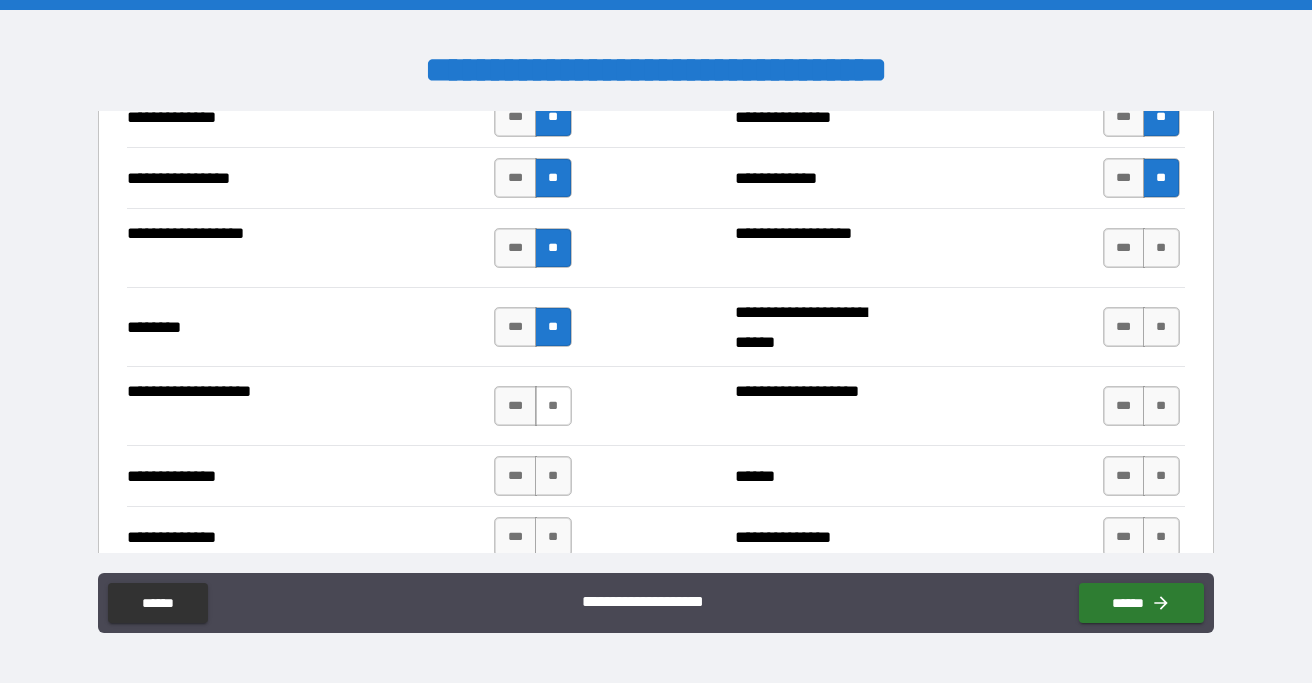 click on "**" at bounding box center [553, 406] 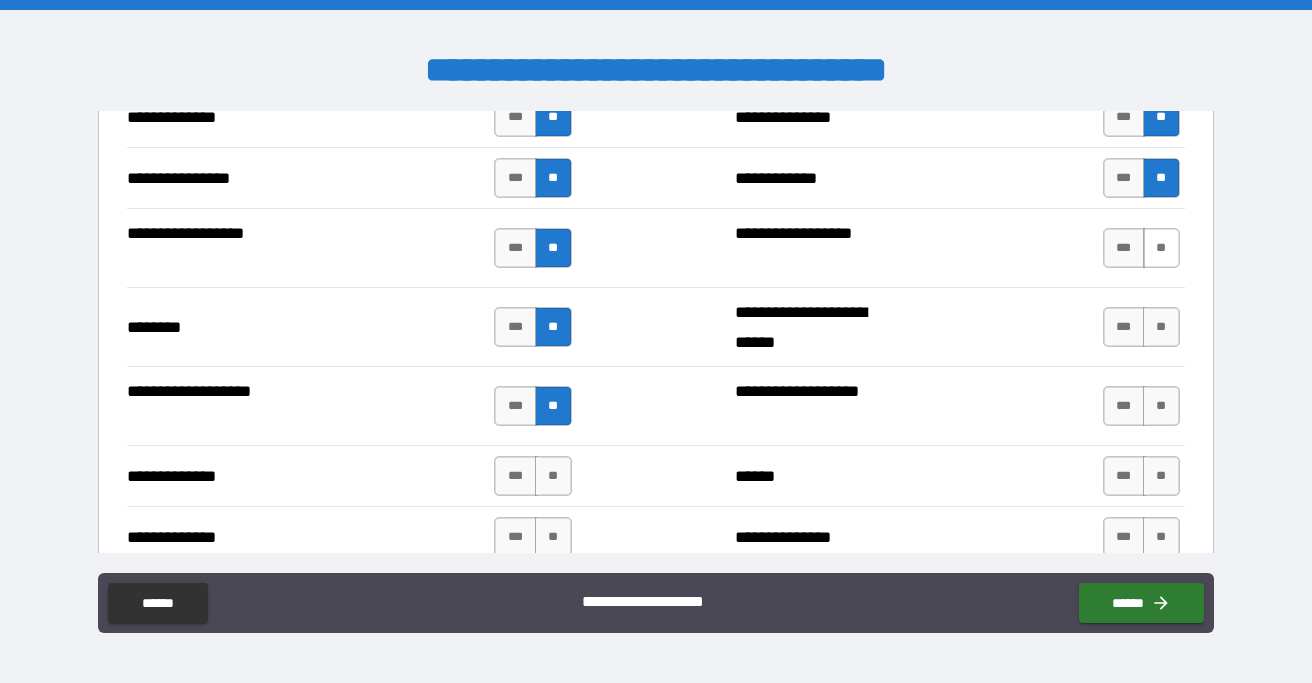click on "**" at bounding box center (1161, 248) 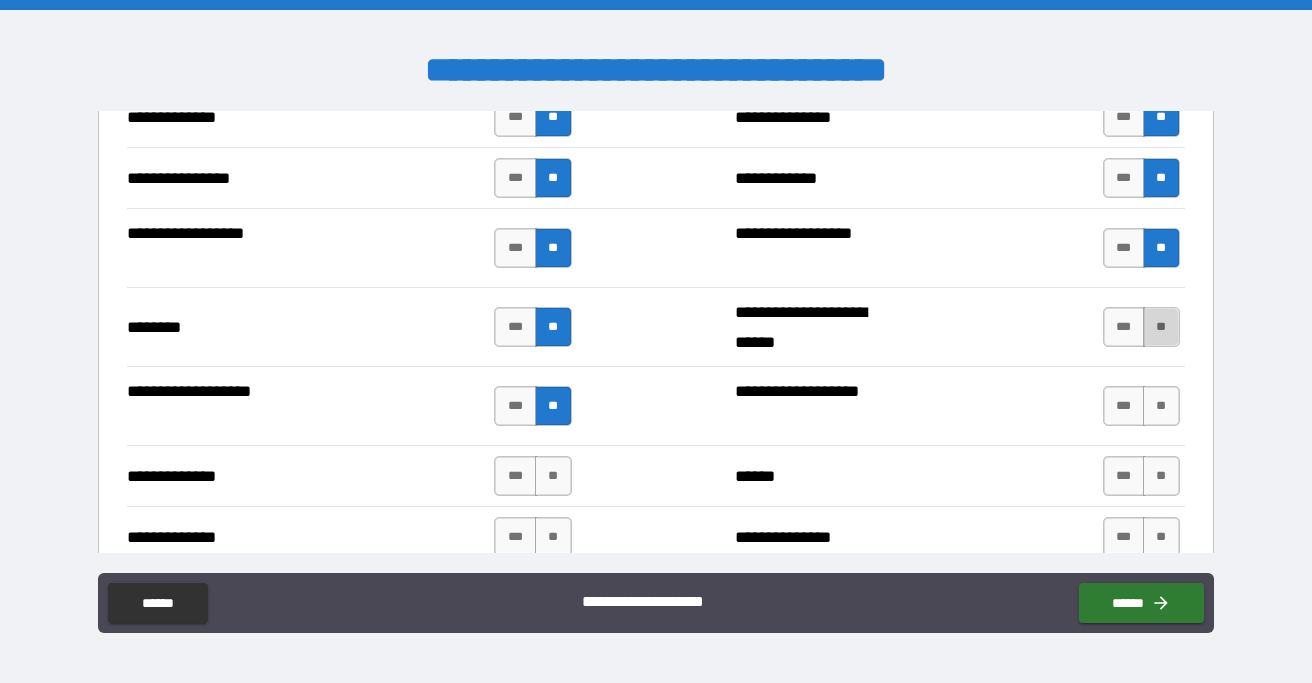 click on "**" at bounding box center (1161, 327) 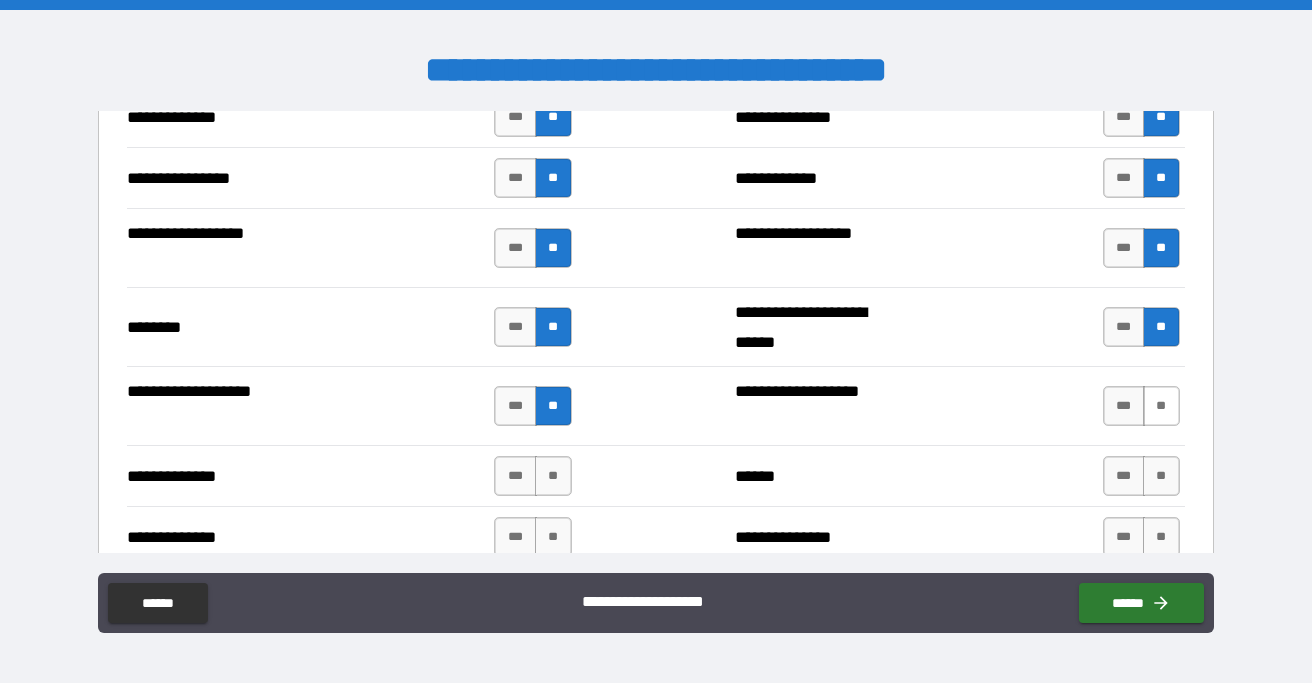 click on "**" at bounding box center (1161, 406) 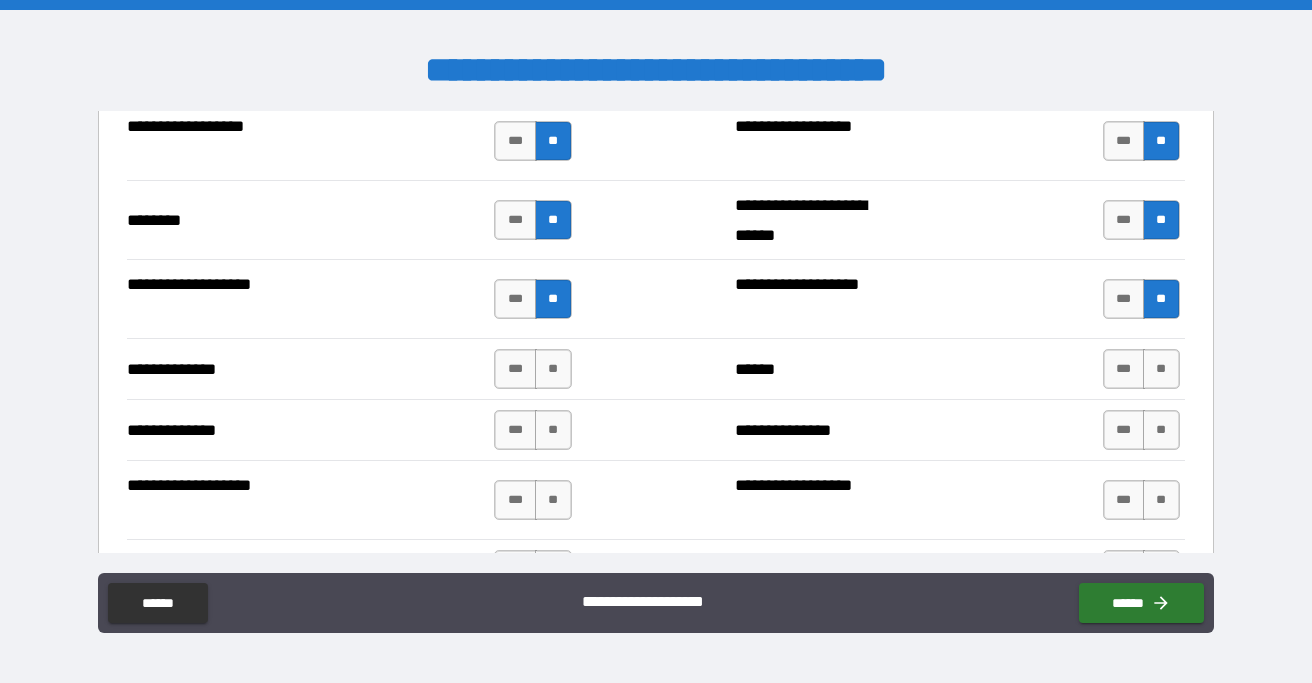 scroll, scrollTop: 3685, scrollLeft: 0, axis: vertical 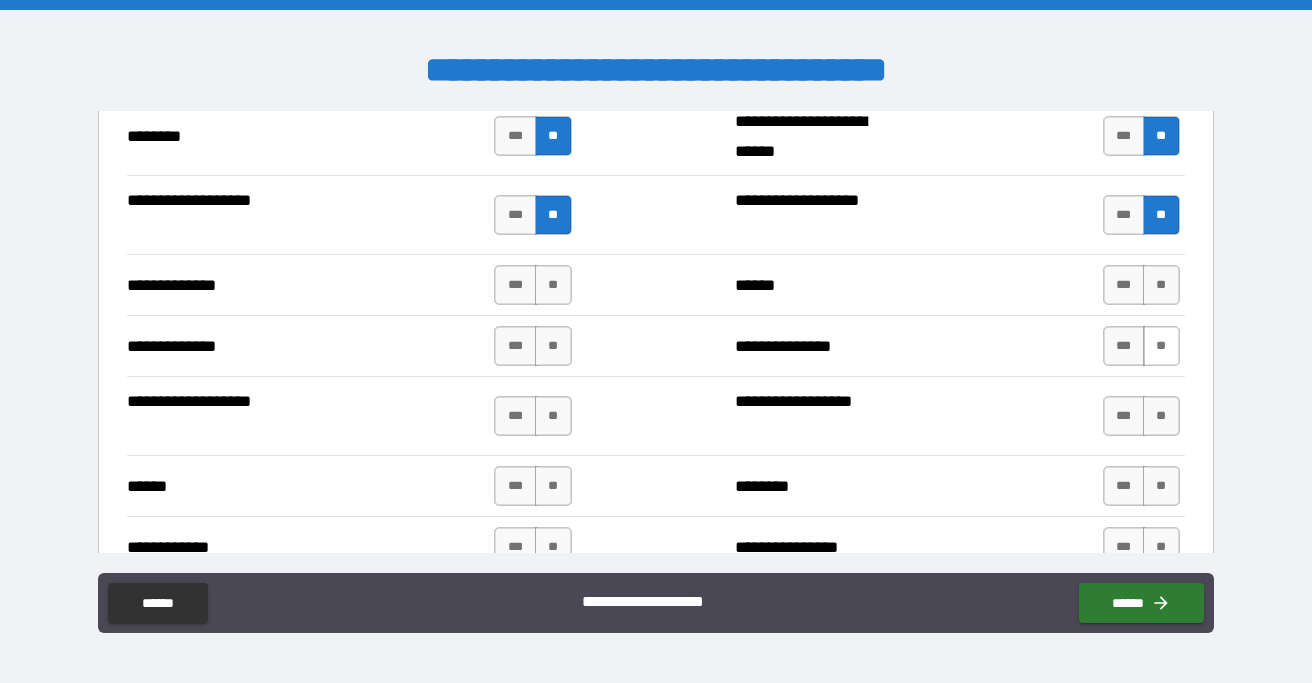click on "**" at bounding box center (1161, 346) 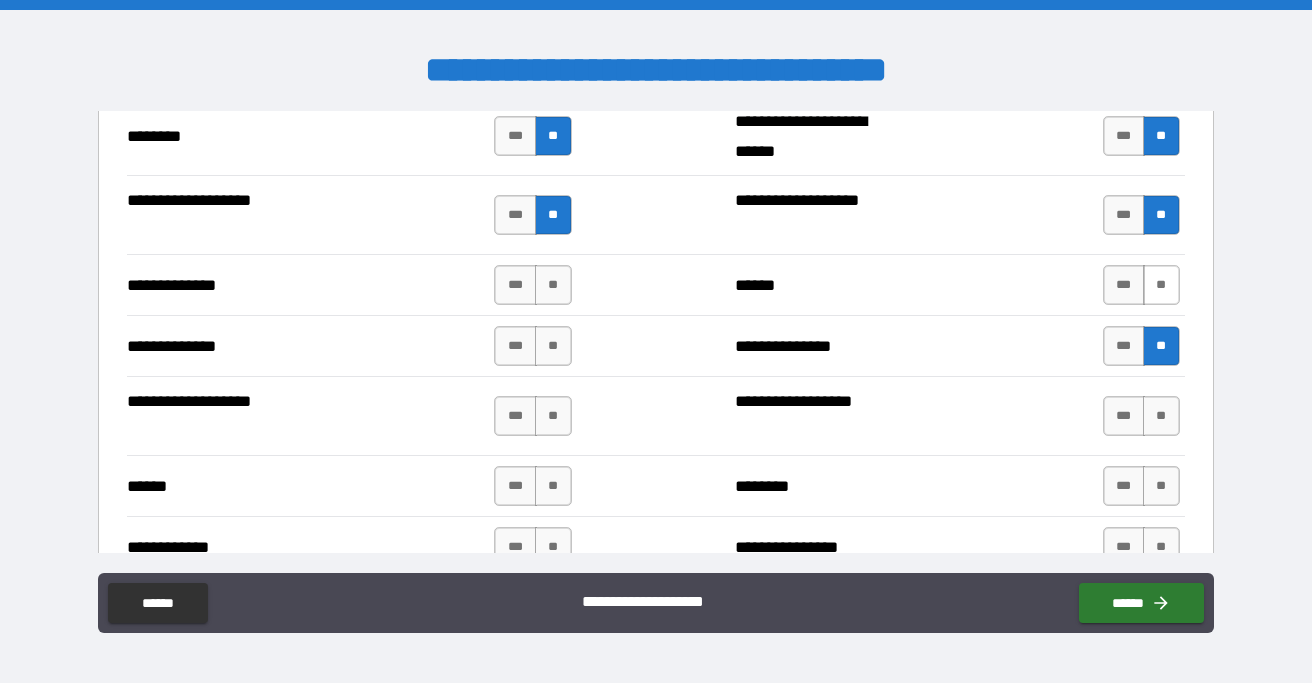 click on "**" at bounding box center (1161, 285) 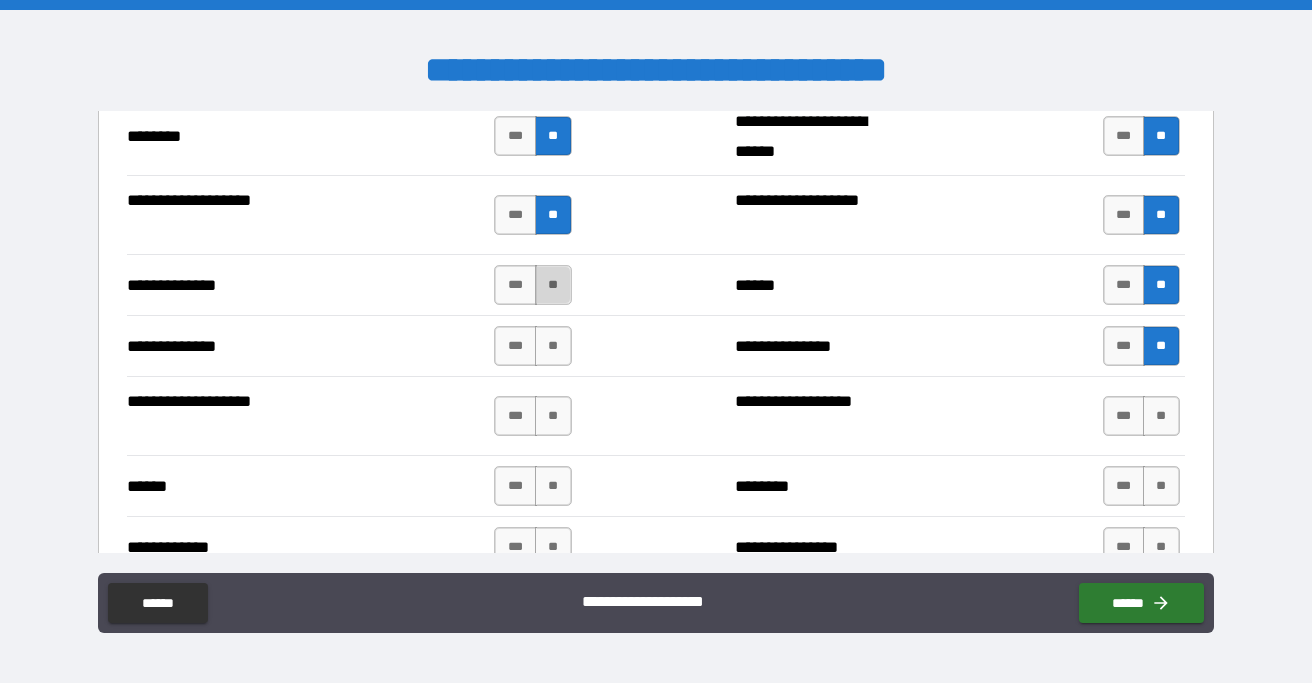 click on "**" at bounding box center [553, 285] 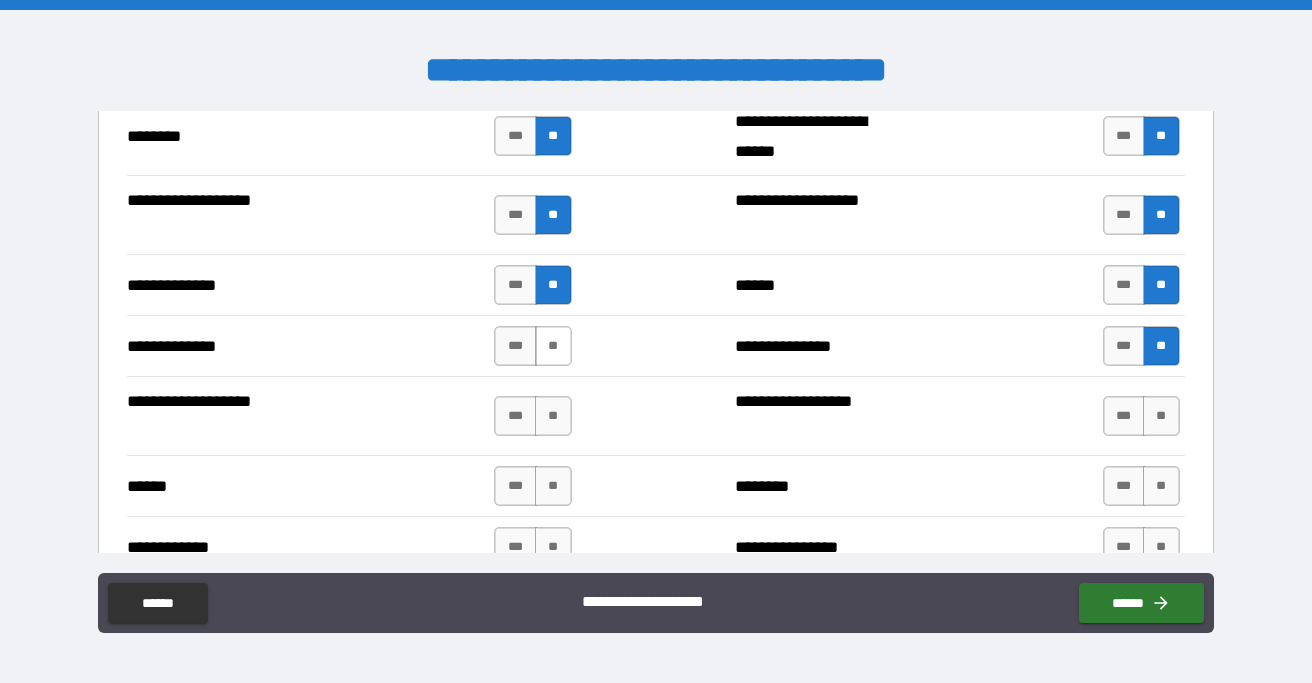 click on "**" at bounding box center [553, 346] 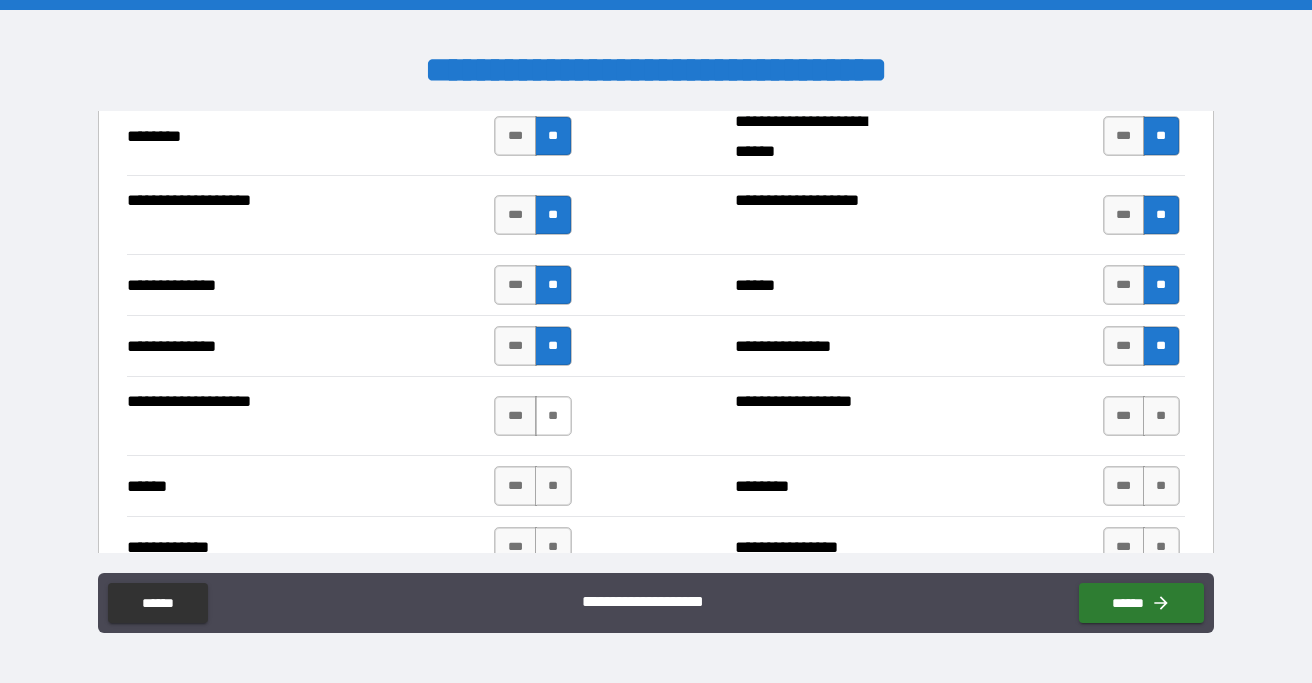 click on "**" at bounding box center (553, 416) 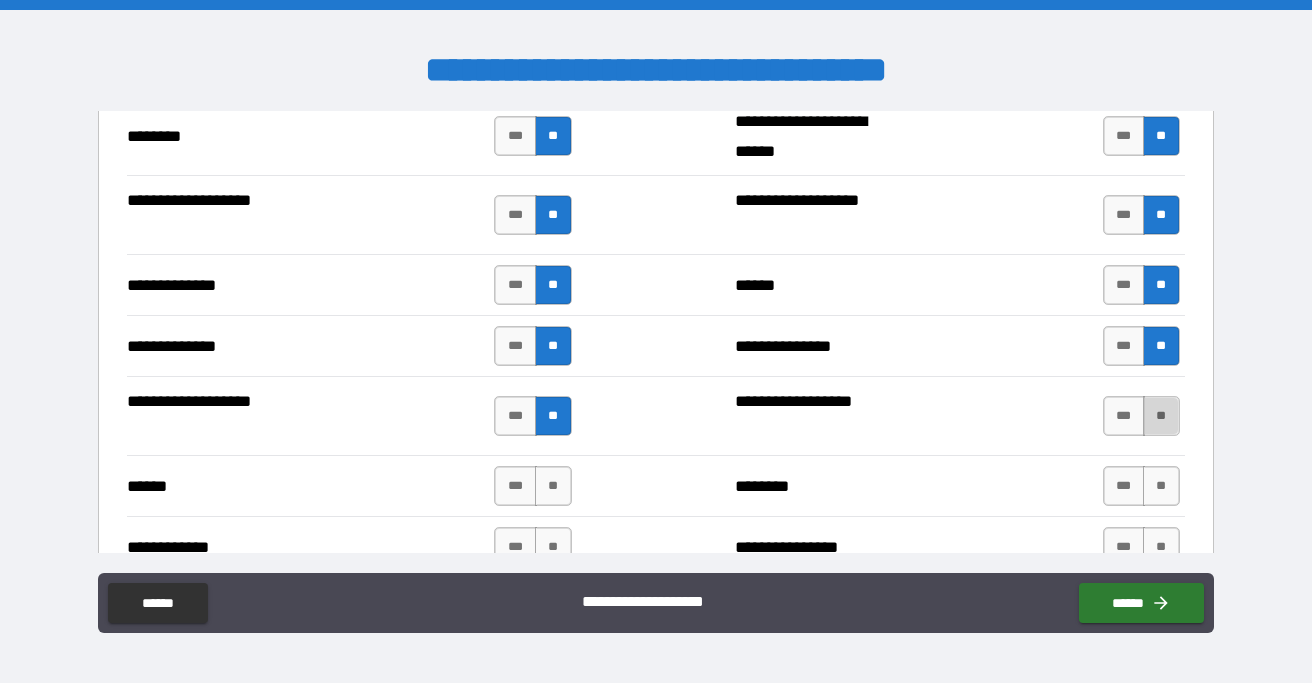 click on "**" at bounding box center (1161, 416) 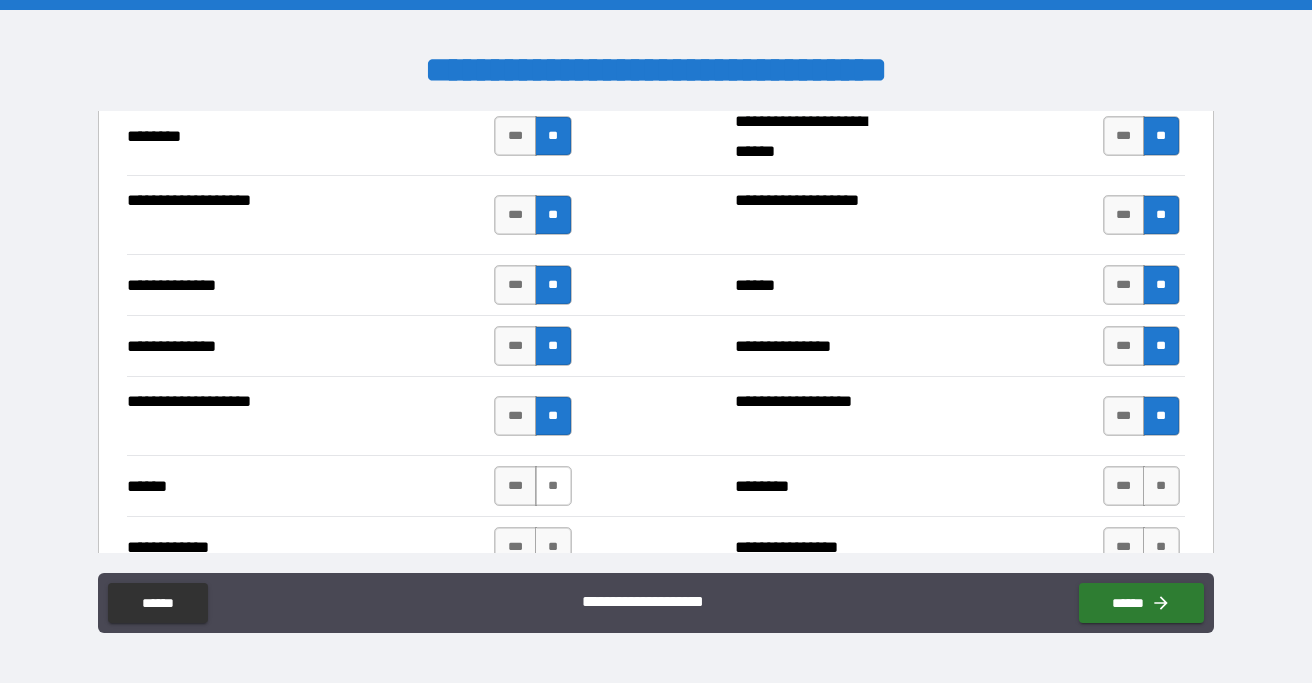 click on "**" at bounding box center (553, 486) 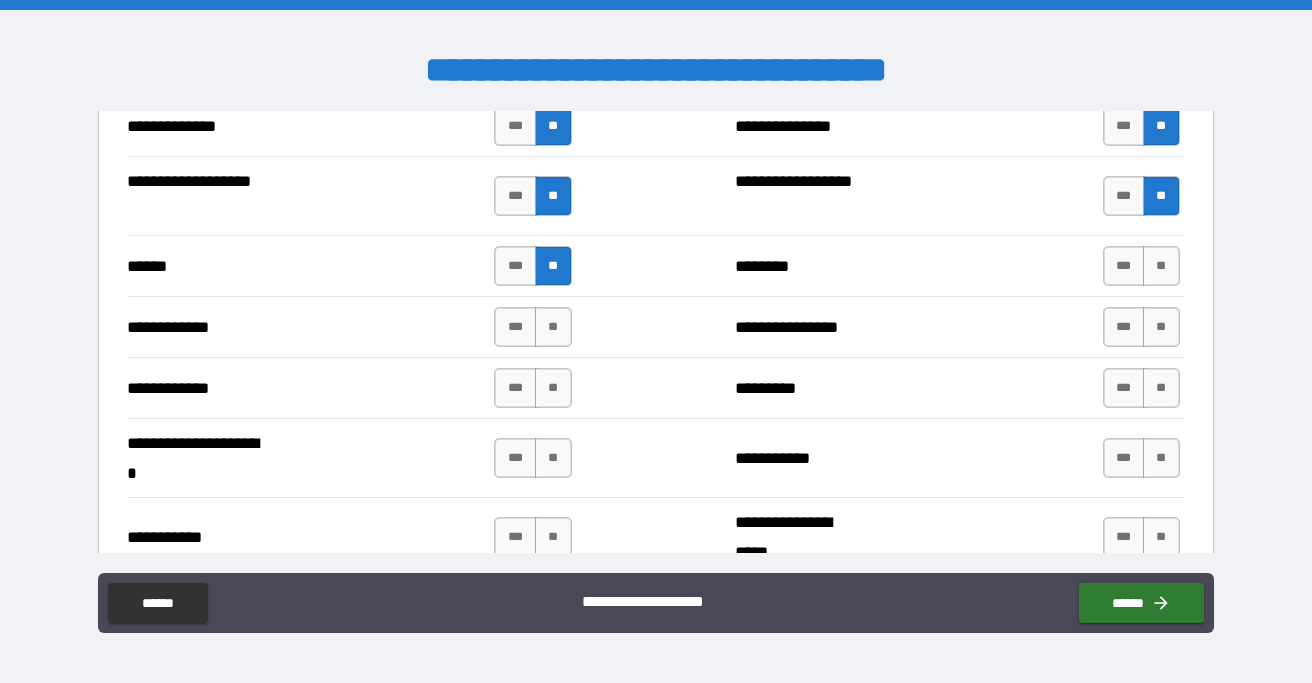 scroll, scrollTop: 3910, scrollLeft: 0, axis: vertical 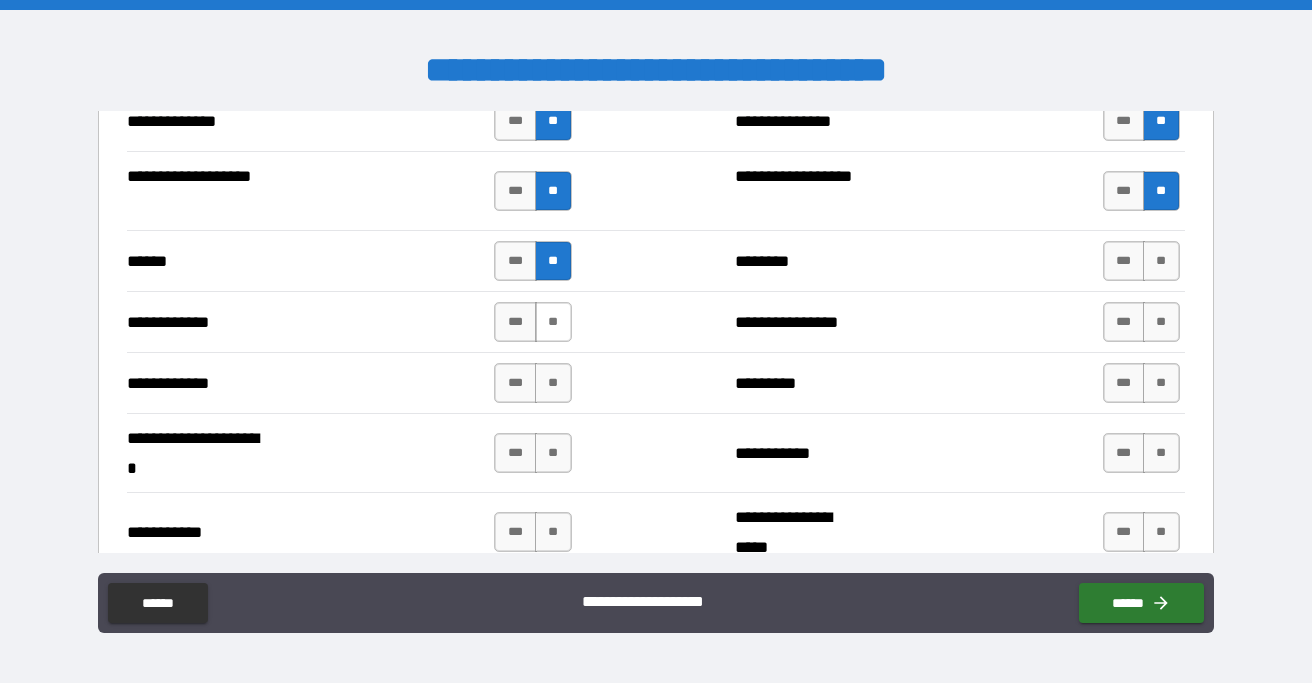 click on "**" at bounding box center (553, 322) 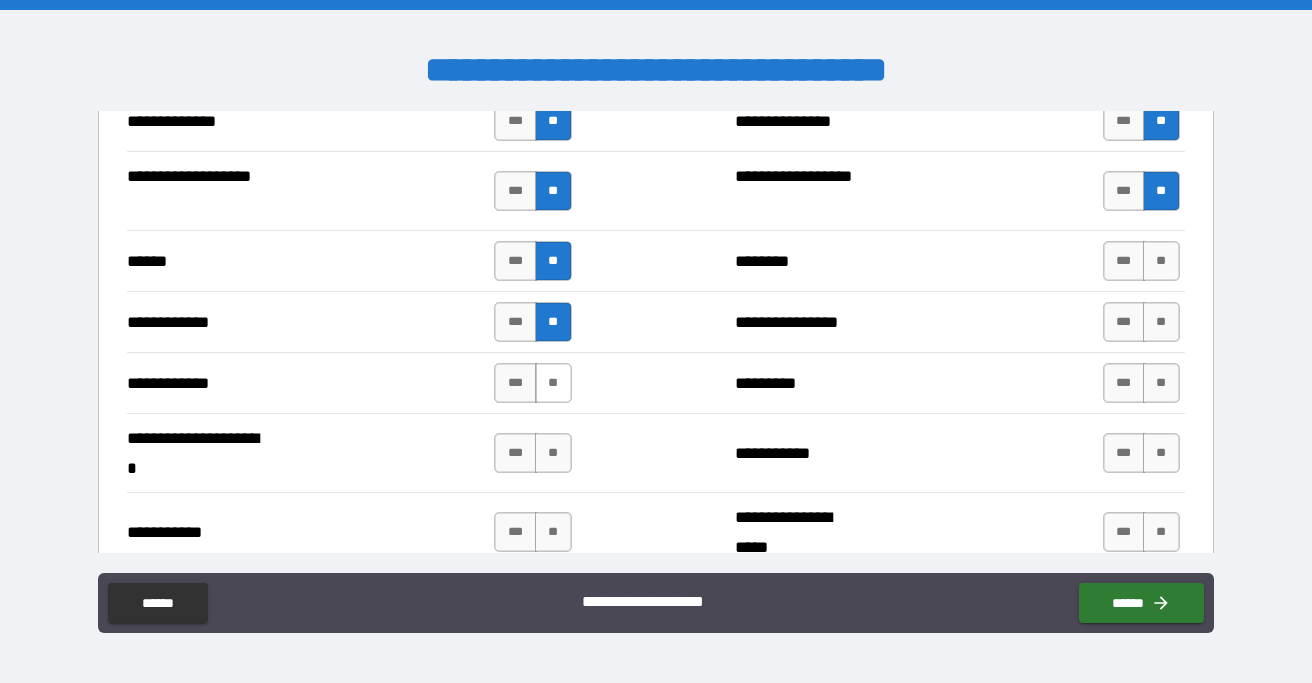 click on "**" at bounding box center (553, 383) 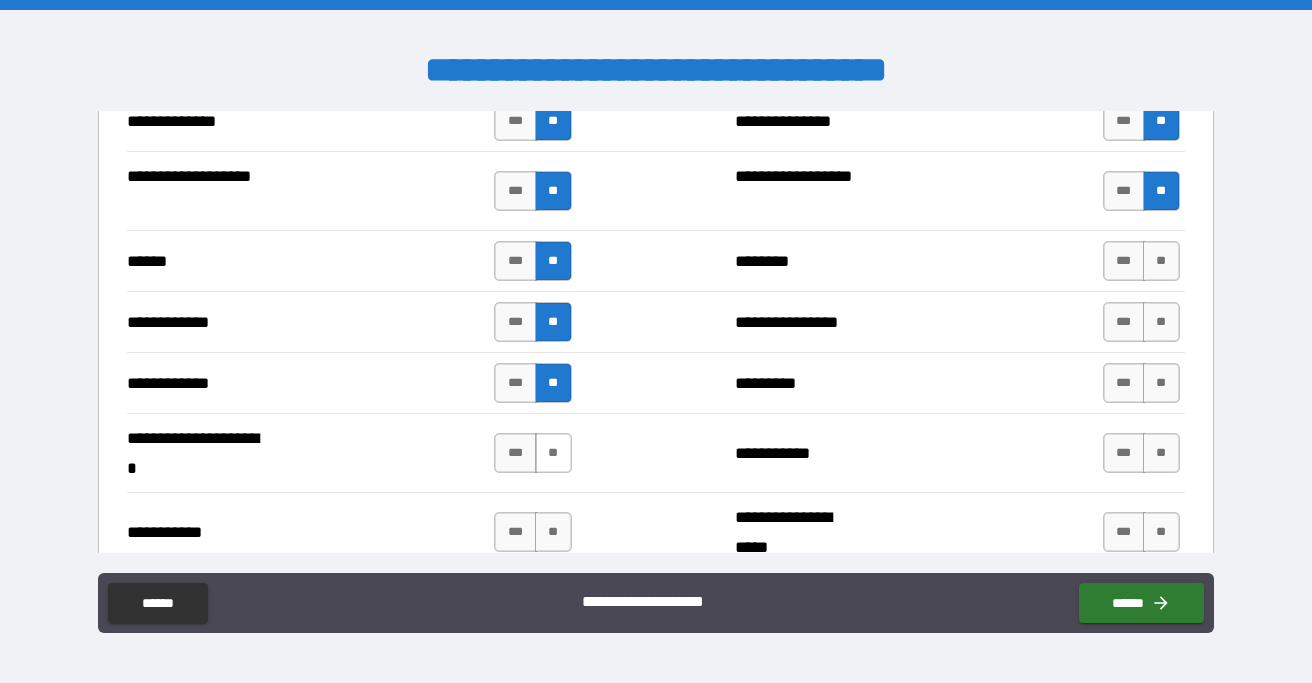 click on "**" at bounding box center [553, 453] 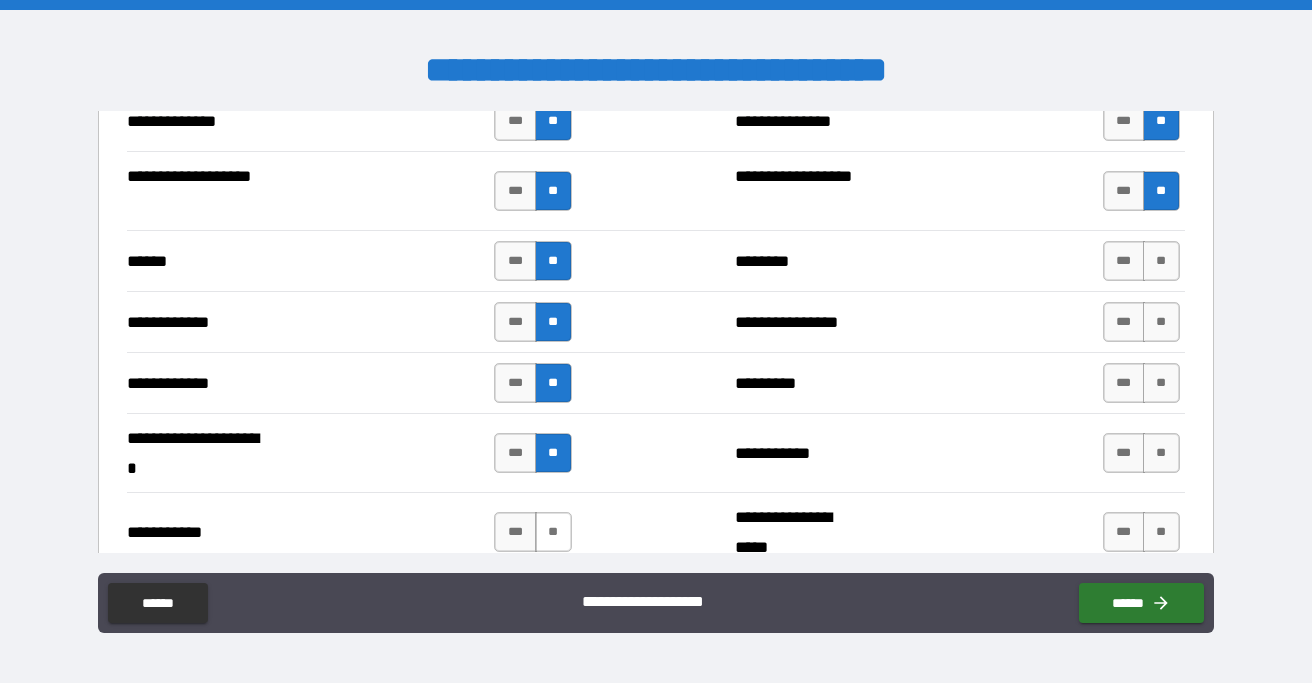 click on "**" at bounding box center (553, 532) 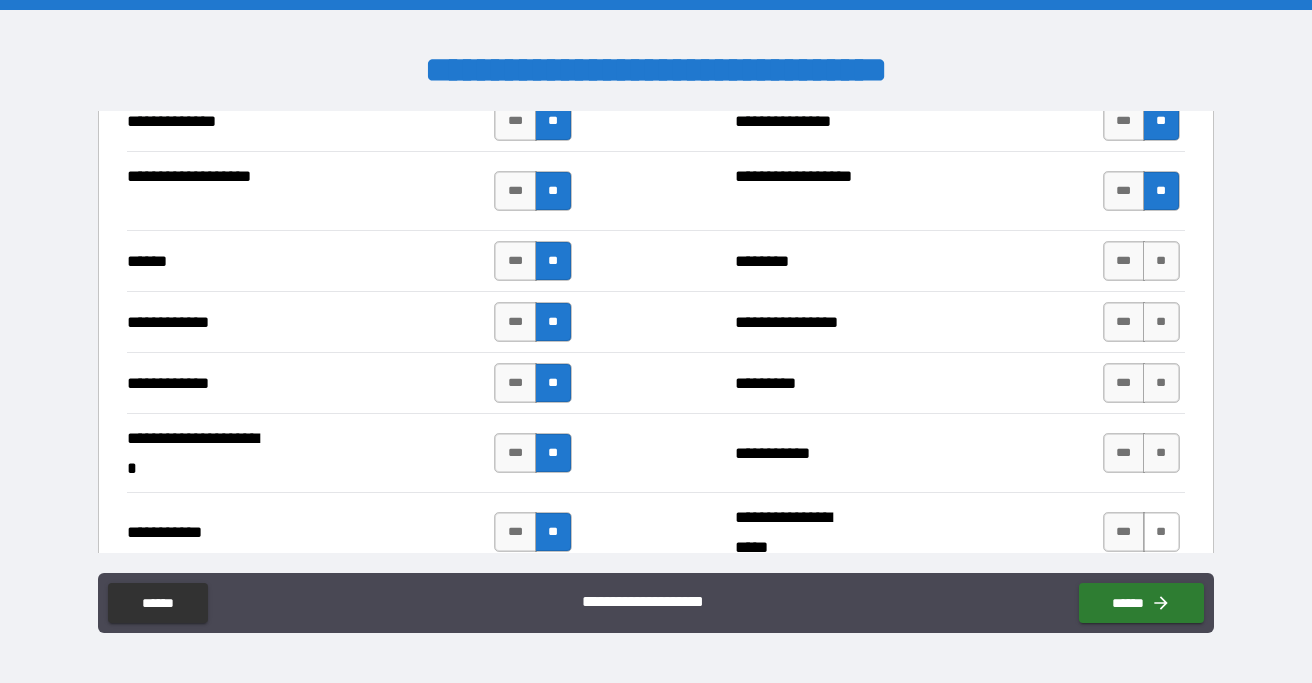 click on "**" at bounding box center (1161, 532) 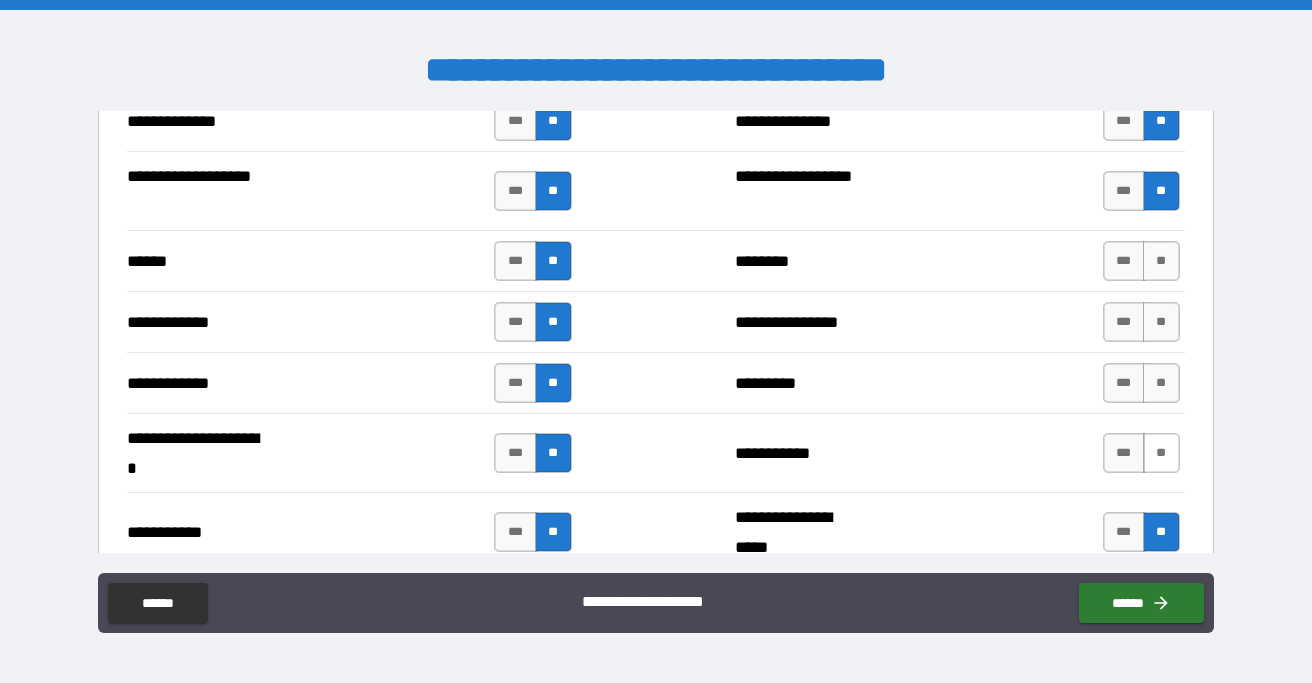 click on "**" at bounding box center (1161, 453) 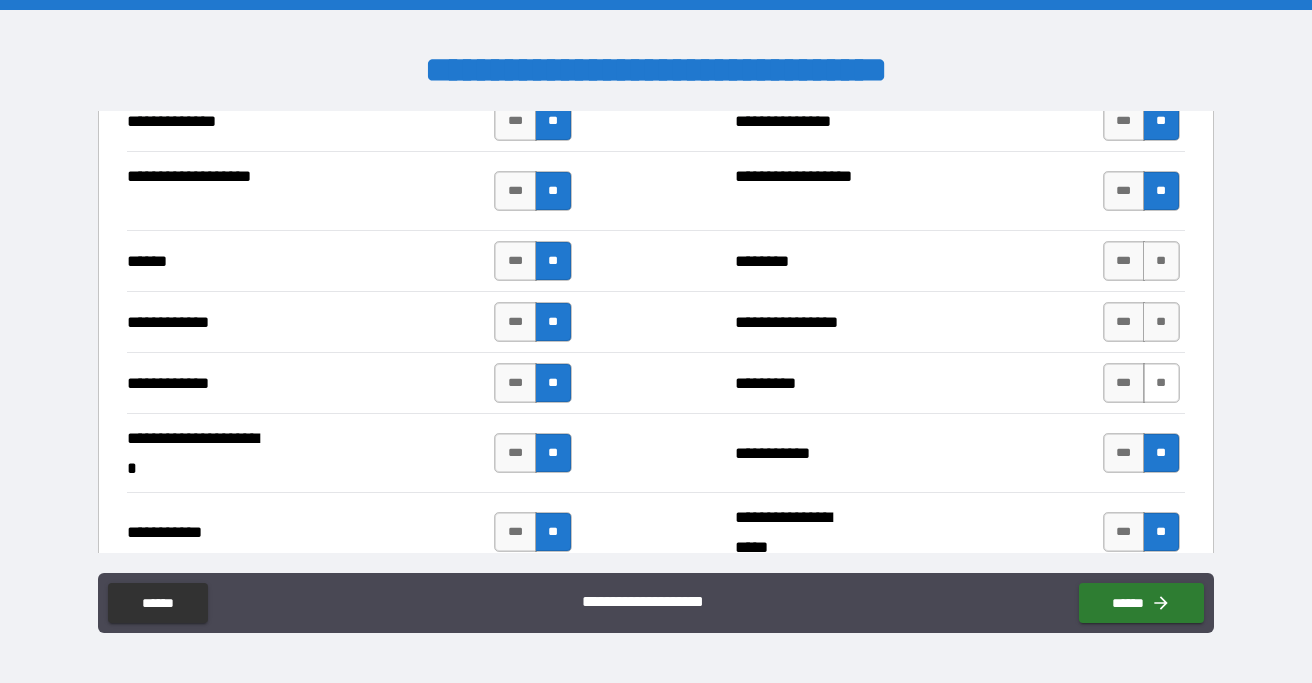 click on "**" at bounding box center (1161, 383) 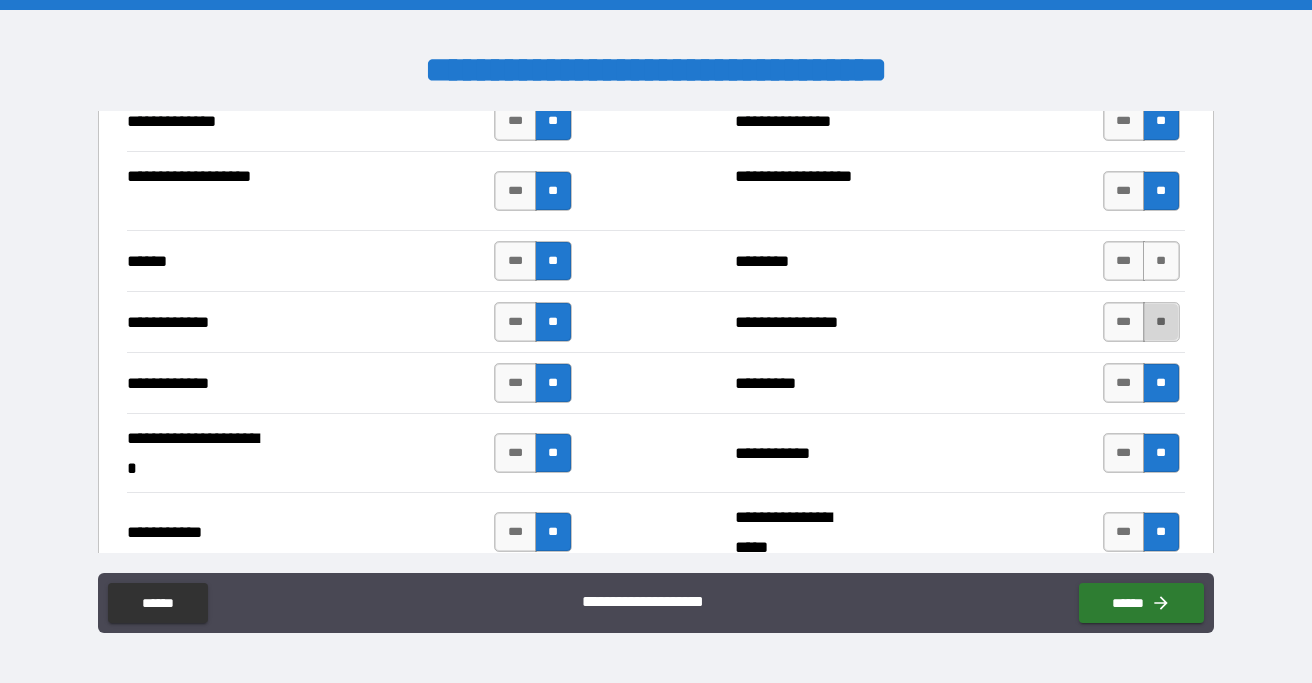 click on "**" at bounding box center (1161, 322) 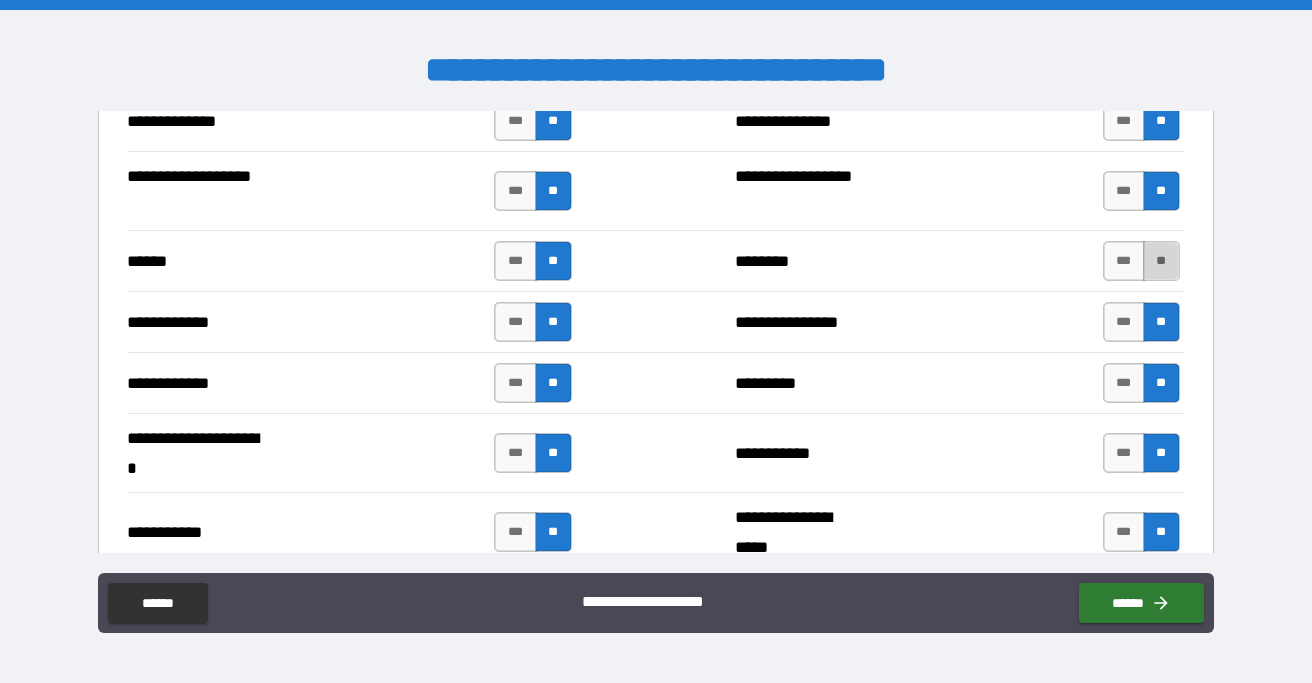 click on "**" at bounding box center (1161, 261) 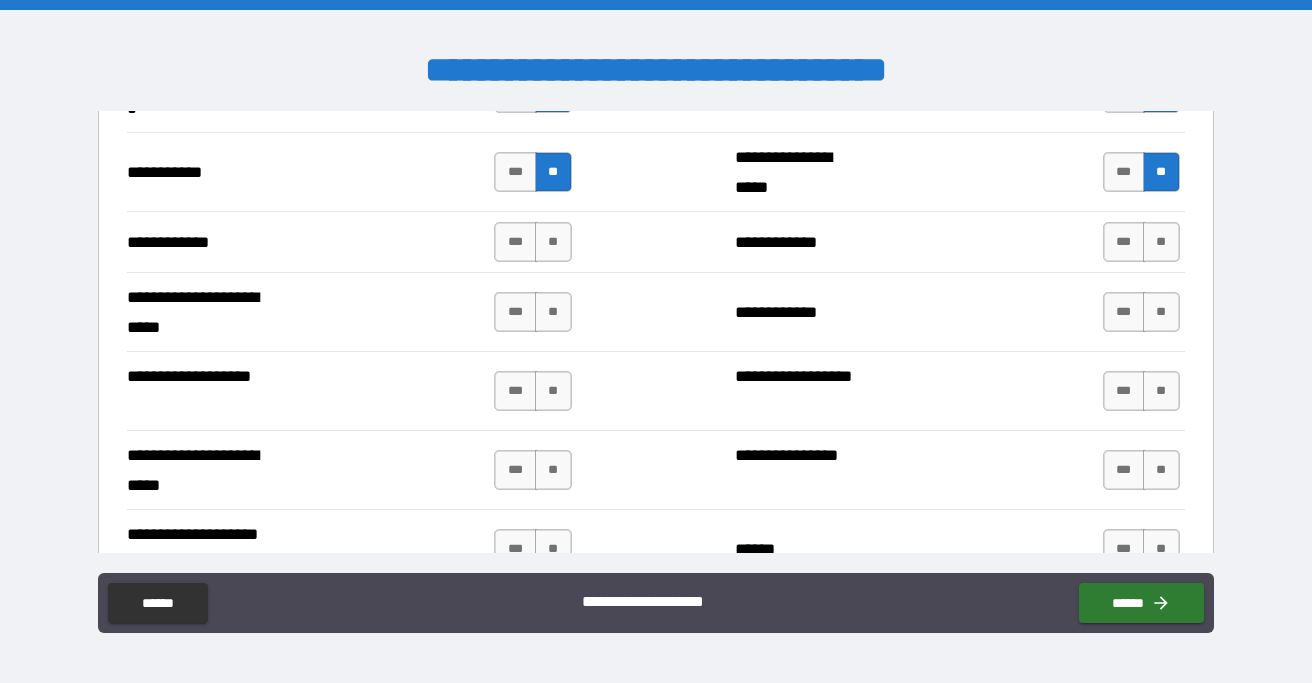 scroll, scrollTop: 4178, scrollLeft: 0, axis: vertical 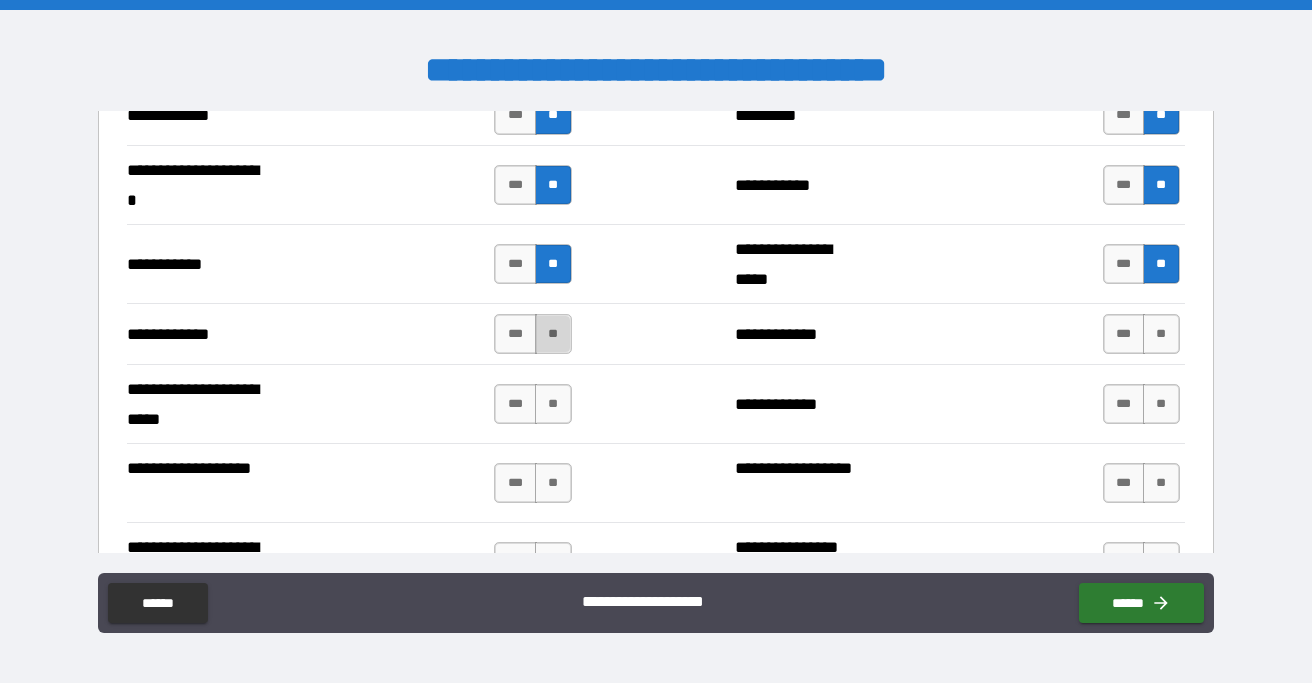 click on "**" at bounding box center (553, 334) 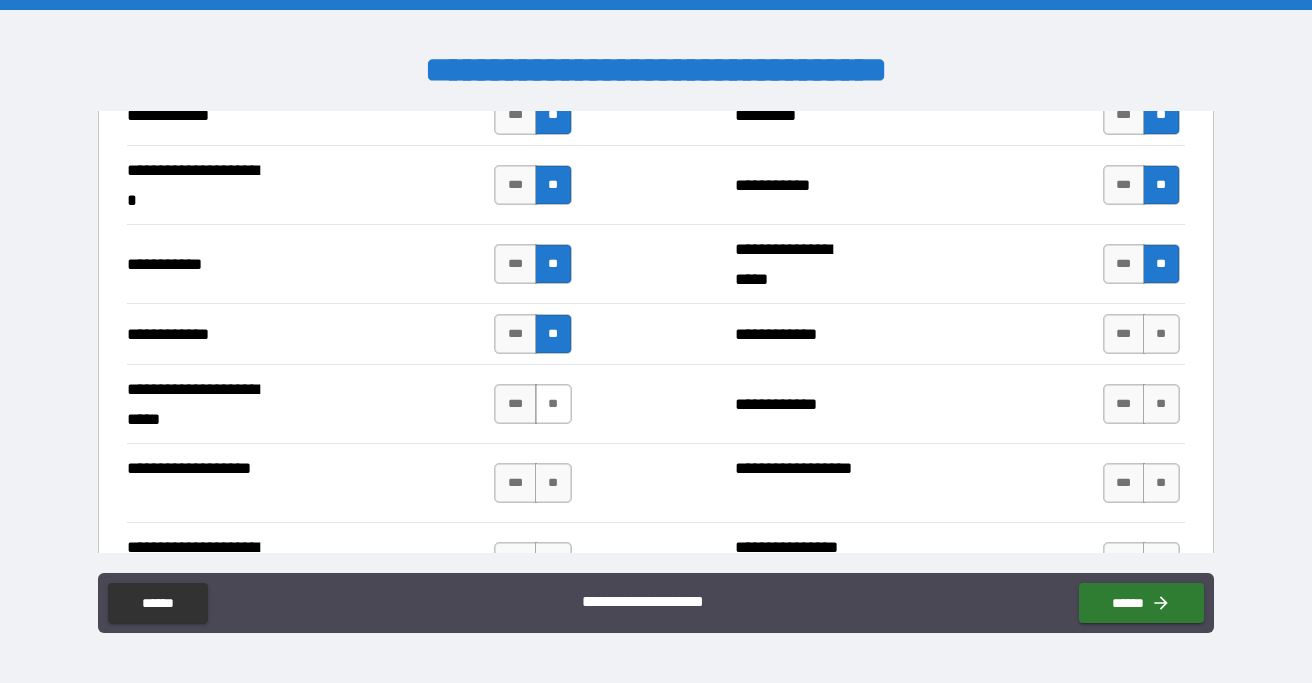 click on "**" at bounding box center (553, 404) 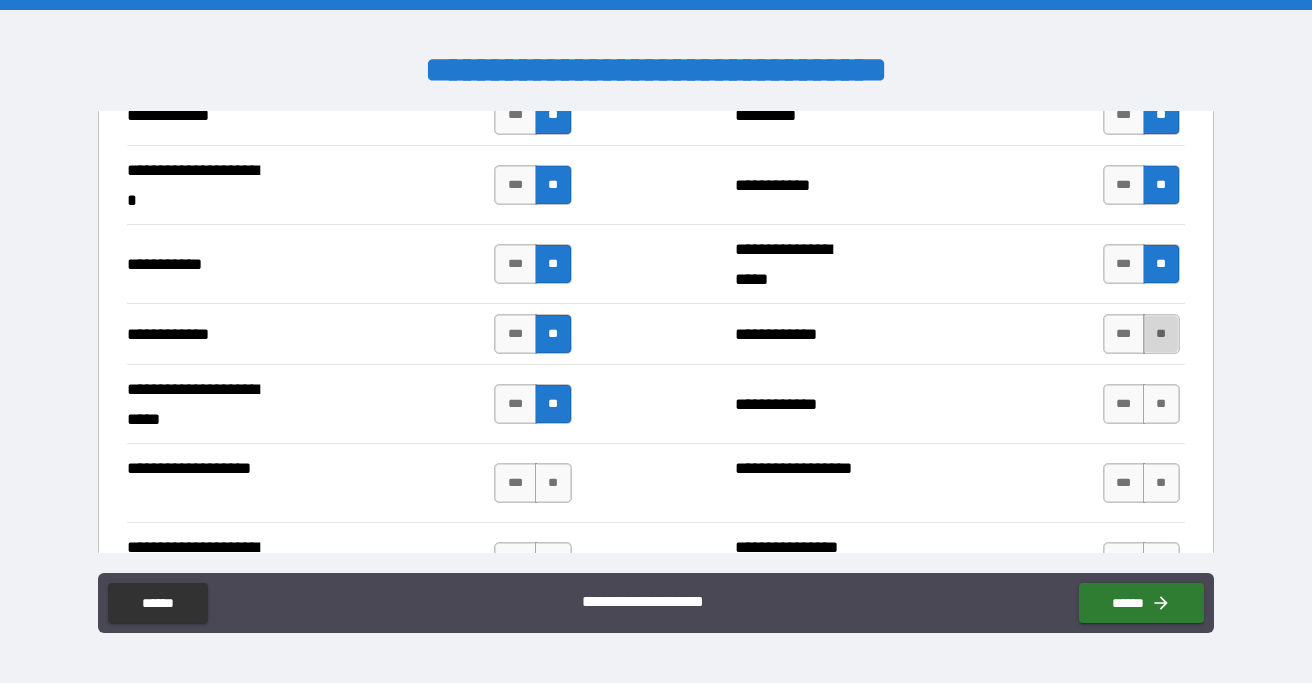 click on "**" at bounding box center [1161, 334] 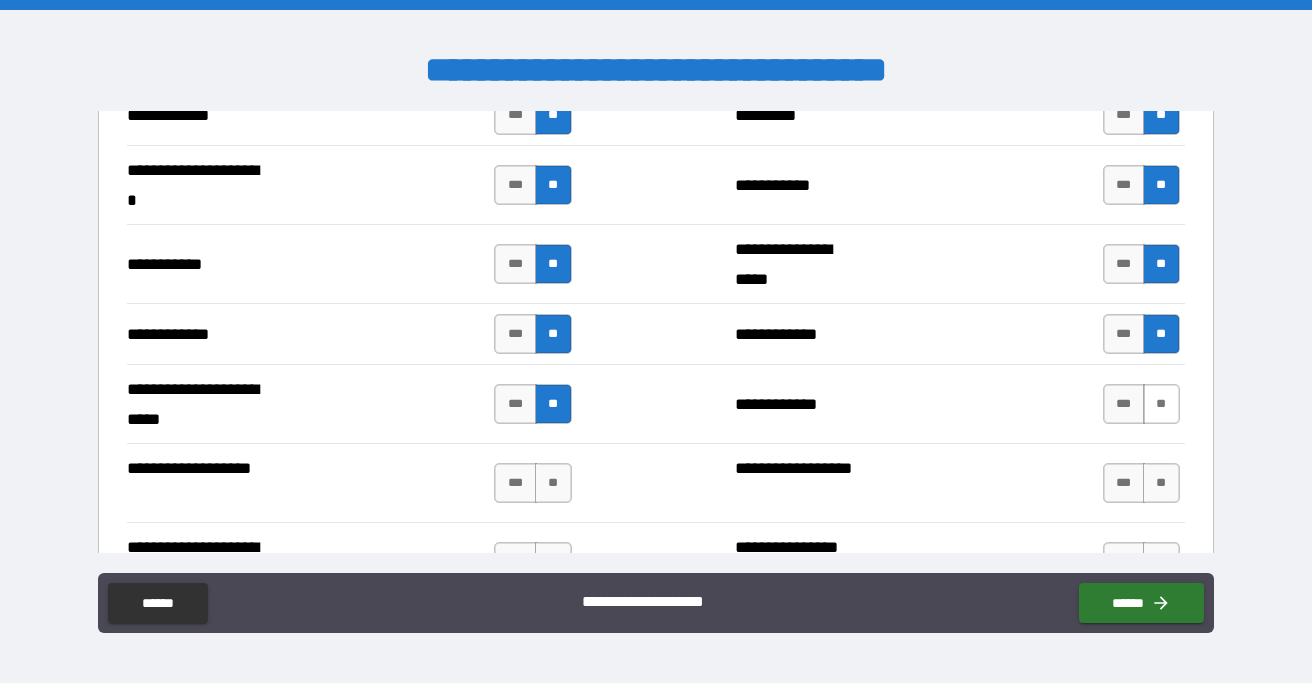 click on "**" at bounding box center [1161, 404] 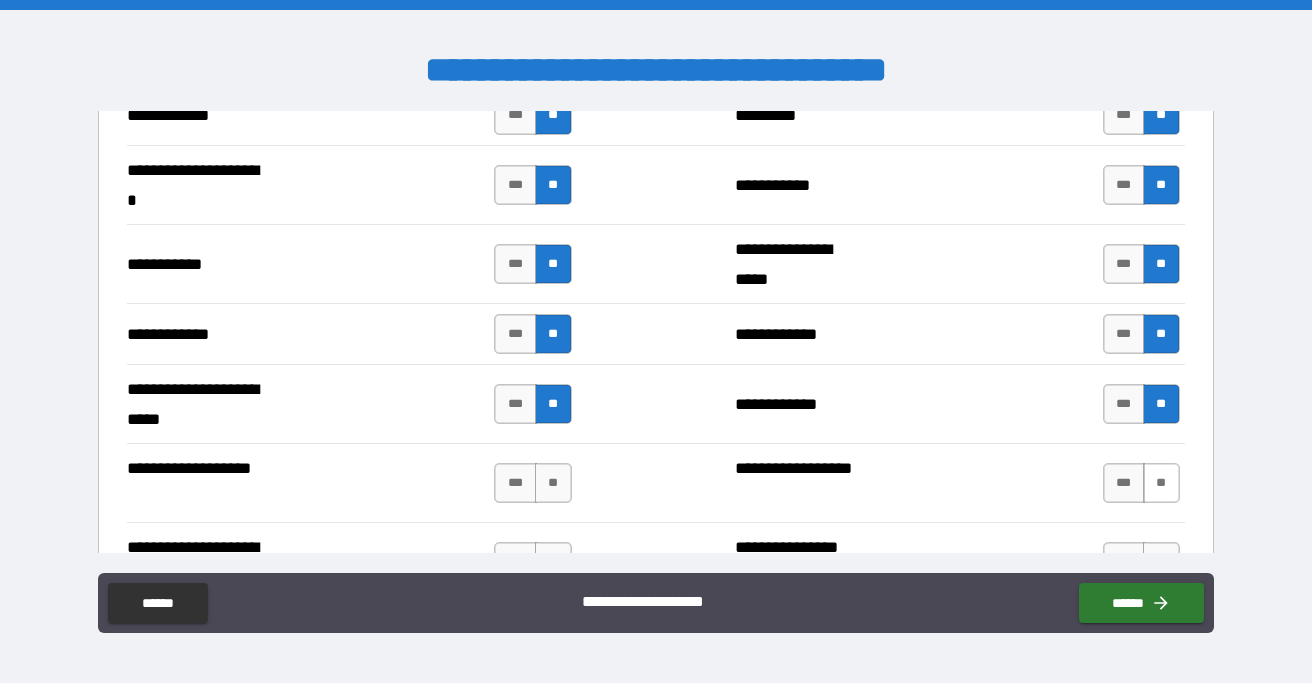 click on "**" at bounding box center (1161, 483) 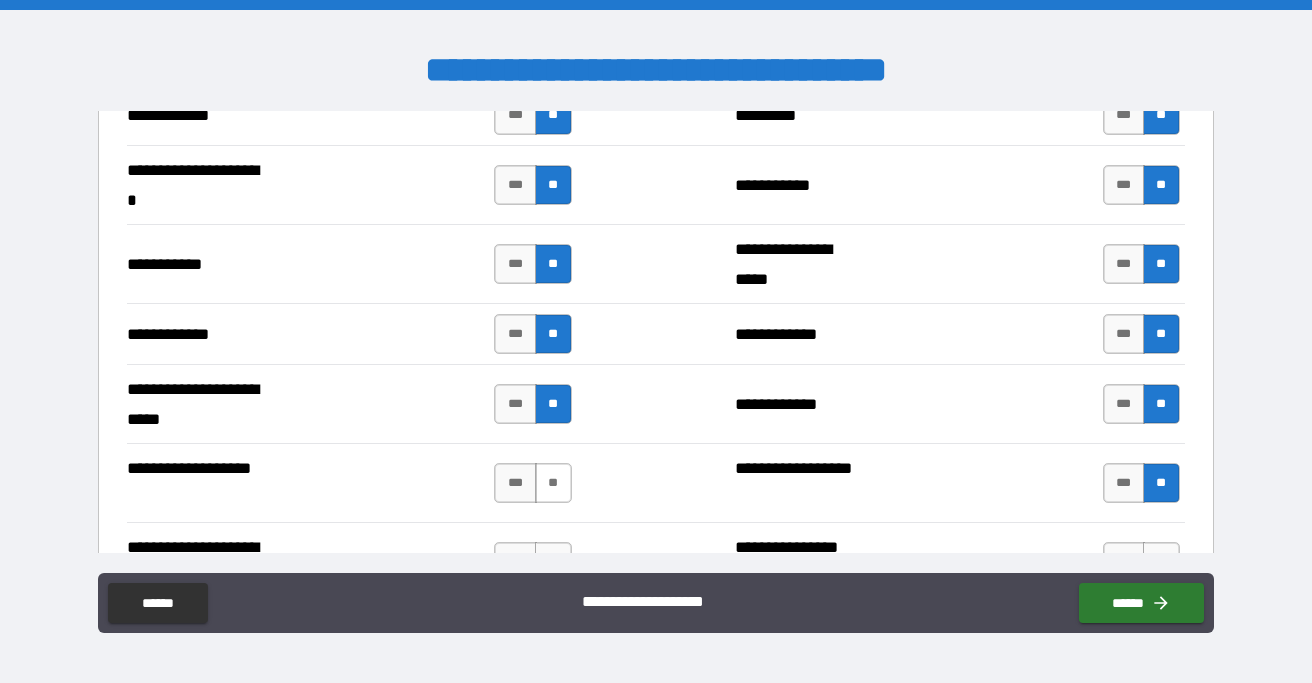 click on "**" at bounding box center (553, 483) 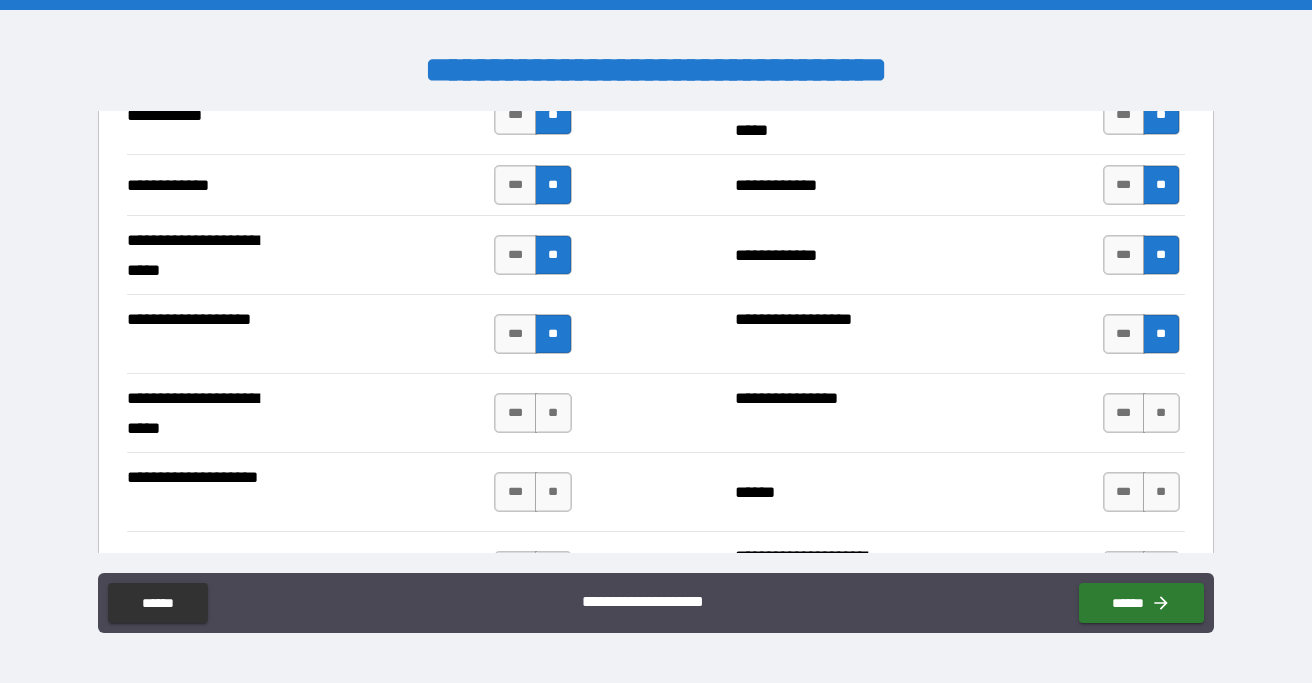 scroll, scrollTop: 4397, scrollLeft: 0, axis: vertical 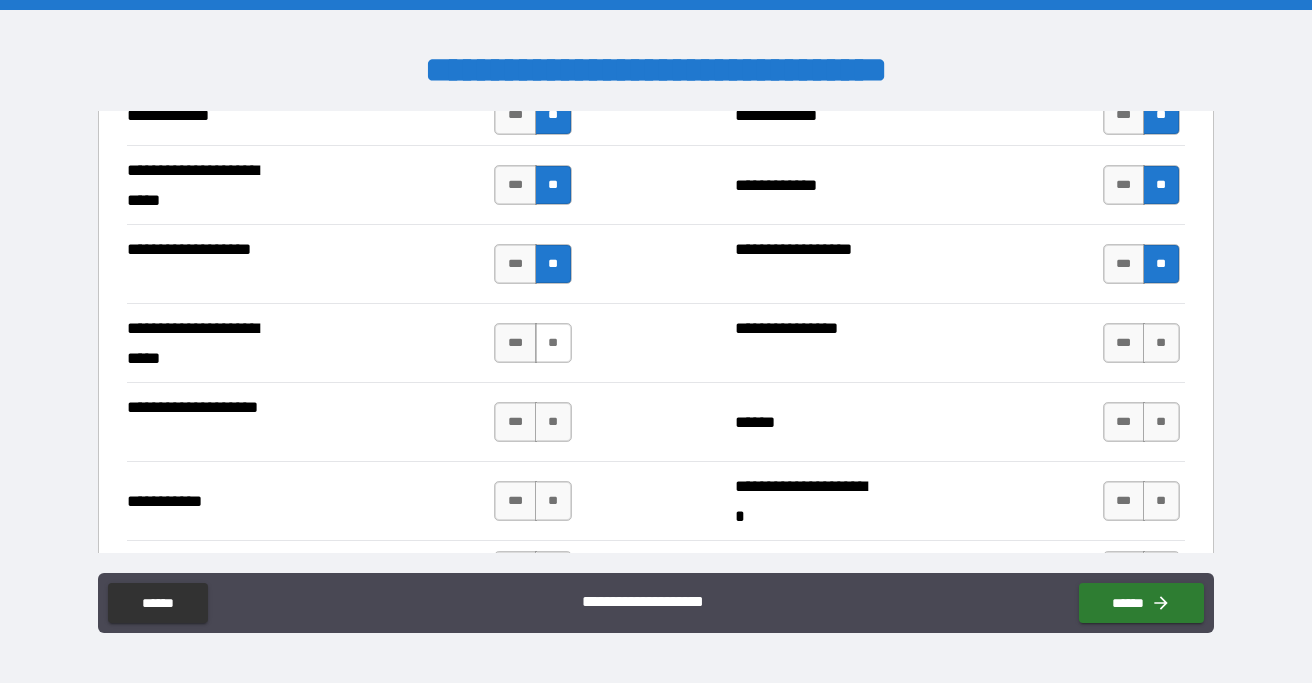 click on "**" at bounding box center (553, 343) 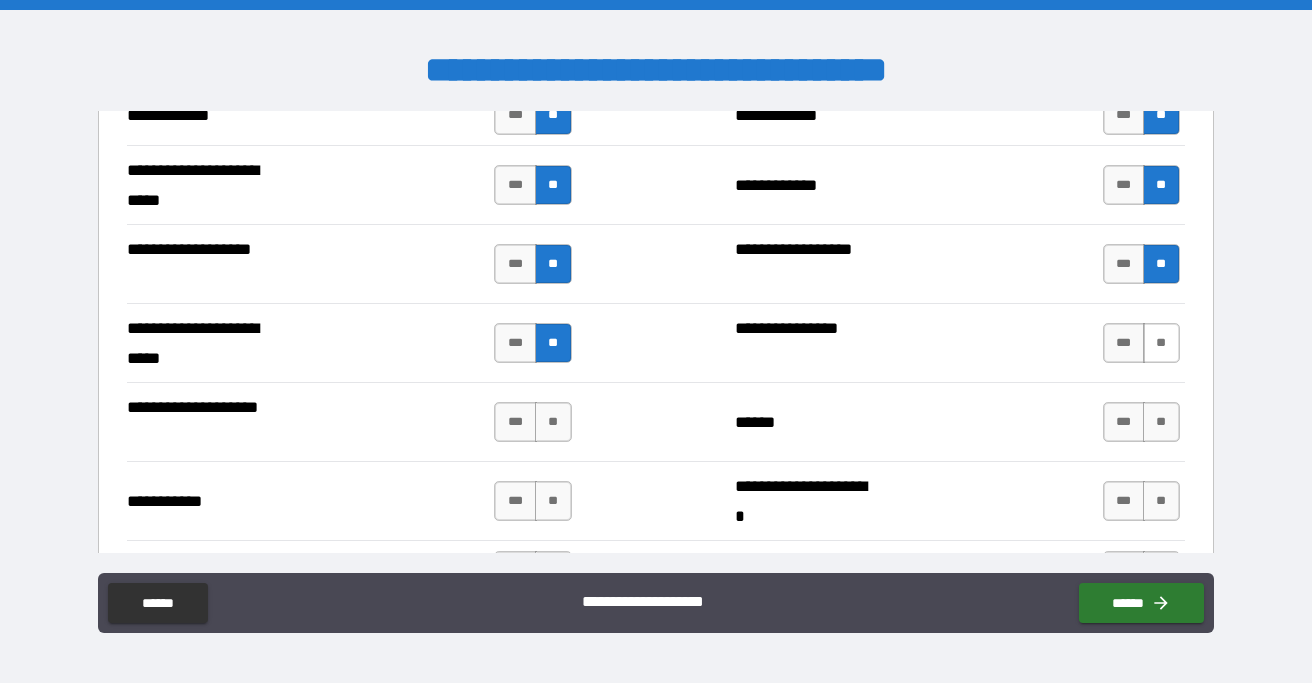 click on "**" at bounding box center (1161, 343) 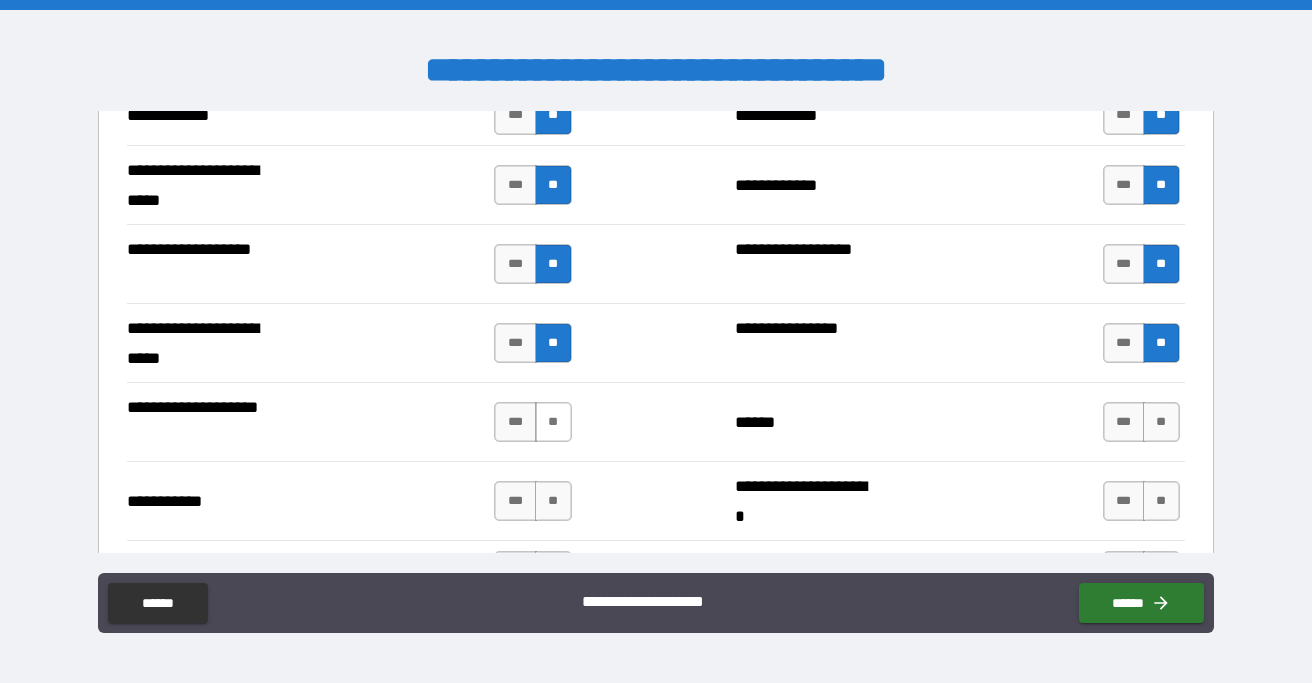 click on "**" at bounding box center [553, 422] 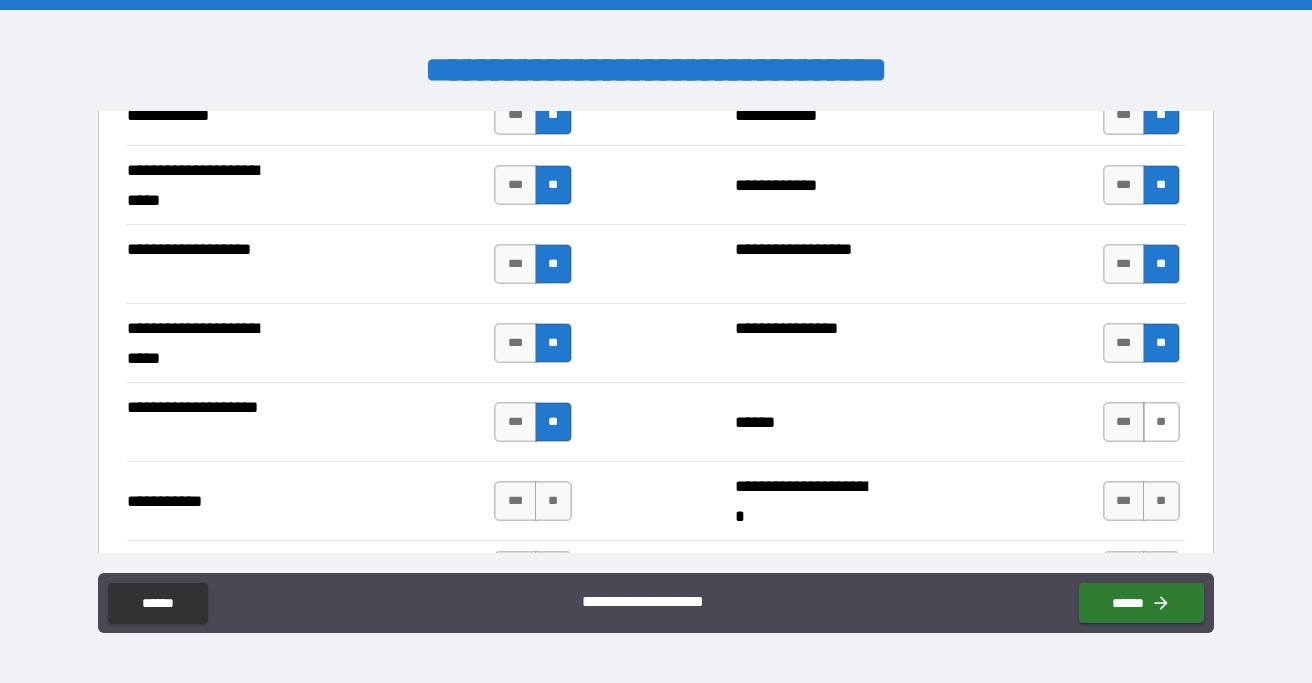 click on "**" at bounding box center (1161, 422) 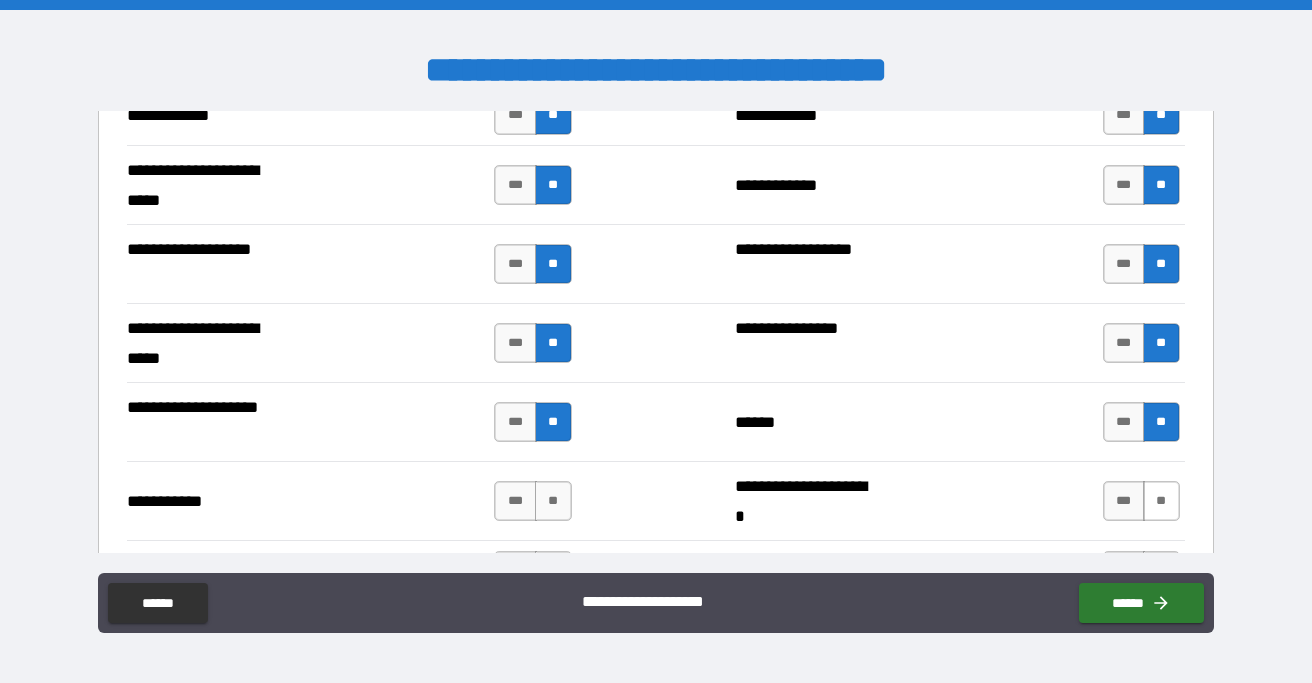 click on "**" at bounding box center (1161, 501) 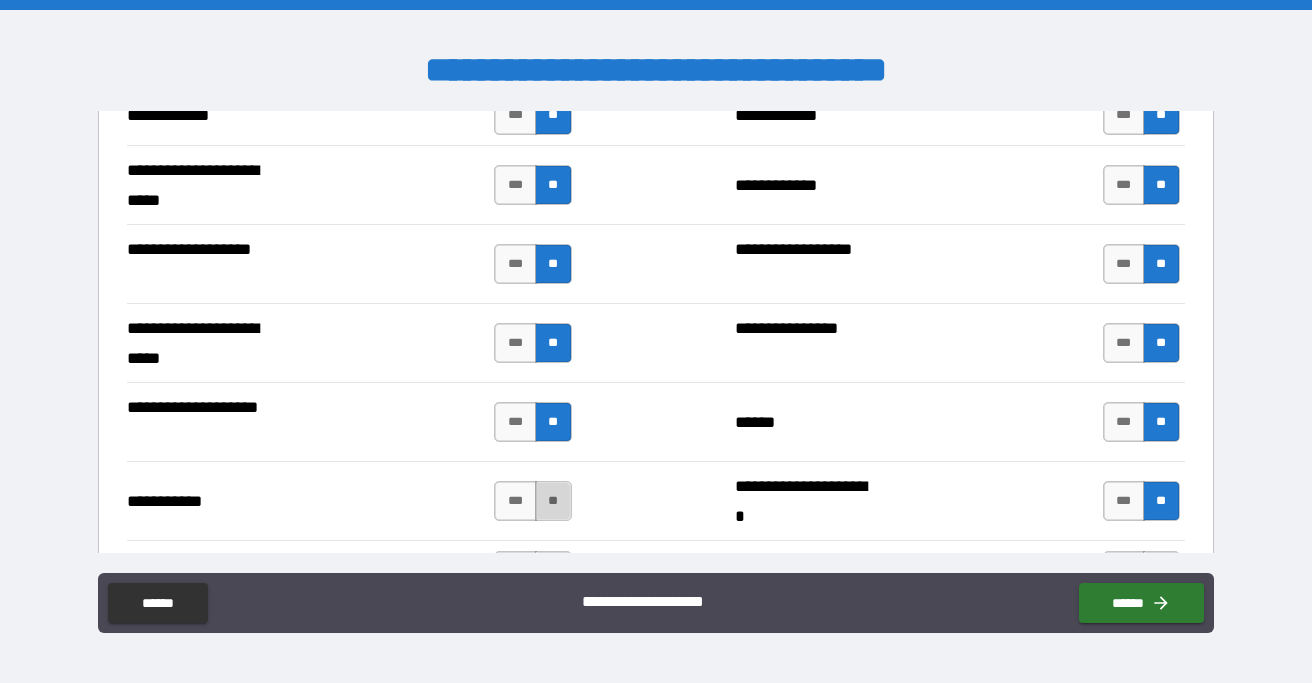 click on "**" at bounding box center (553, 501) 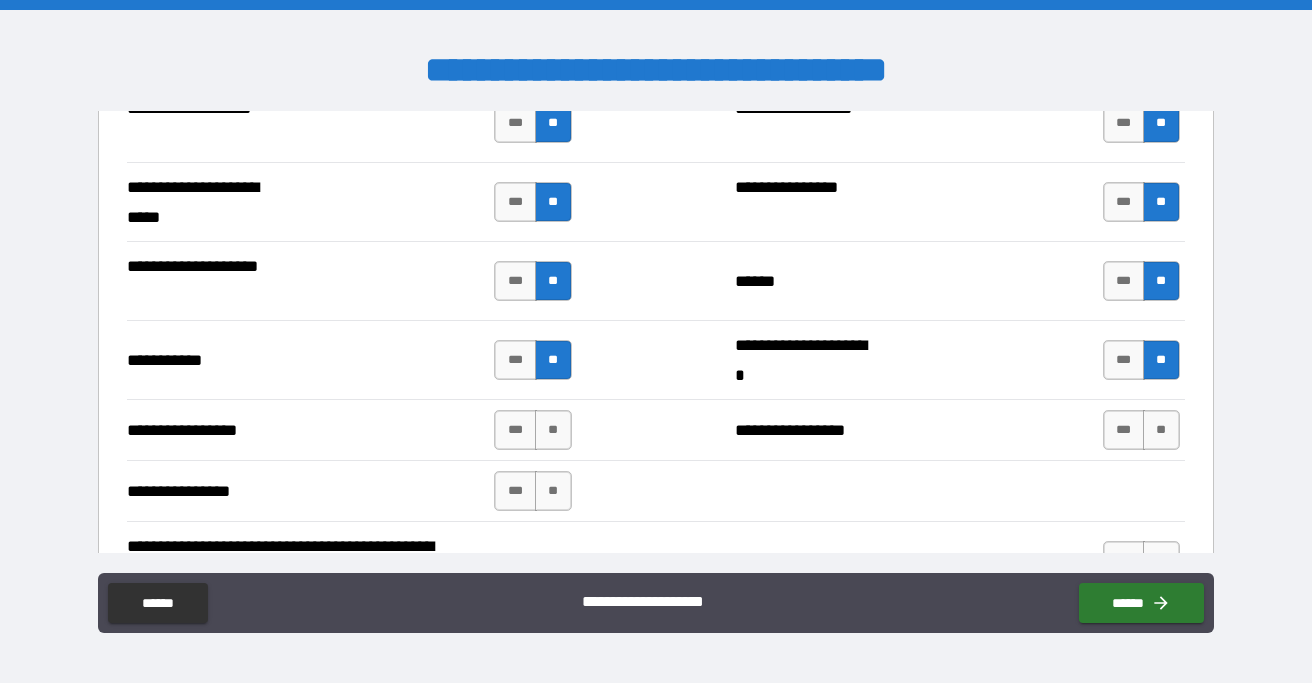 scroll, scrollTop: 4641, scrollLeft: 0, axis: vertical 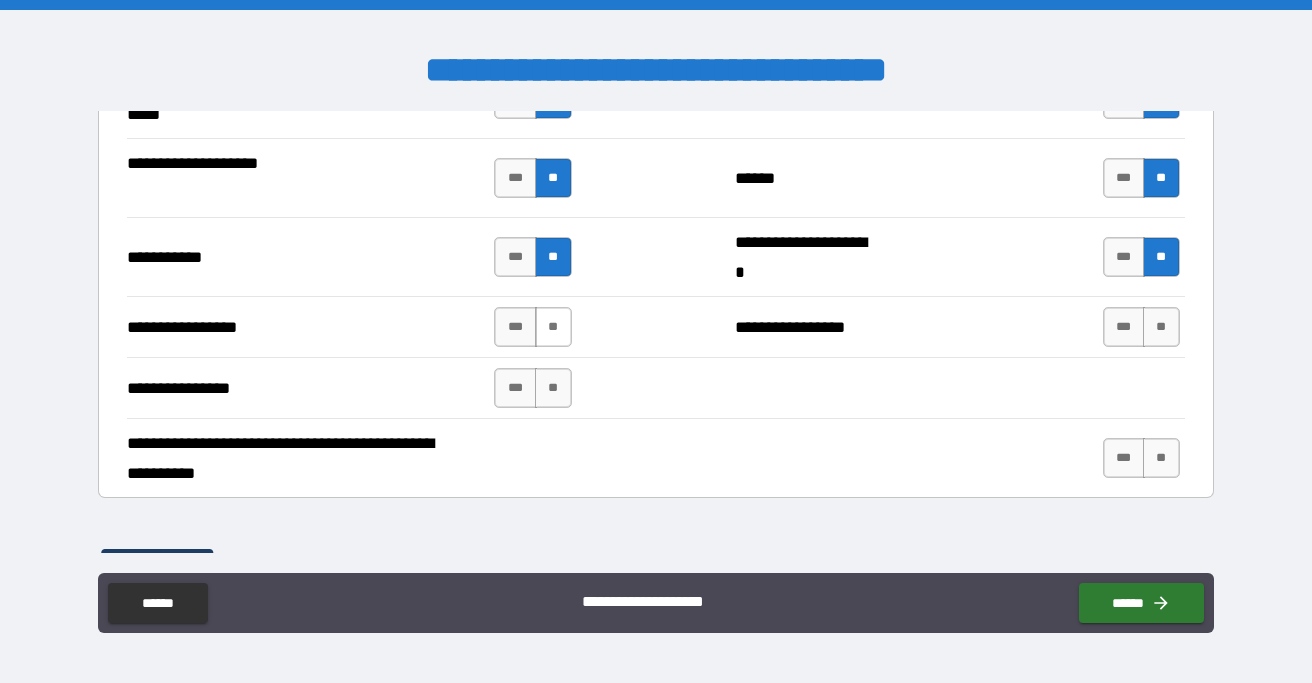 click on "**" at bounding box center [553, 327] 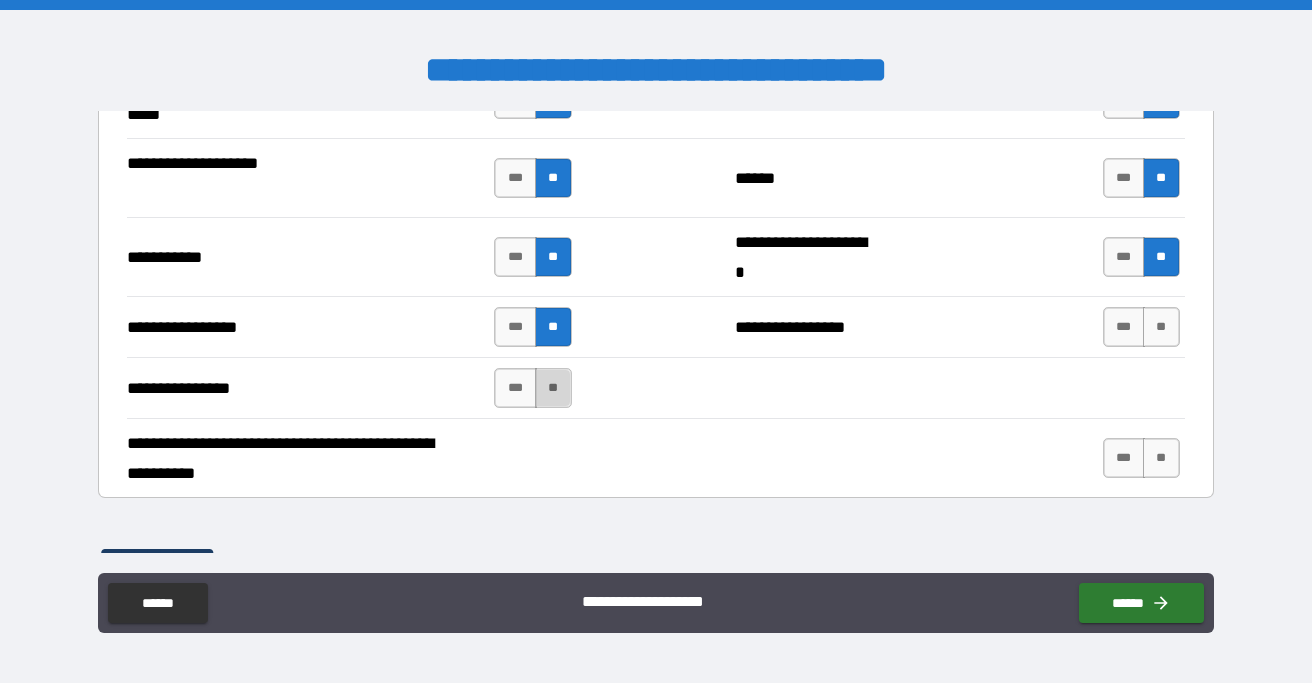 click on "**" at bounding box center (553, 388) 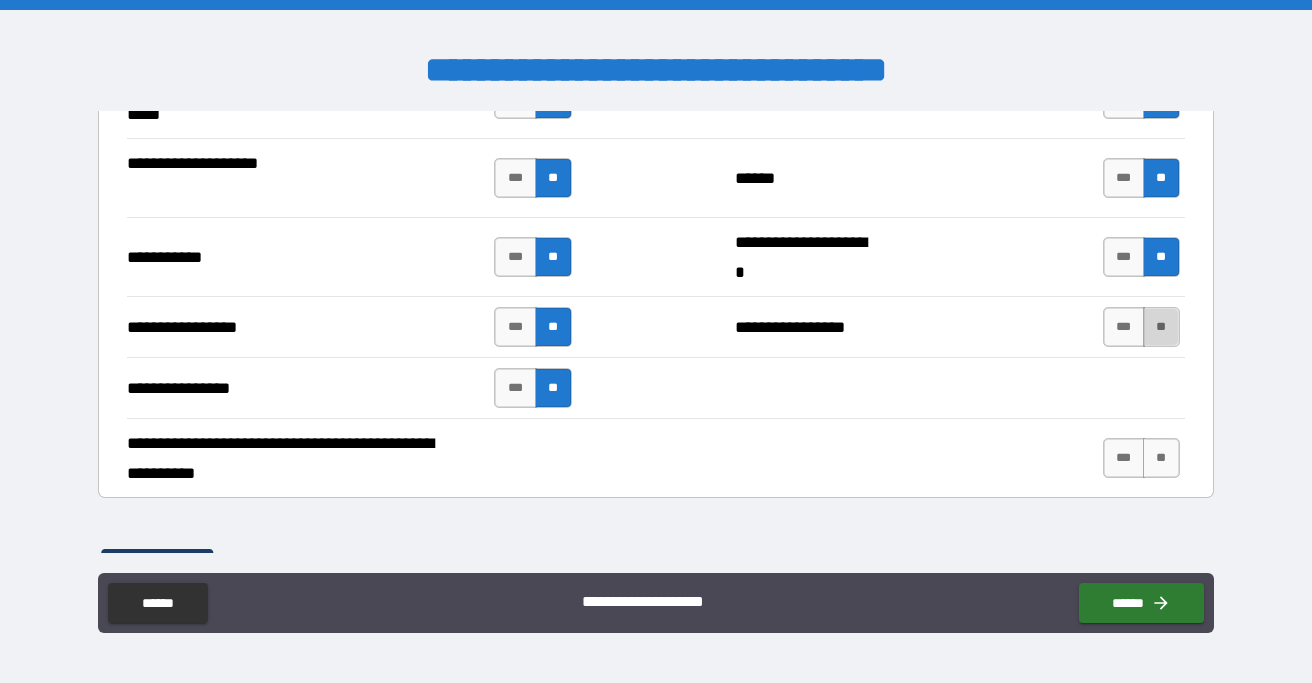 click on "**" at bounding box center [1161, 327] 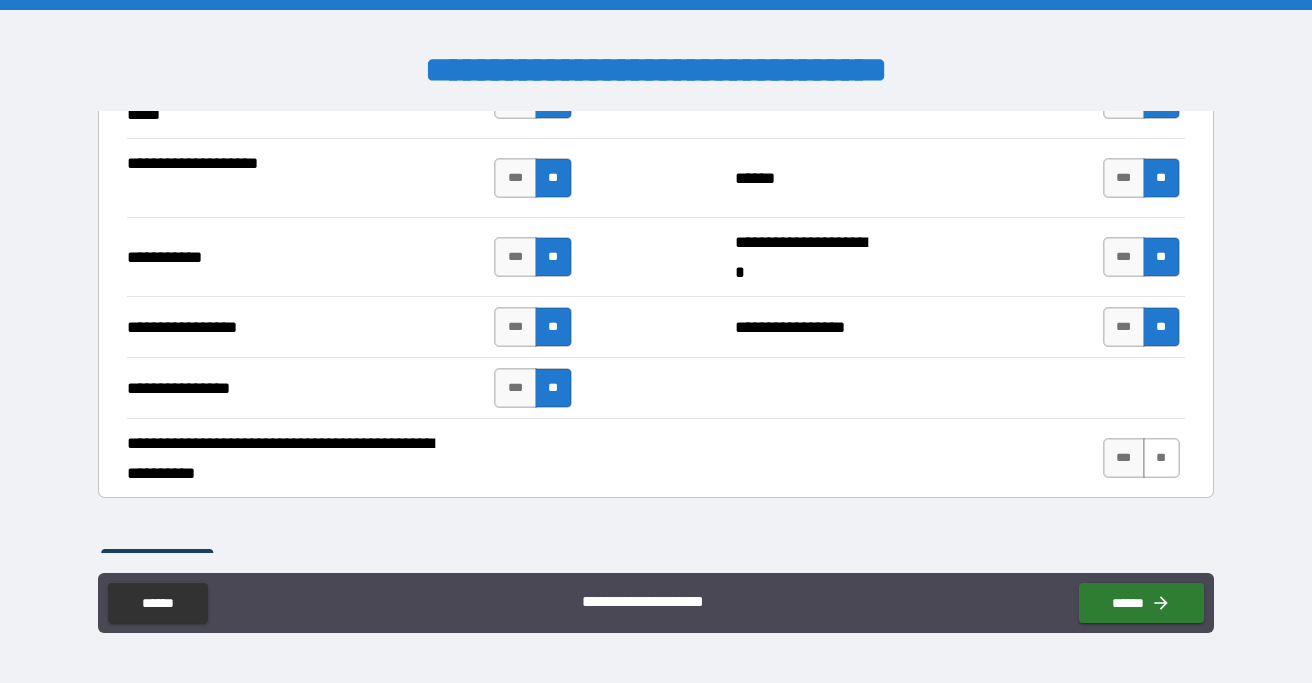 click on "**" at bounding box center [1161, 458] 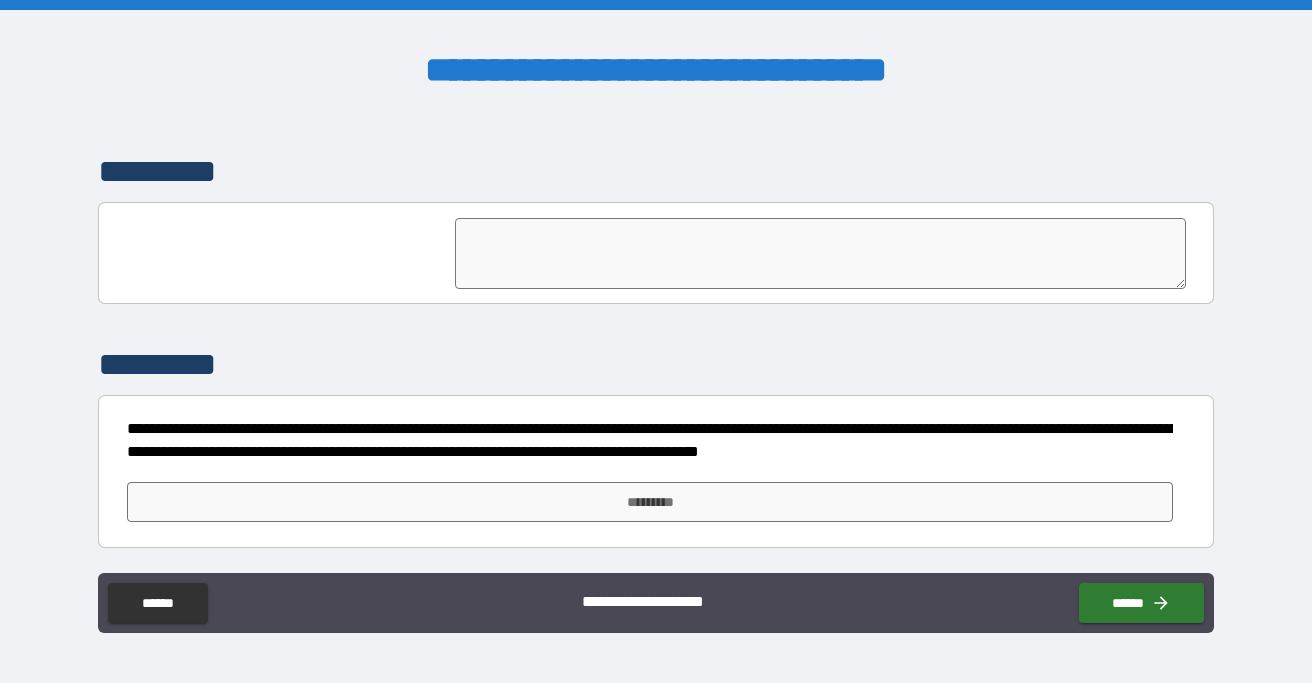 scroll, scrollTop: 5028, scrollLeft: 0, axis: vertical 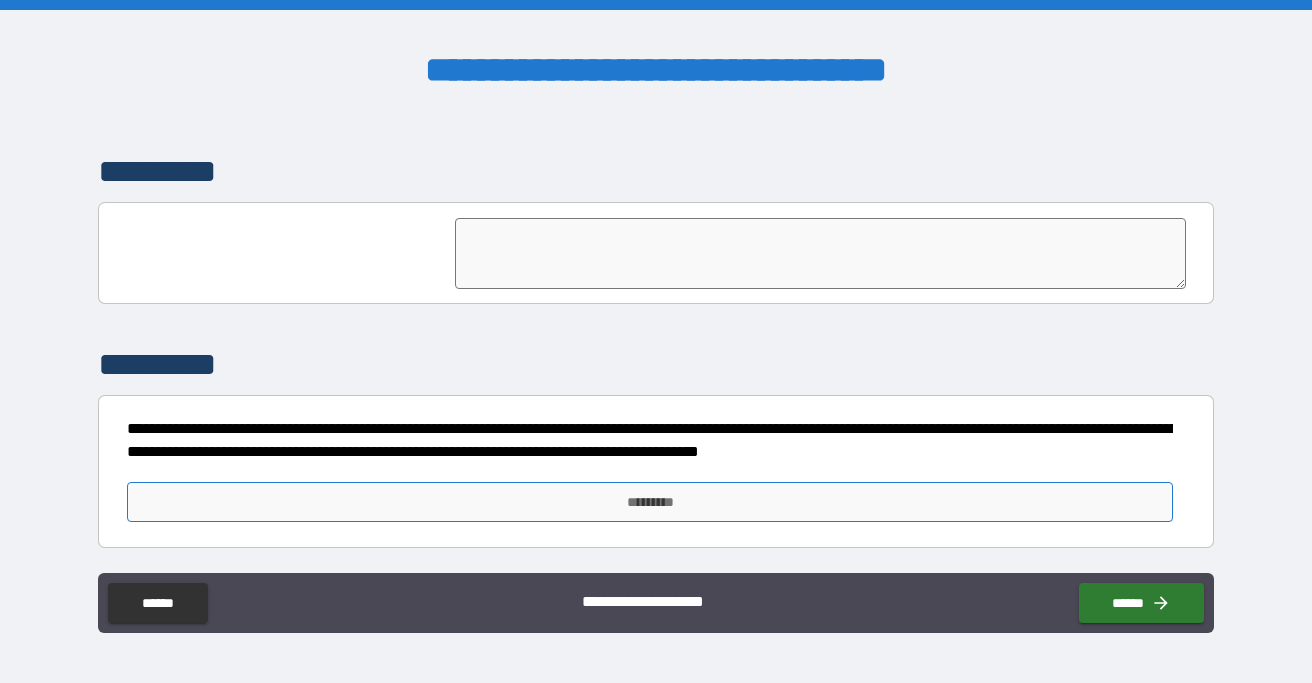 click on "*********" at bounding box center [650, 502] 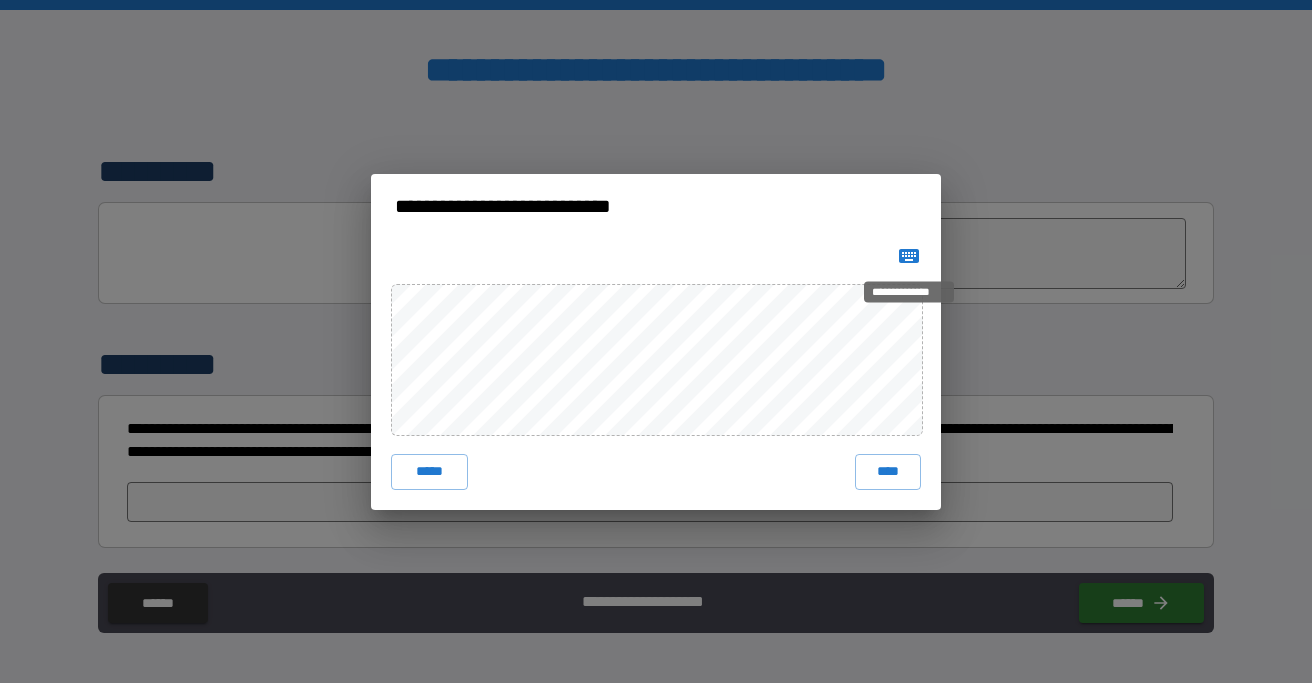 click 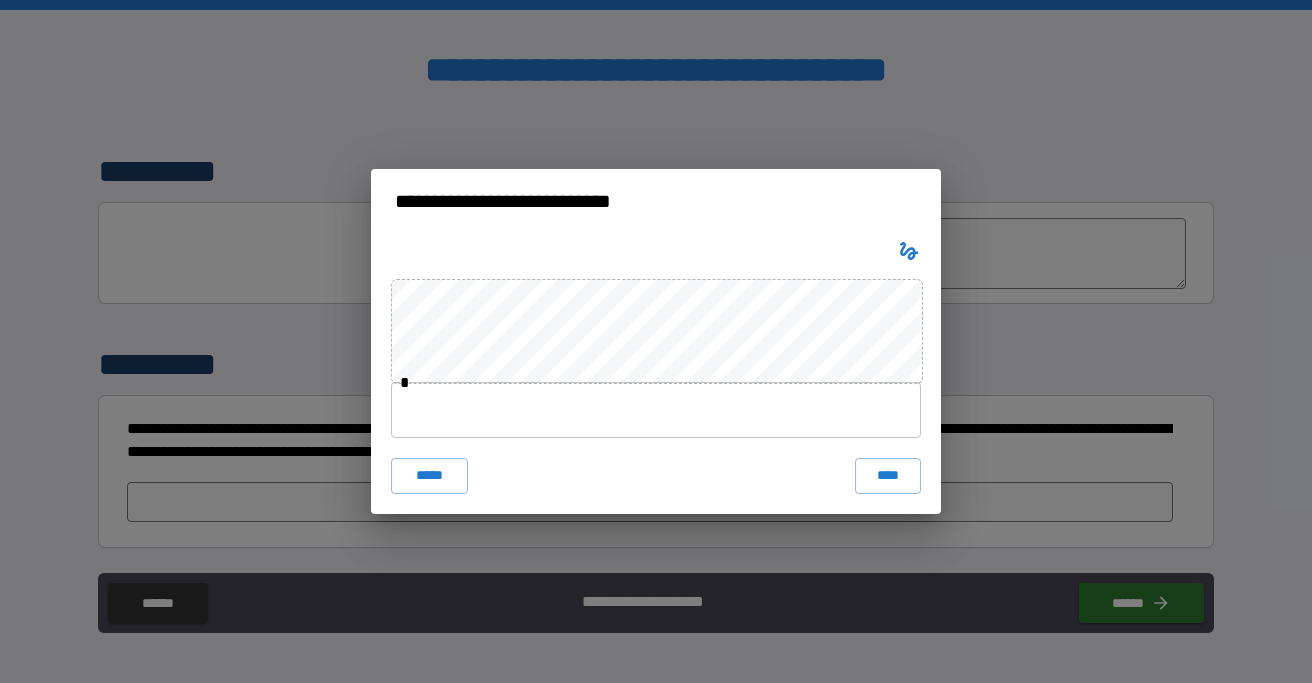 click at bounding box center [656, 410] 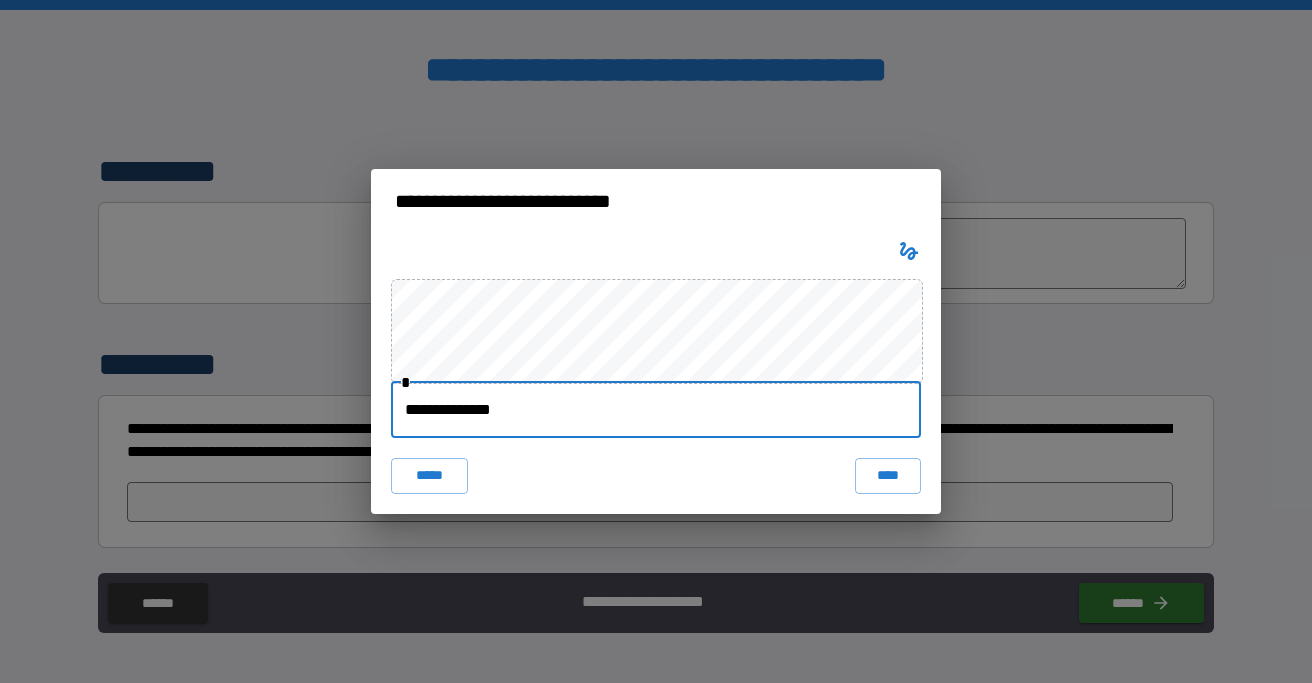 type on "**********" 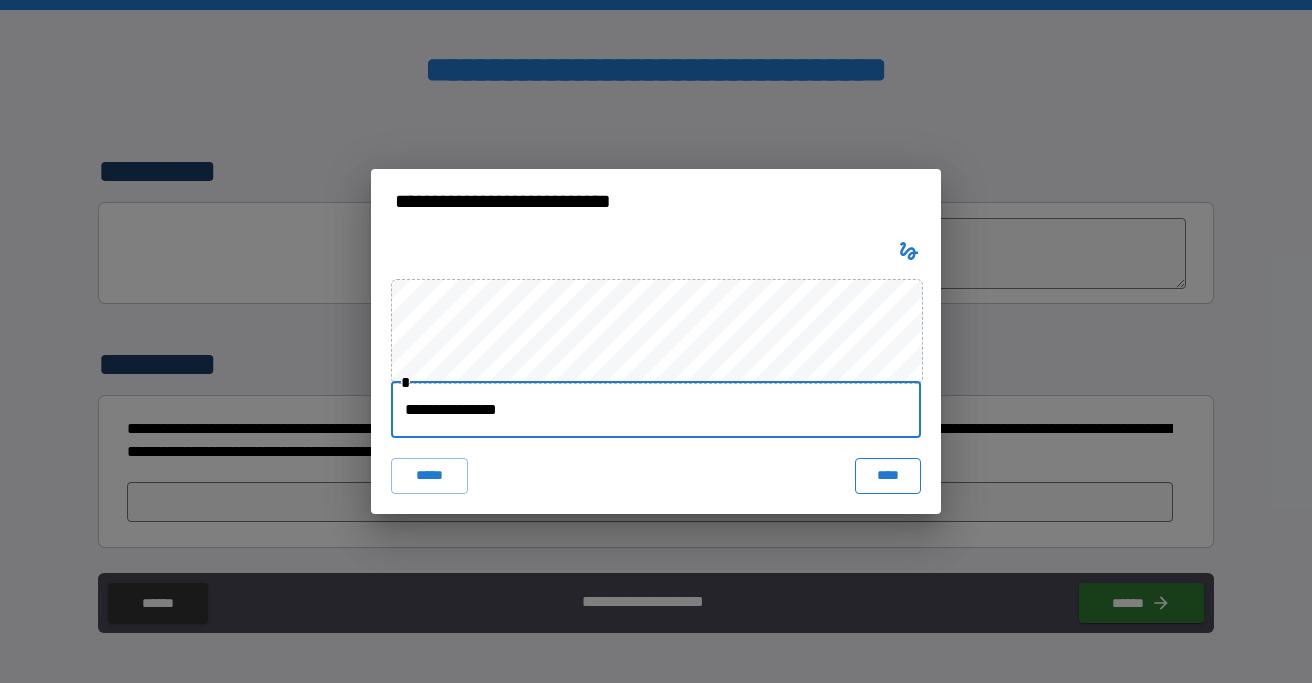 click on "****" at bounding box center [888, 476] 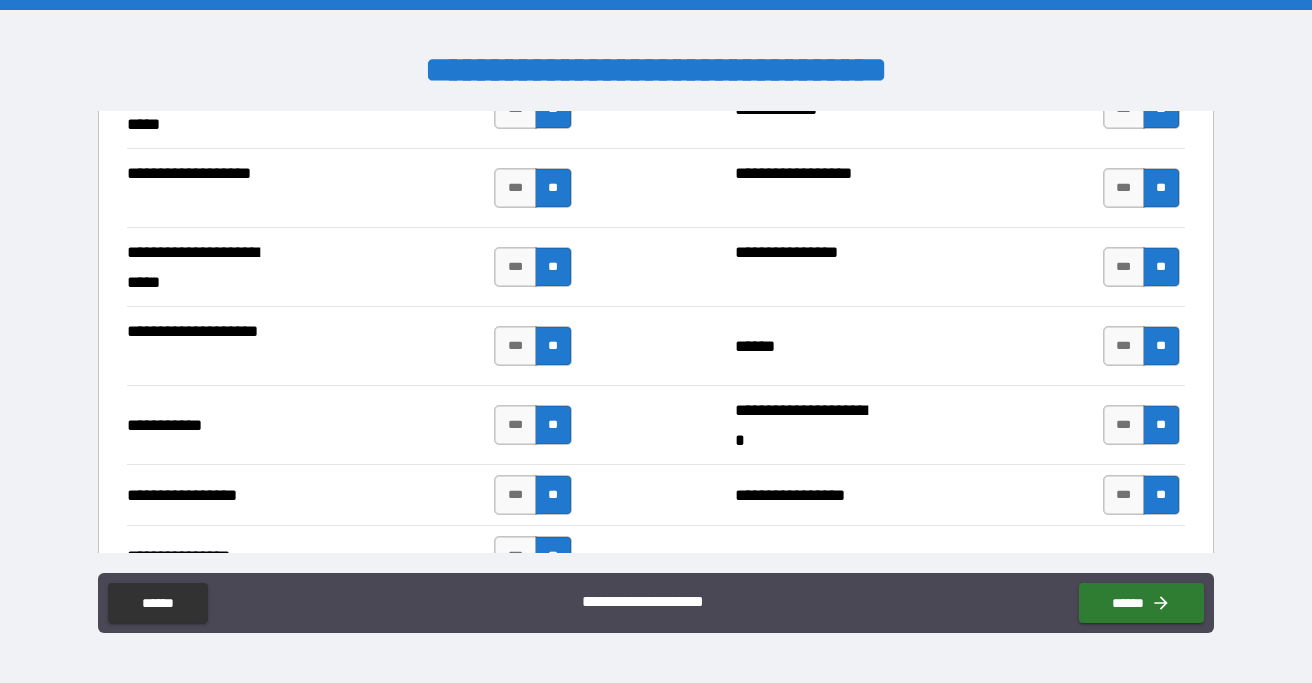 scroll, scrollTop: 4472, scrollLeft: 0, axis: vertical 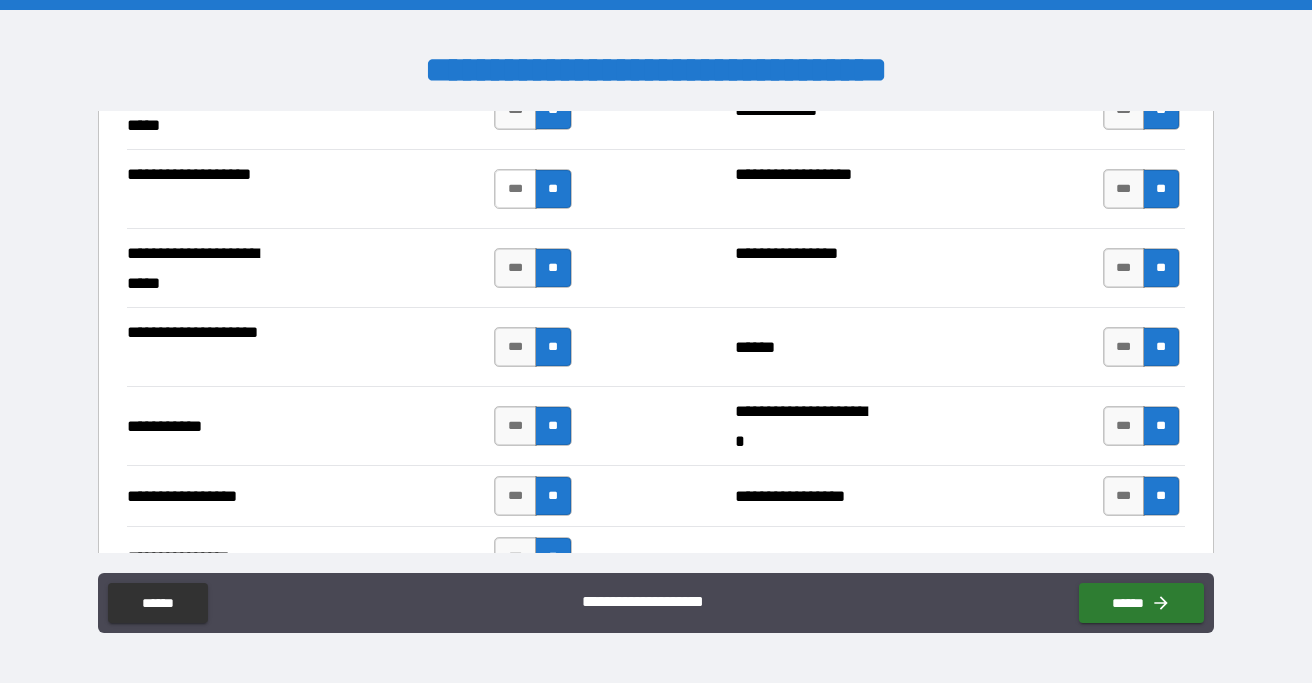 click on "***" at bounding box center [515, 189] 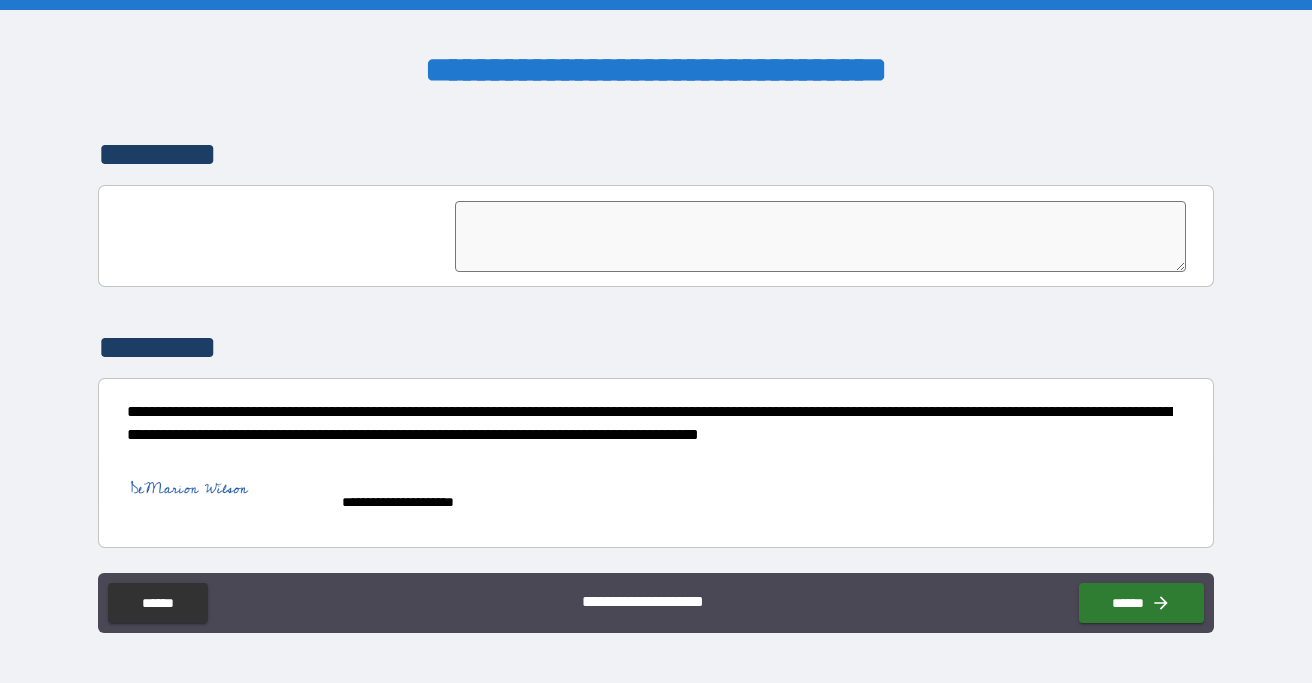 scroll, scrollTop: 5045, scrollLeft: 0, axis: vertical 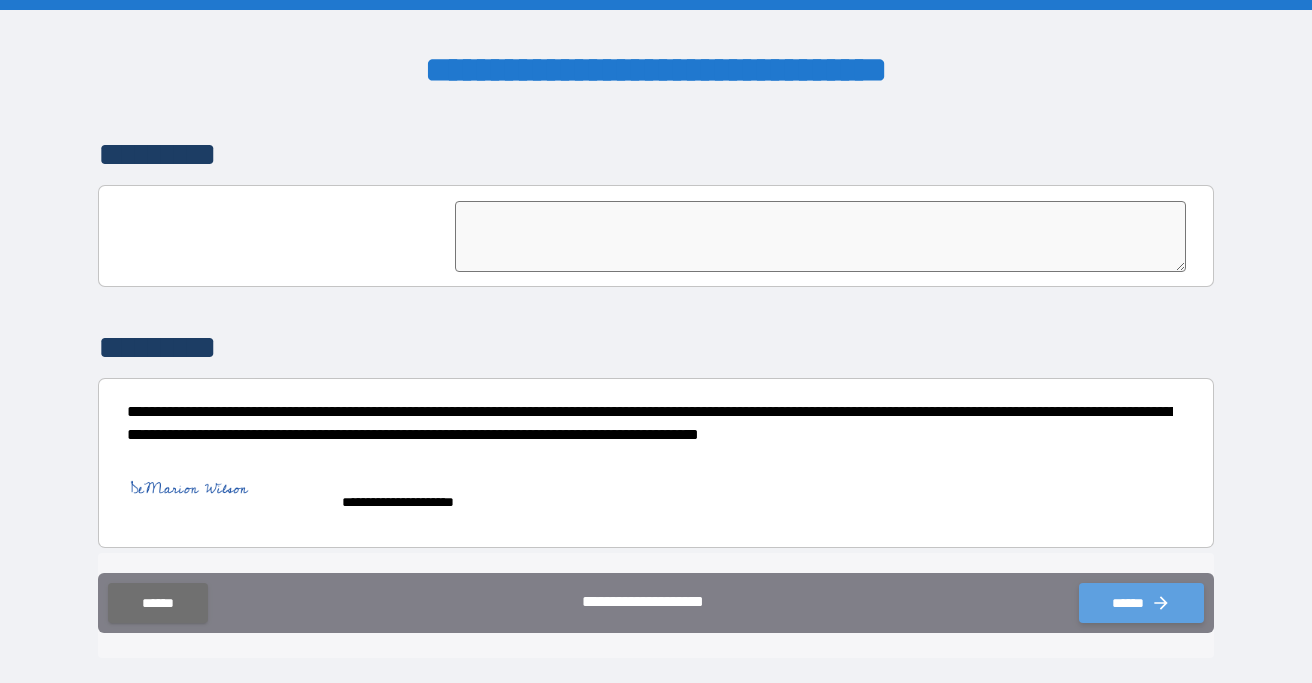click on "******" at bounding box center [1141, 603] 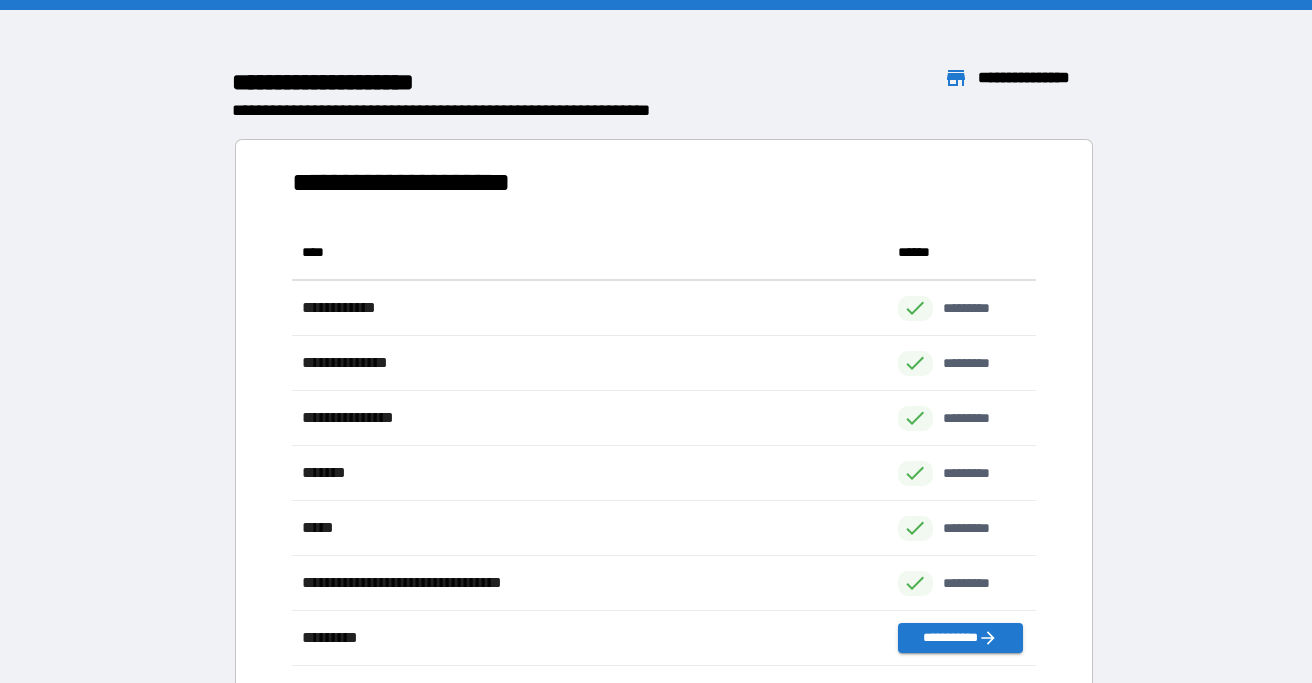scroll, scrollTop: 1, scrollLeft: 1, axis: both 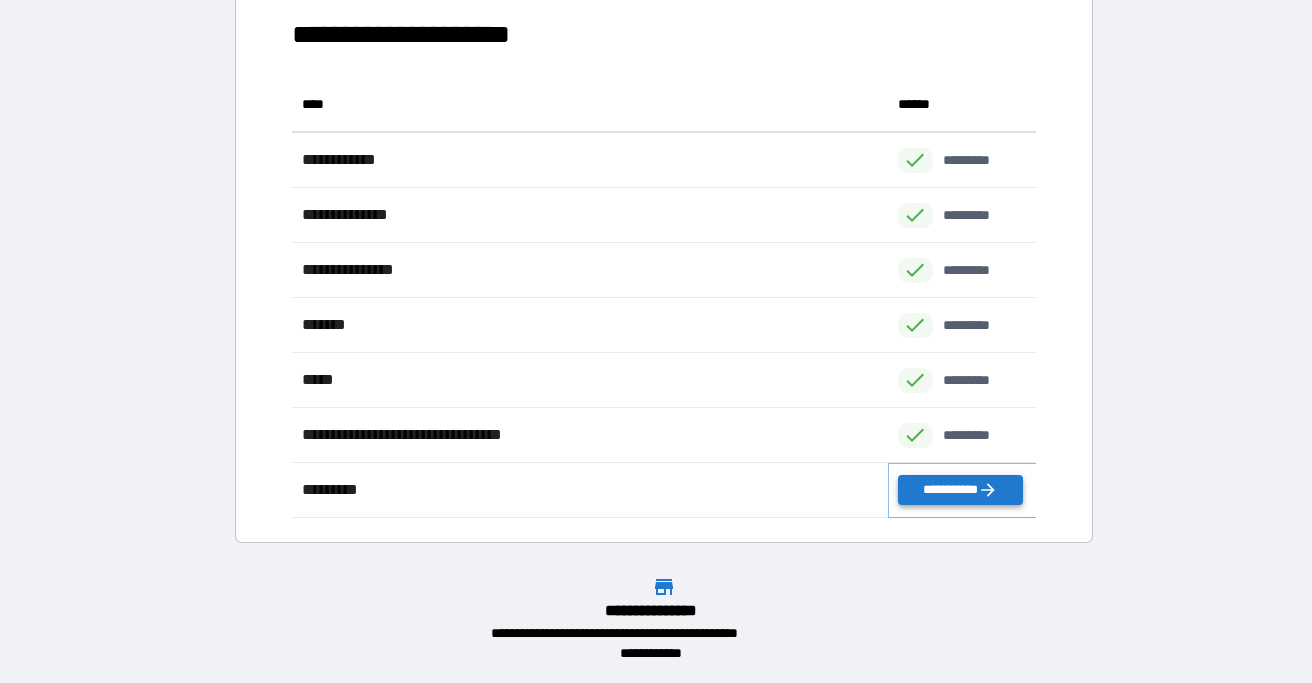 click on "**********" at bounding box center (960, 490) 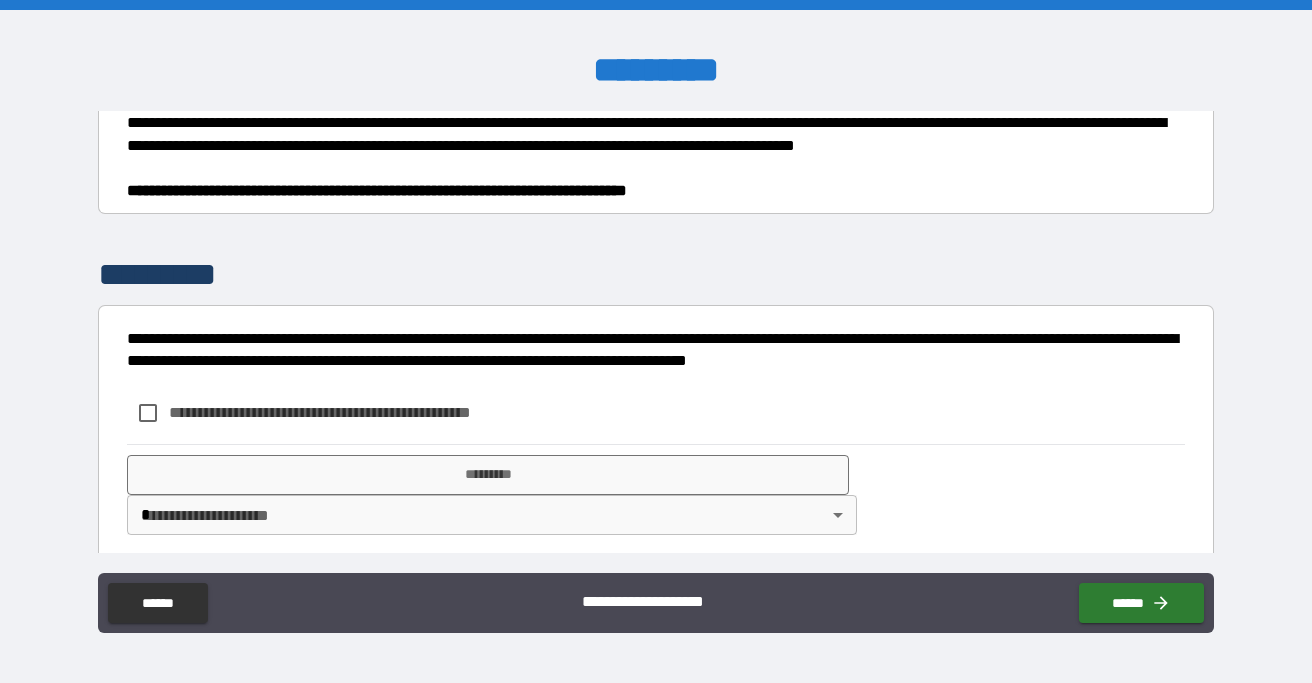 scroll, scrollTop: 560, scrollLeft: 0, axis: vertical 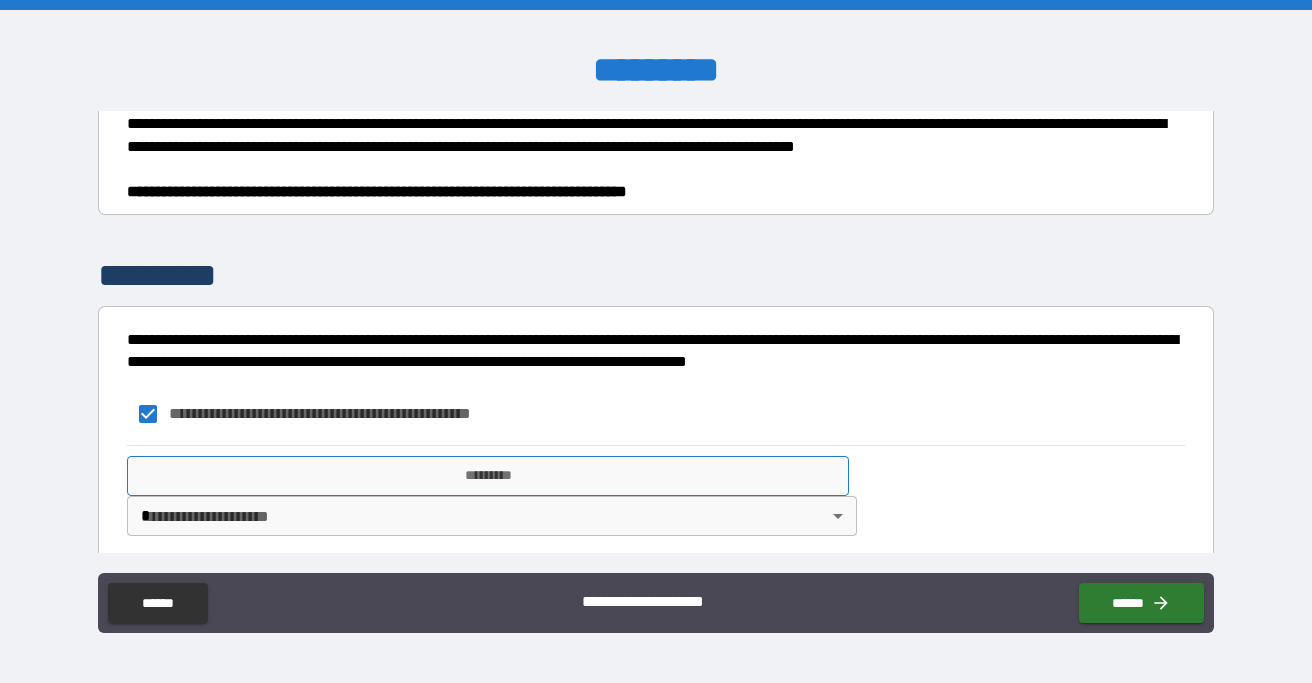 click on "*********" at bounding box center [488, 476] 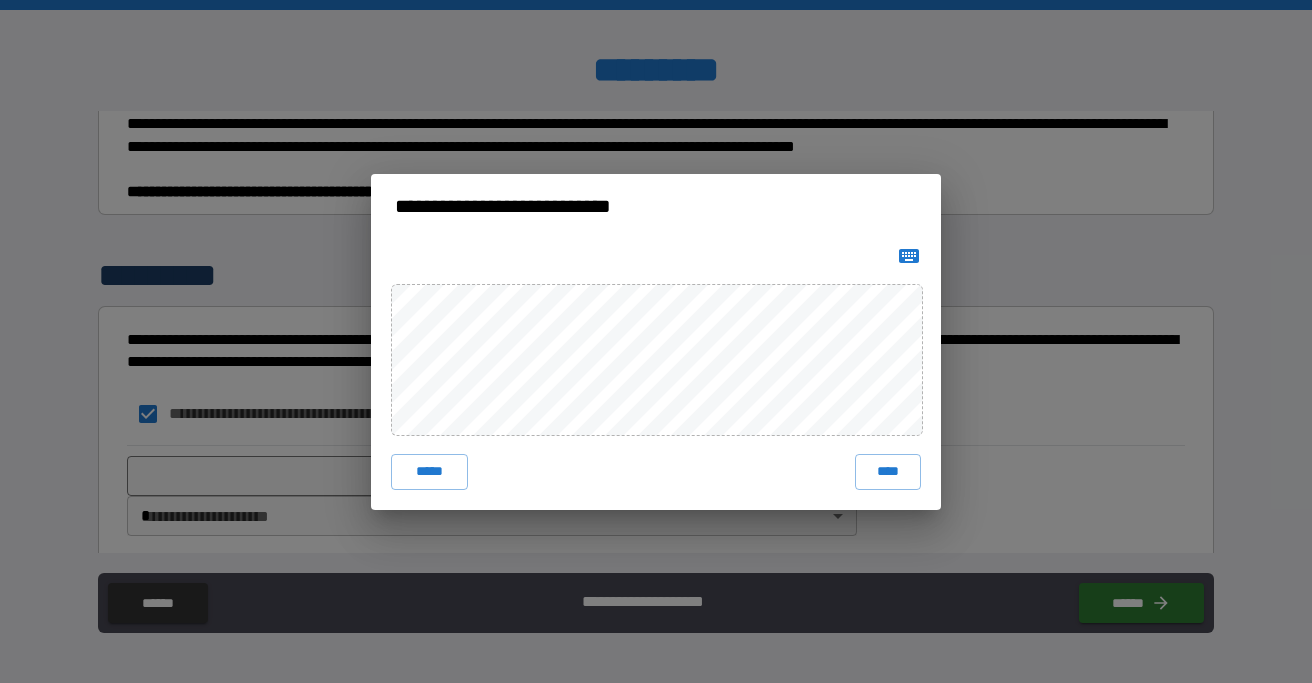 click 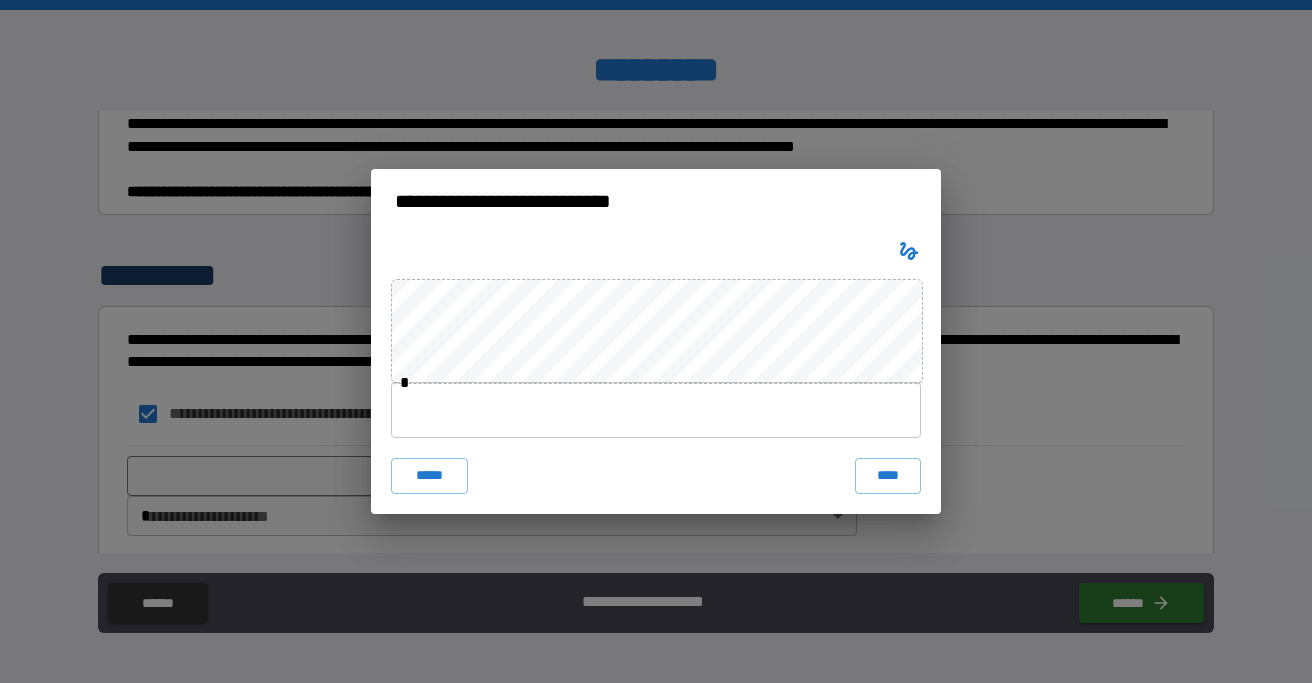 click at bounding box center (656, 410) 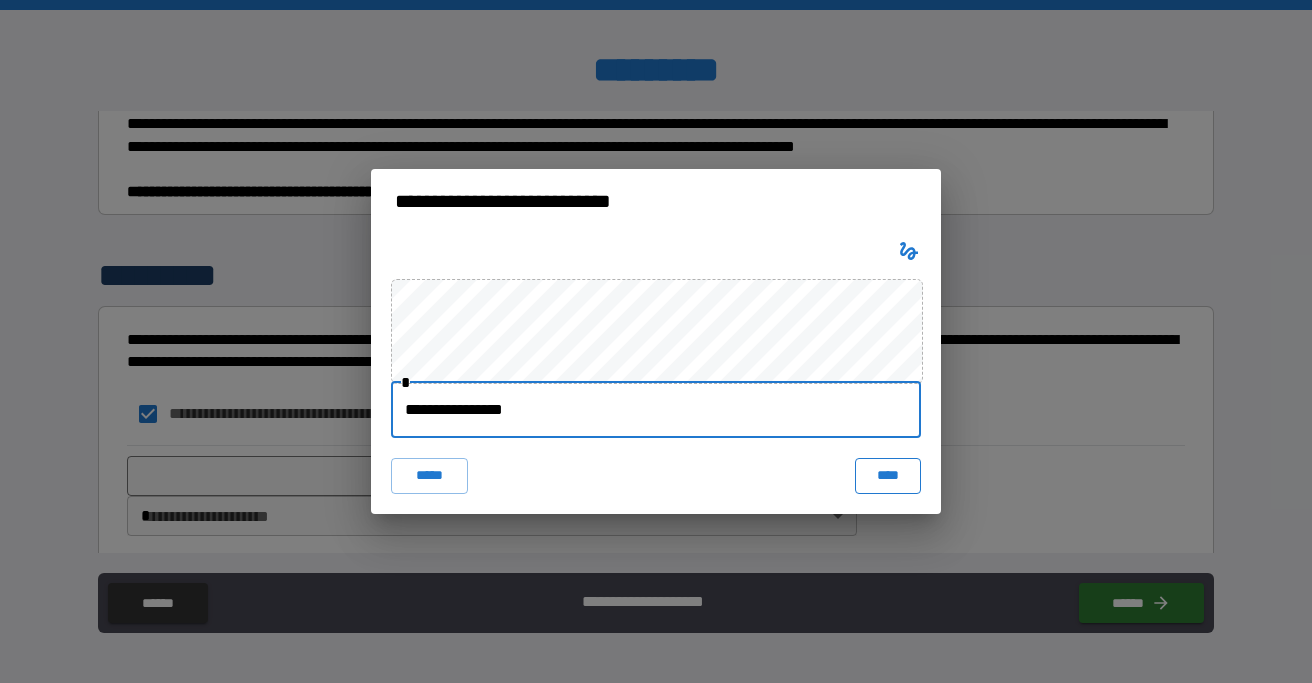type on "**********" 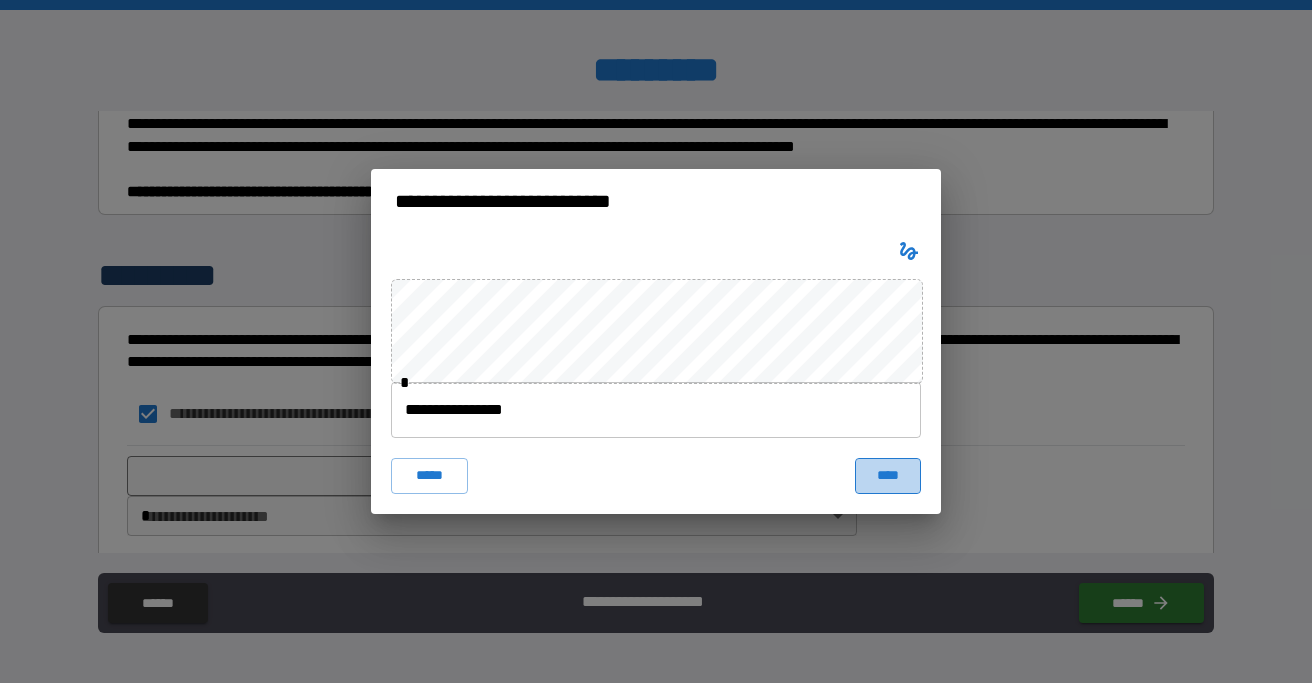 click on "****" at bounding box center [888, 476] 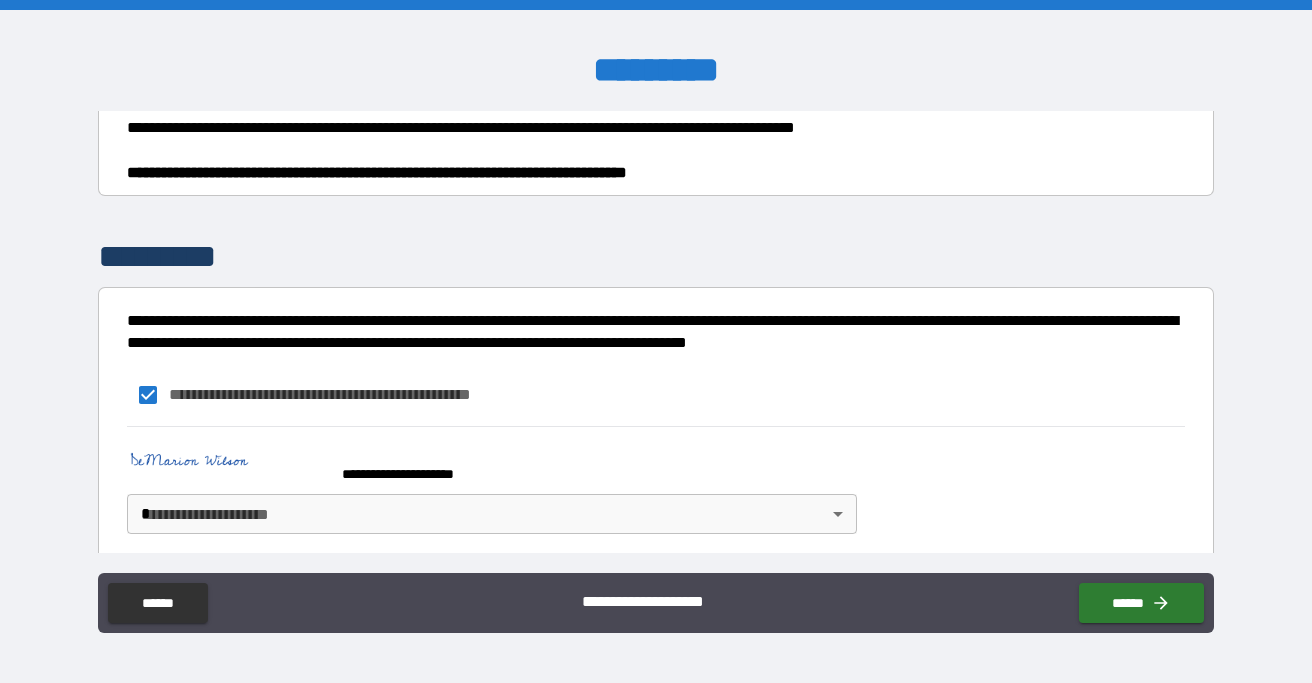 scroll, scrollTop: 577, scrollLeft: 0, axis: vertical 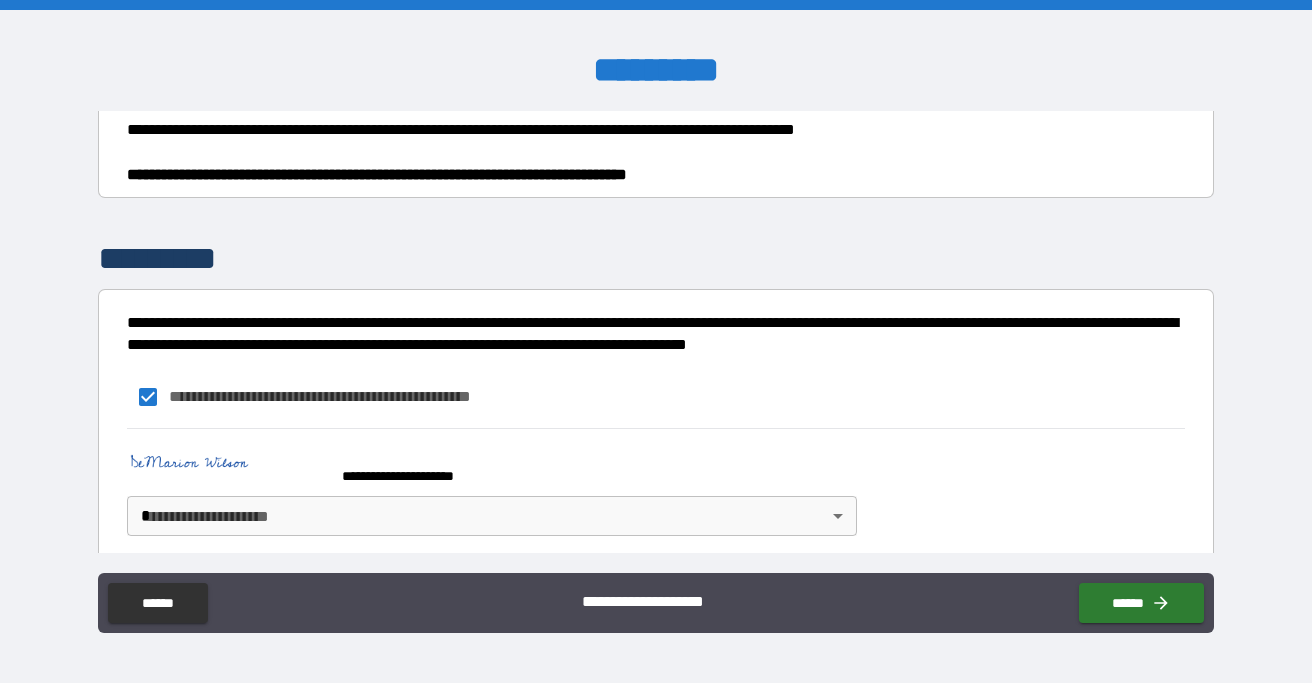 click on "**********" at bounding box center (656, 341) 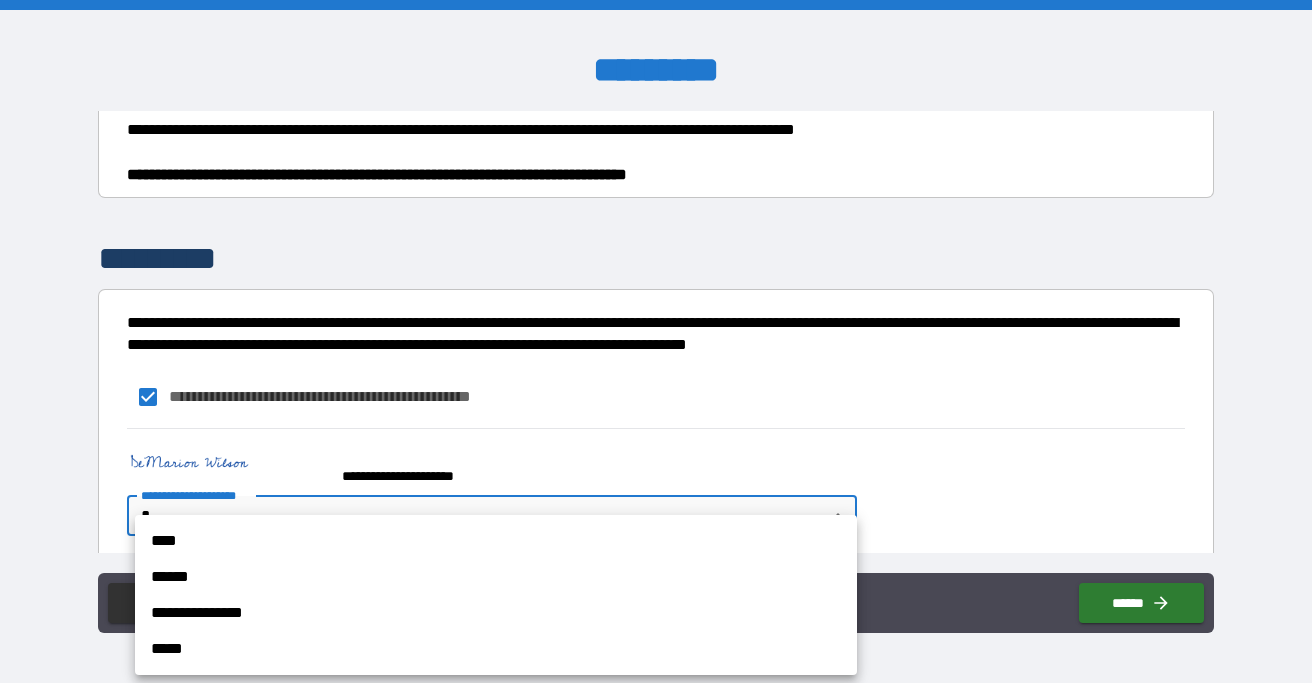 click on "****" at bounding box center [496, 541] 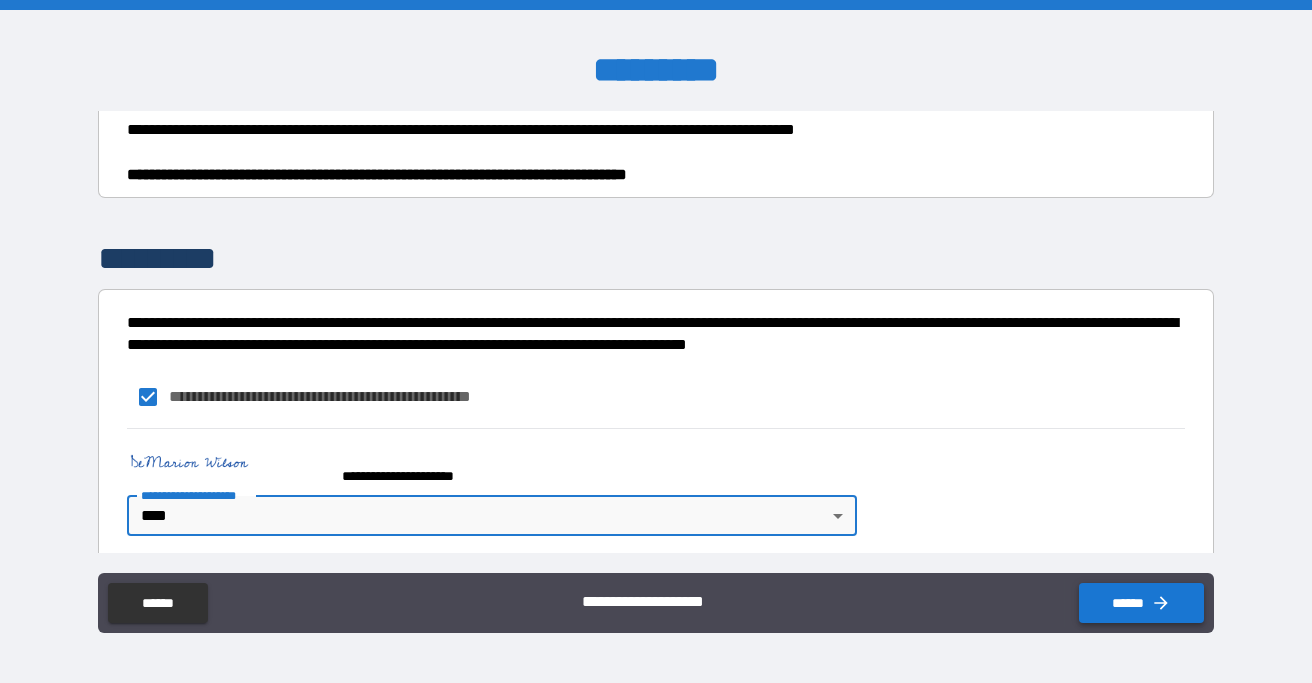 click 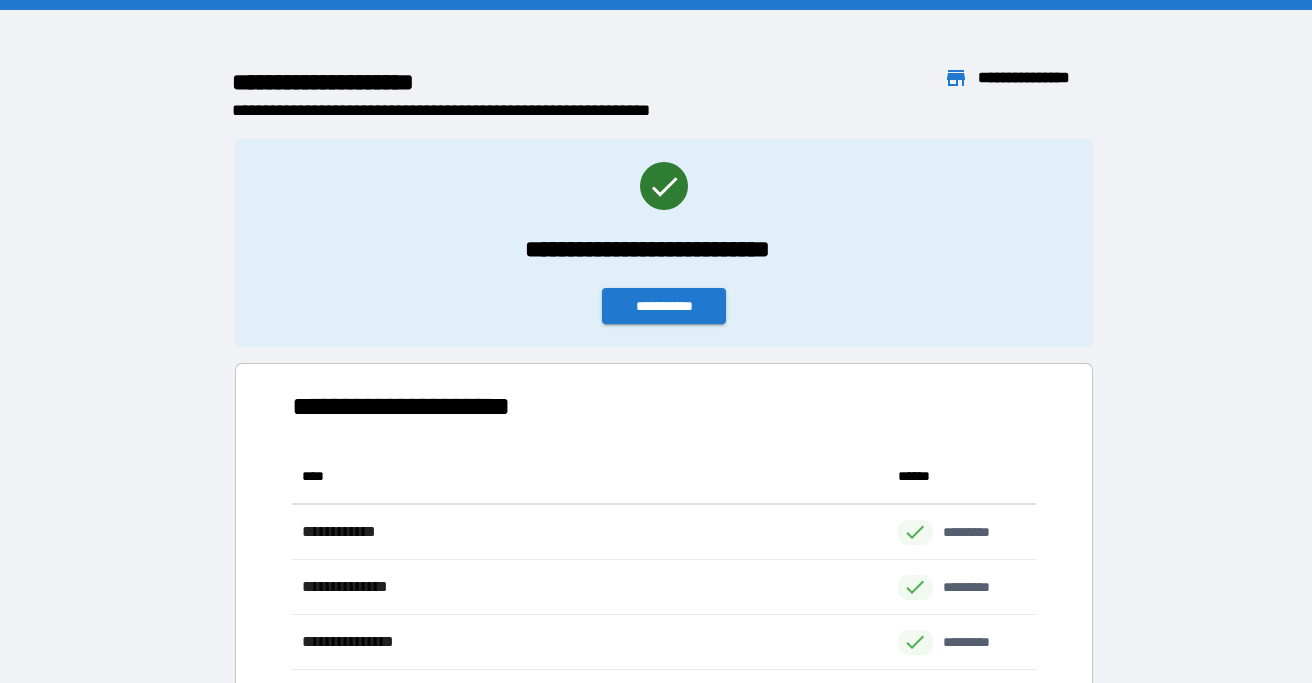 scroll, scrollTop: 1, scrollLeft: 1, axis: both 